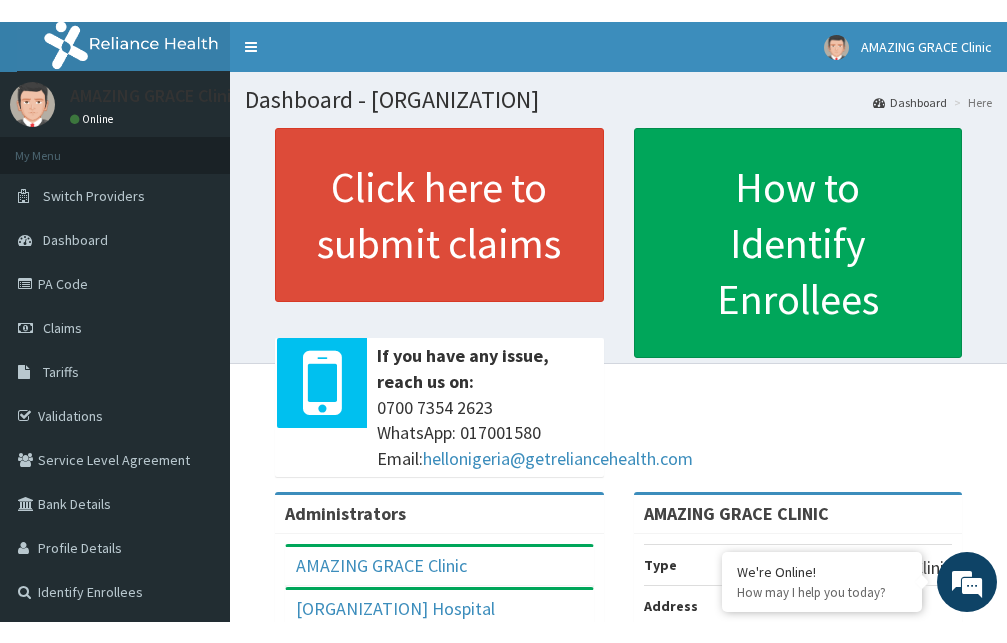 scroll, scrollTop: 0, scrollLeft: 0, axis: both 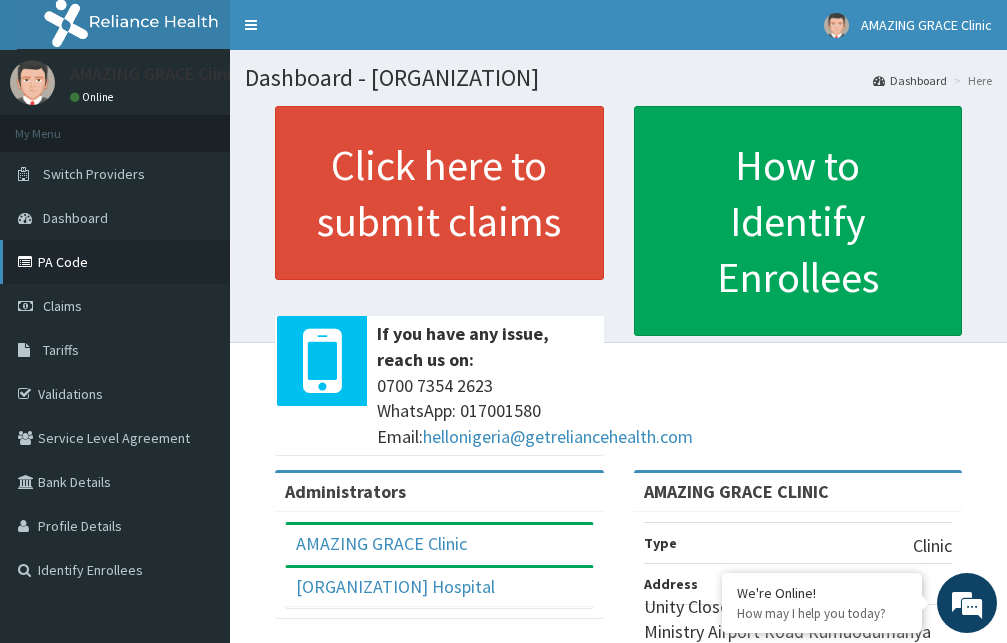 click on "PA Code" at bounding box center (115, 262) 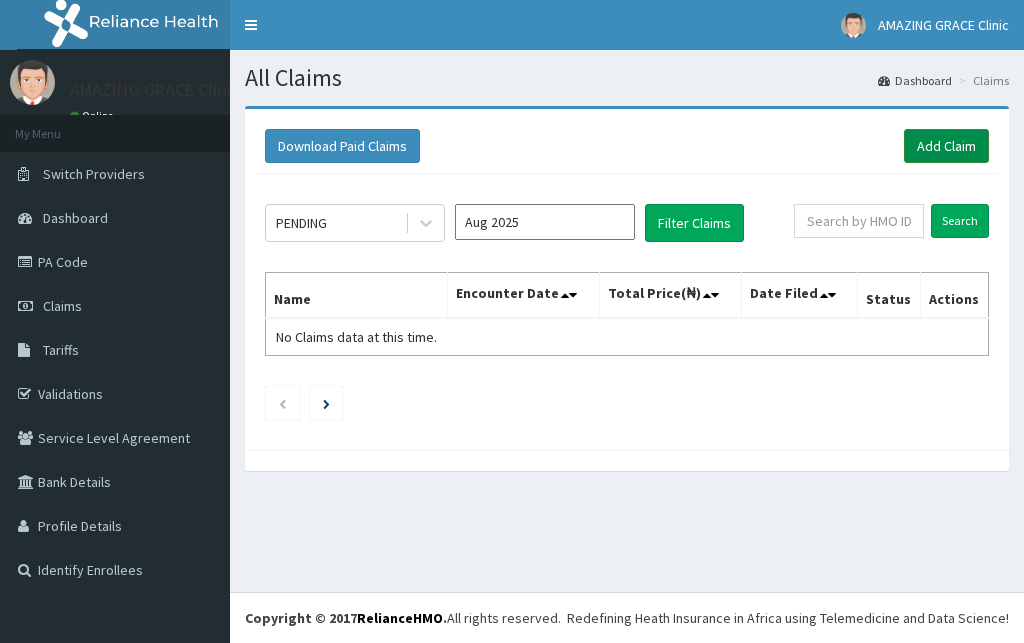 scroll, scrollTop: 0, scrollLeft: 0, axis: both 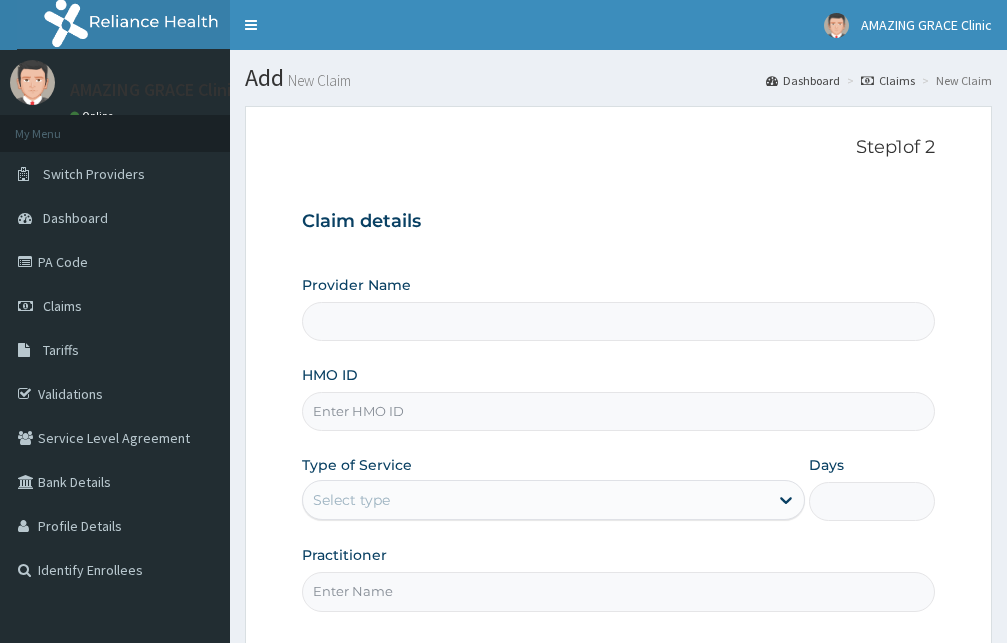 type on "AMAZING GRACE CLINIC" 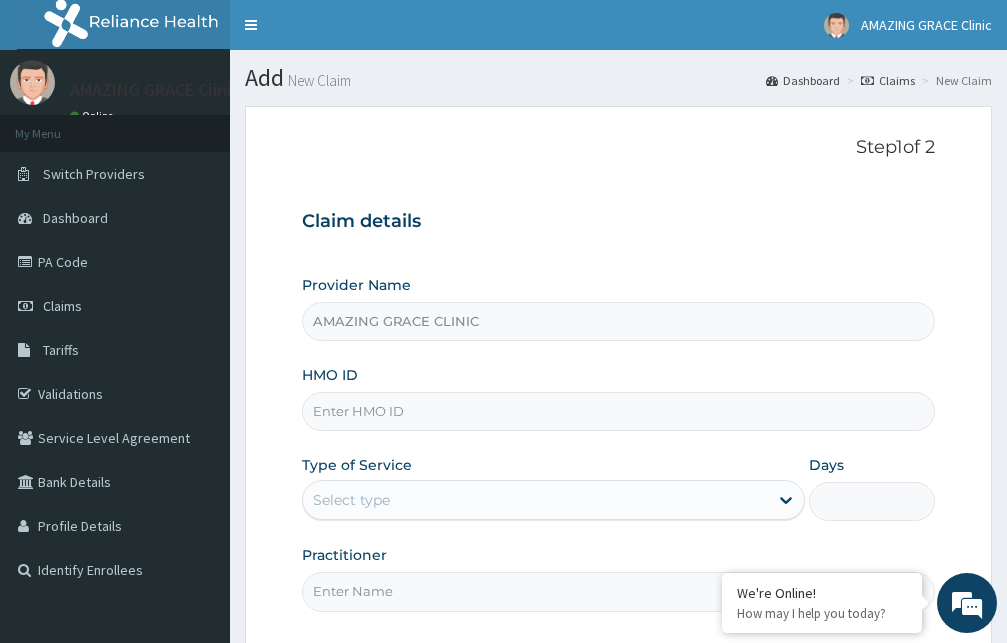 scroll, scrollTop: 0, scrollLeft: 0, axis: both 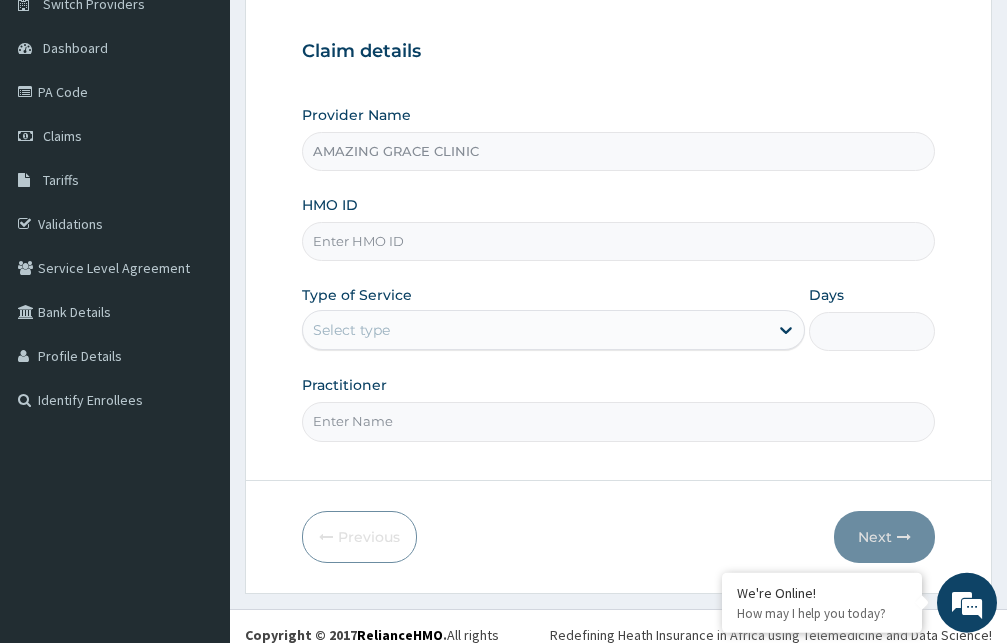 click on "HMO ID" at bounding box center [618, 241] 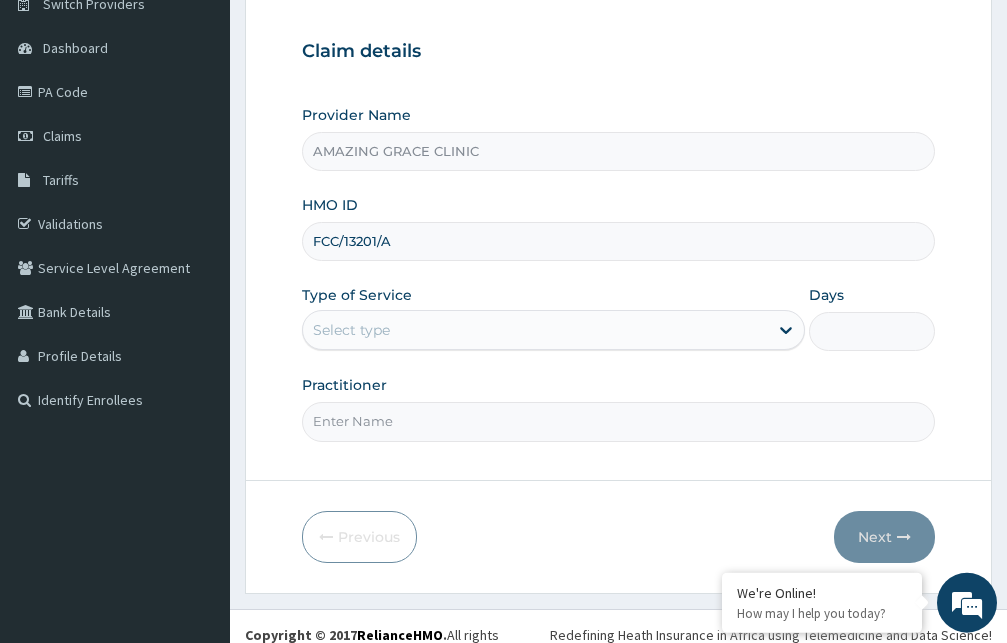 type on "FCC/13201/A" 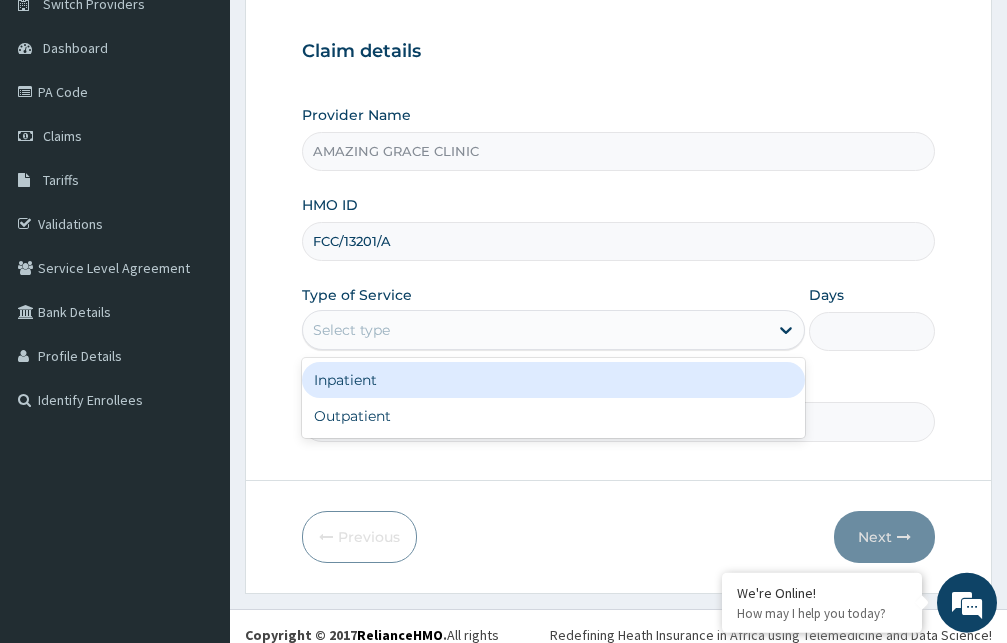 click on "Select type" at bounding box center (535, 330) 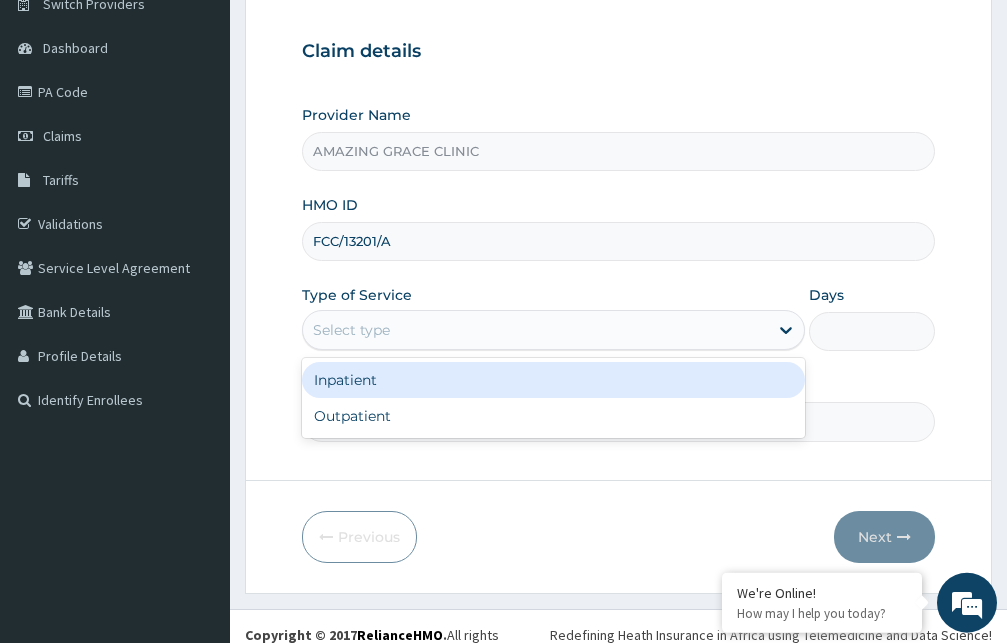 click on "Inpatient" at bounding box center [553, 380] 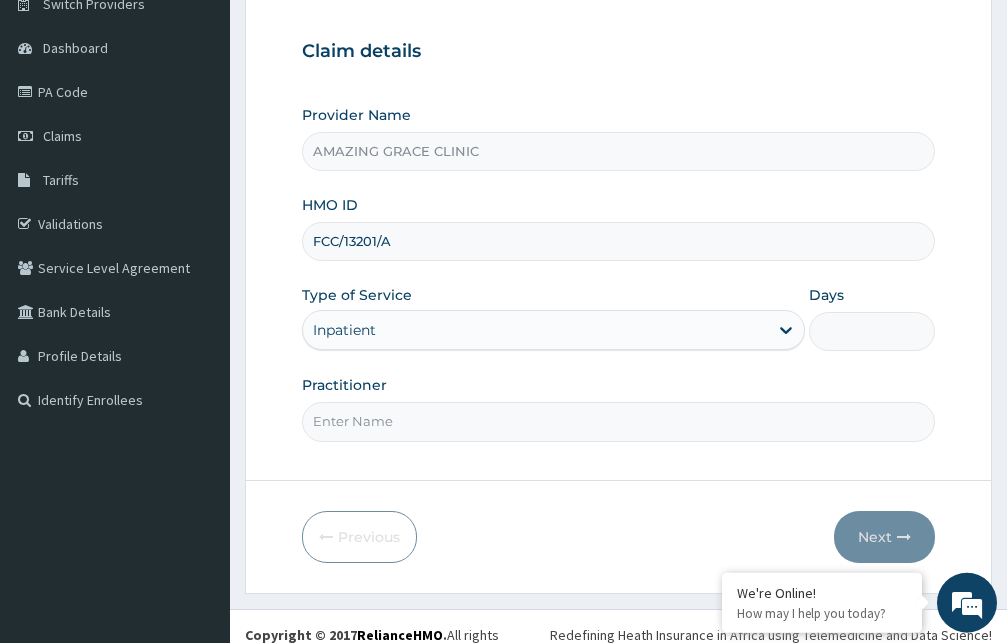 click on "Days" at bounding box center [872, 331] 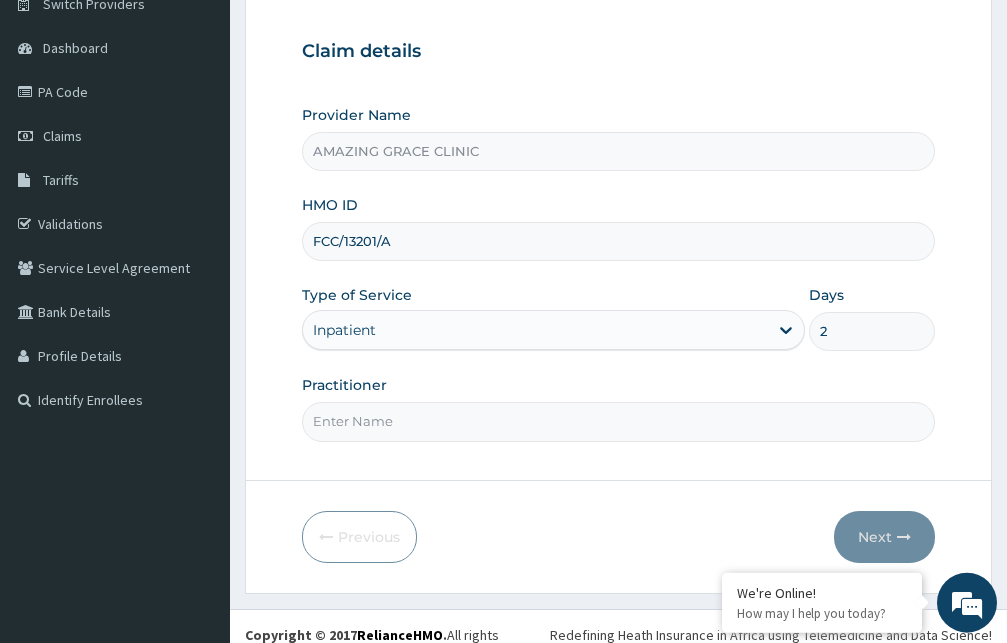 type on "2" 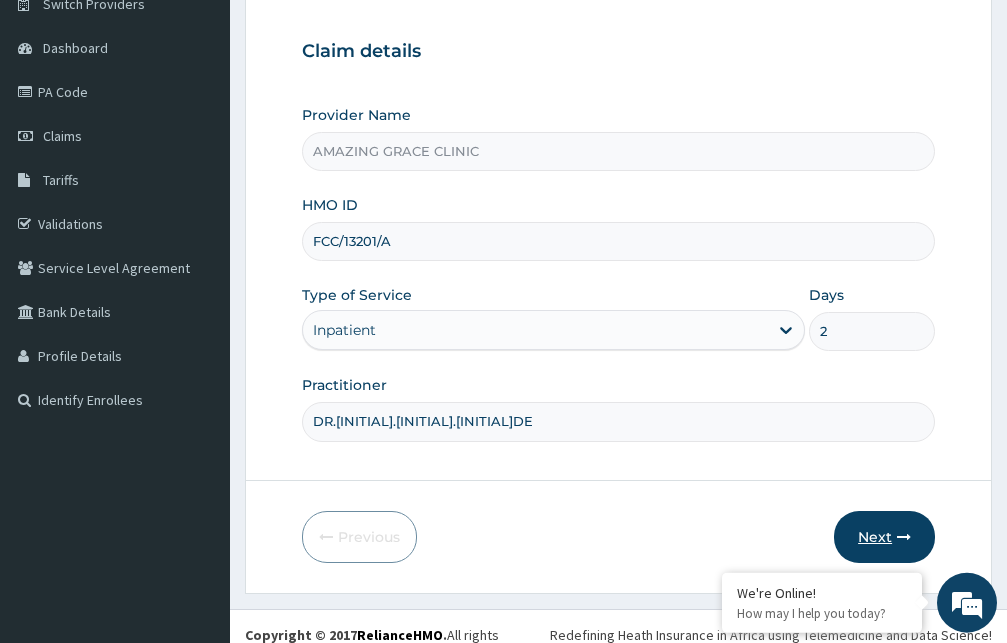 type on "DR.[INITIAL].[INITIAL].[INITIAL]DE" 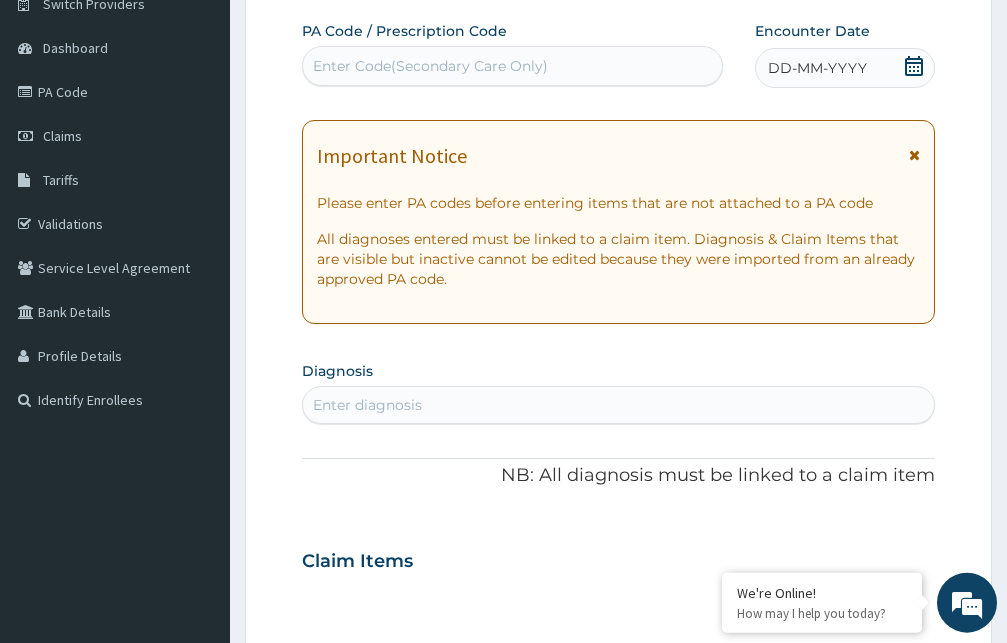 click on "Enter Code(Secondary Care Only)" at bounding box center (512, 66) 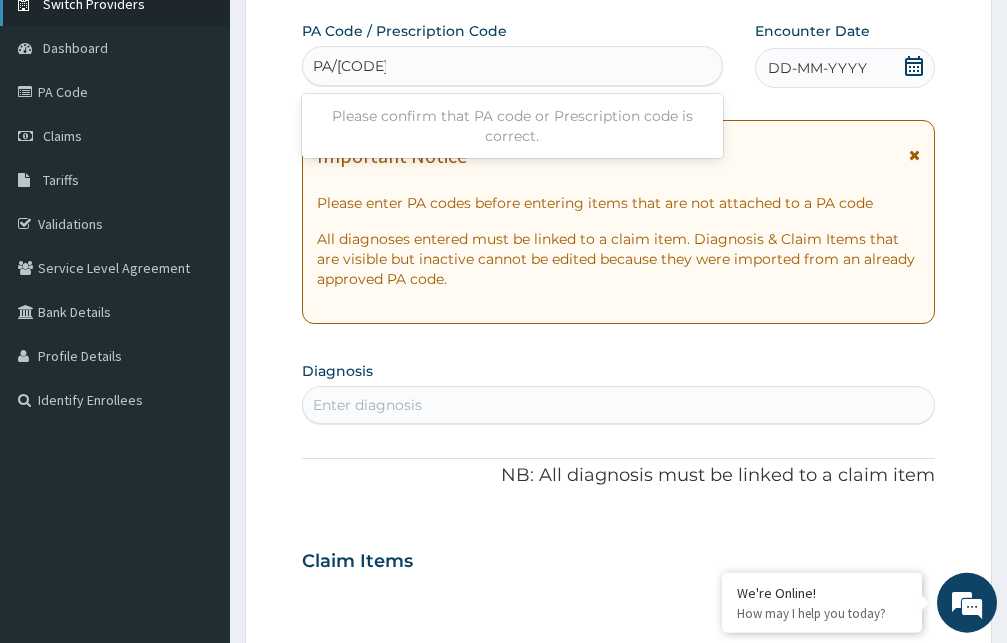 type on "PA/04E5BA" 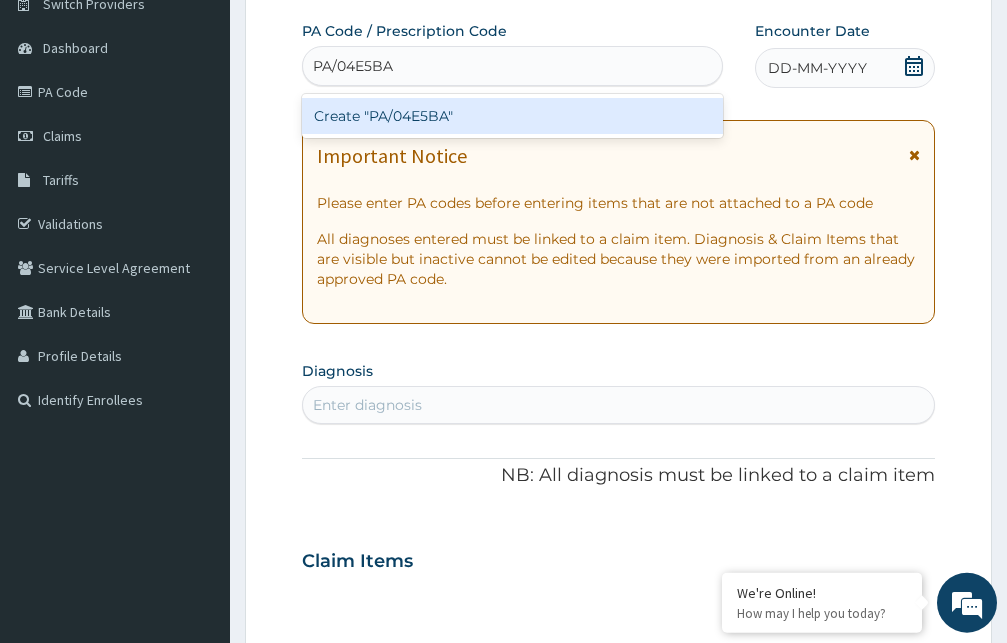 click on "Create "PA/04E5BA"" at bounding box center (512, 116) 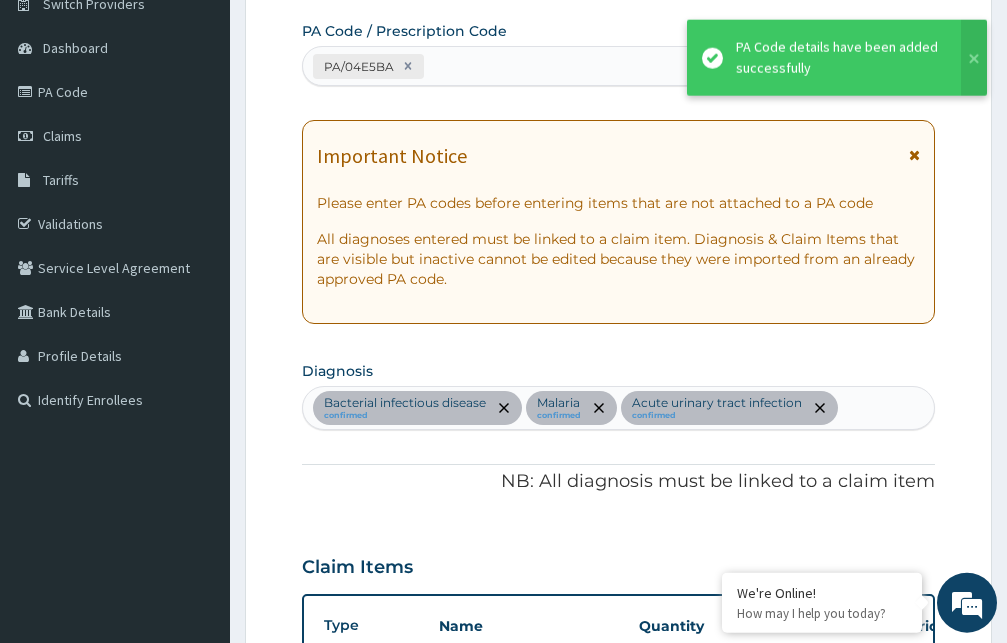 scroll, scrollTop: 436, scrollLeft: 0, axis: vertical 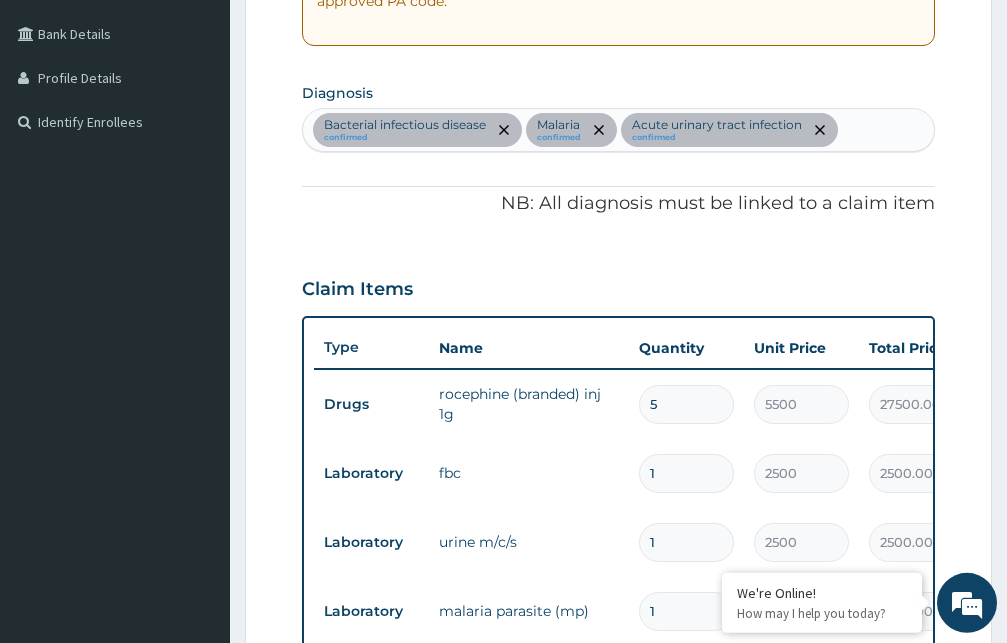 click on "Bacterial infectious disease confirmed Malaria confirmed Acute urinary tract infection confirmed" at bounding box center [618, 130] 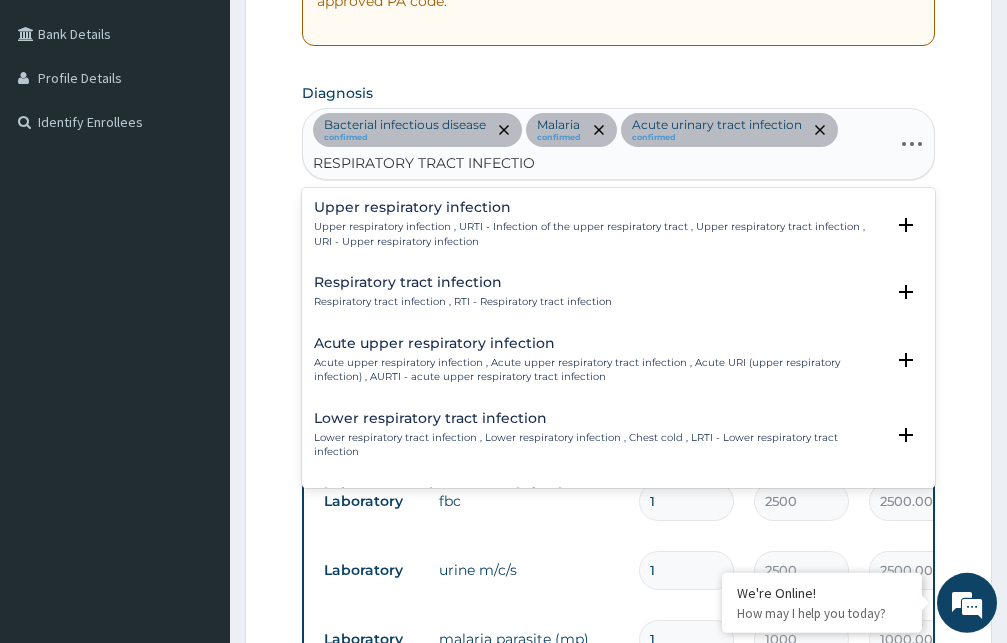type on "RESPIRATORY TRACT INFECTION" 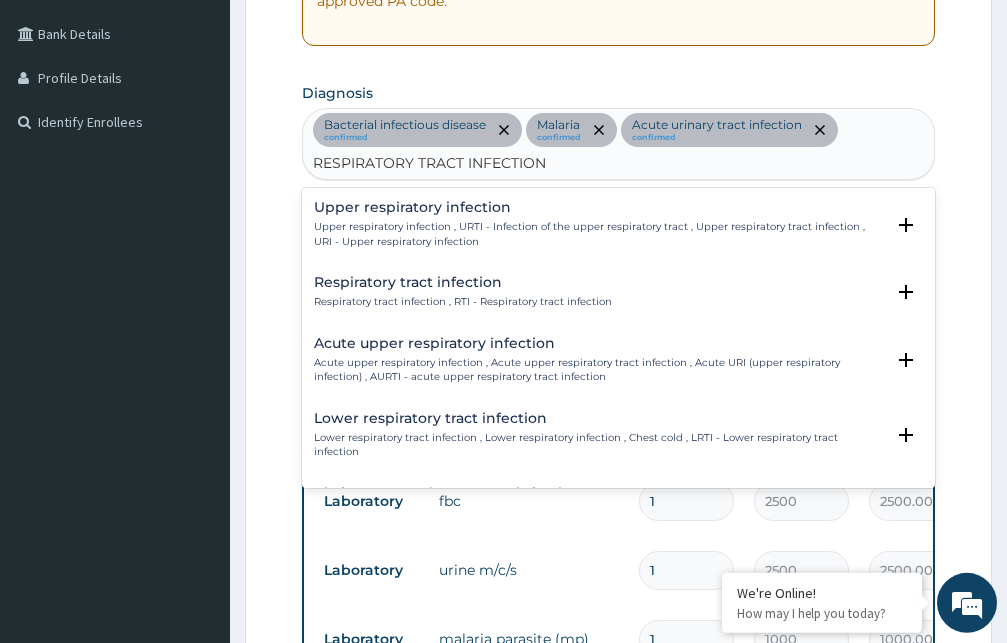 click on "Acute upper respiratory infection" at bounding box center (599, 343) 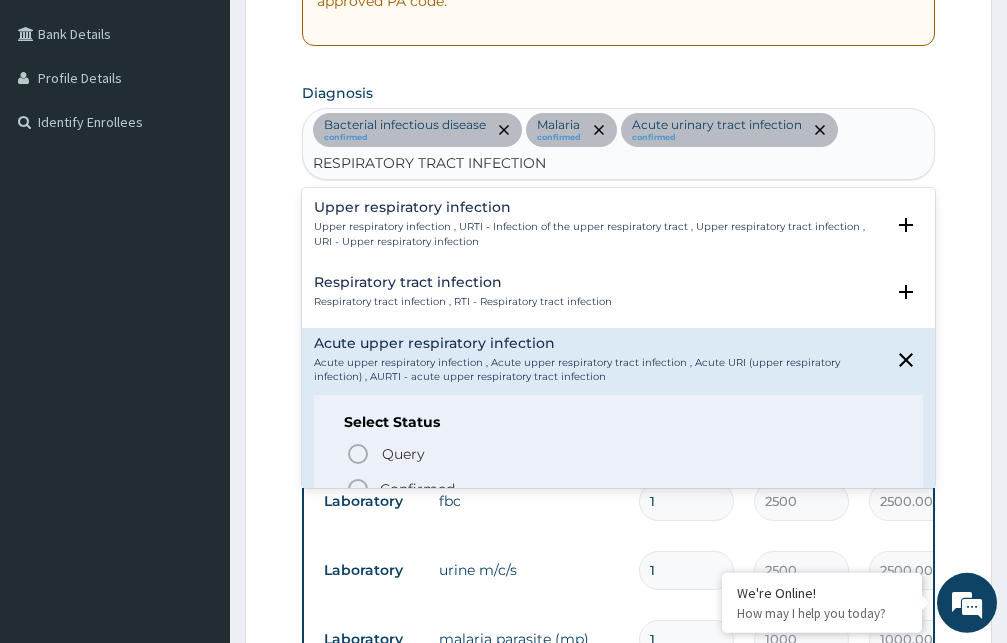 click 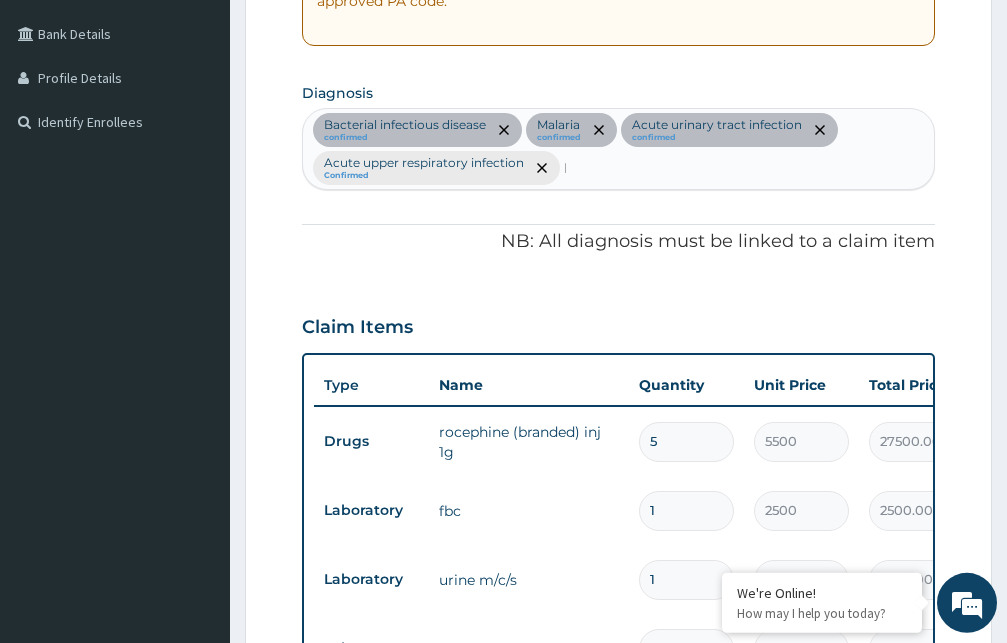 type 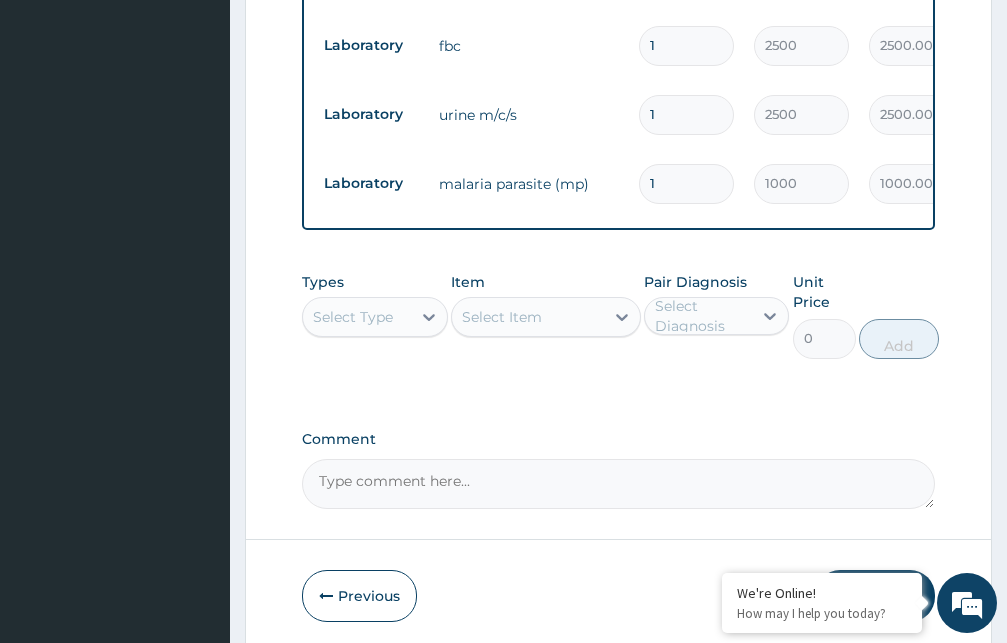 scroll, scrollTop: 979, scrollLeft: 0, axis: vertical 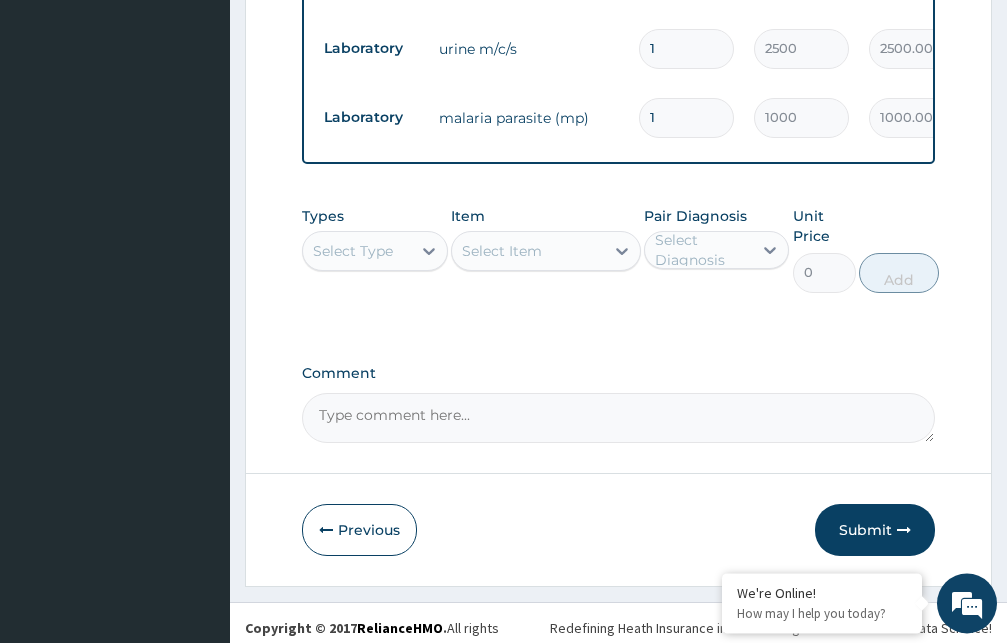 click on "Select Type" at bounding box center [353, 251] 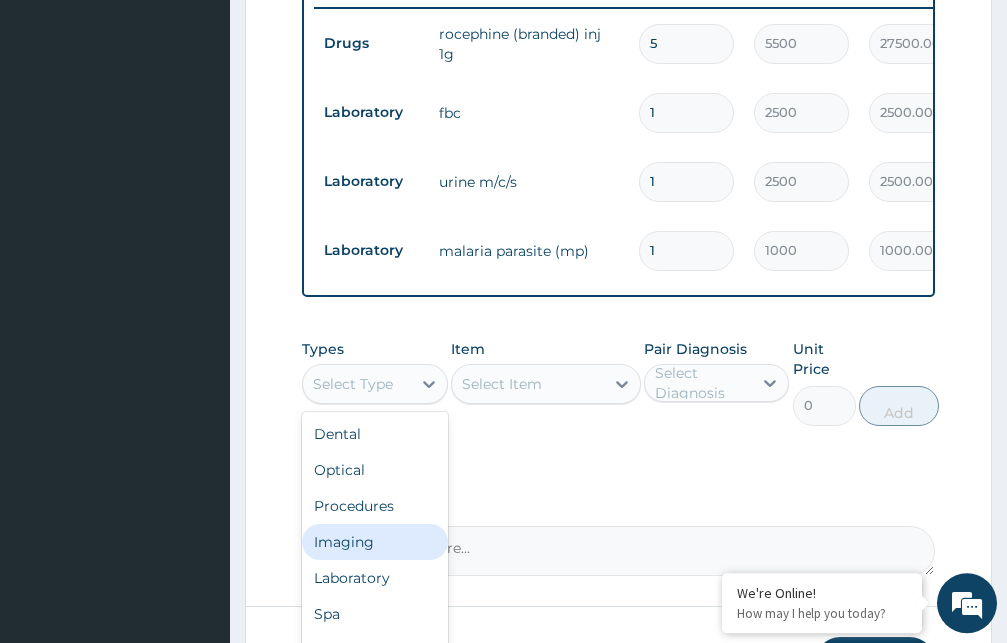 scroll, scrollTop: 854, scrollLeft: 0, axis: vertical 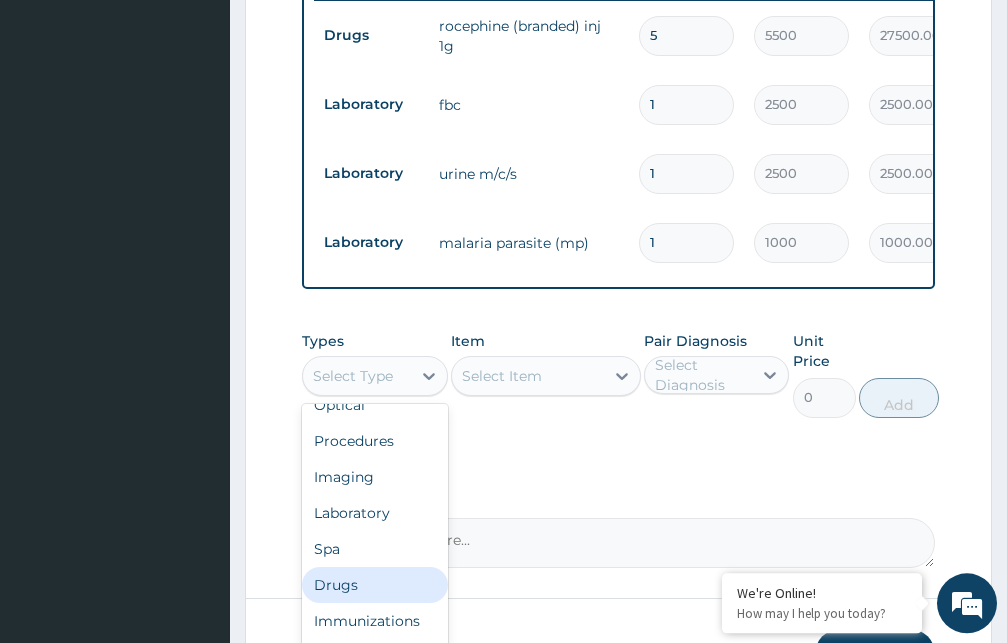 click on "Drugs" at bounding box center (375, 585) 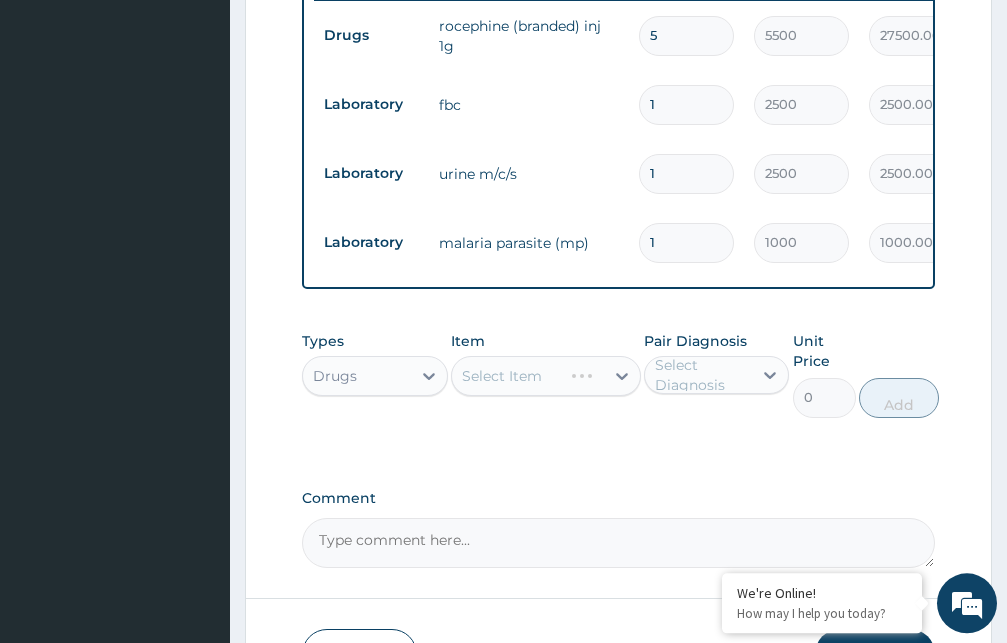 click on "Select Item" at bounding box center [546, 376] 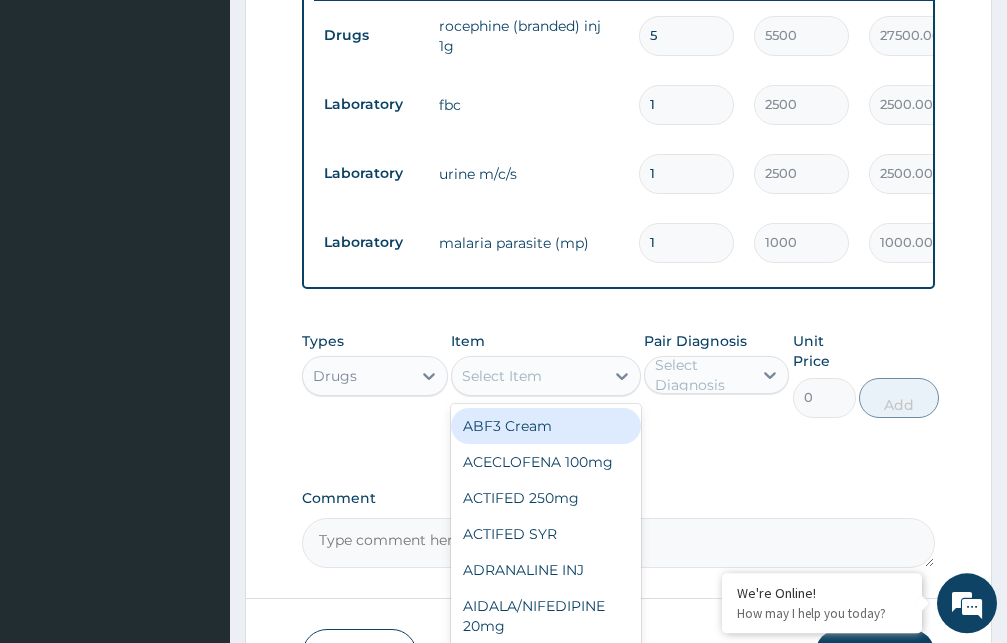 click on "Select Item" at bounding box center [502, 376] 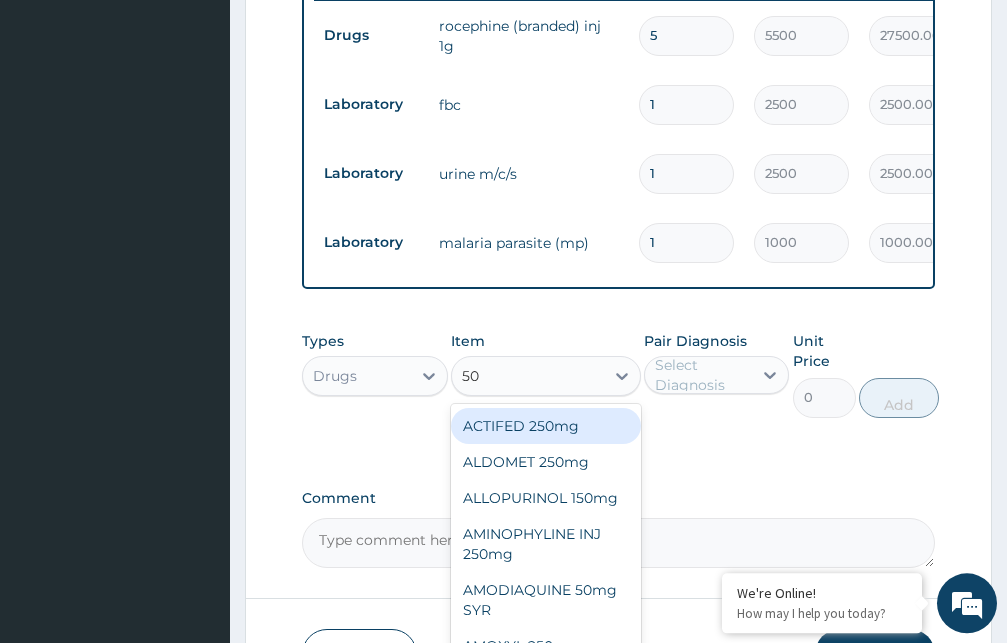 type on "50%" 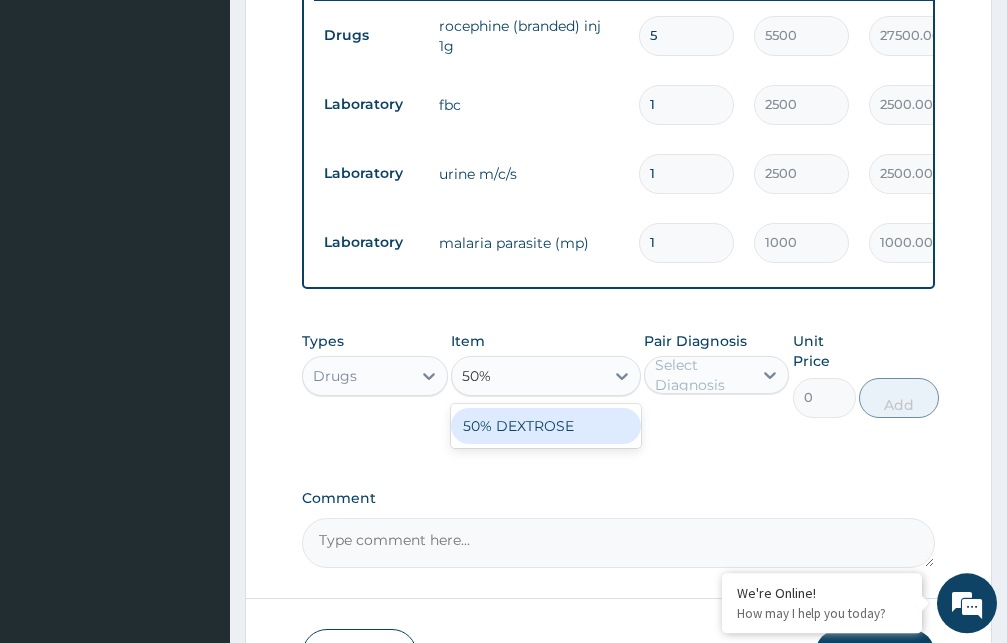 click on "50% DEXTROSE" at bounding box center (546, 426) 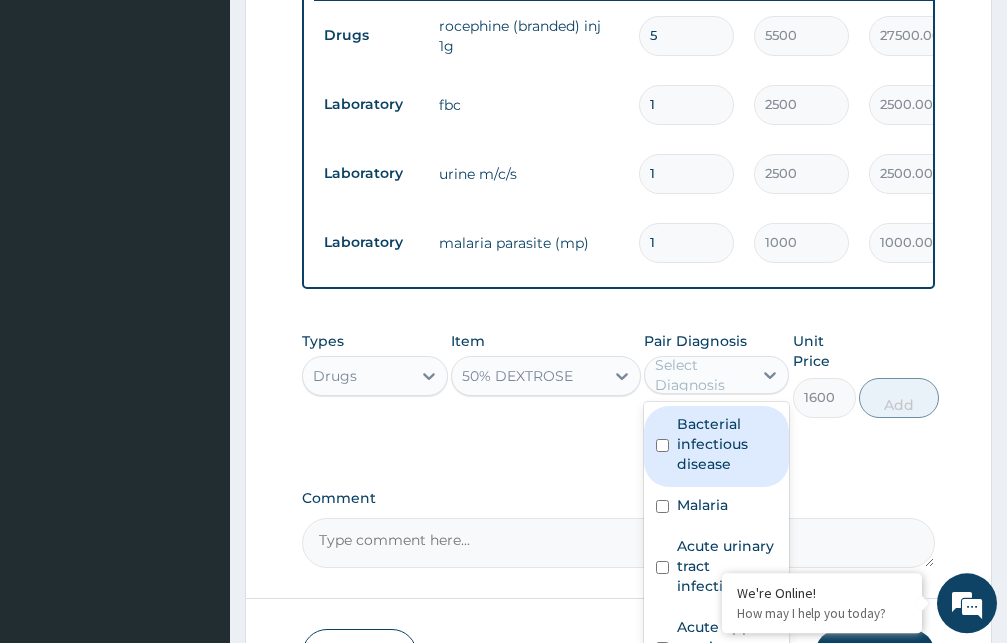 click on "Select Diagnosis" at bounding box center (703, 375) 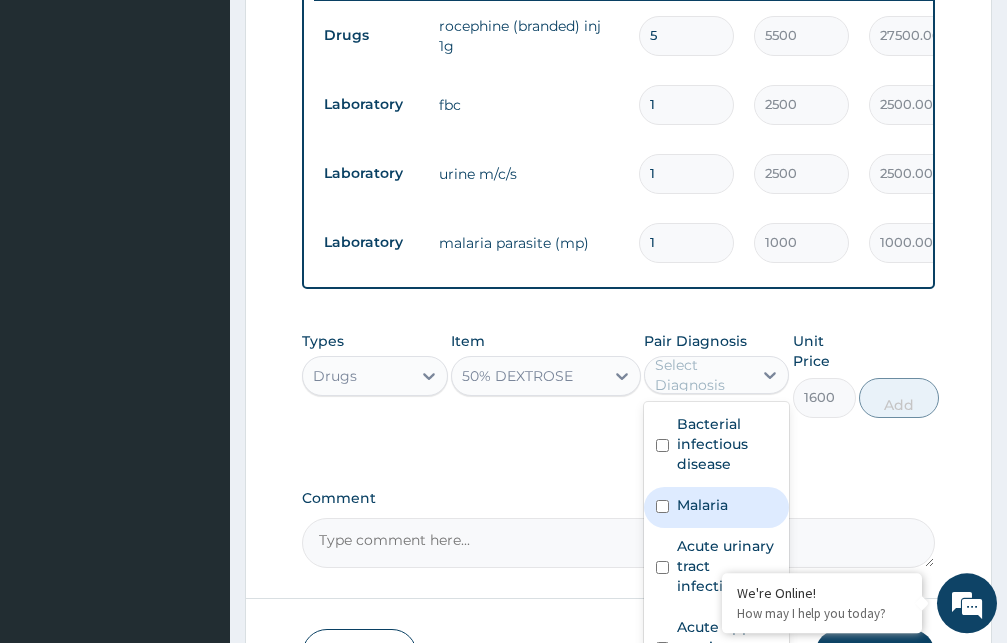 click at bounding box center [662, 506] 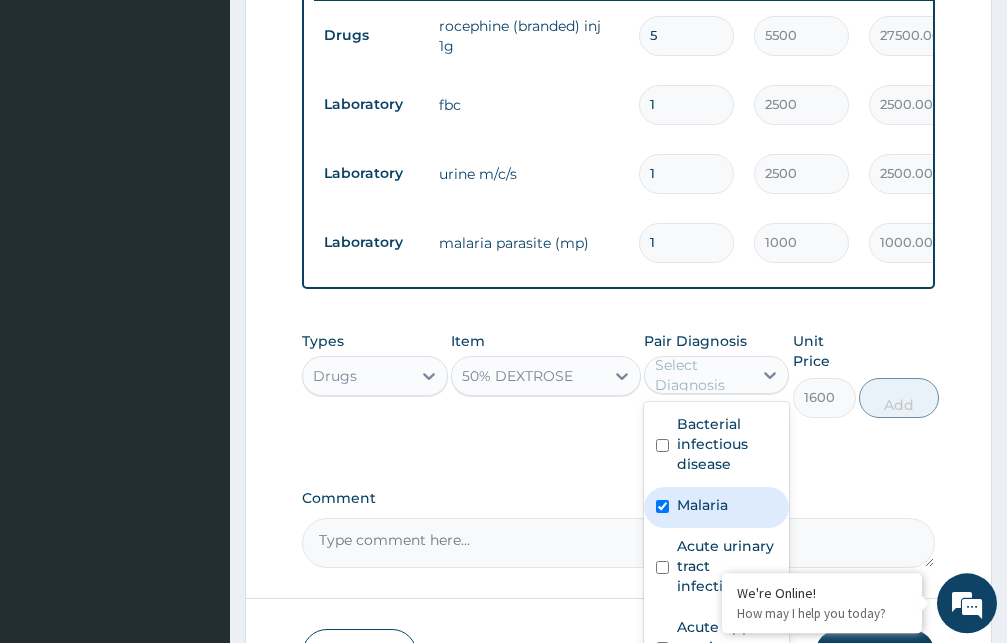 checkbox on "true" 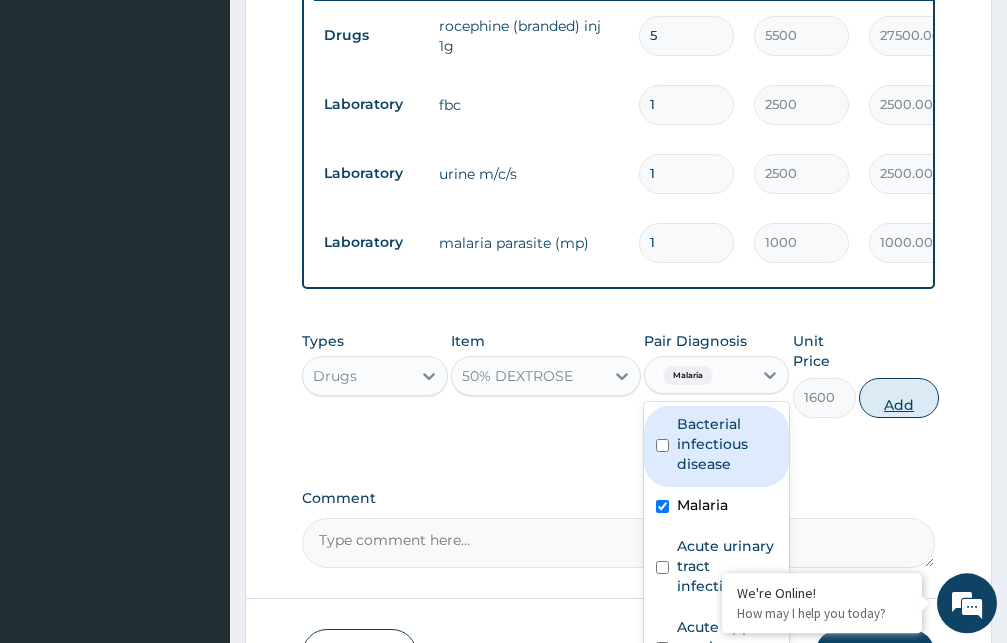 click on "Add" at bounding box center (899, 398) 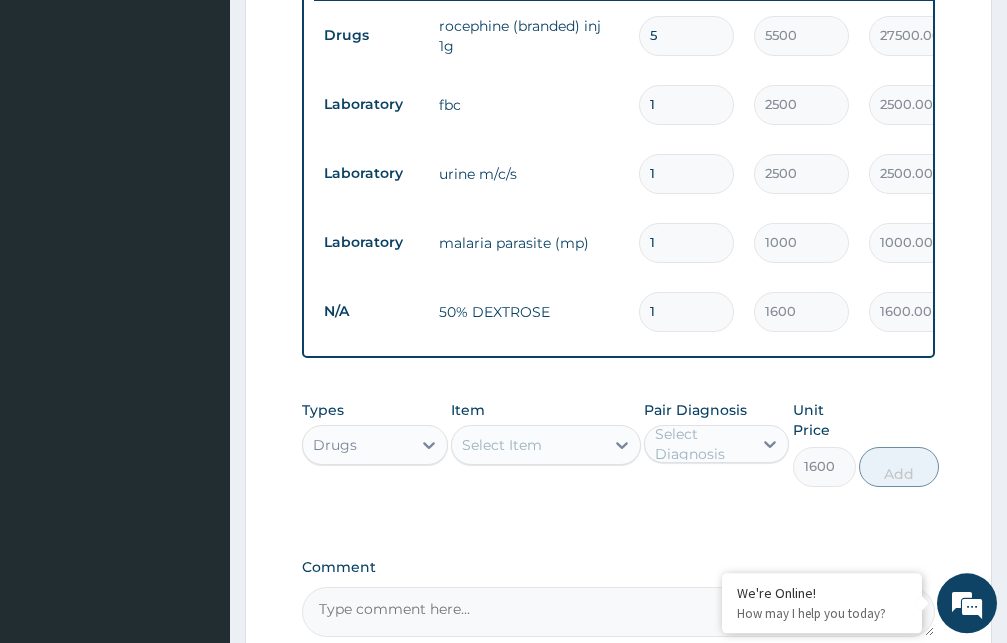 type on "0" 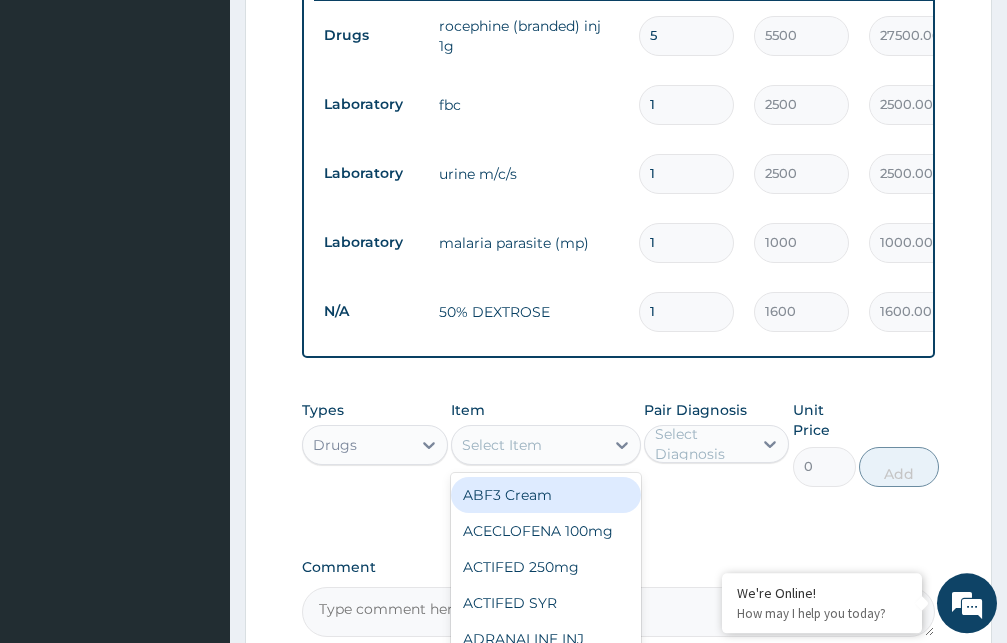 click on "Select Item" at bounding box center (502, 445) 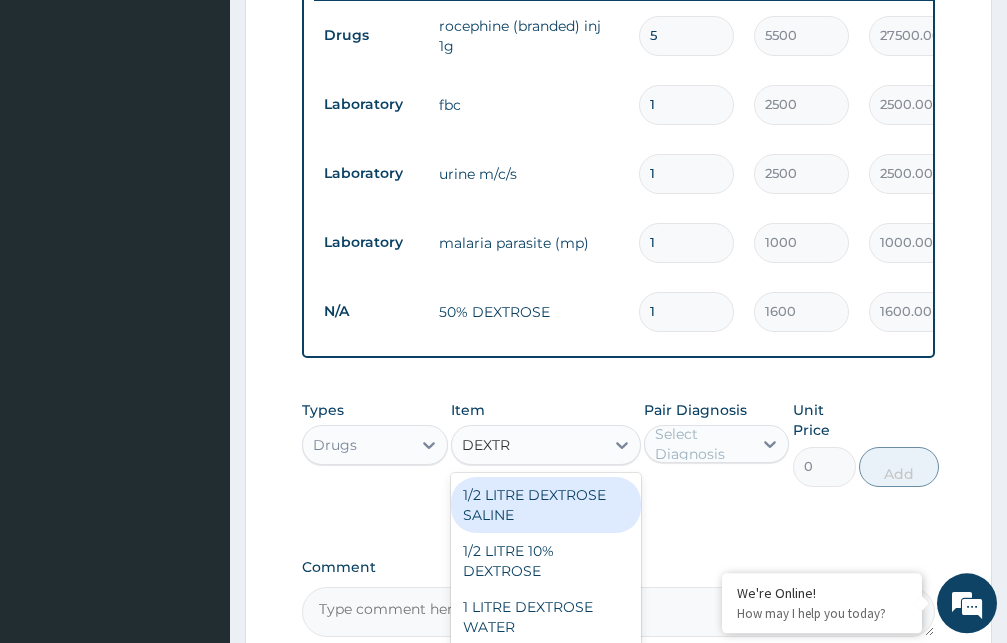 type on "DEXTRO" 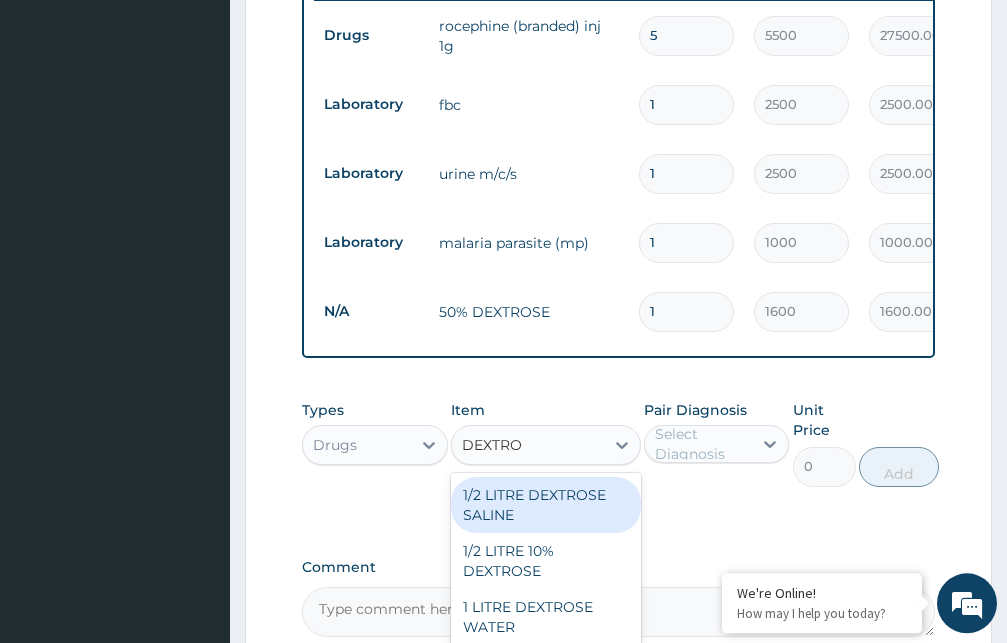 click on "1/2 LITRE DEXTROSE SALINE" at bounding box center (546, 505) 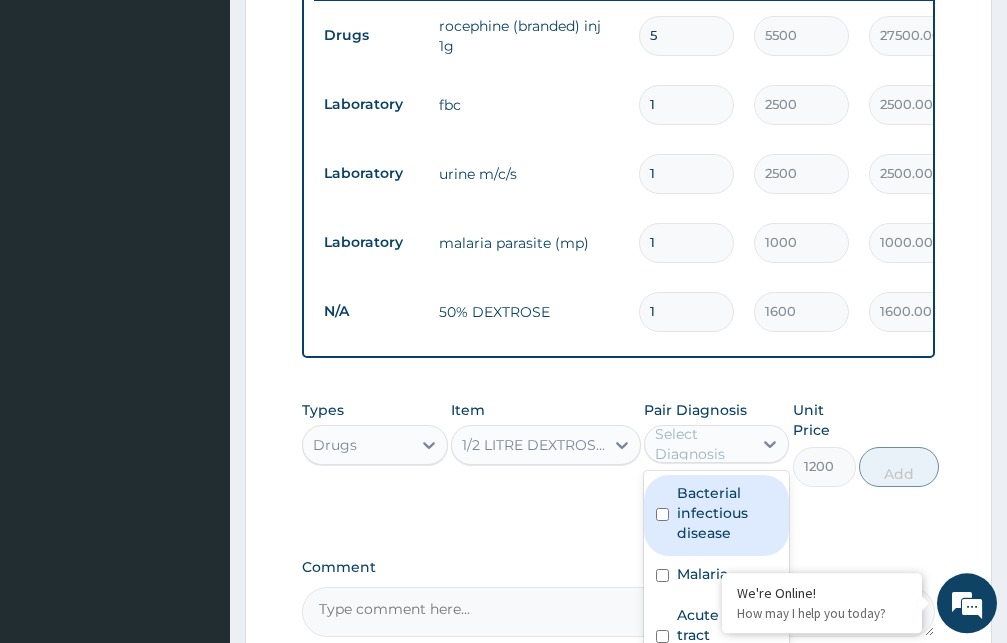 click on "Select Diagnosis" at bounding box center [703, 444] 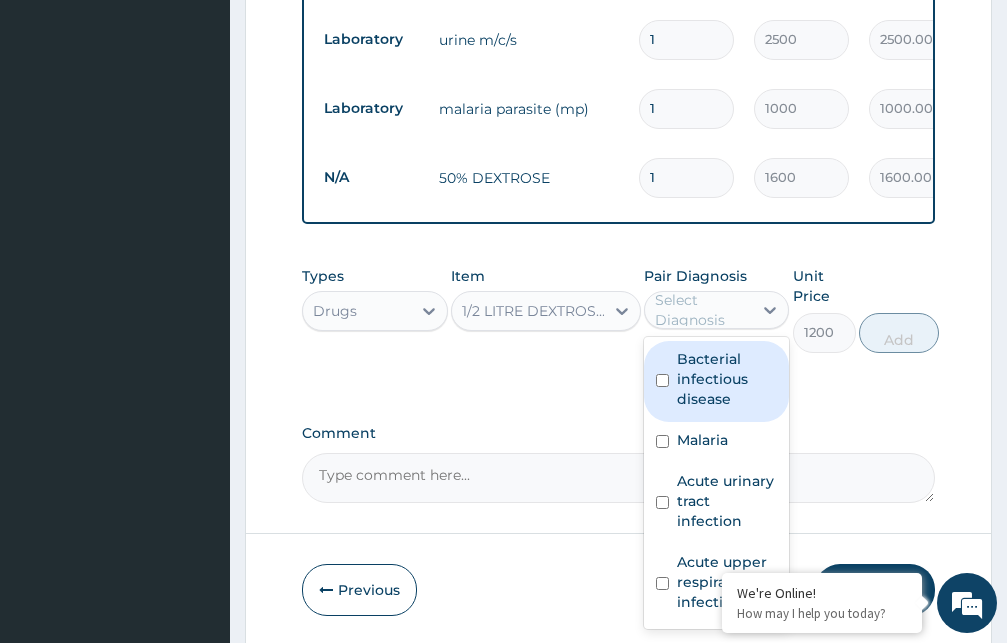 scroll, scrollTop: 993, scrollLeft: 0, axis: vertical 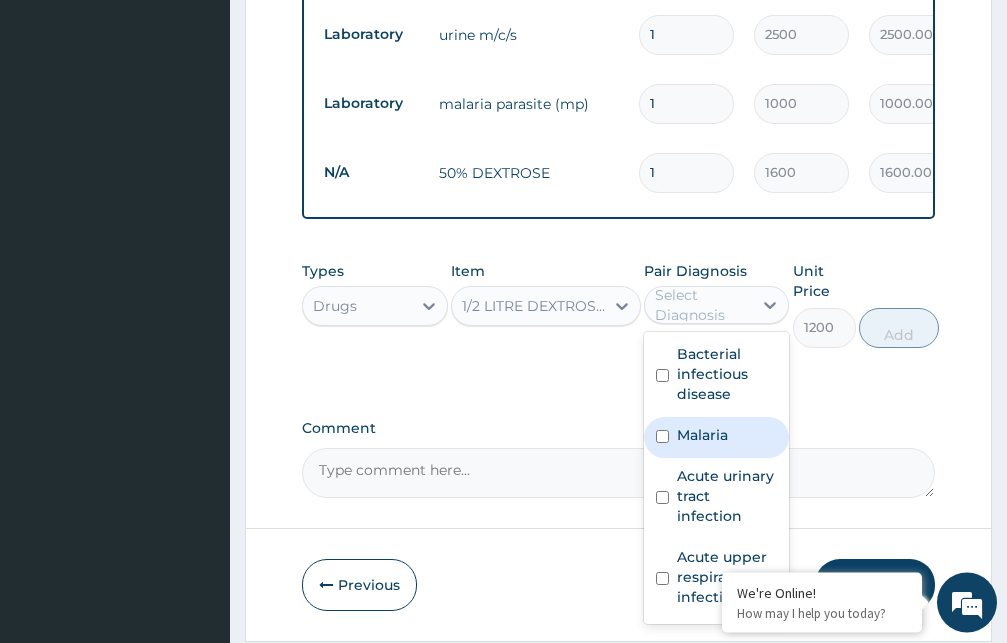 click on "Malaria" at bounding box center (717, 437) 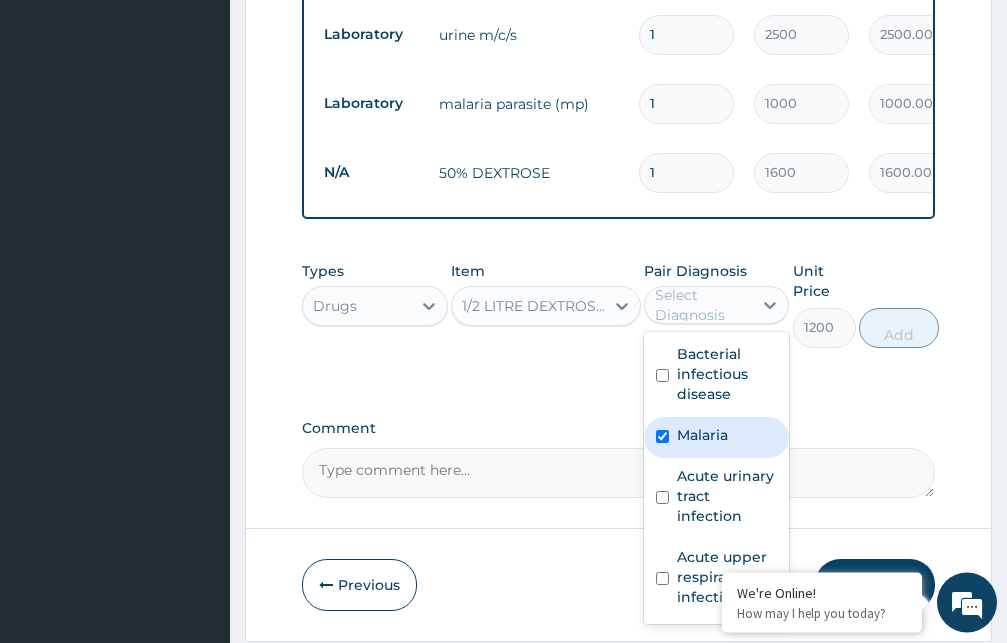 checkbox on "true" 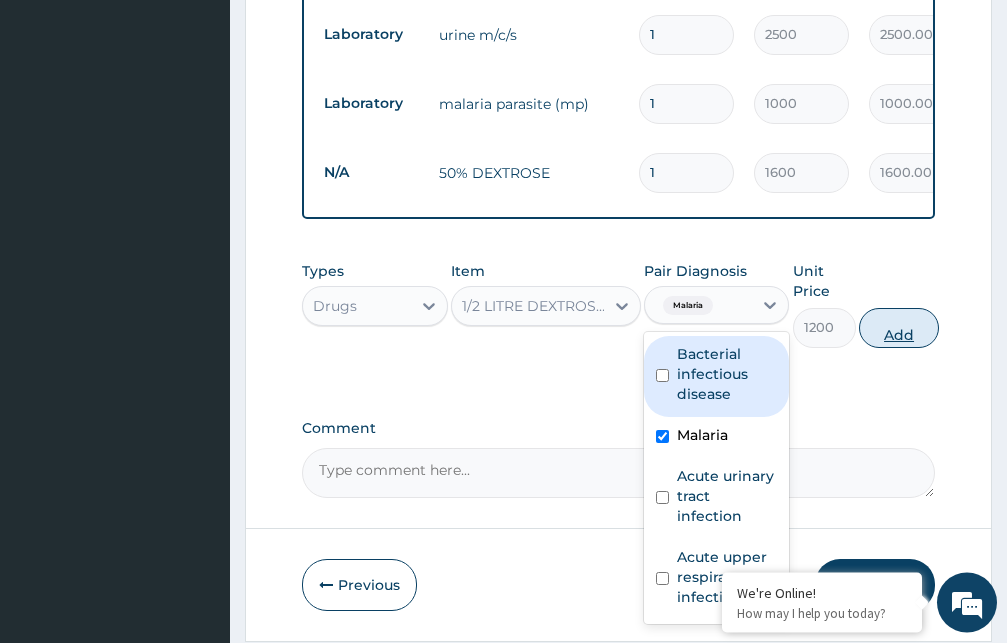 click on "Add" at bounding box center [899, 328] 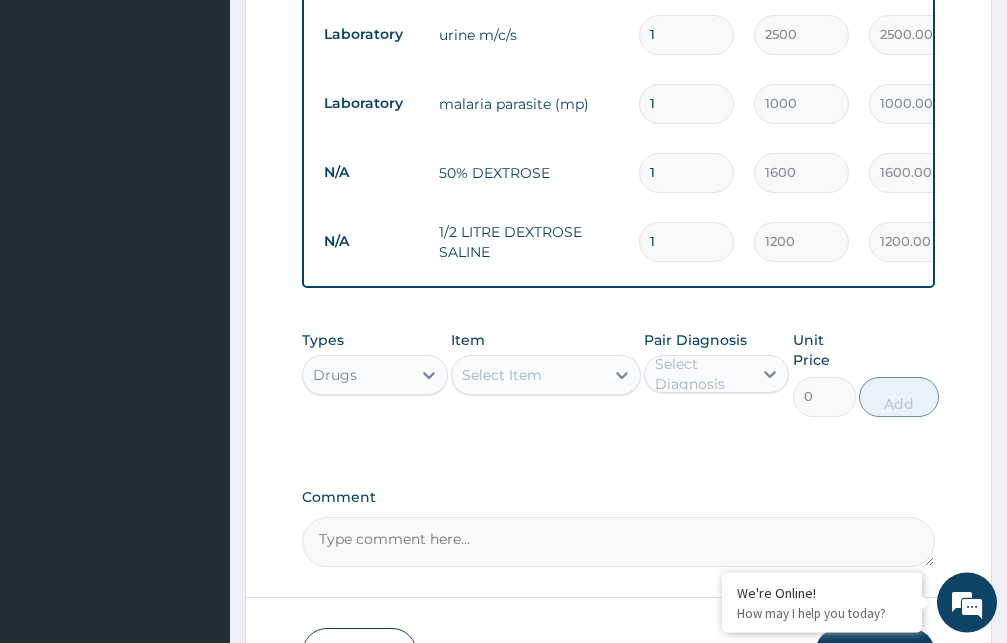 type 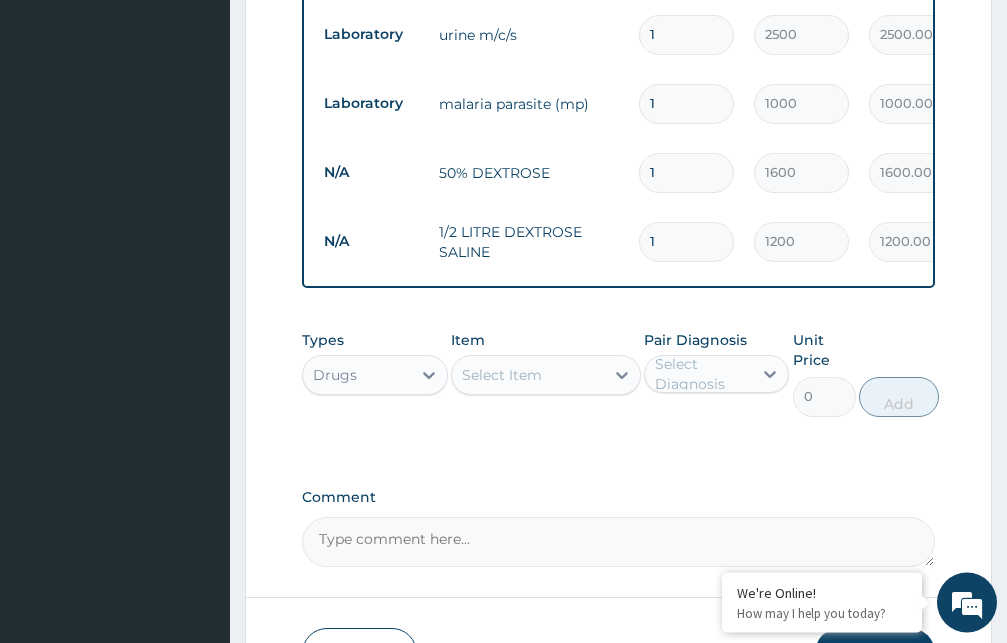 type on "0.00" 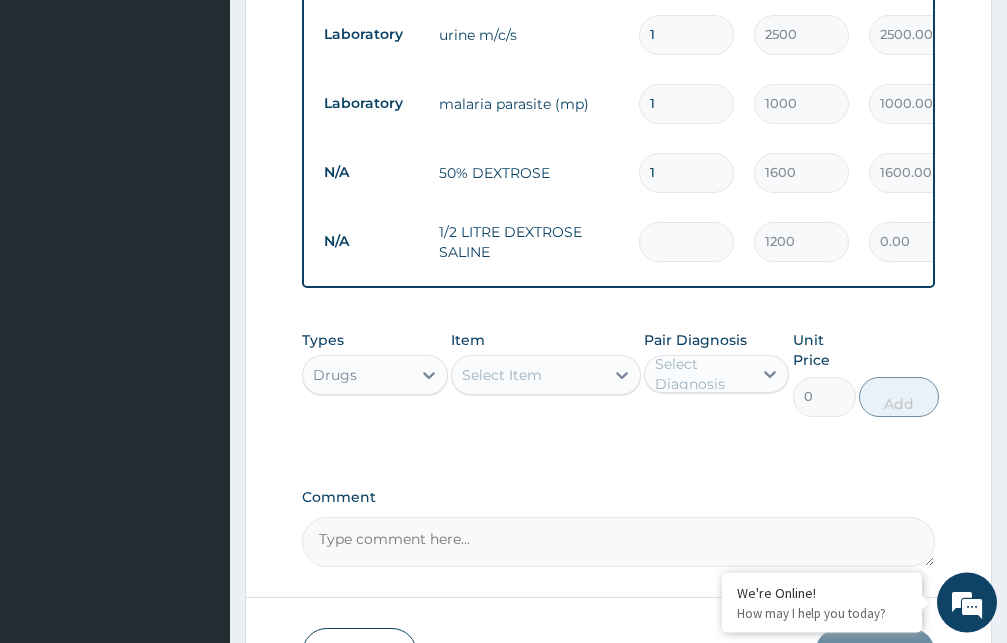 type on "3" 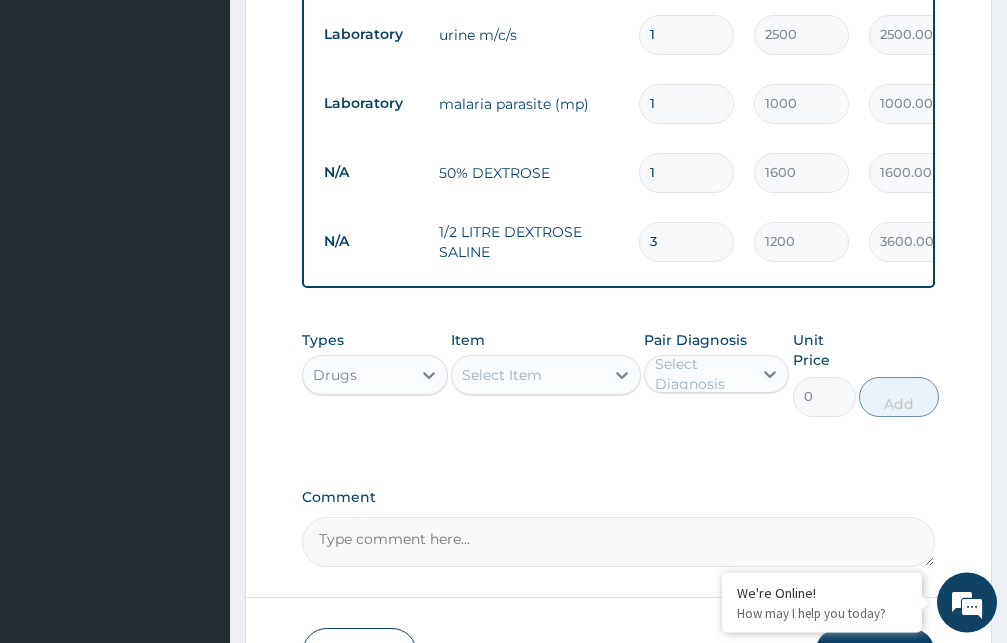 type on "3" 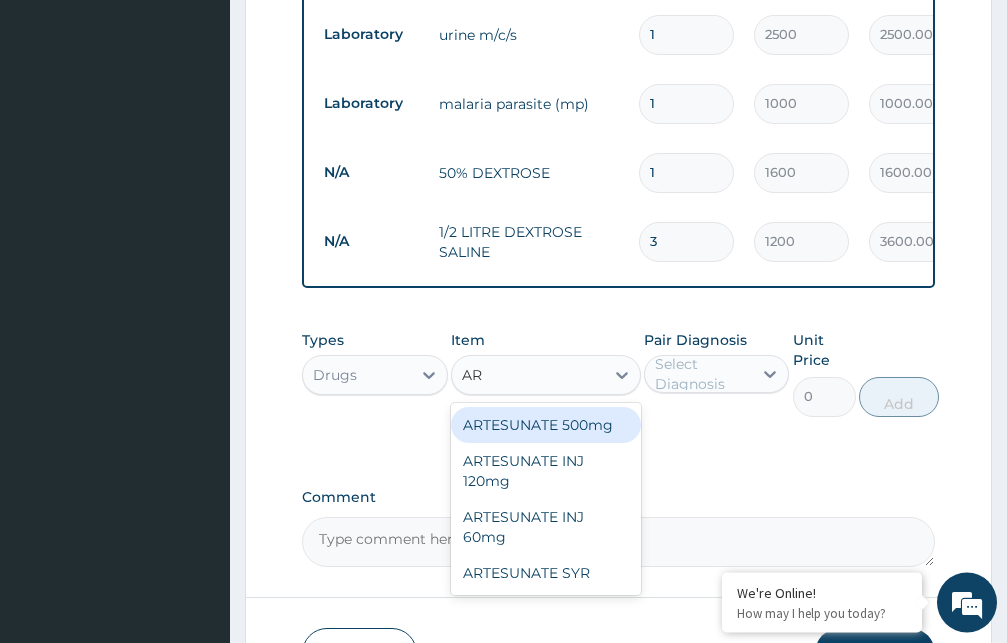 type on "A" 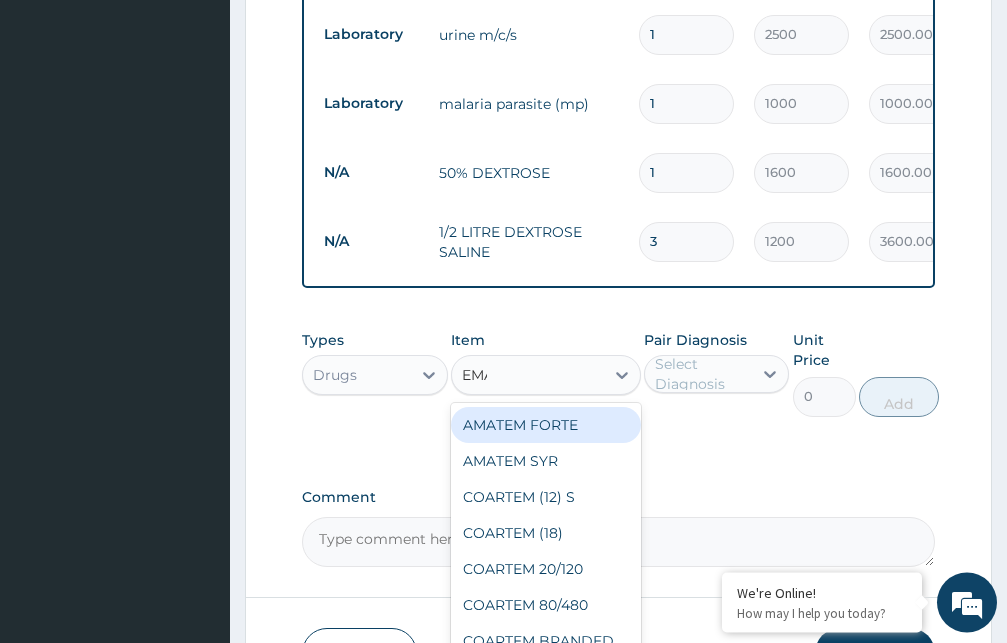 type on "EMAL" 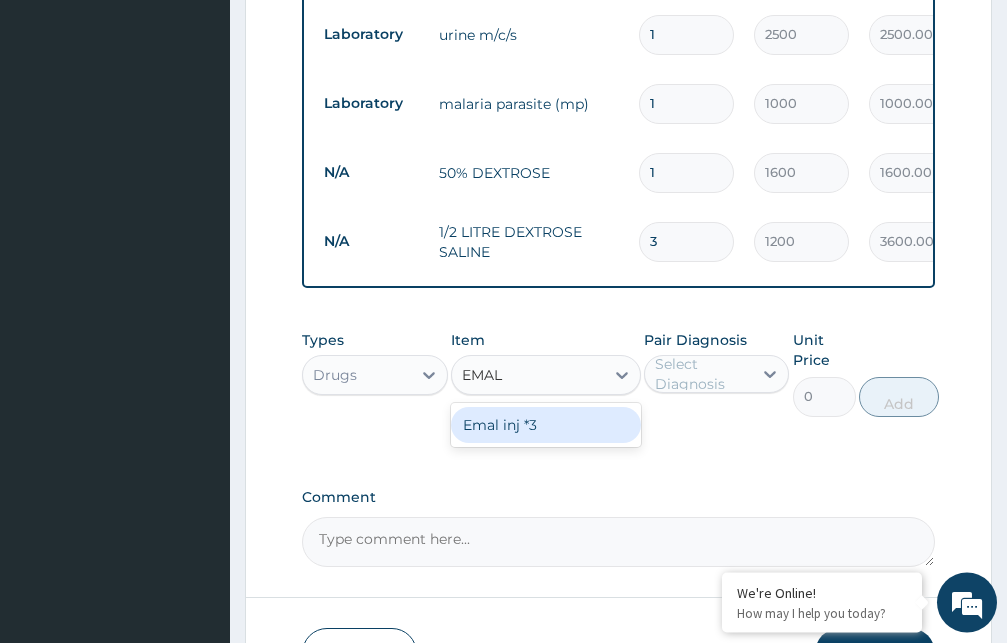 click on "Emal inj *3" at bounding box center (546, 425) 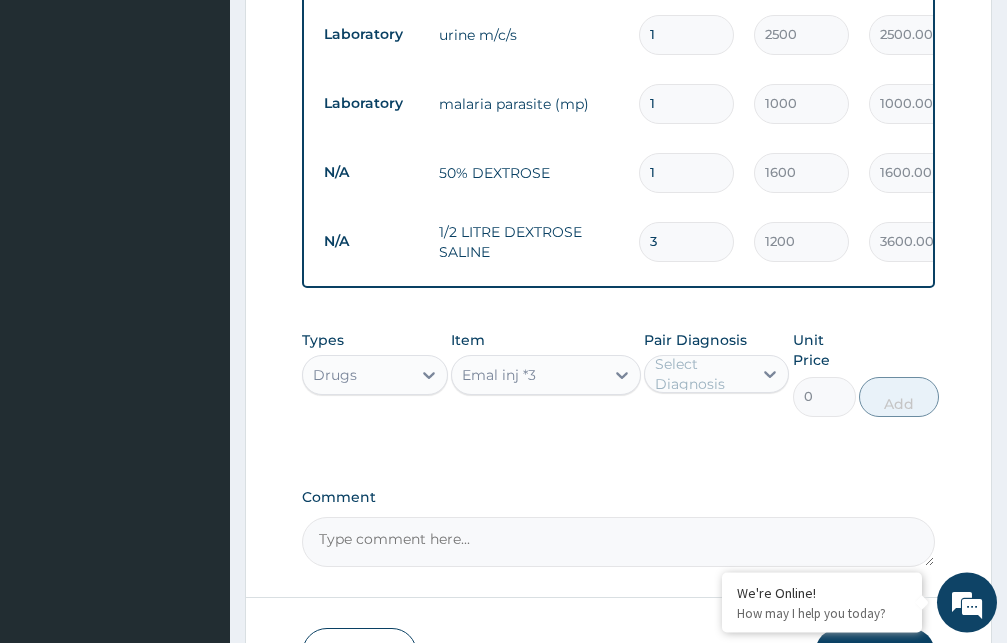 type 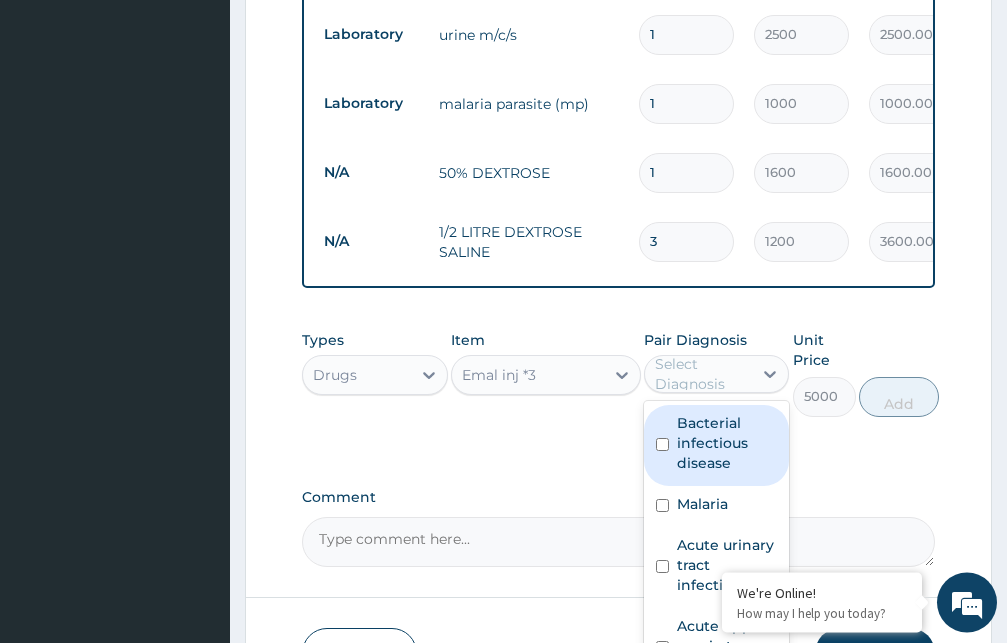 click on "Select Diagnosis" at bounding box center (703, 374) 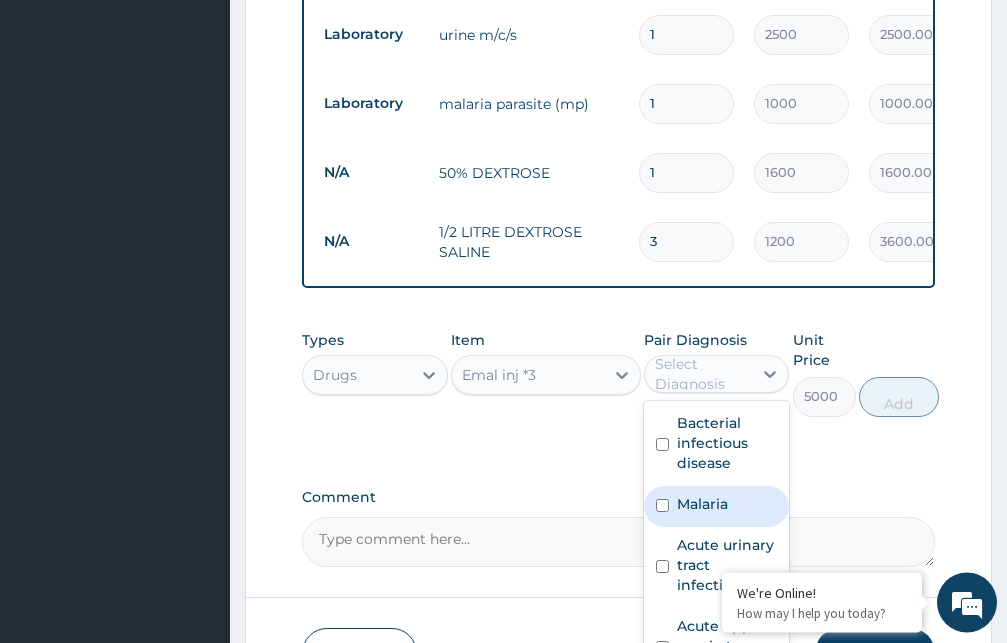click at bounding box center (662, 505) 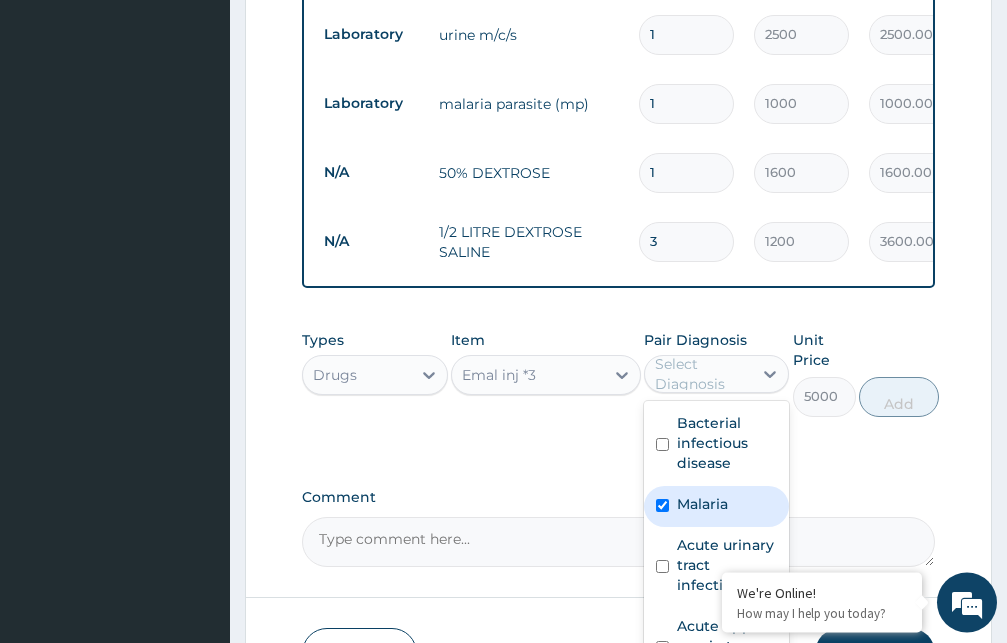 checkbox on "true" 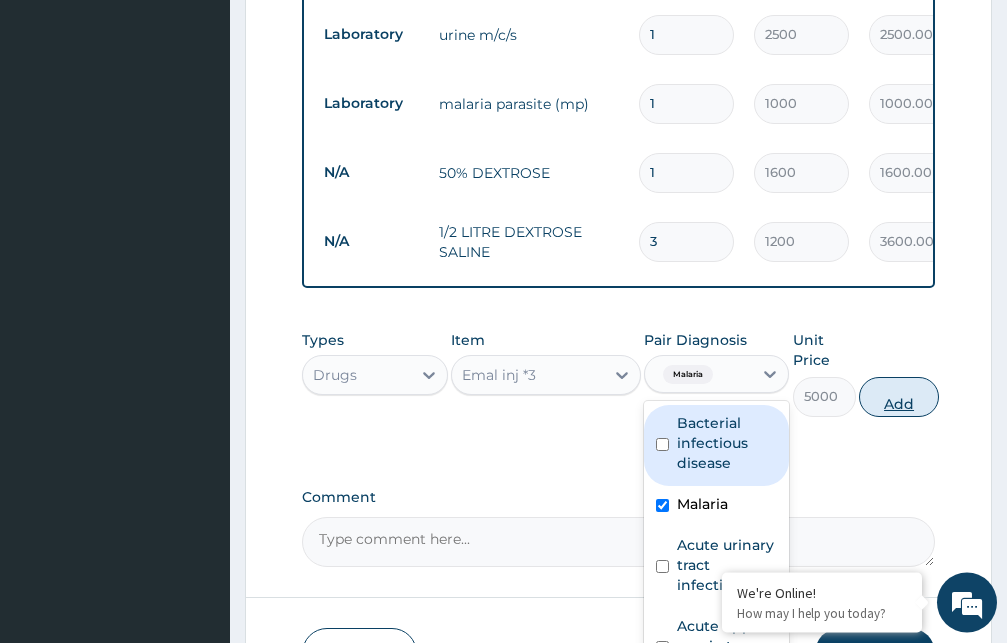 click on "Add" at bounding box center (899, 397) 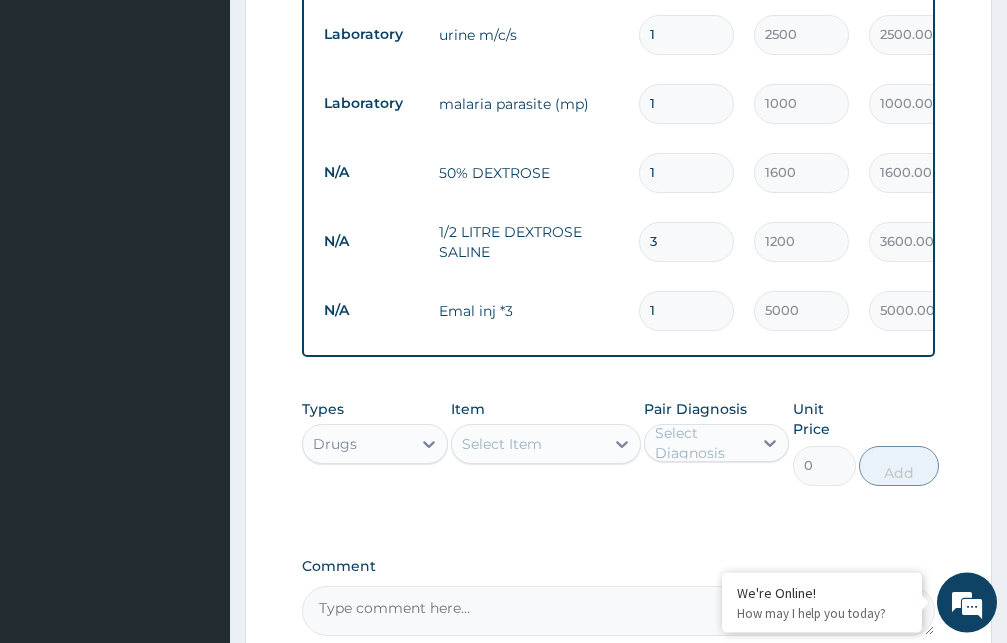 type 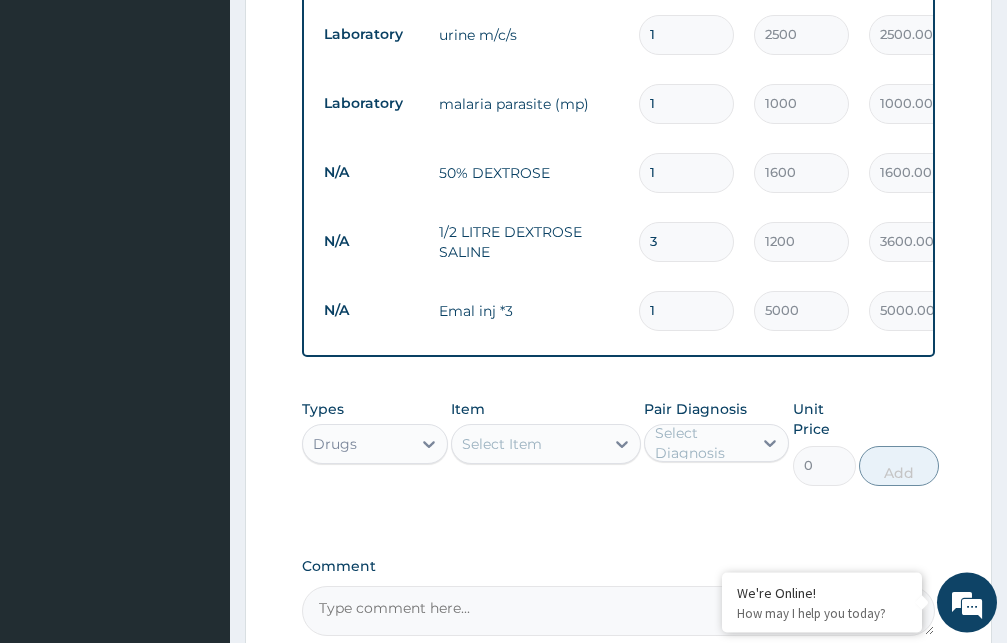 type on "0.00" 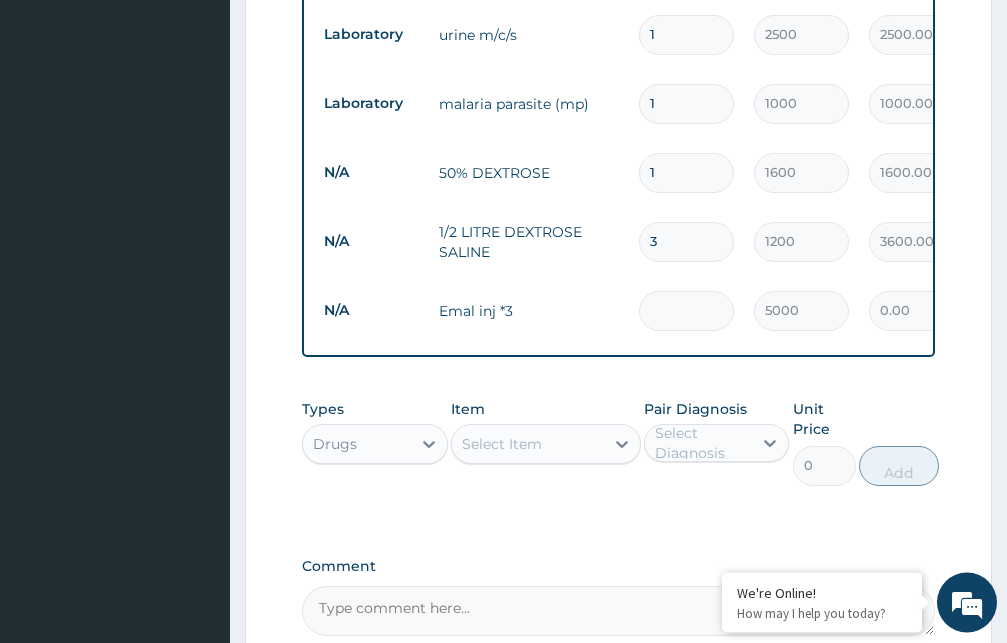 type on "3" 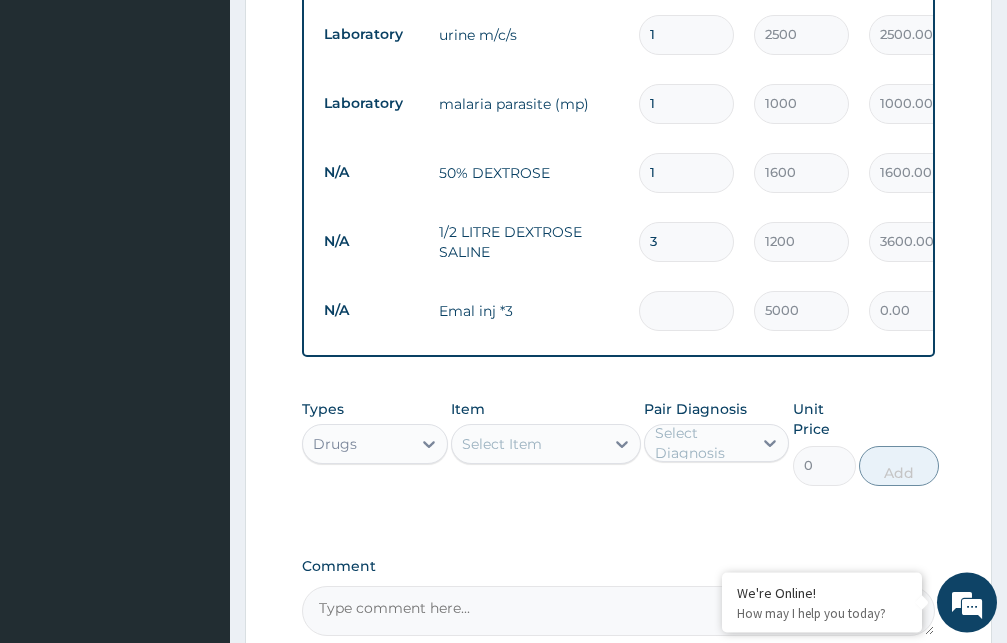 type on "15000.00" 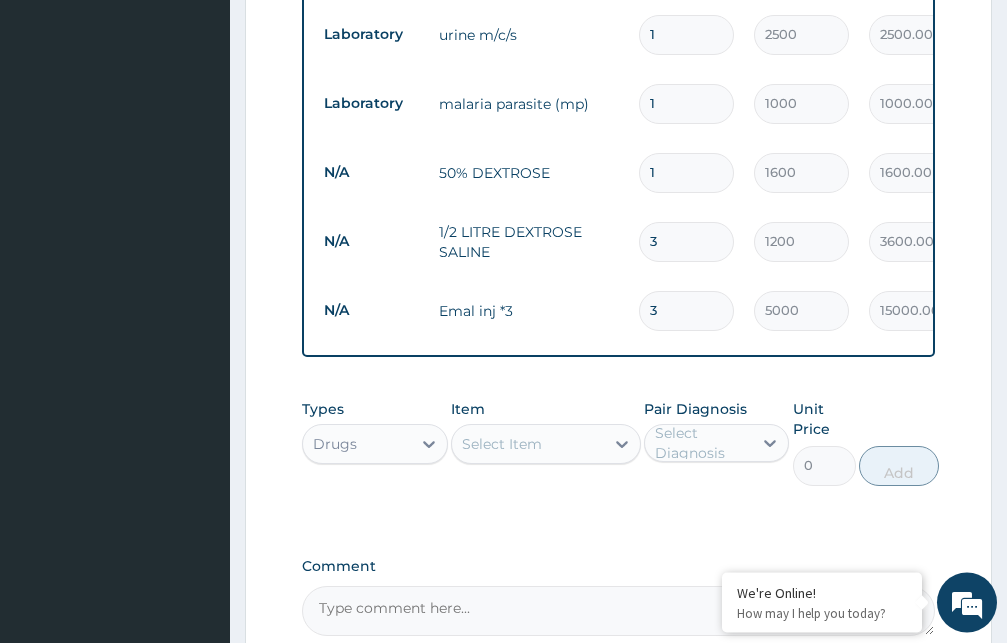type on "3" 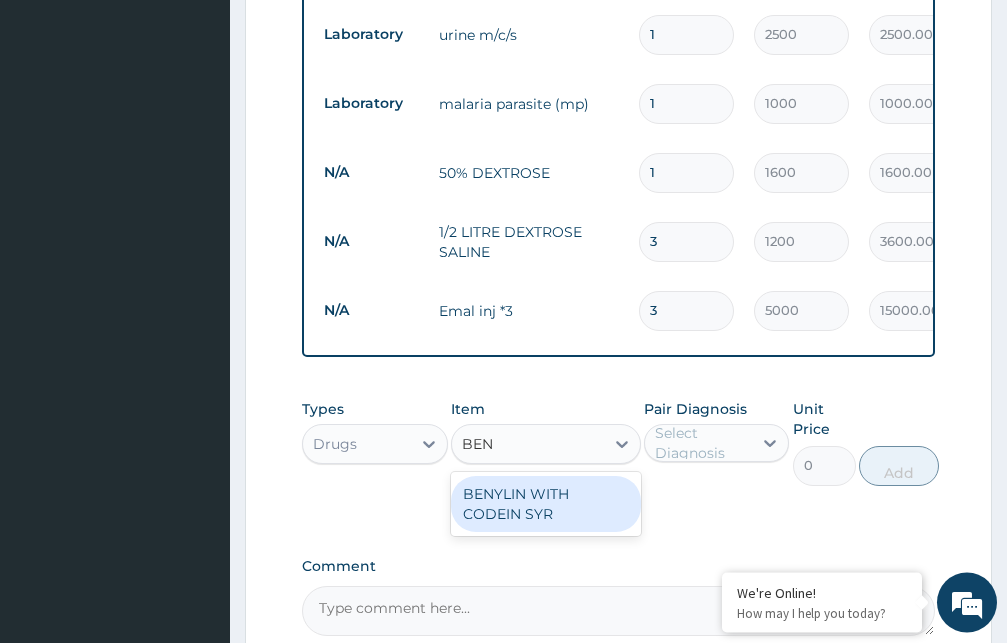 type on "BENY" 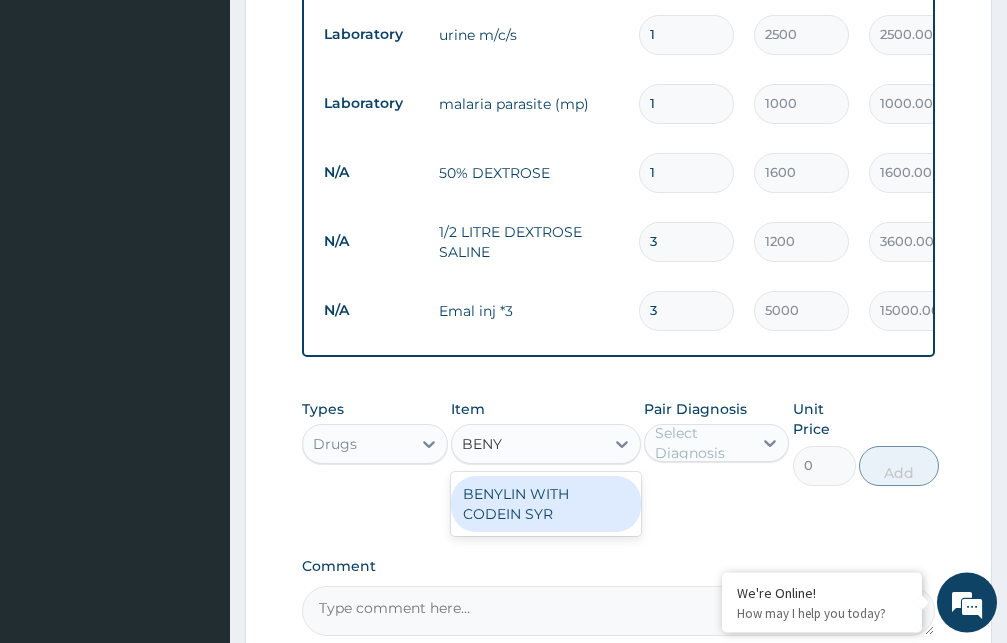 click on "BENYLIN WITH CODEIN SYR" at bounding box center [546, 504] 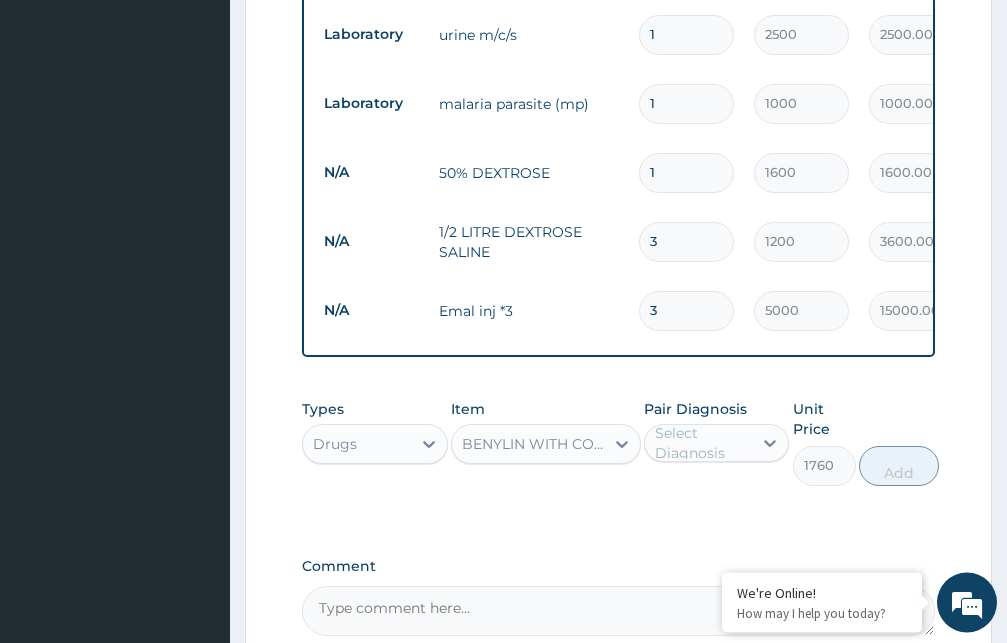 click on "Select Diagnosis" at bounding box center (703, 443) 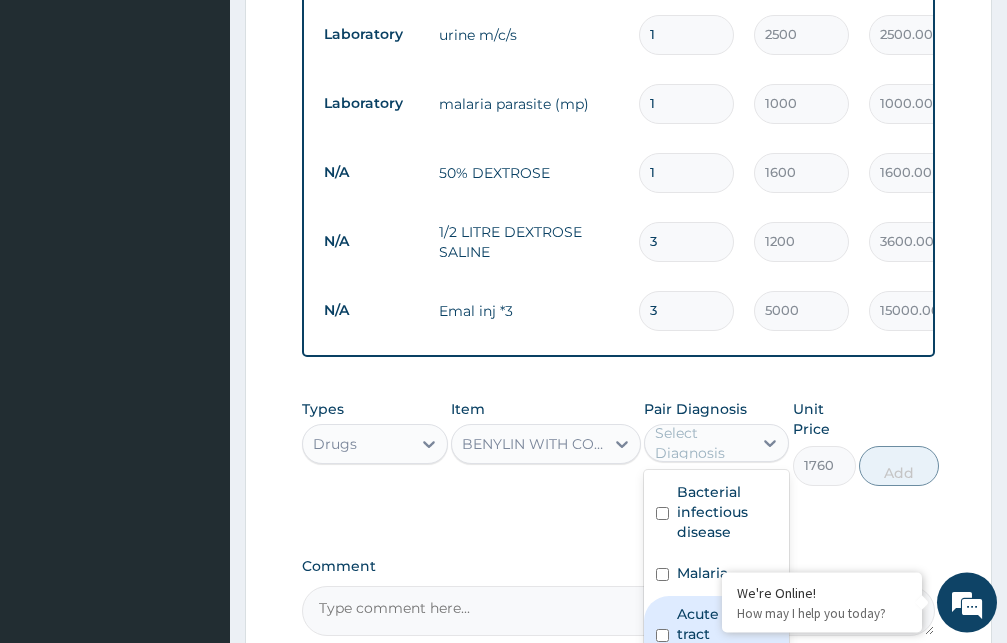 click on "Acute urinary tract infection" at bounding box center [717, 636] 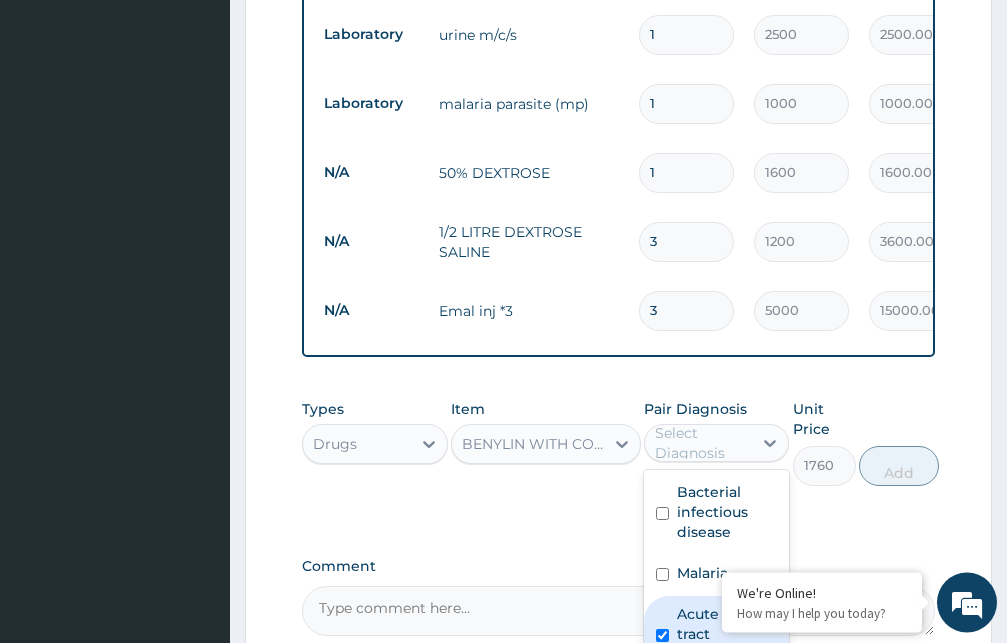 checkbox on "true" 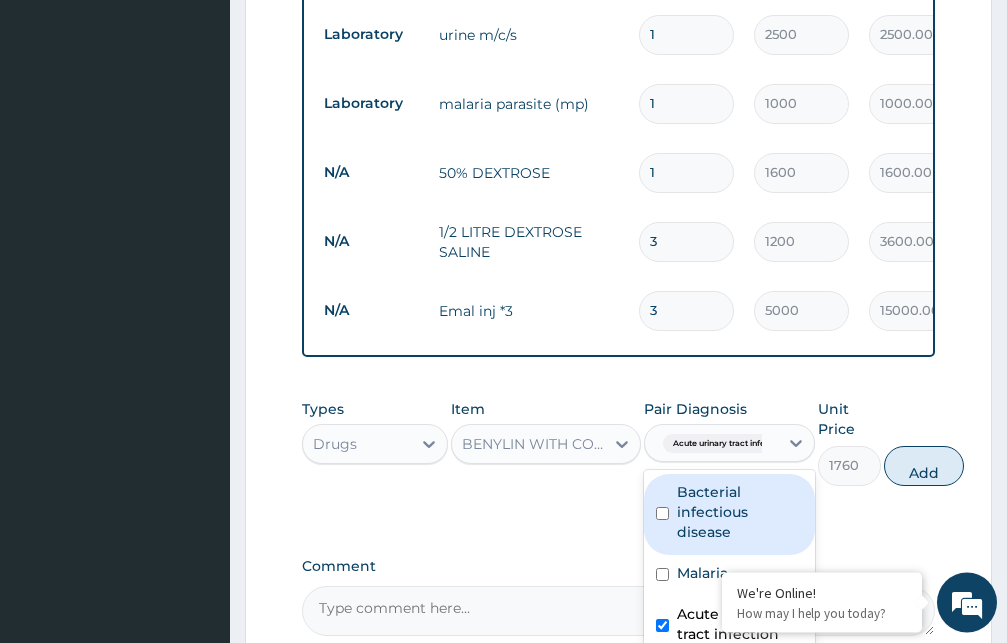 scroll, scrollTop: 1162, scrollLeft: 0, axis: vertical 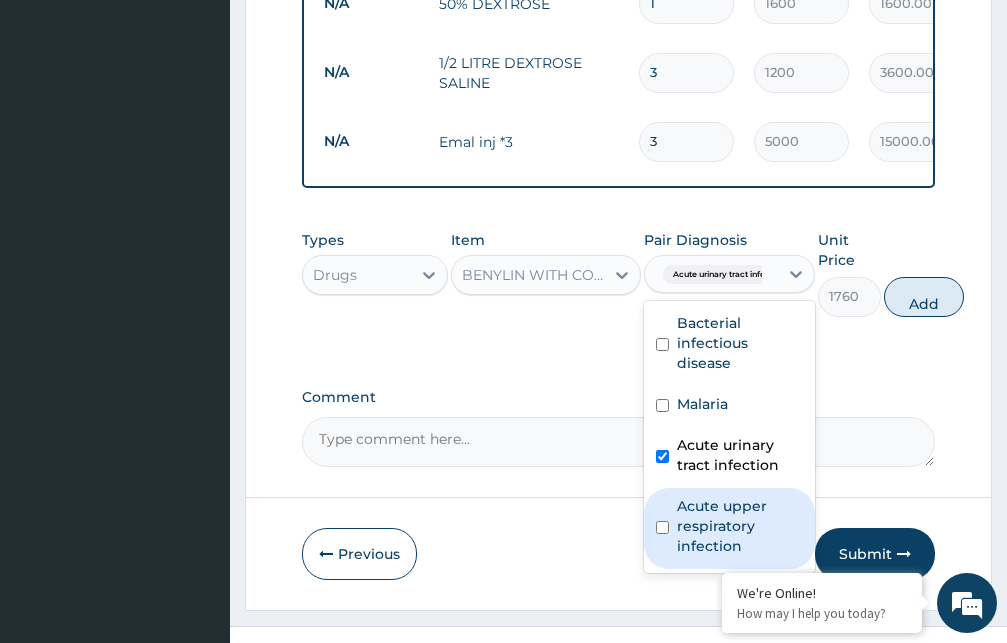 click at bounding box center (662, 527) 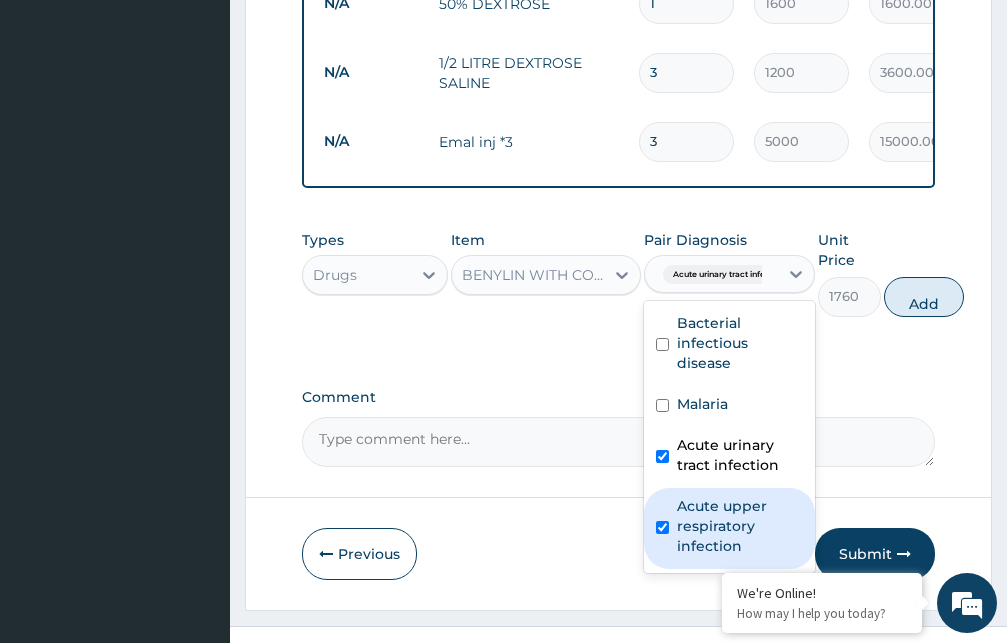 checkbox on "true" 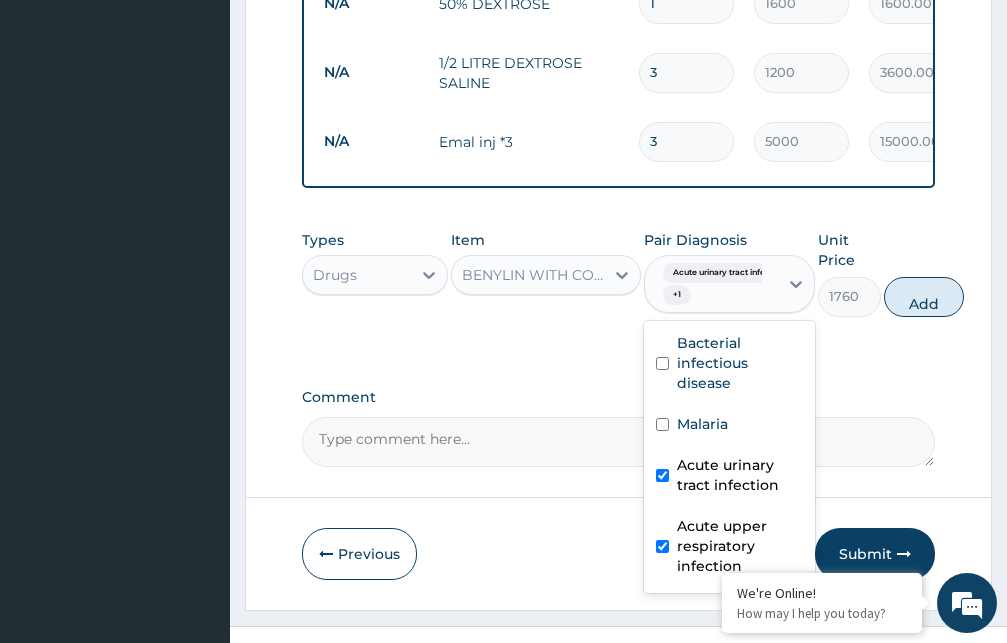 click at bounding box center (662, 475) 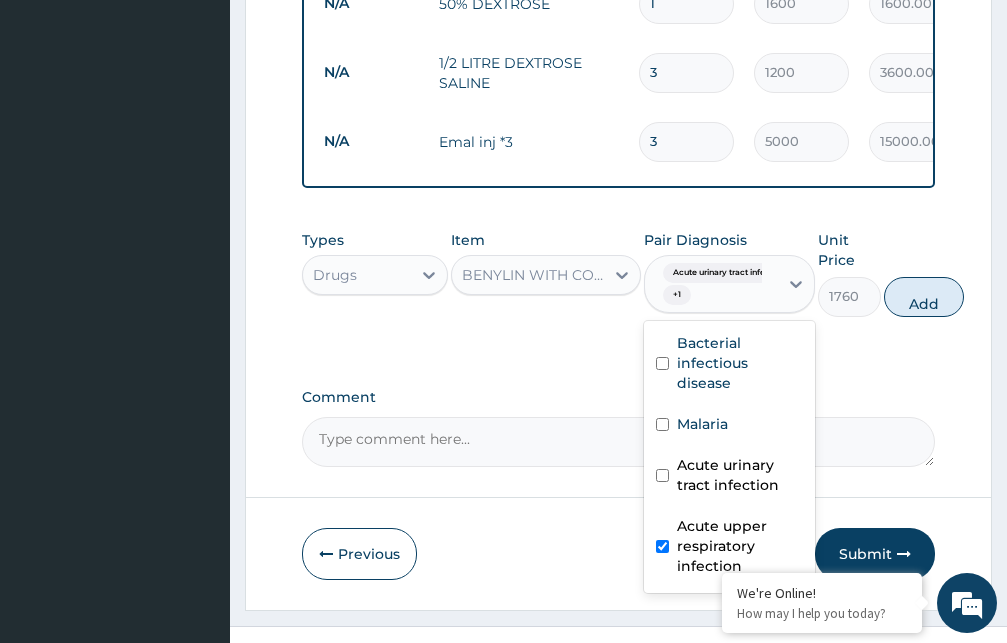 checkbox on "false" 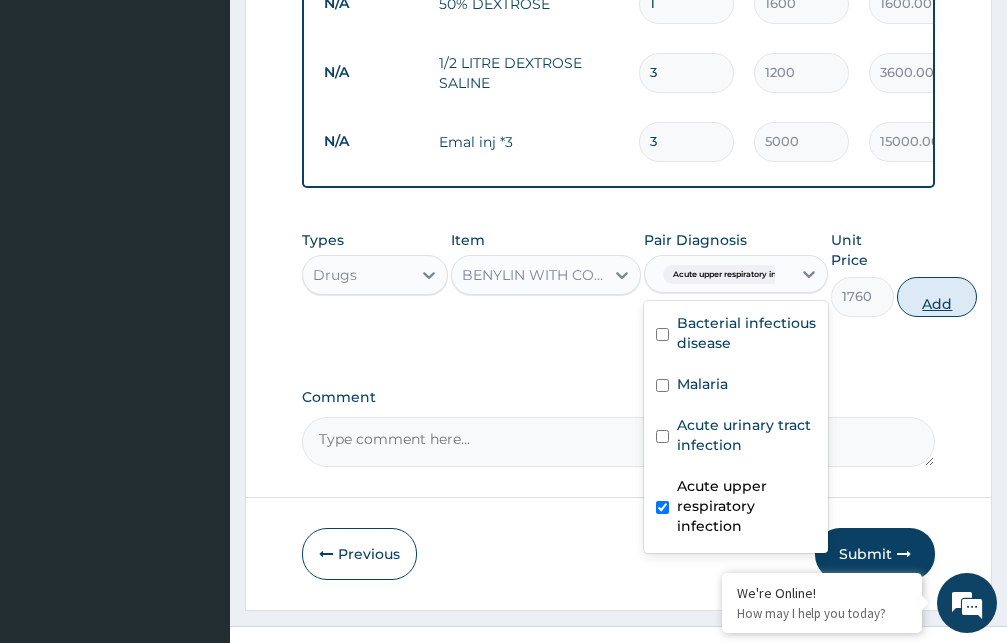 click on "Add" at bounding box center (937, 297) 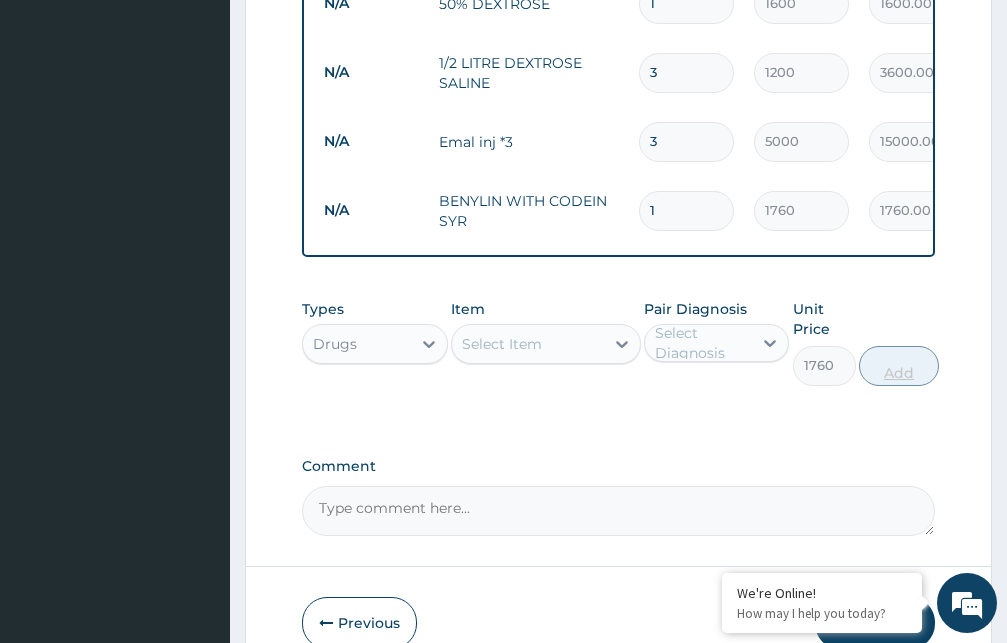 type on "0" 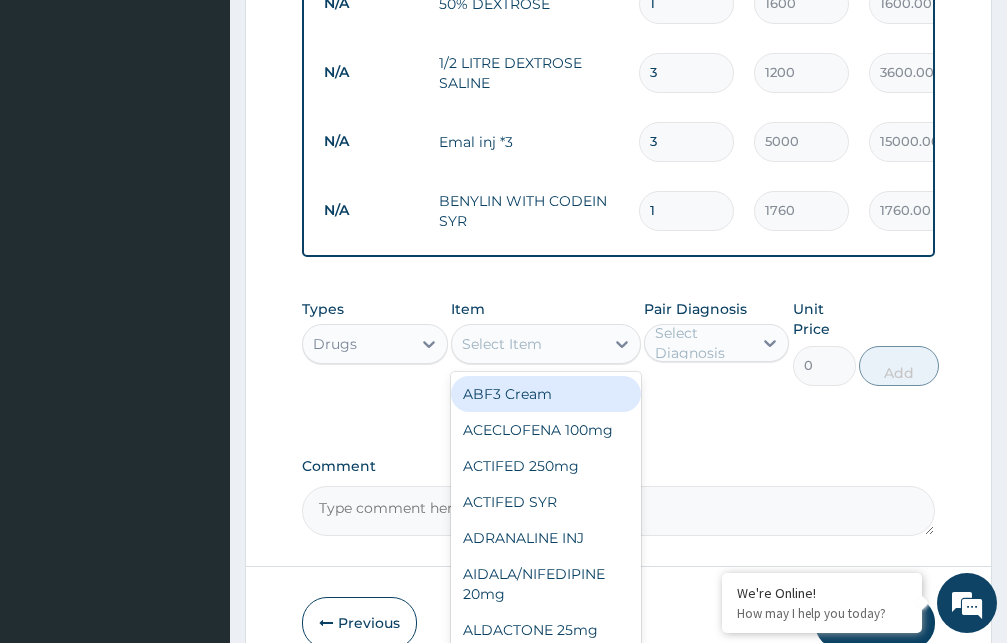 click on "Select Item" at bounding box center (528, 344) 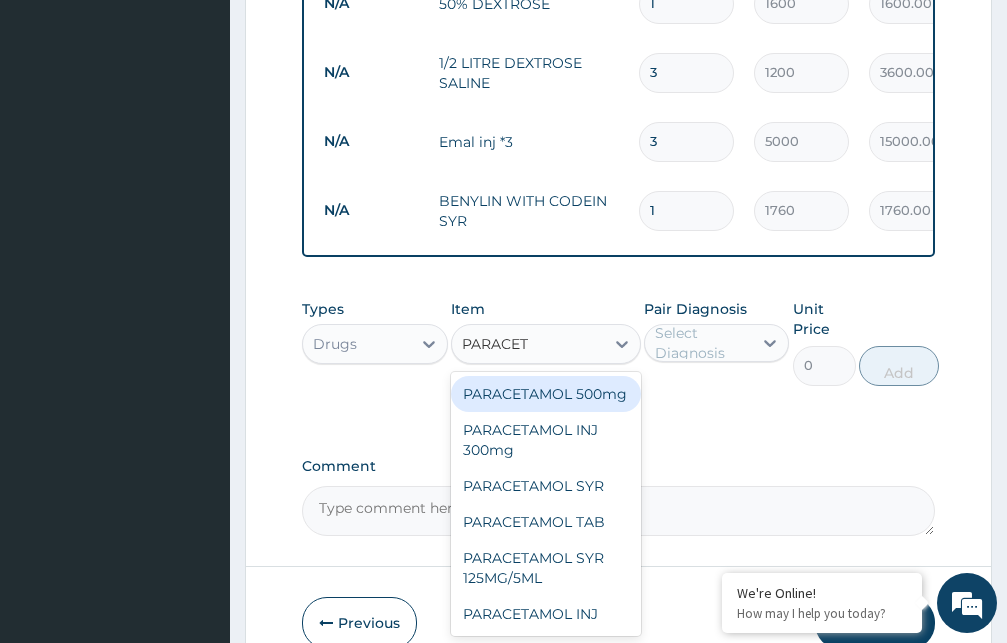 type on "PARACETA" 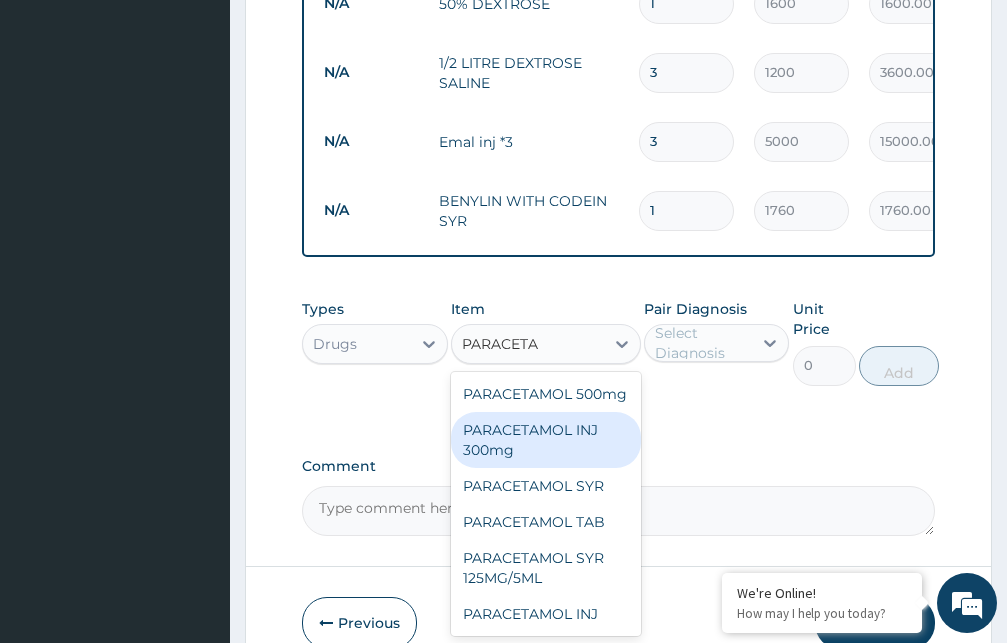 click on "PARACETAMOL INJ 300mg" at bounding box center [546, 440] 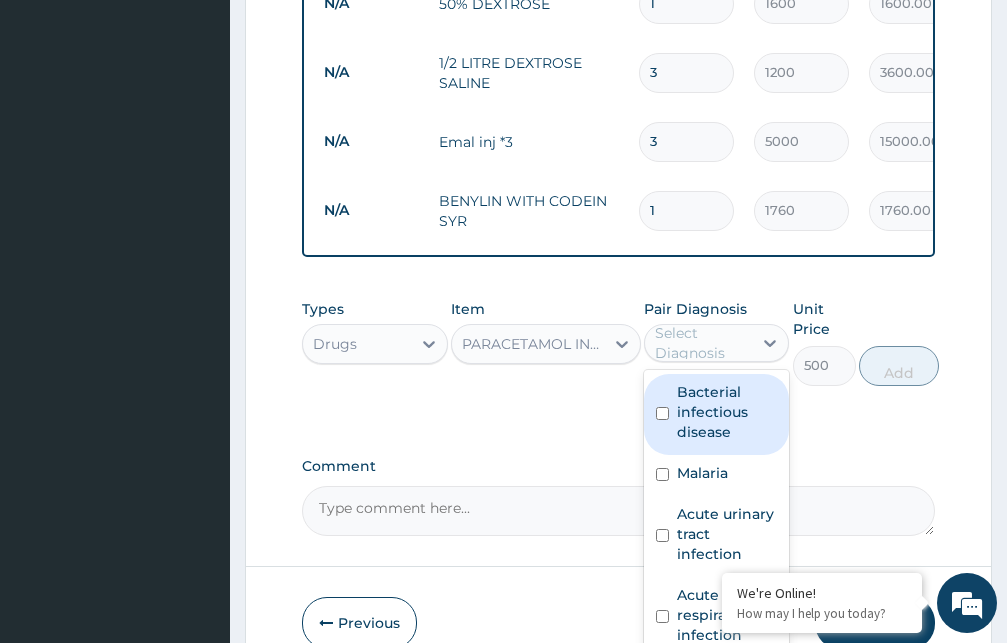 click on "Select Diagnosis" at bounding box center (703, 343) 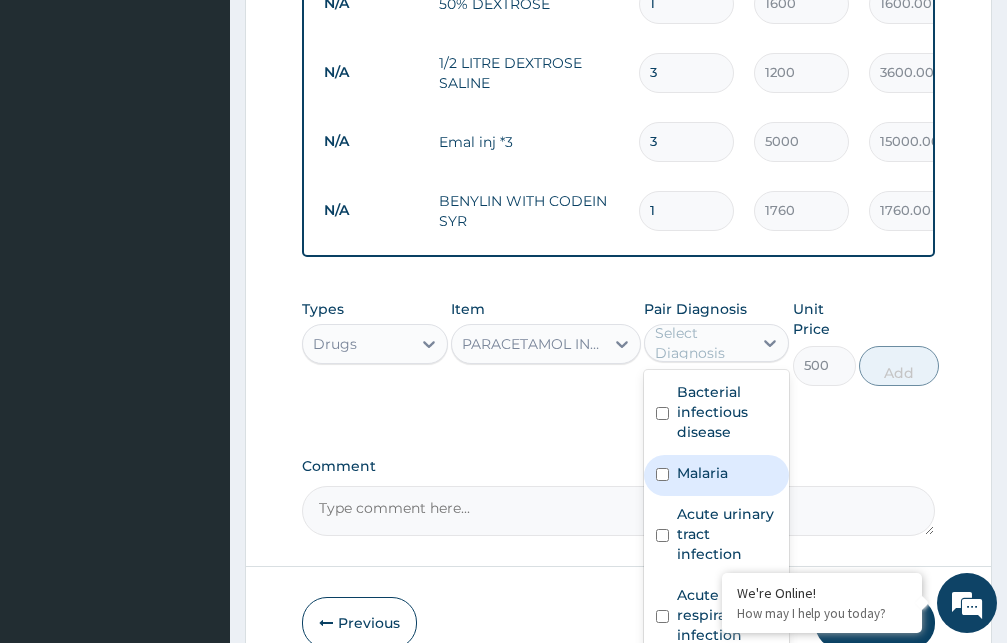 click at bounding box center (662, 474) 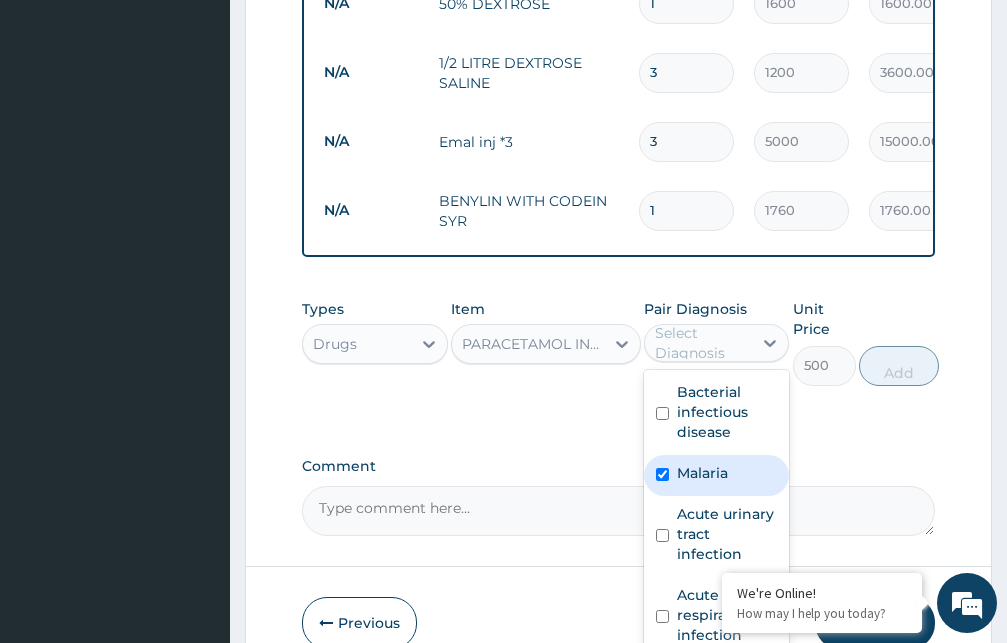 checkbox on "true" 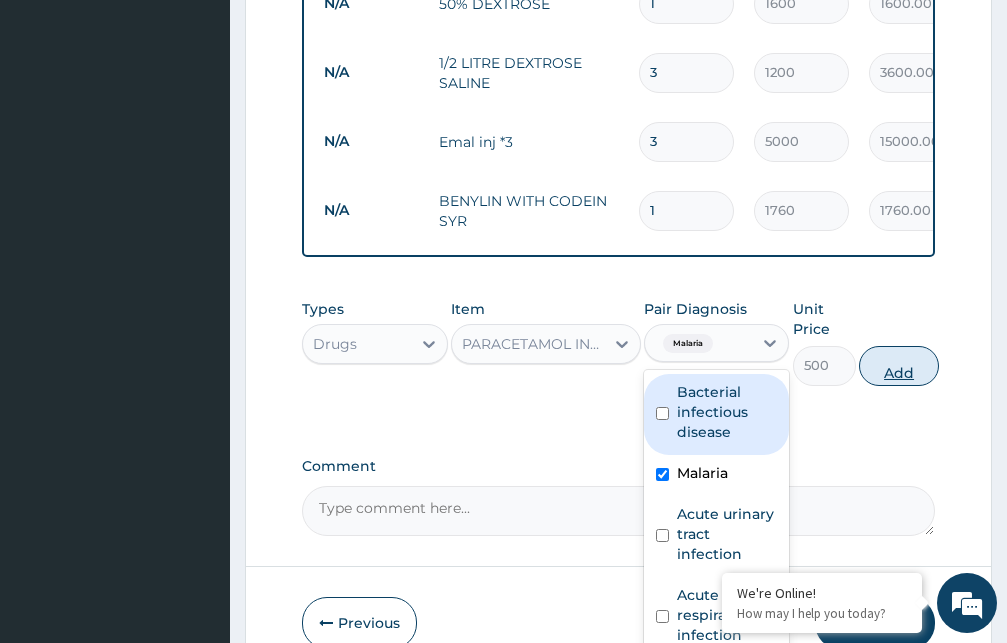 click on "Add" at bounding box center (899, 366) 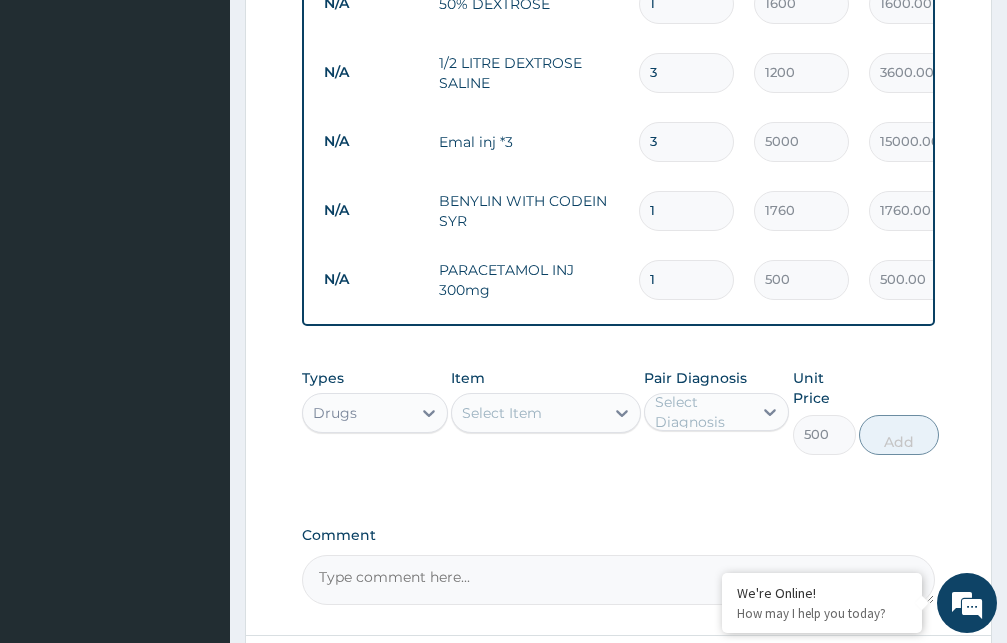 type on "0" 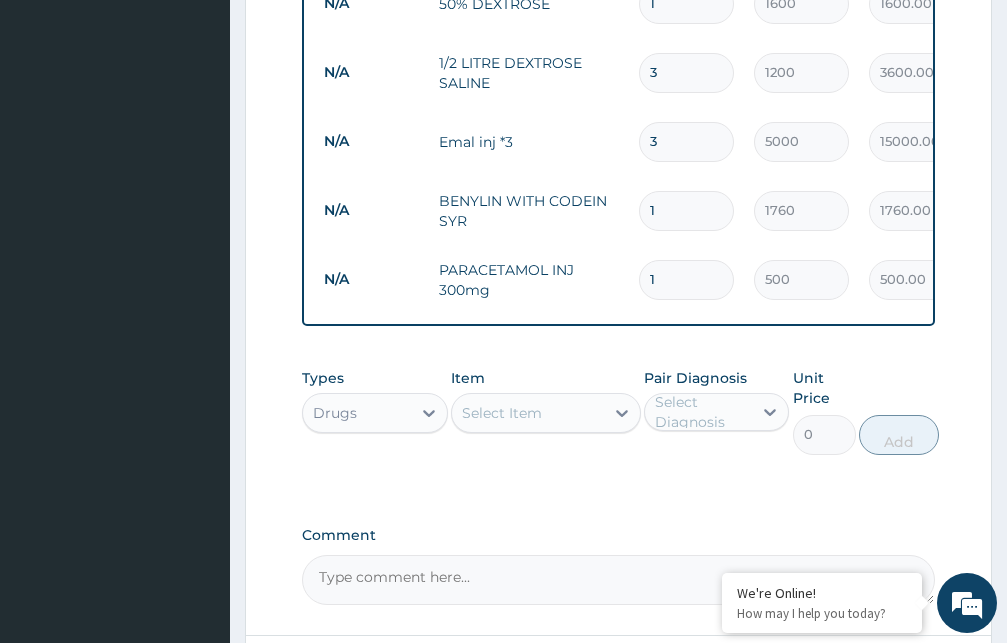 type 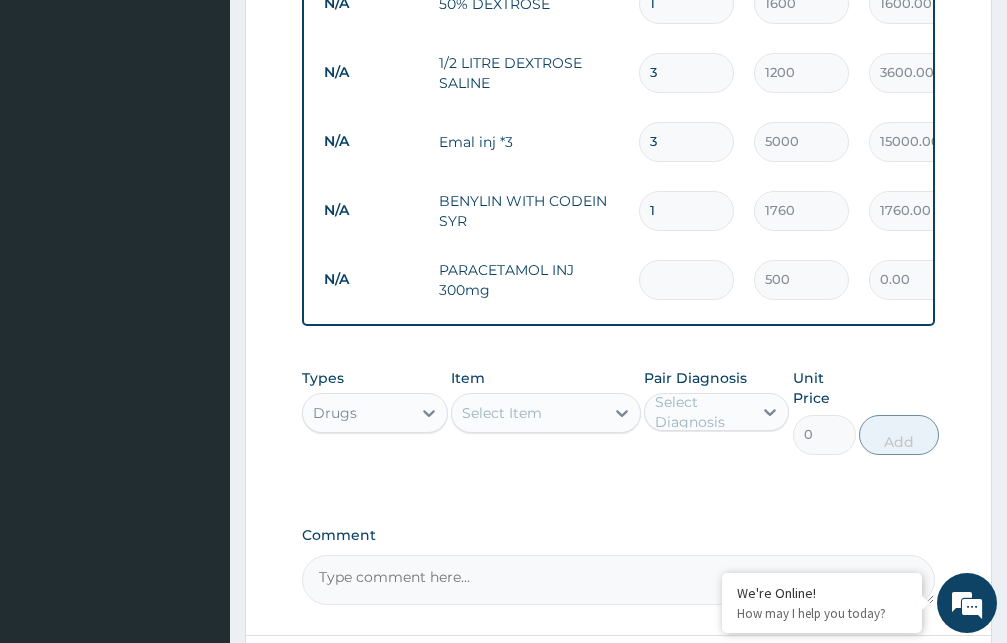 type on "4" 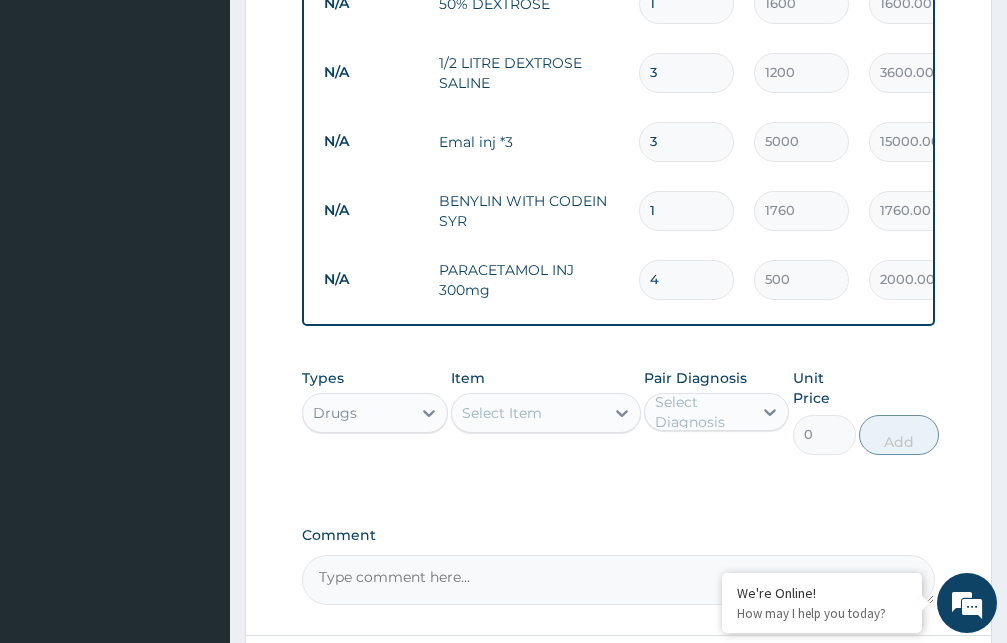 type on "4" 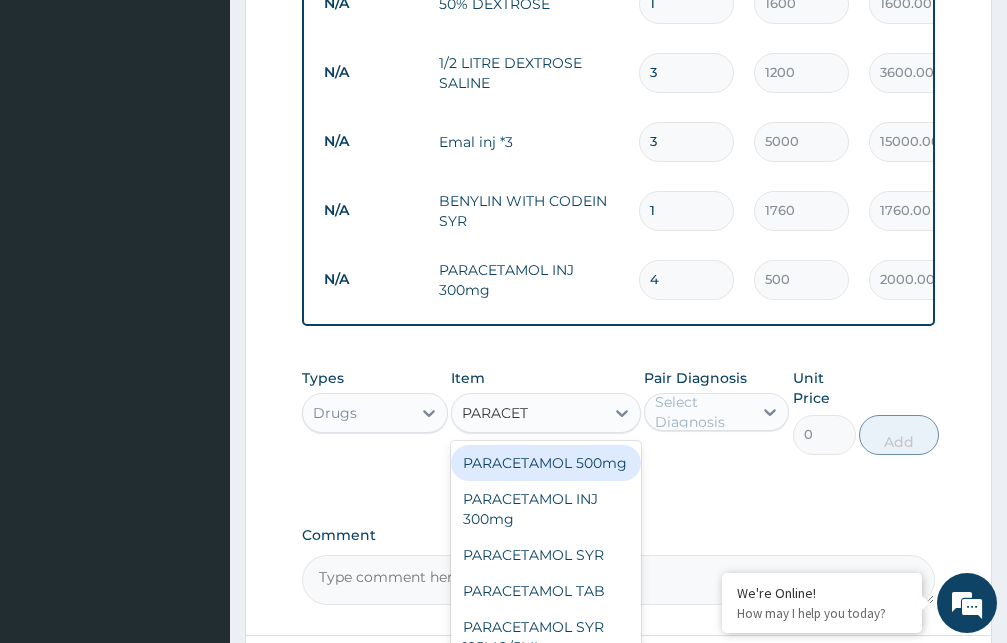 type on "PARACETA" 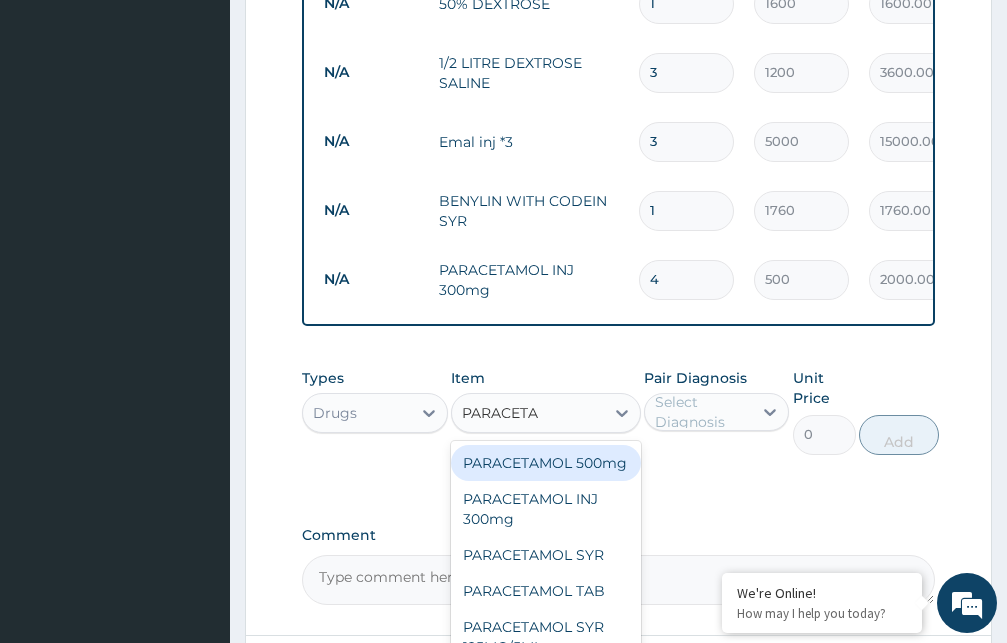 click on "PARACETAMOL 500mg" at bounding box center [546, 463] 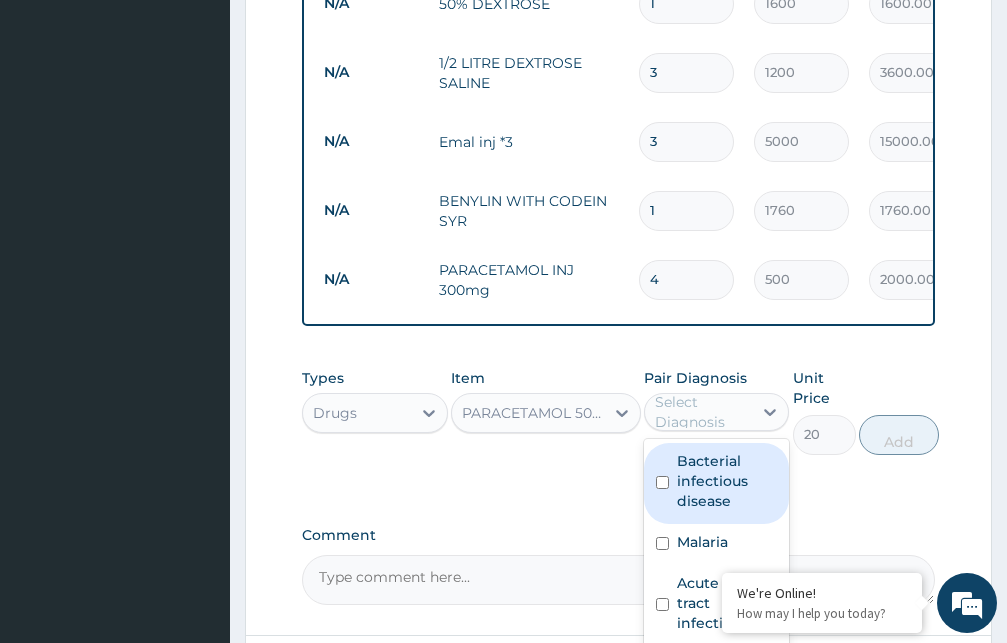 click on "Select Diagnosis" at bounding box center [703, 412] 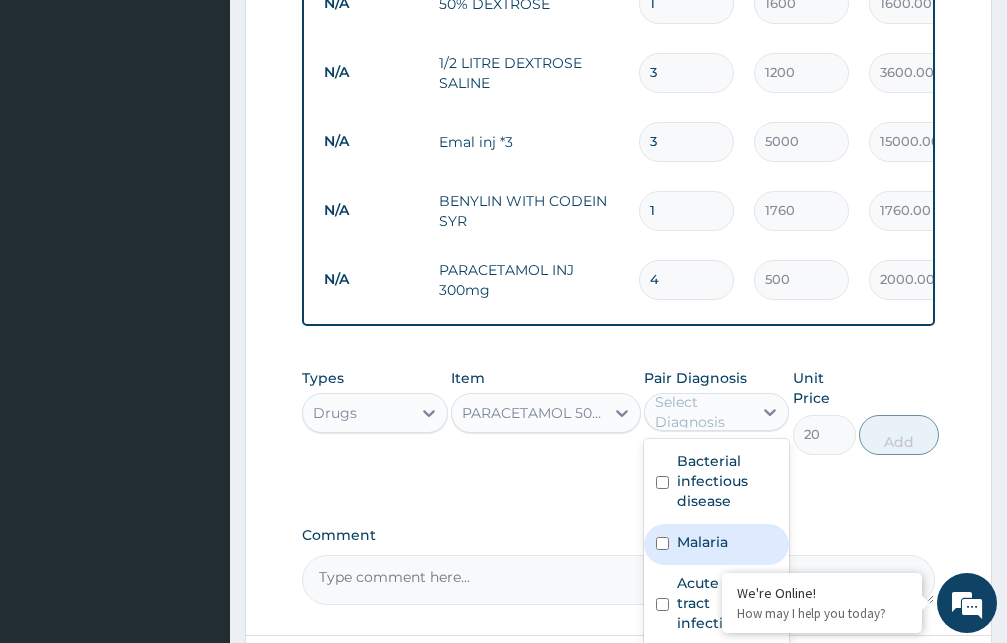 click at bounding box center [662, 543] 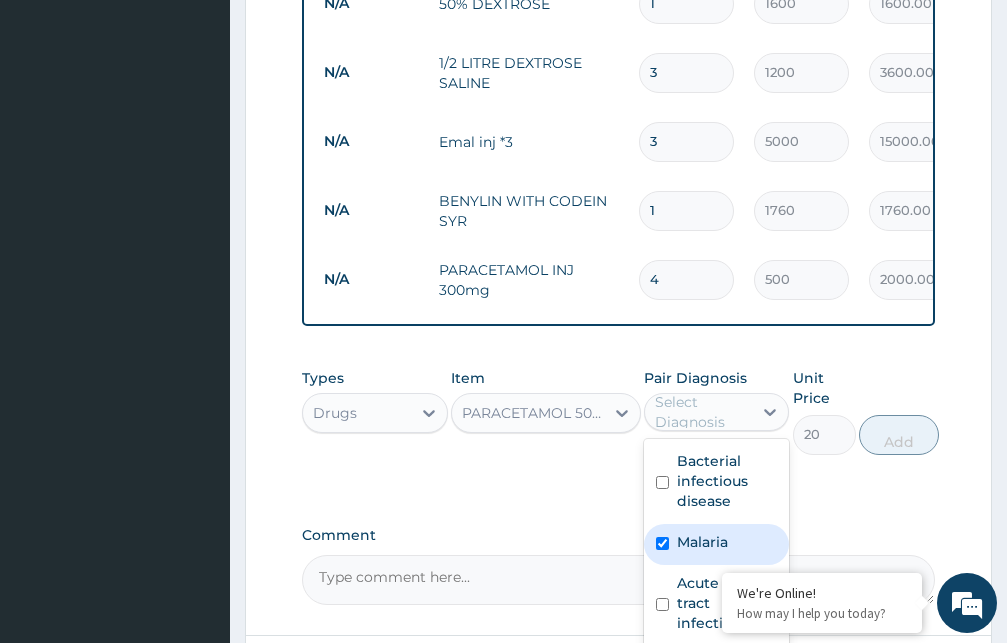 checkbox on "true" 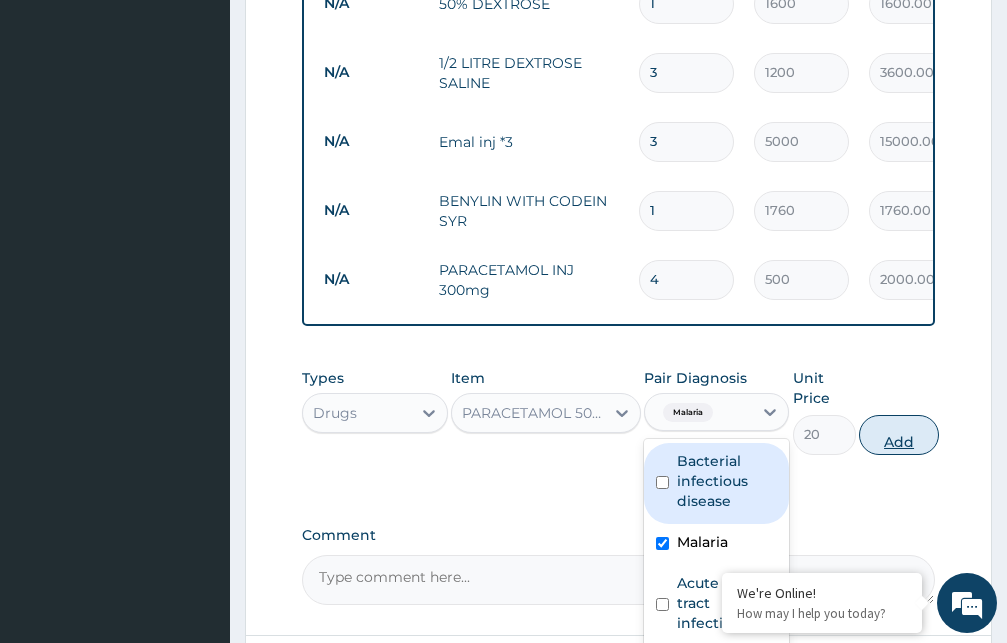 click on "Add" at bounding box center [899, 435] 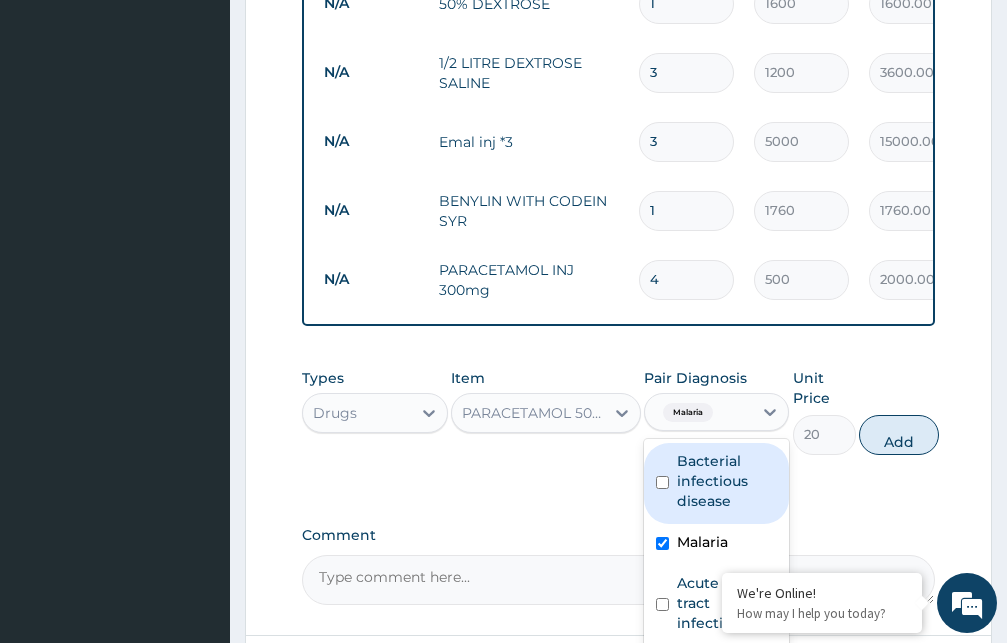type on "0" 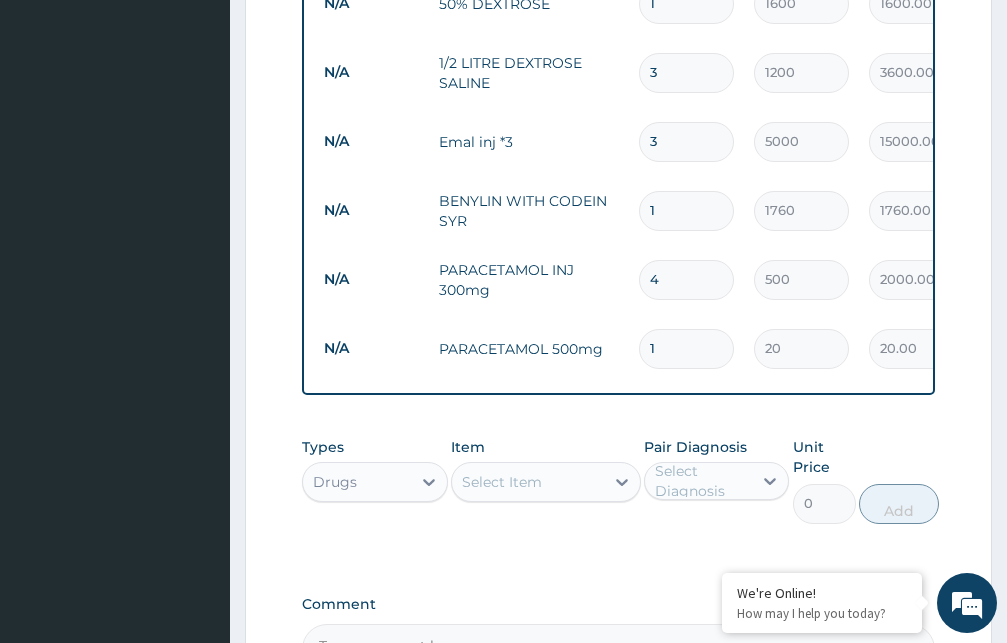 type 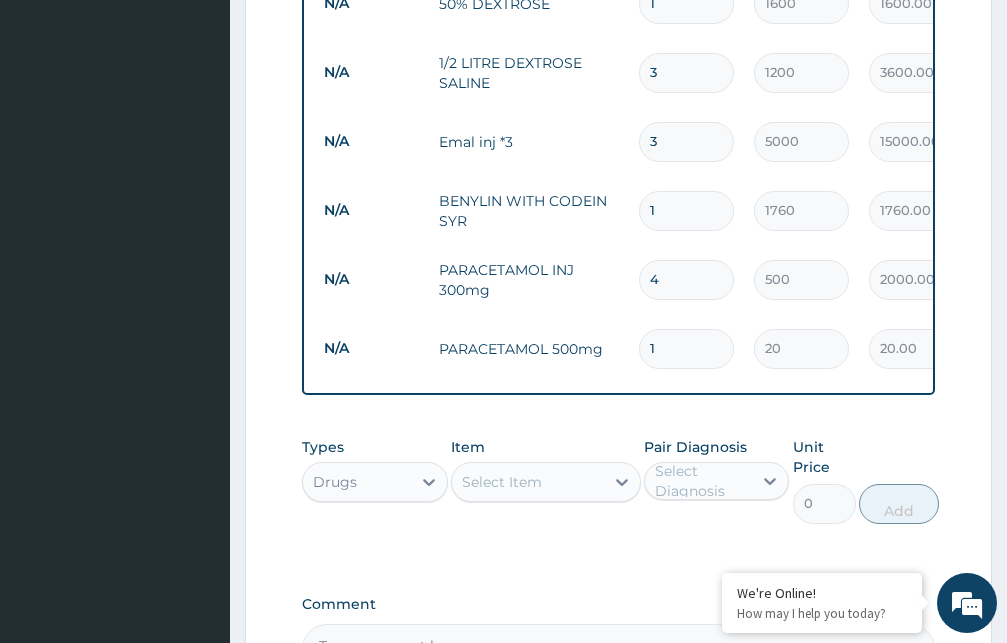 type on "0.00" 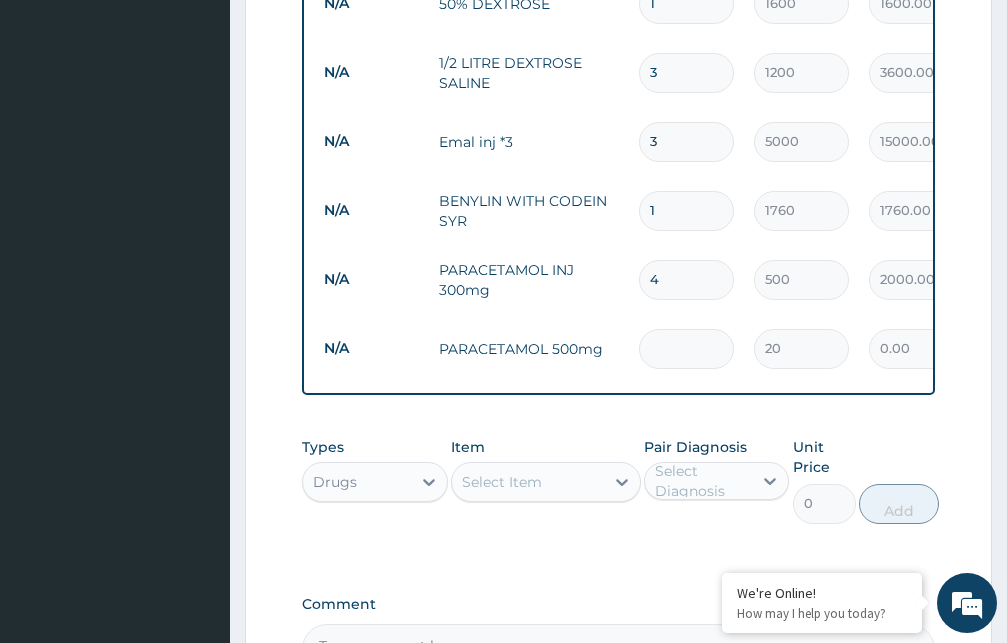 type on "2" 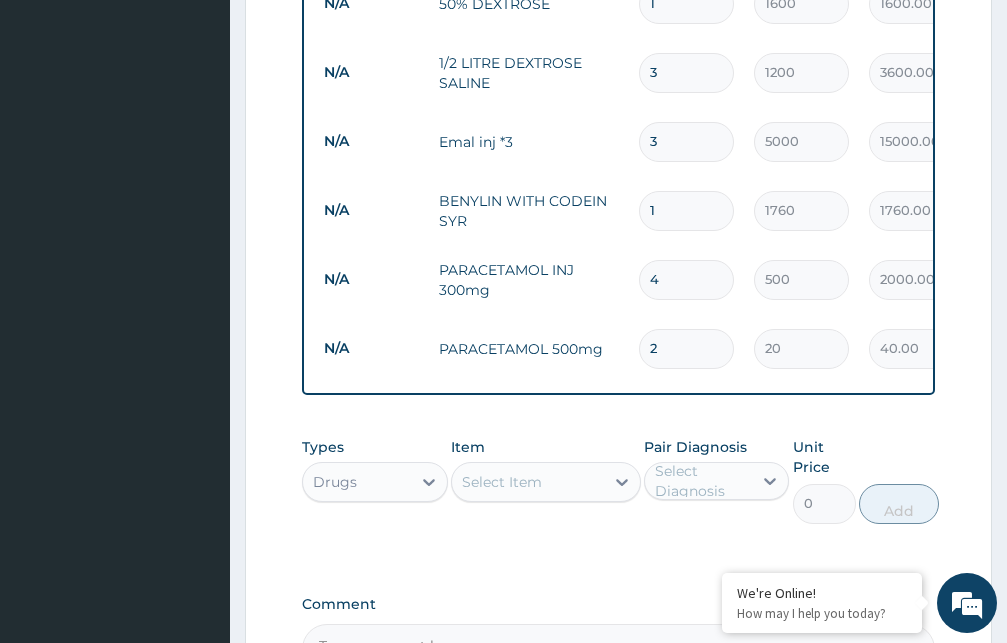 type on "24" 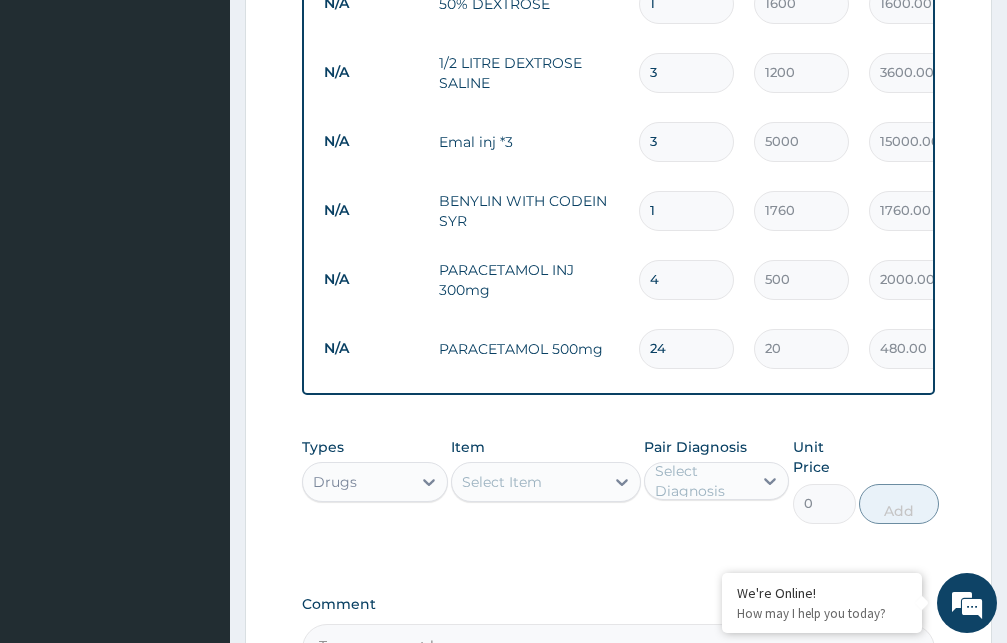 type on "24" 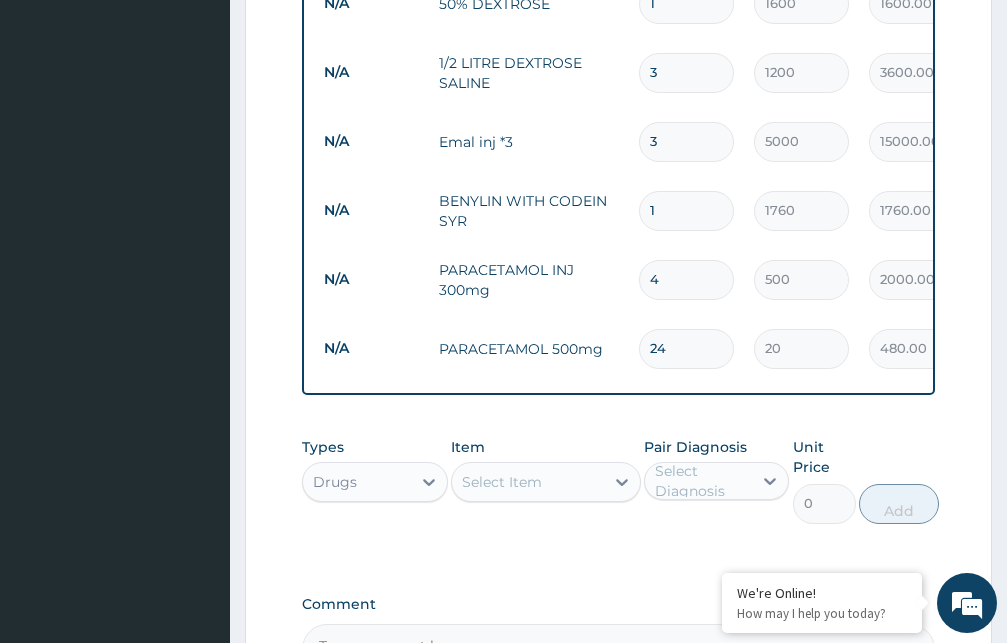click on "Select Item" at bounding box center [502, 482] 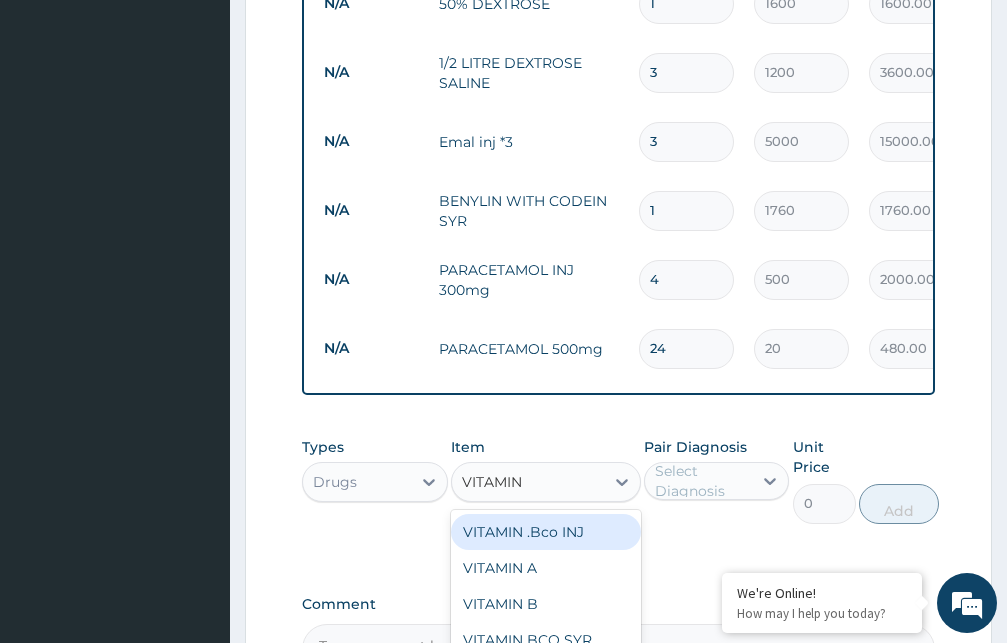 type on "VITAMIN C" 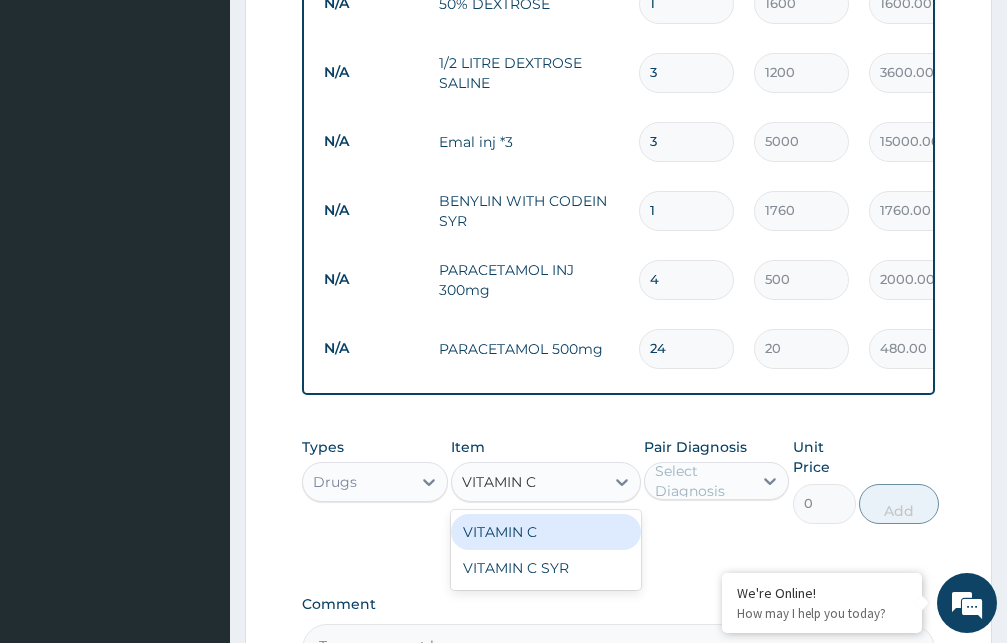 click on "VITAMIN C" at bounding box center [546, 532] 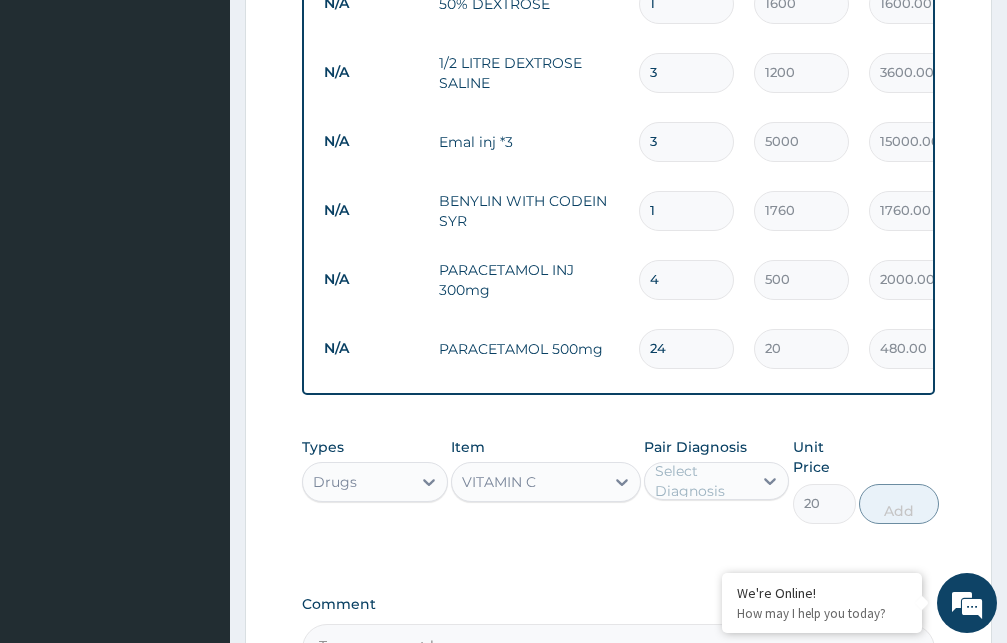 click on "Select Diagnosis" at bounding box center (703, 481) 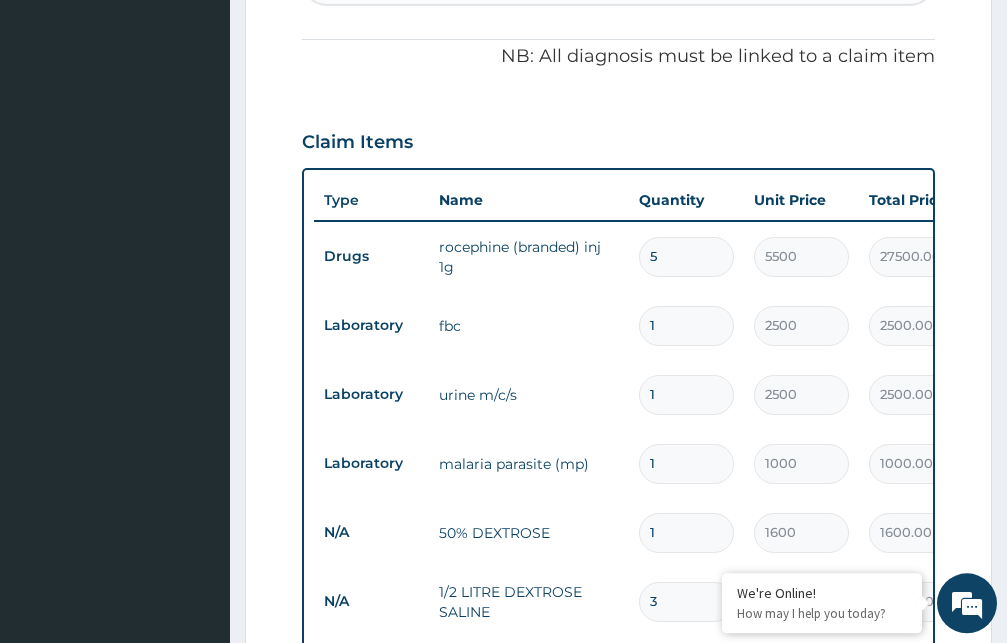 scroll, scrollTop: 553, scrollLeft: 0, axis: vertical 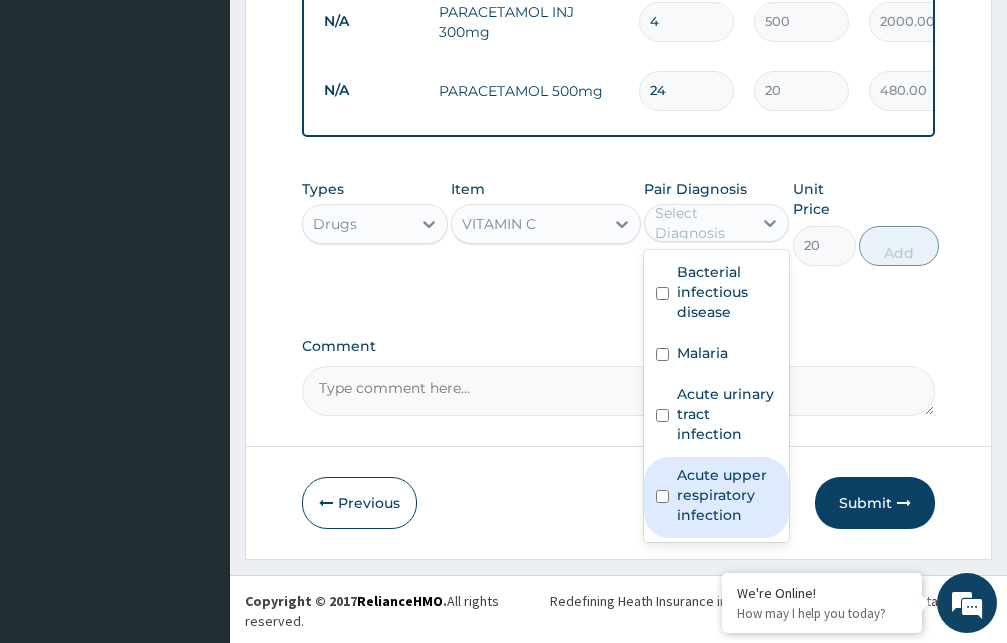click at bounding box center (662, 496) 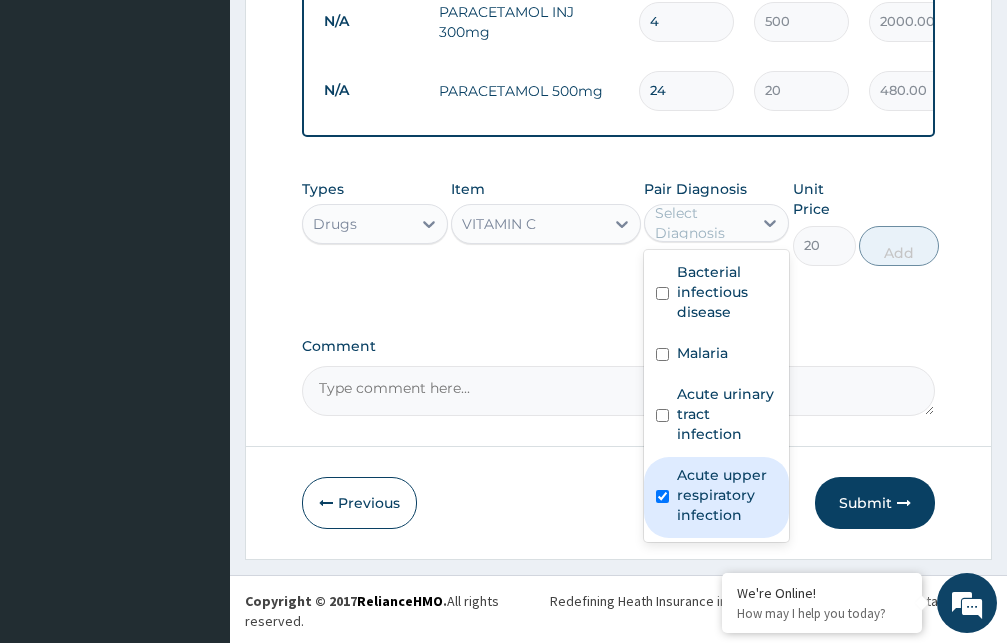checkbox on "true" 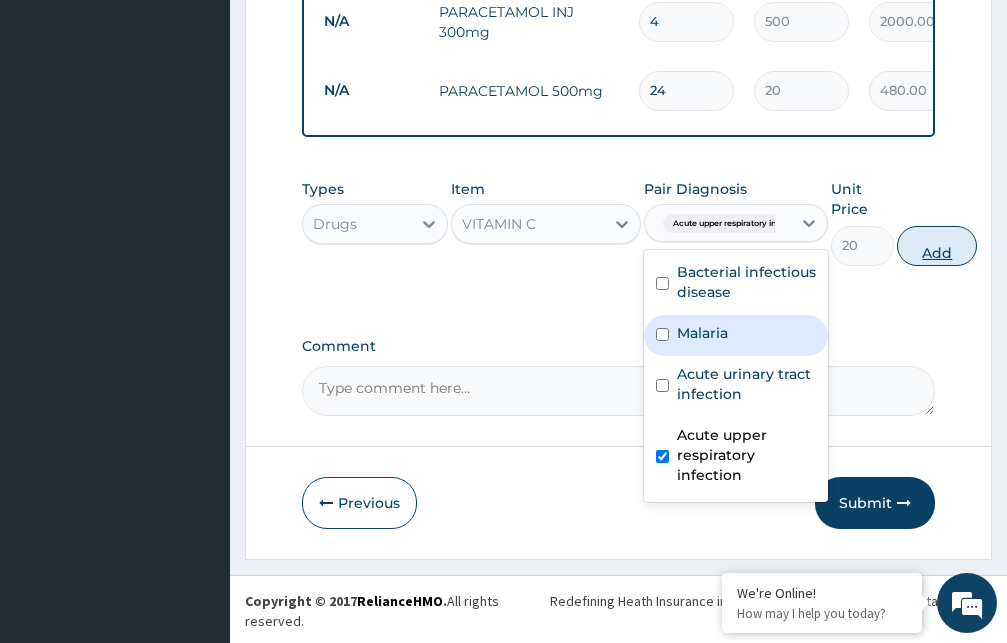 click on "Add" at bounding box center [937, 246] 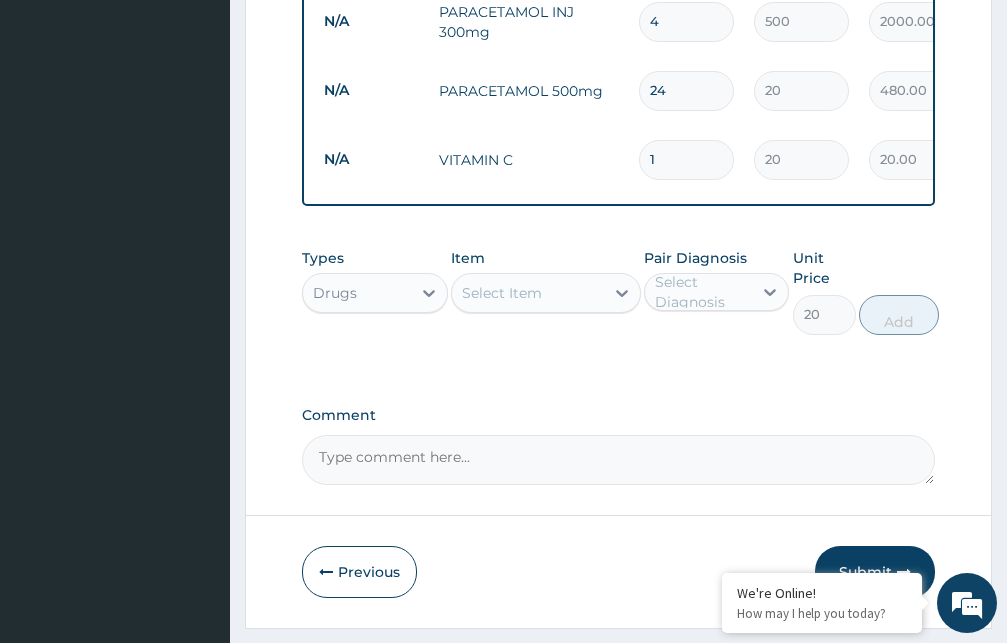 type on "0" 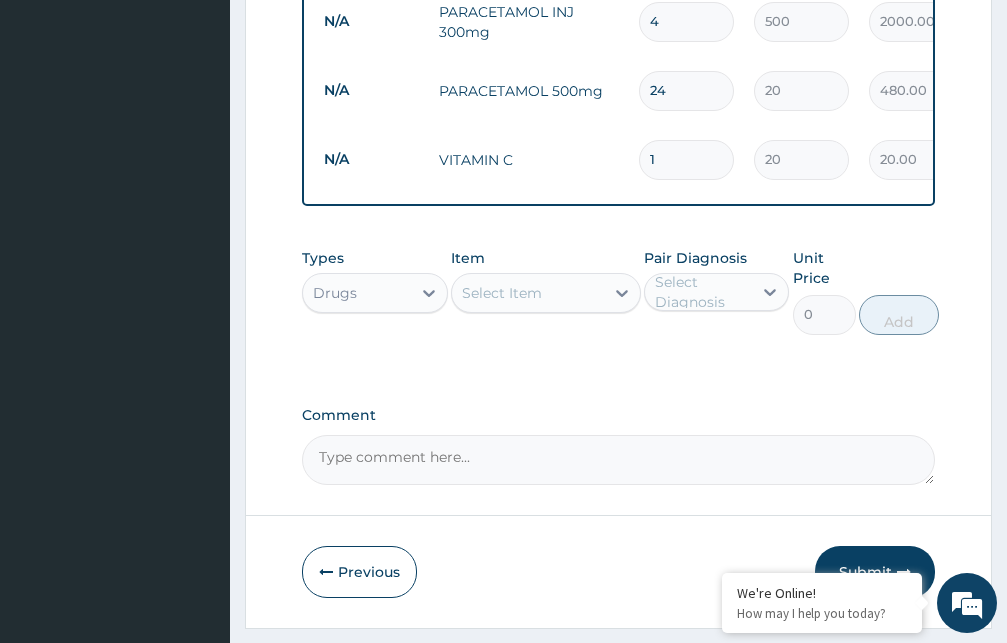 type 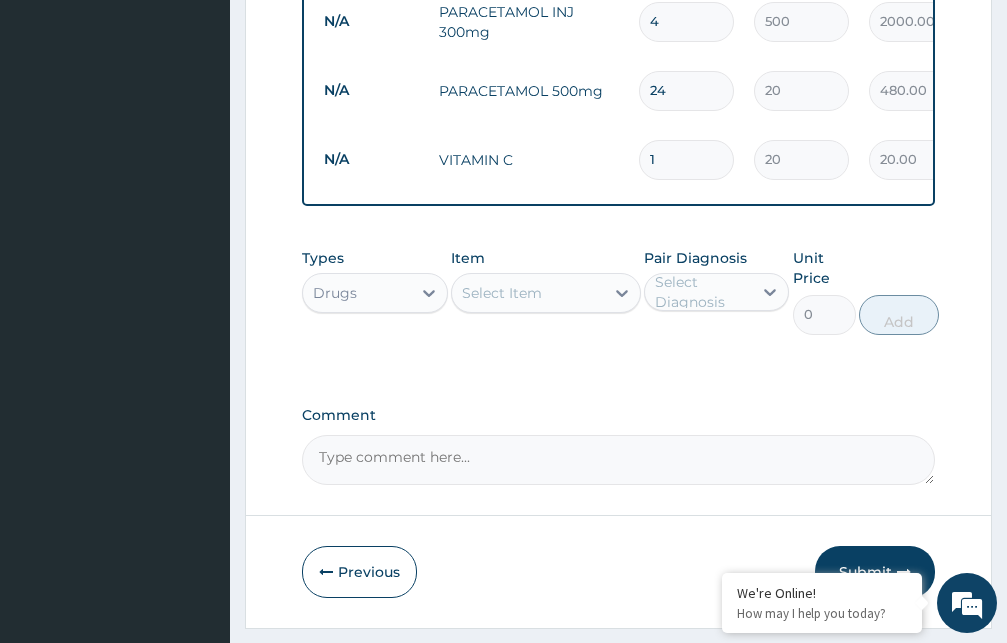 type on "0.00" 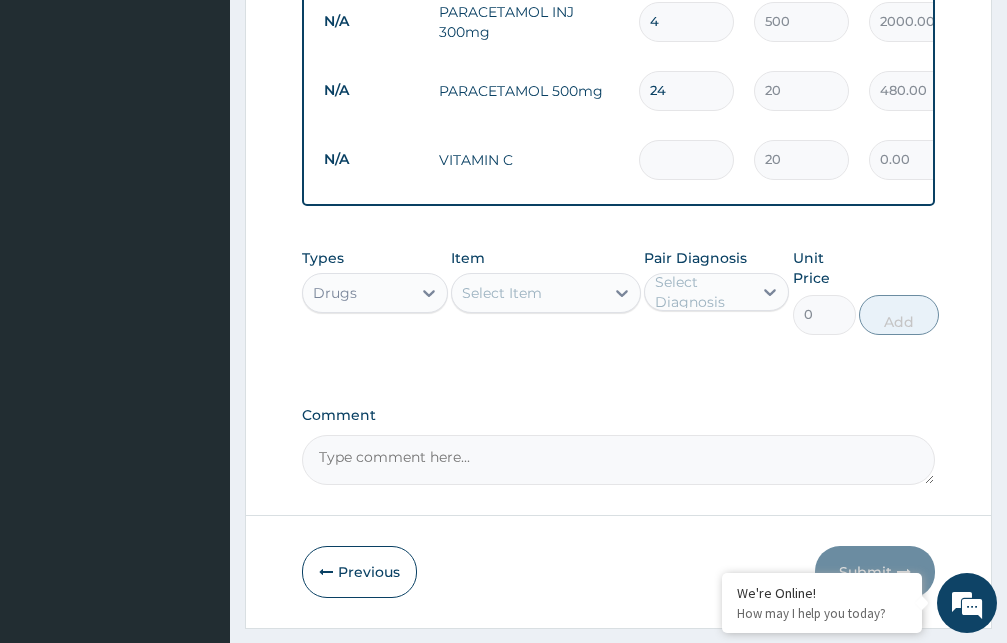 type on "2" 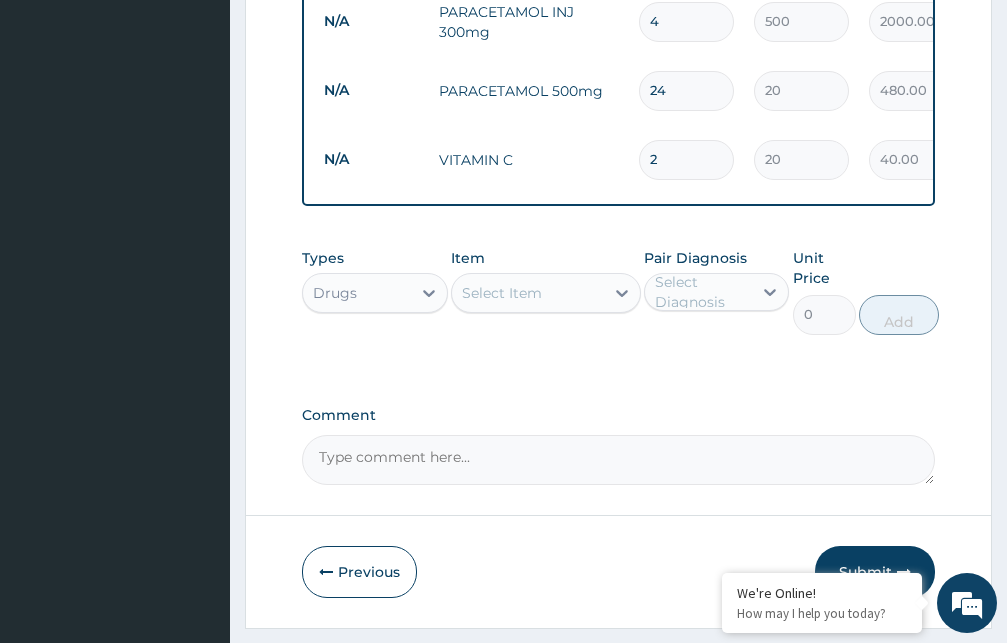 type on "20" 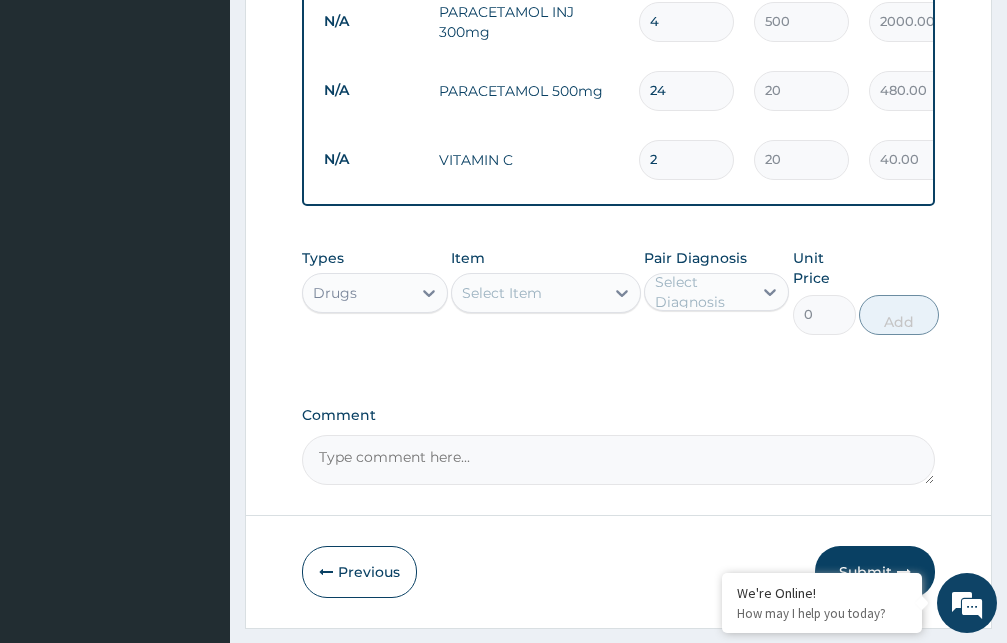 type on "400.00" 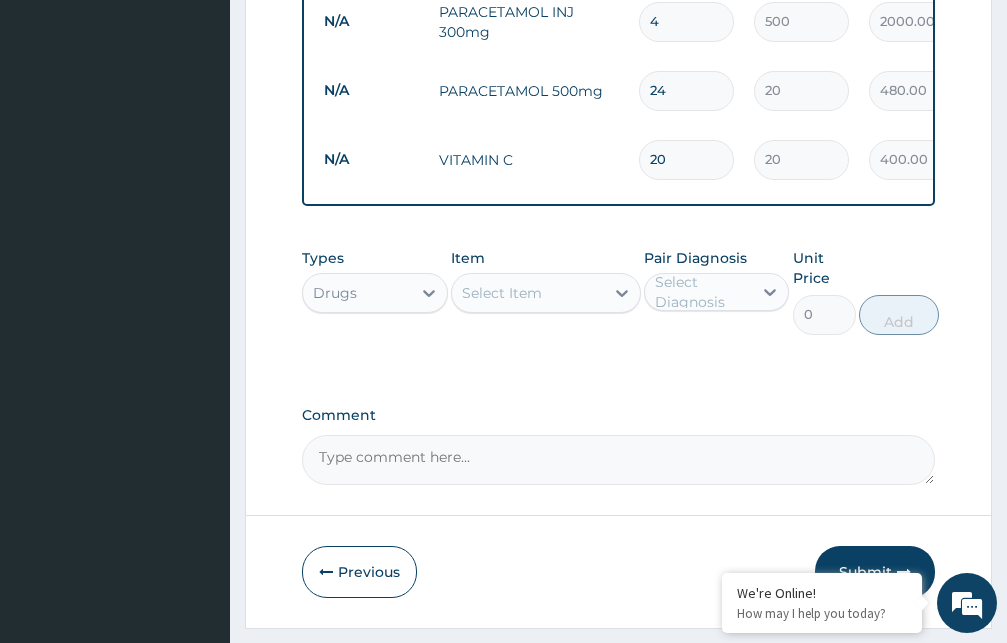 type on "20" 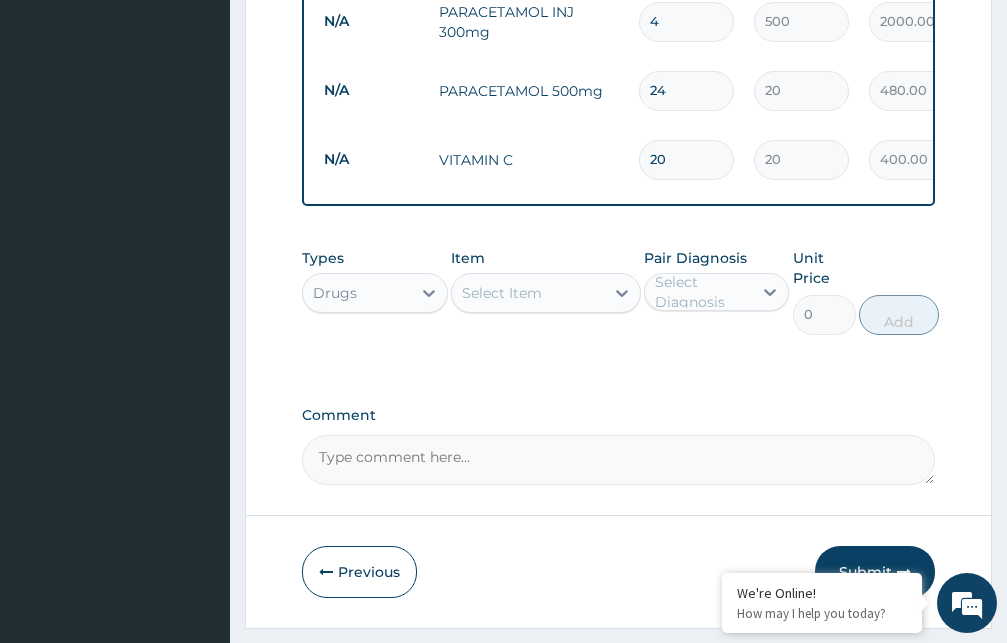 click on "Select Item" at bounding box center [528, 293] 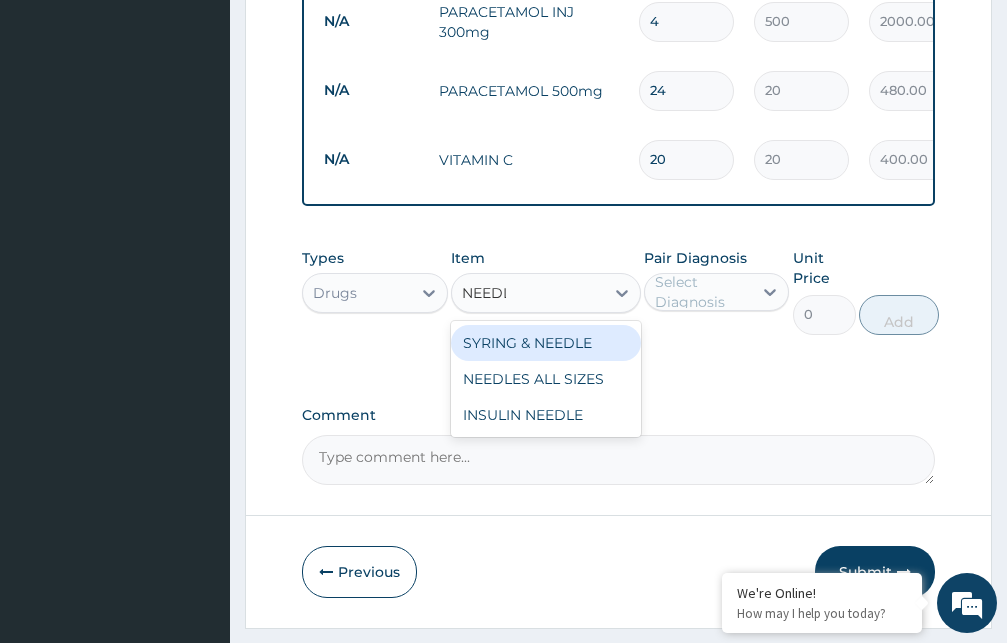 type on "NEEDLE" 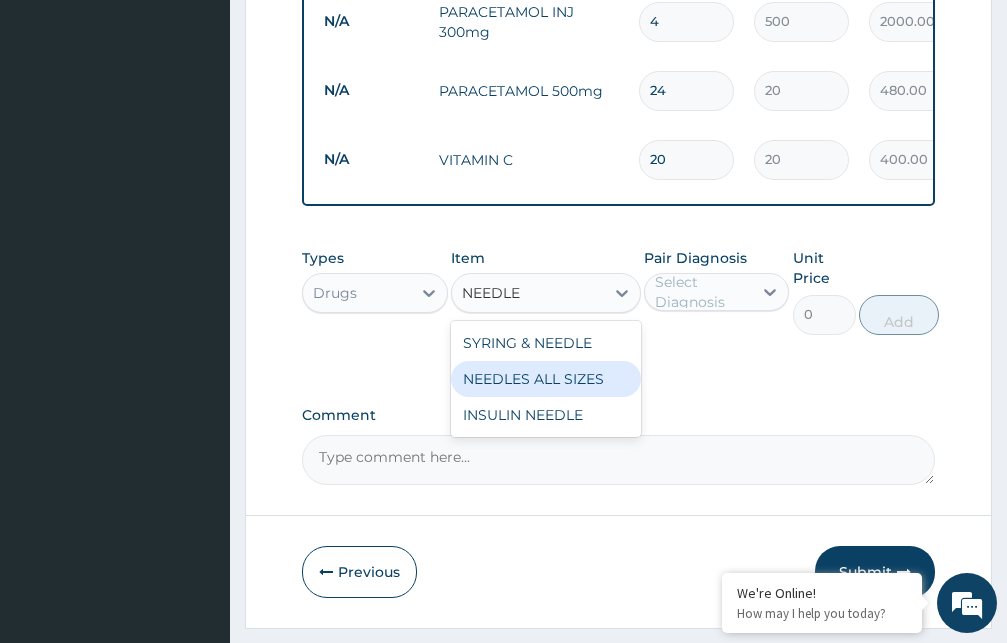 click on "NEEDLES ALL SIZES" at bounding box center [546, 379] 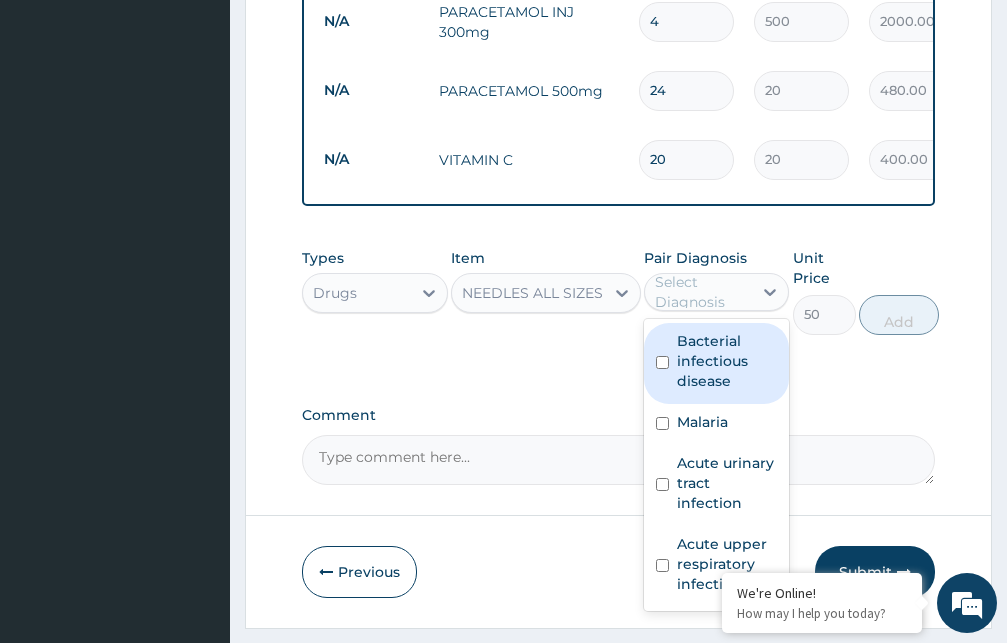 click on "Select Diagnosis" at bounding box center (703, 292) 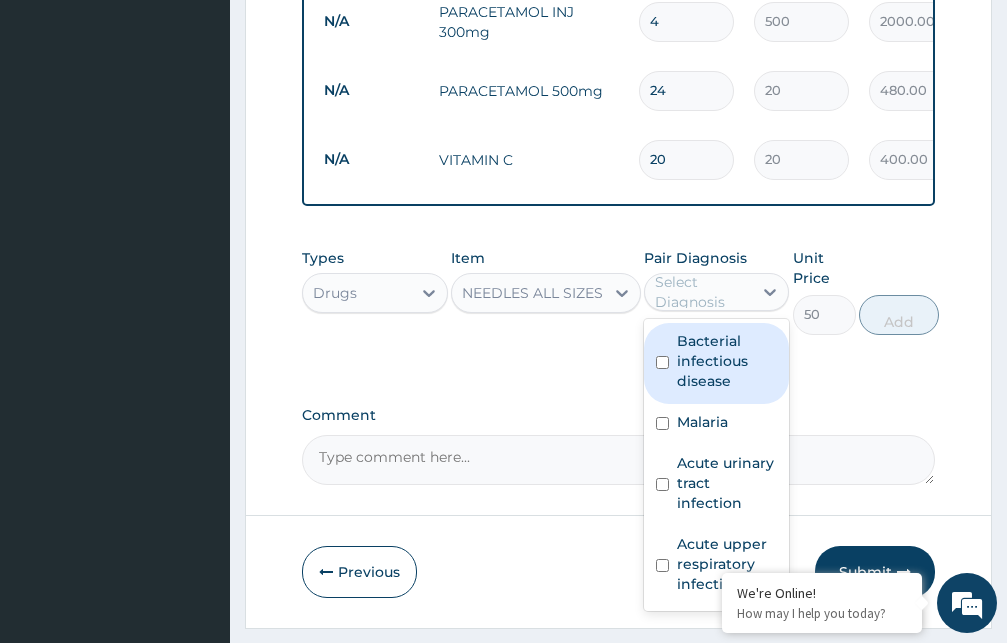 click on "Bacterial infectious disease" at bounding box center [717, 363] 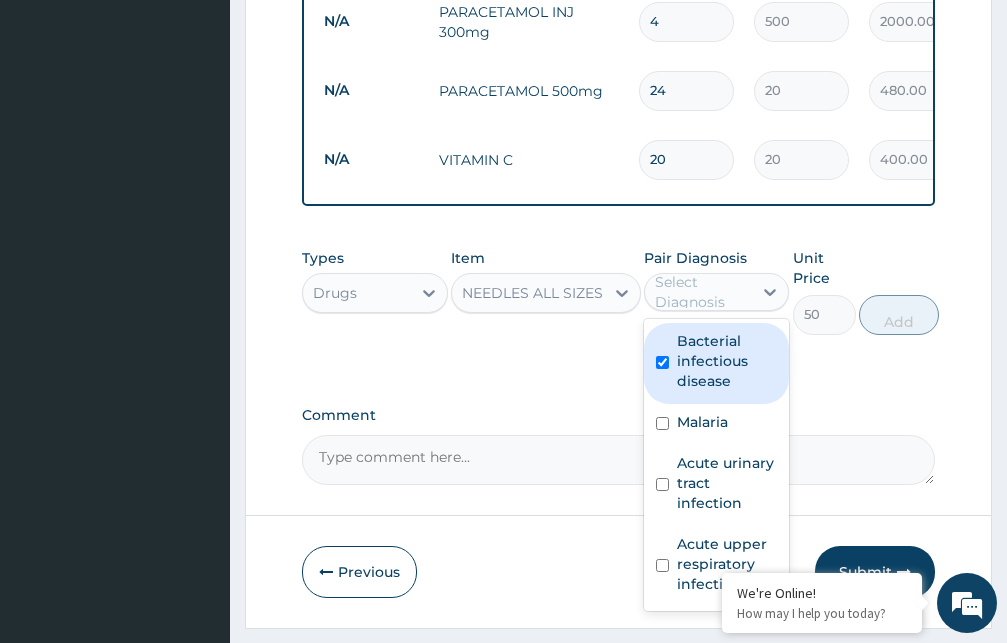 checkbox on "true" 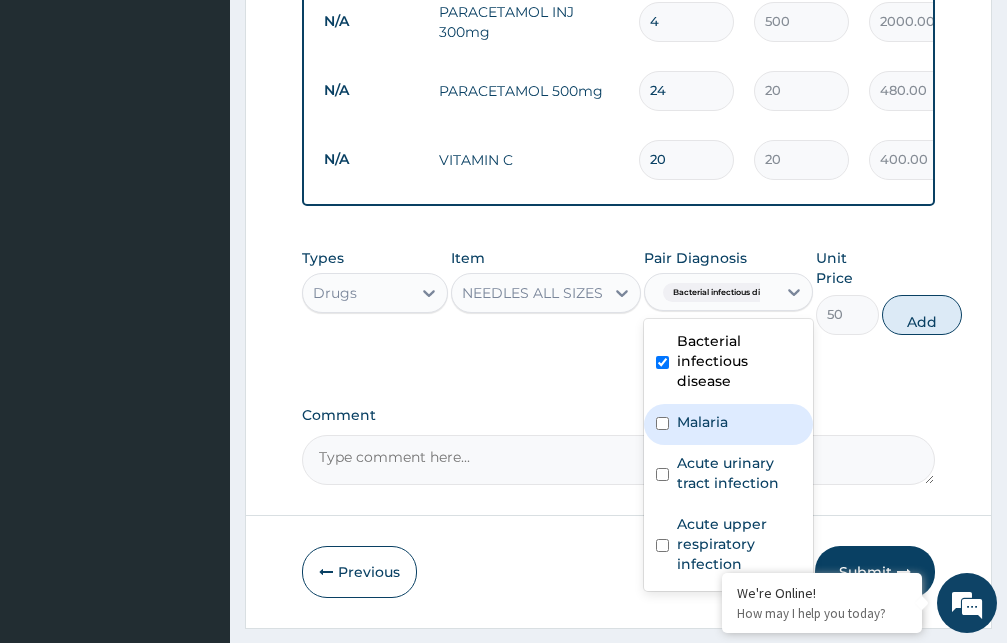 click on "Malaria" at bounding box center [728, 424] 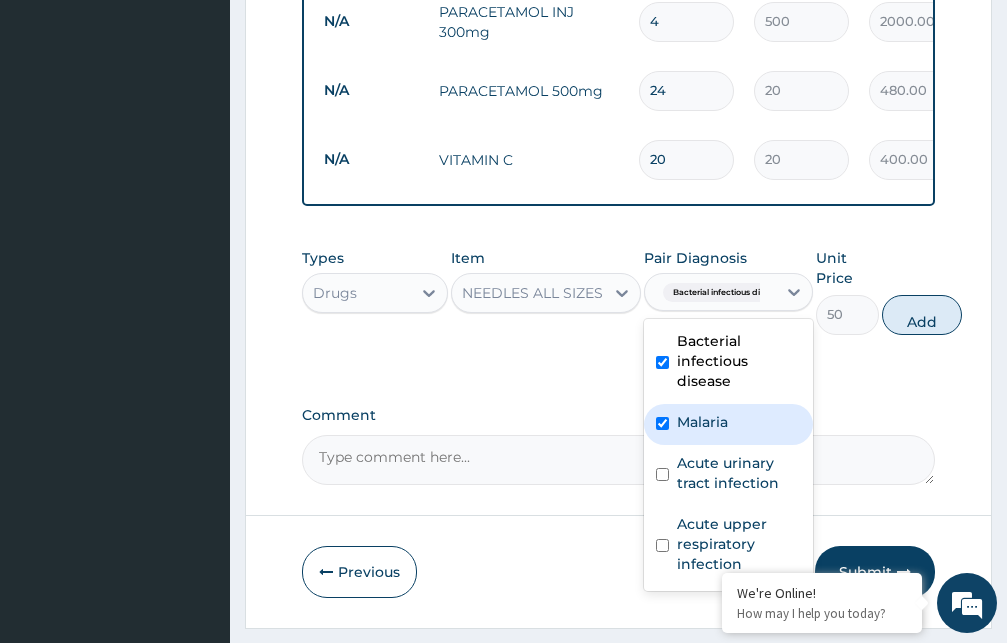 checkbox on "true" 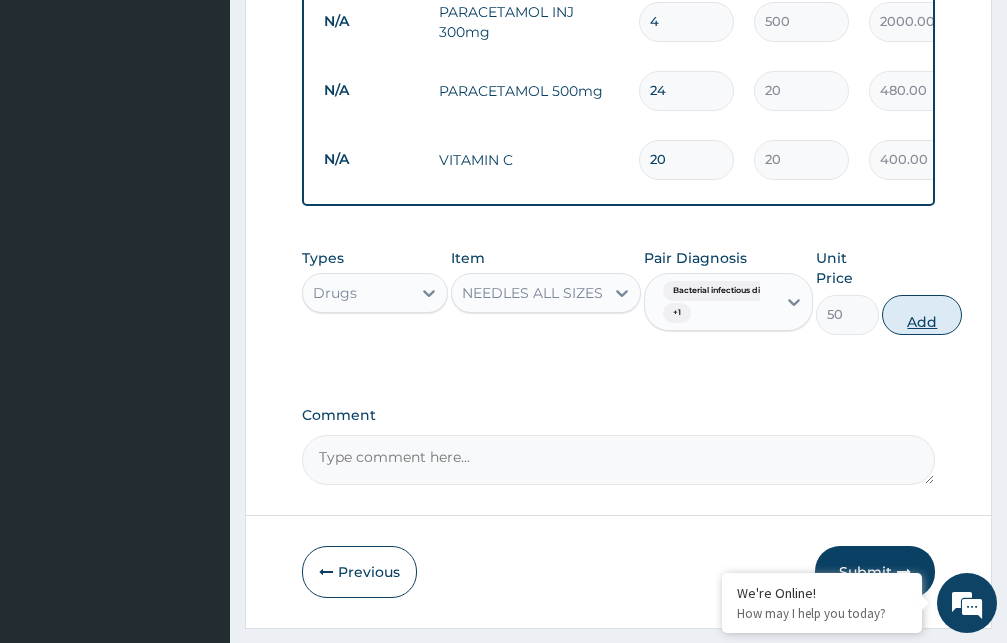 click on "Add" at bounding box center (922, 315) 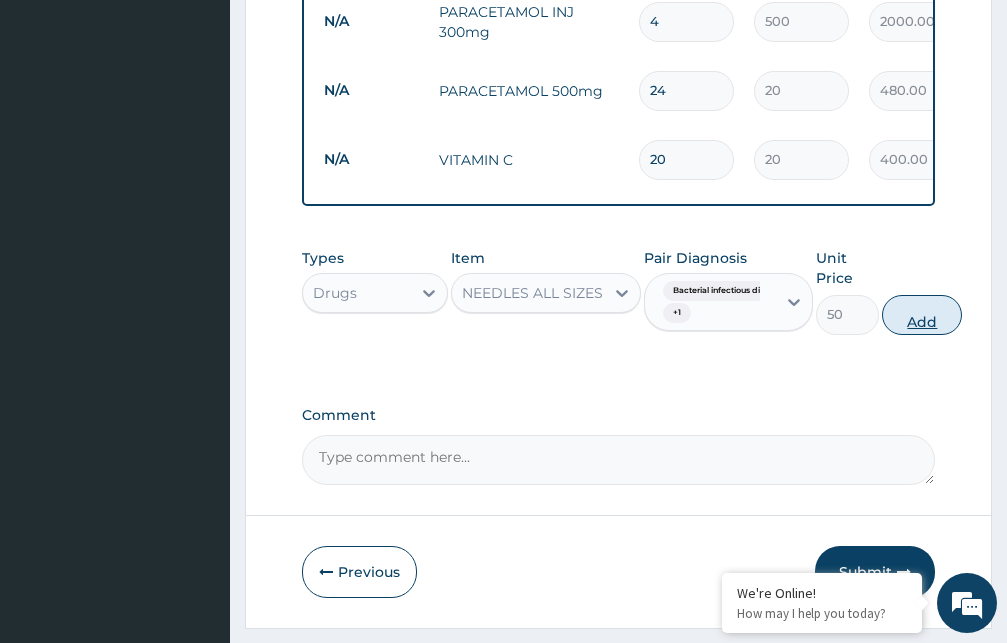 type on "0" 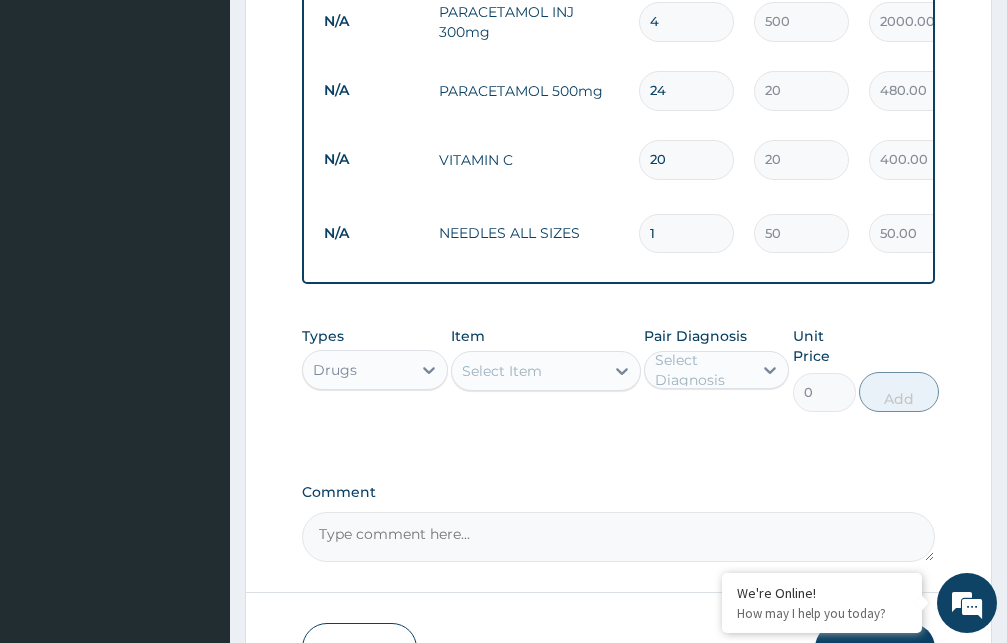 type 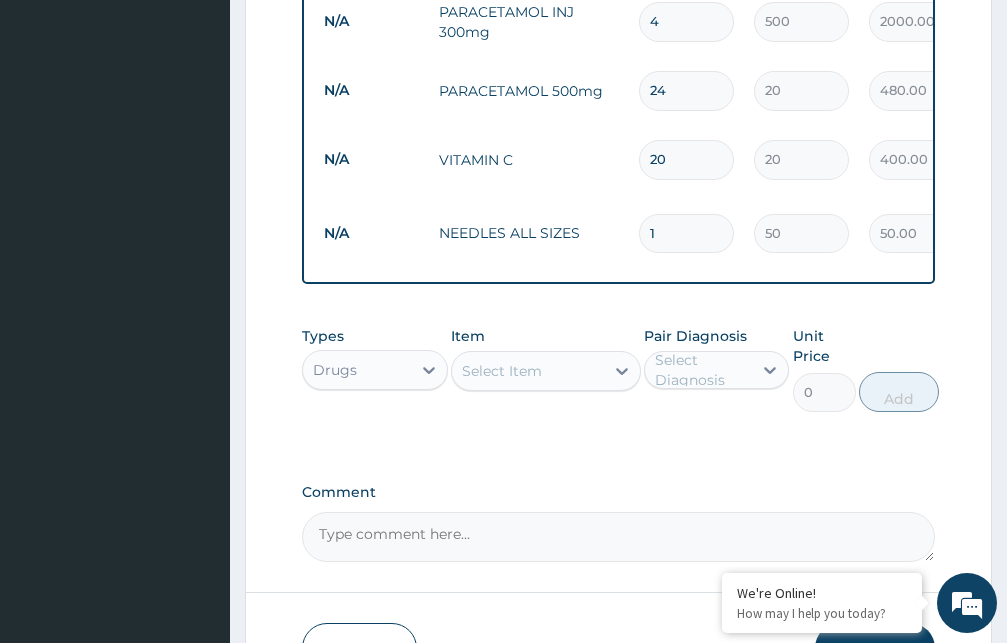 type on "0.00" 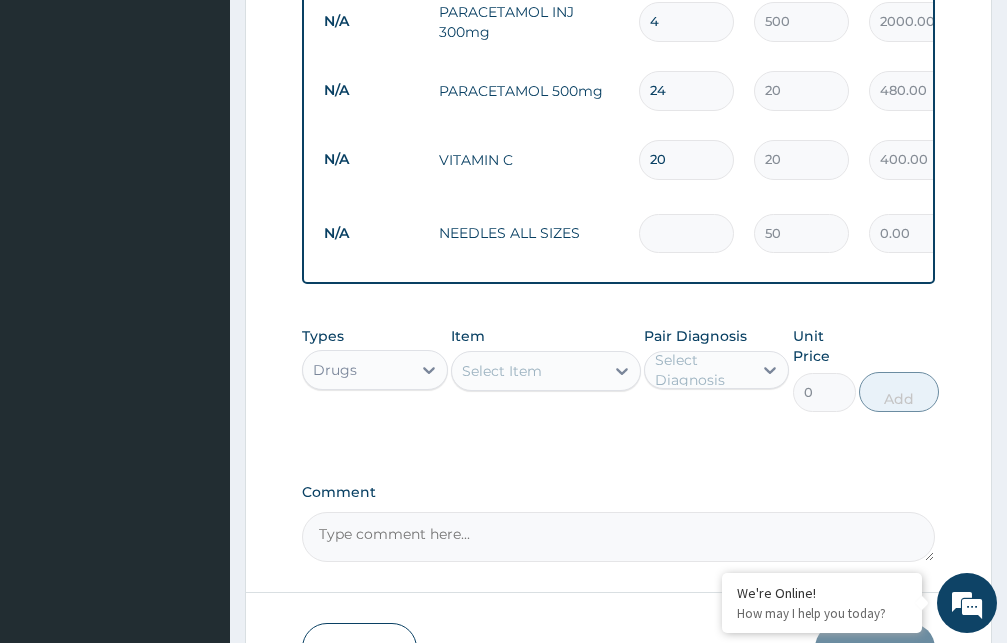 type on "8" 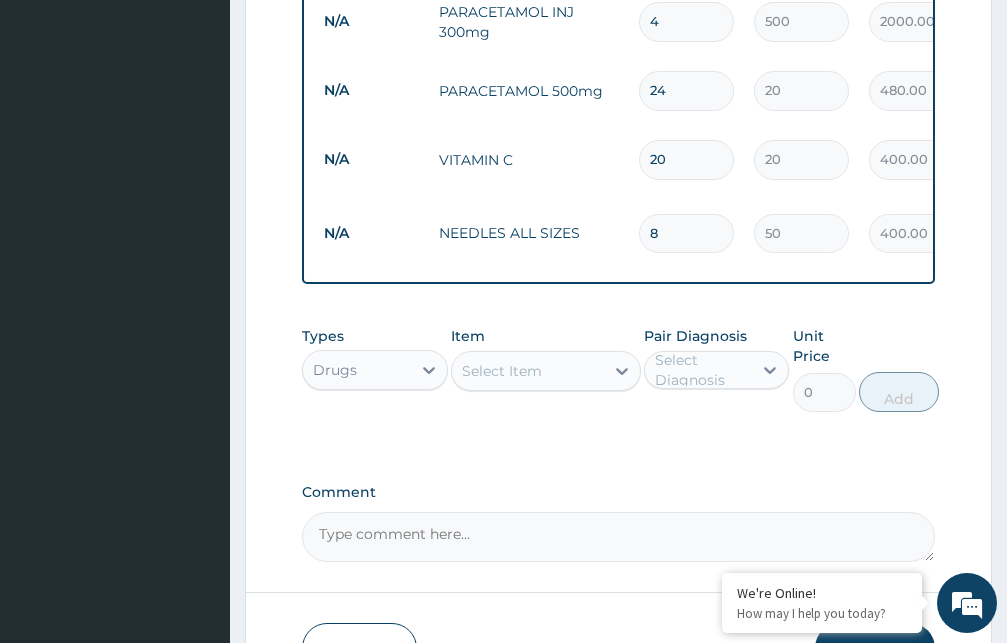 type 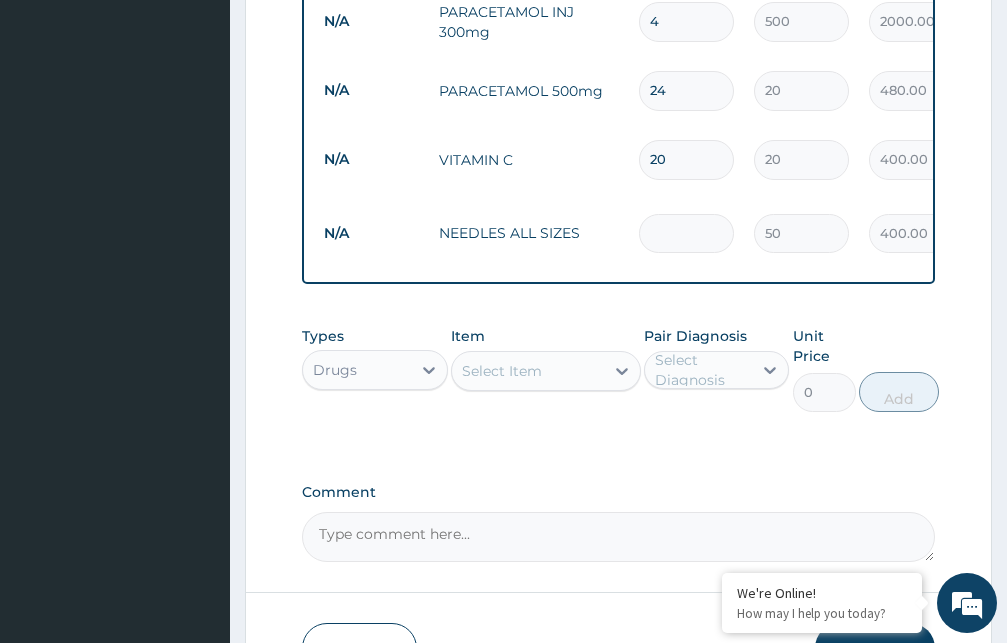 type on "0.00" 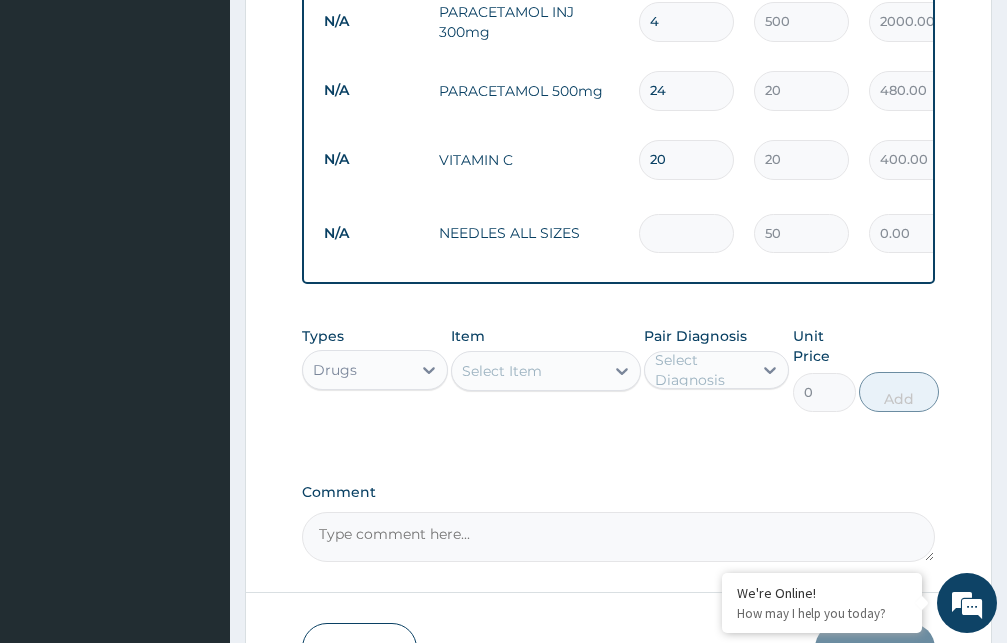 type on "1" 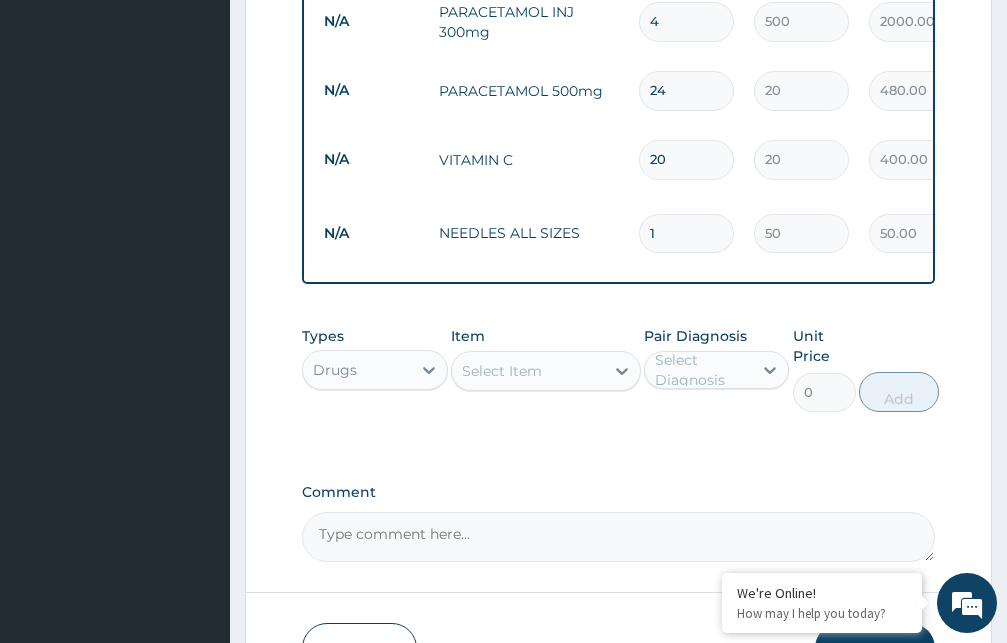 type on "10" 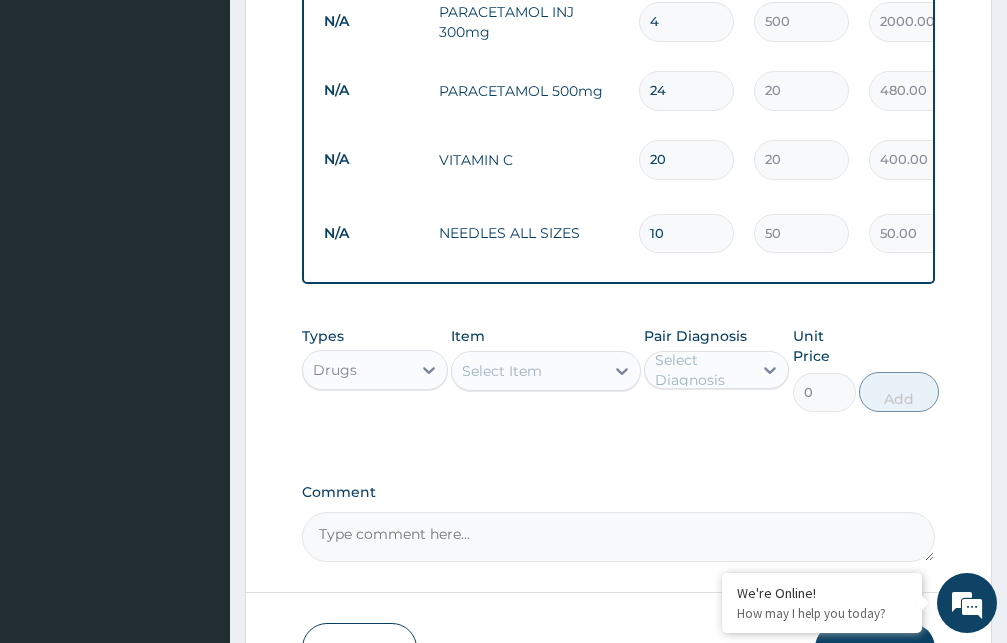 type on "500.00" 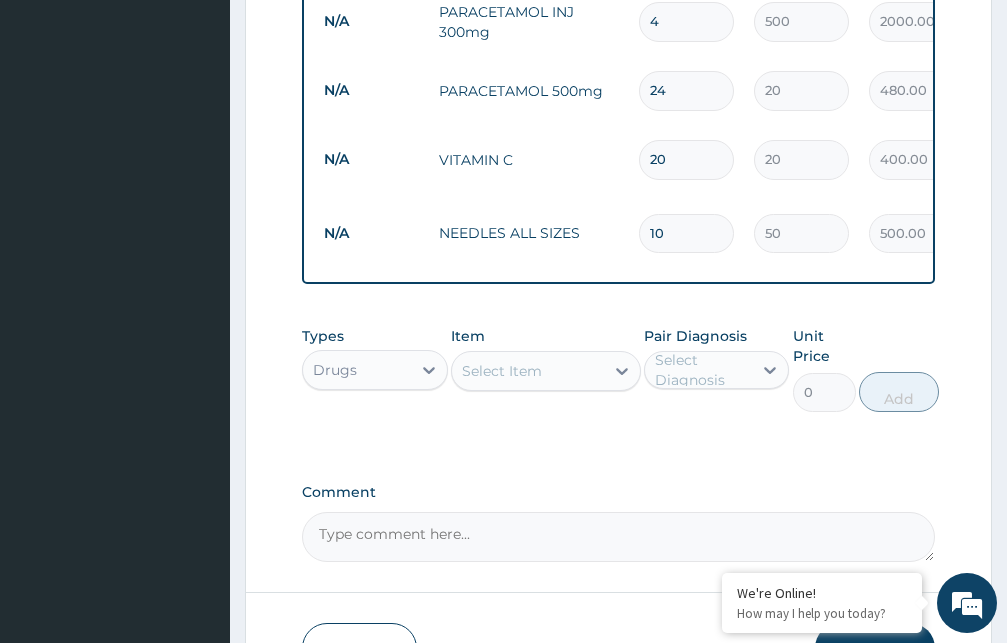 type on "1" 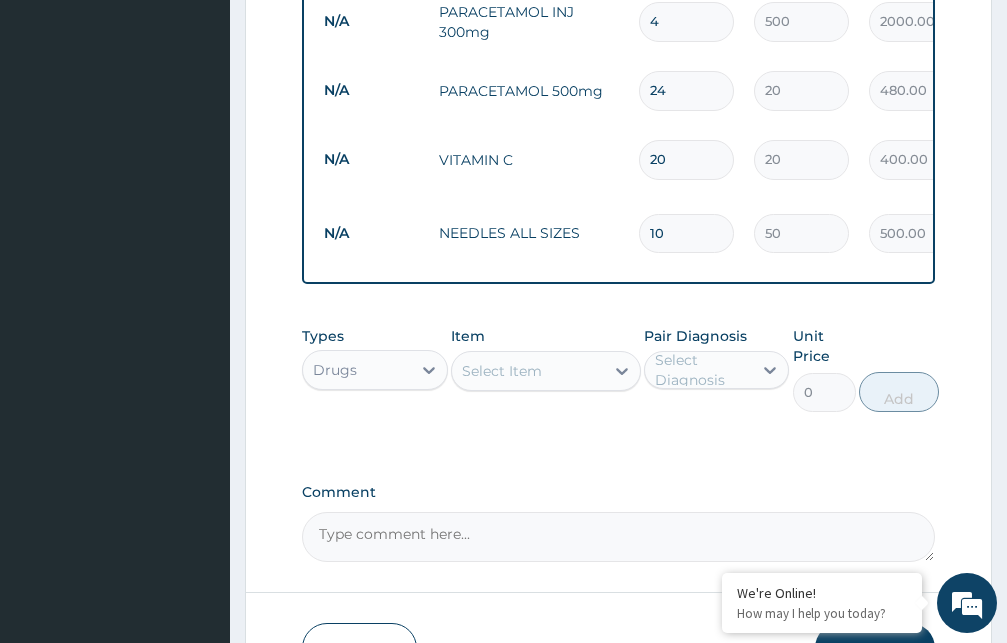 type on "50.00" 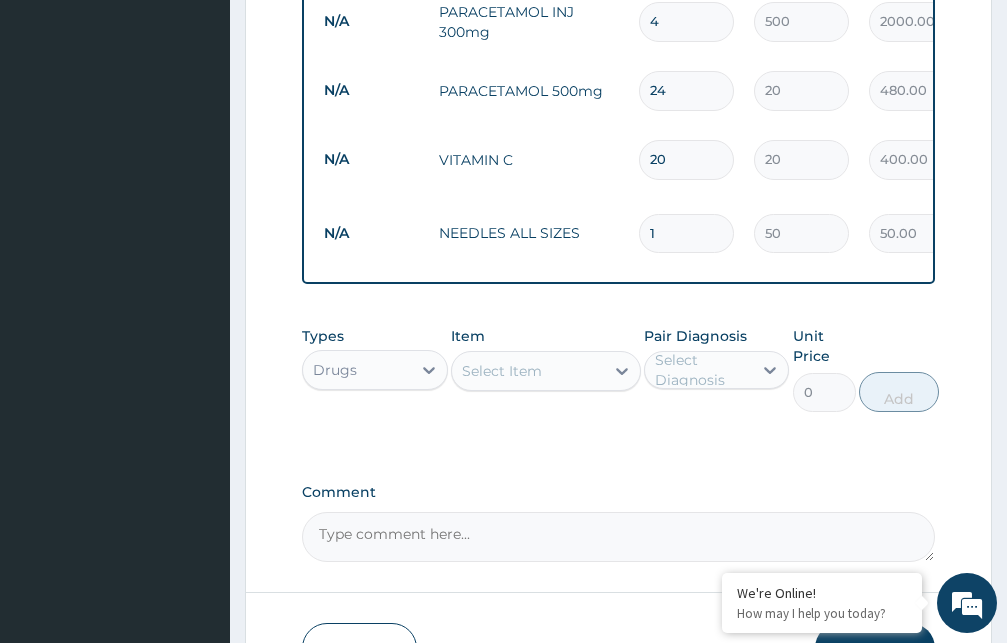 type 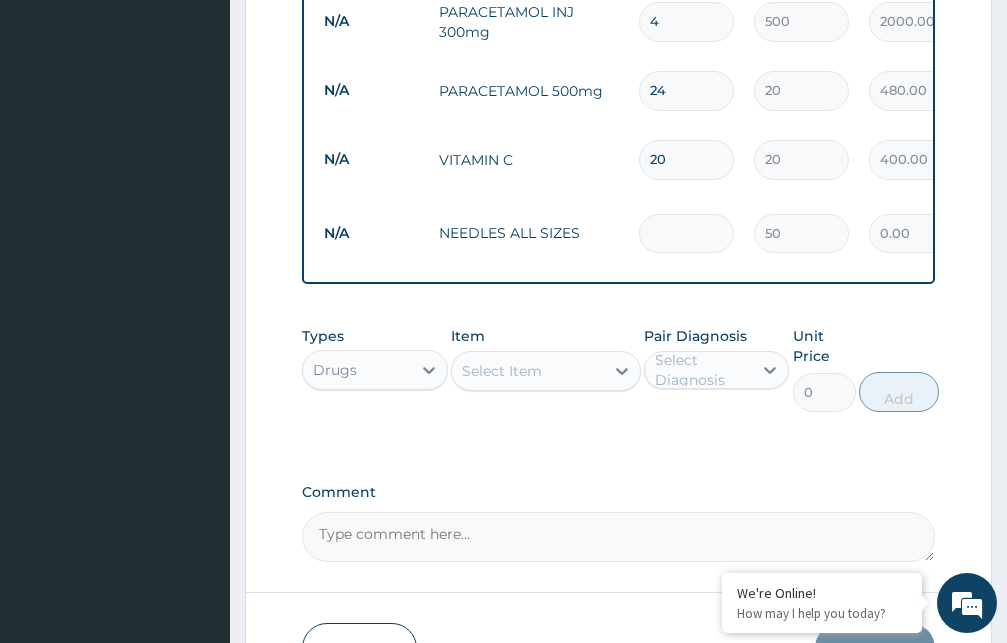 type on "8" 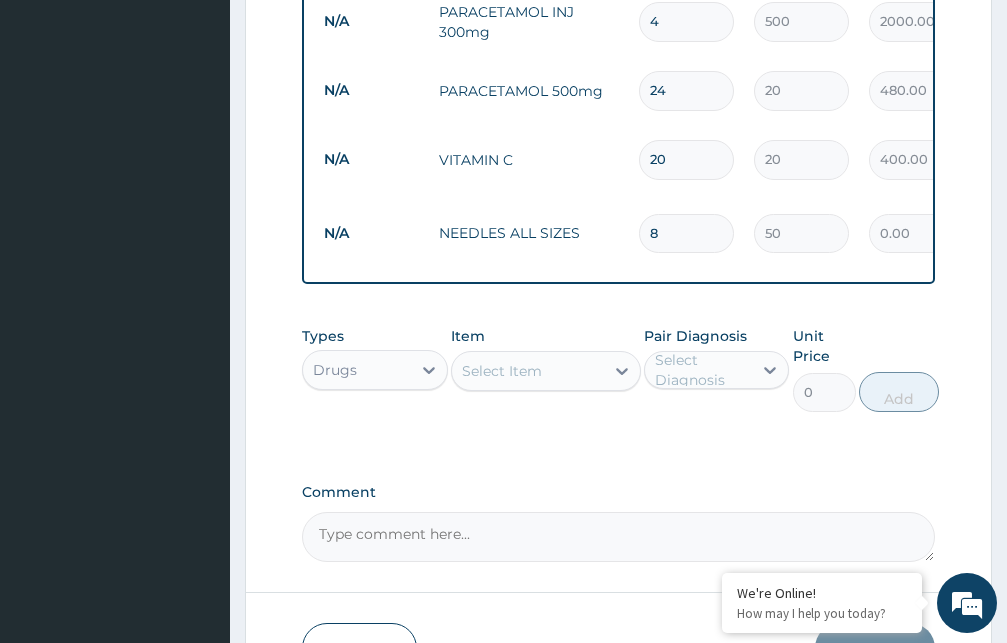 type on "400.00" 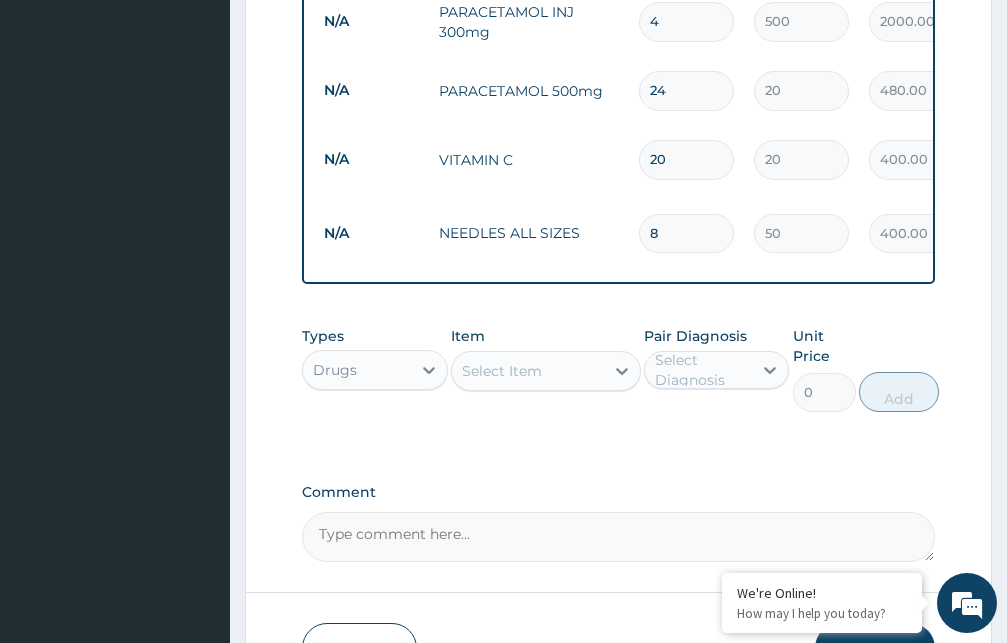 type on "8" 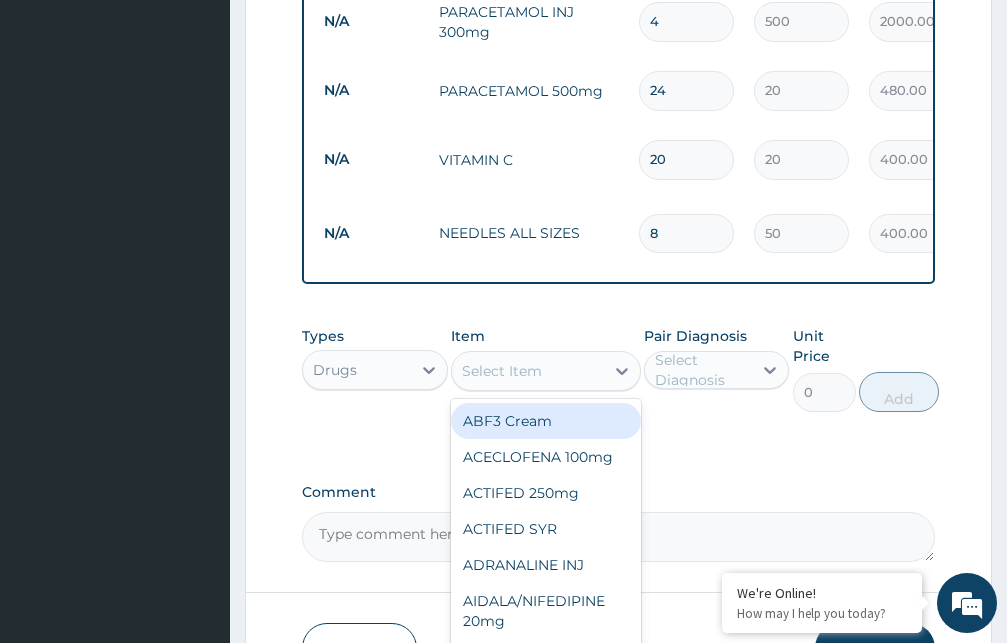 type on "O" 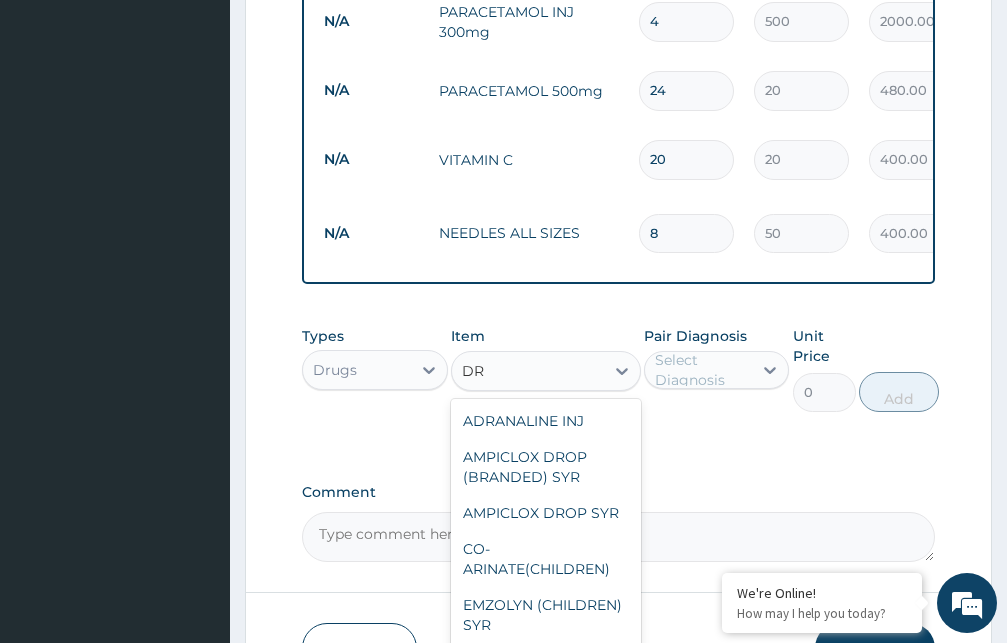 type on "D" 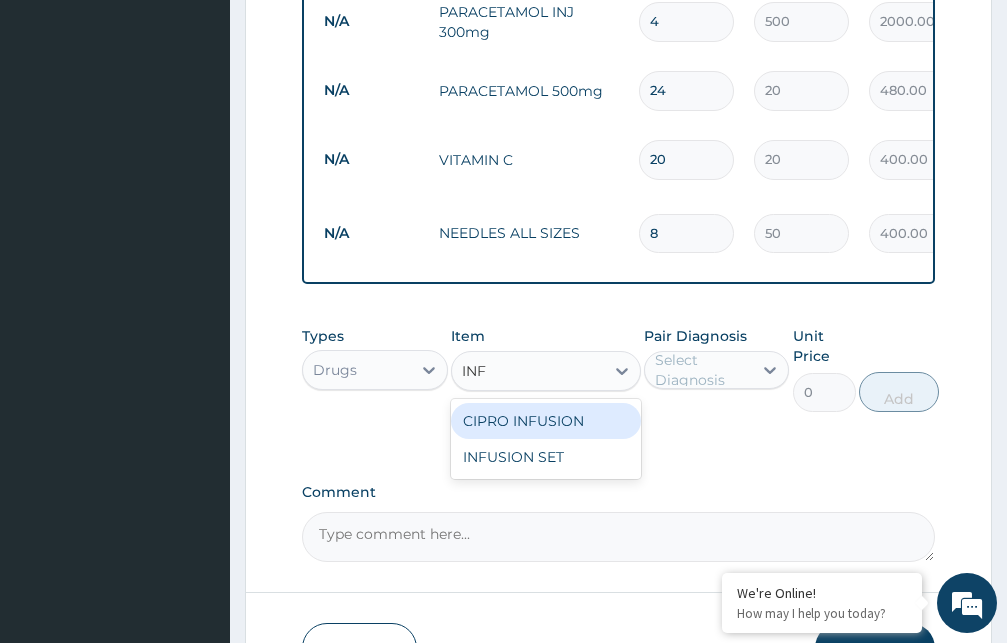 type on "INFU" 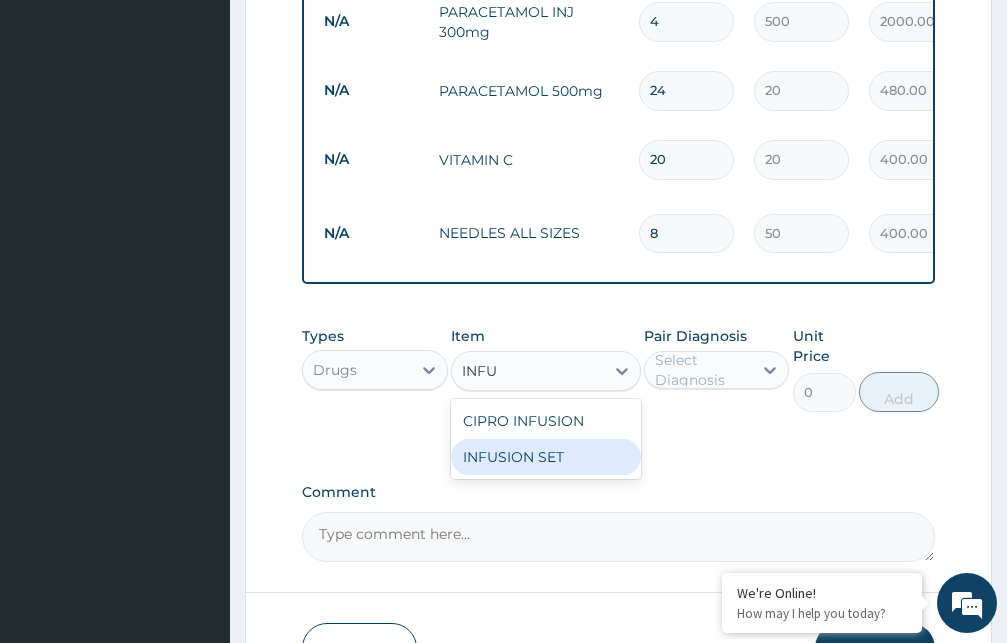 click on "INFUSION SET" at bounding box center (546, 457) 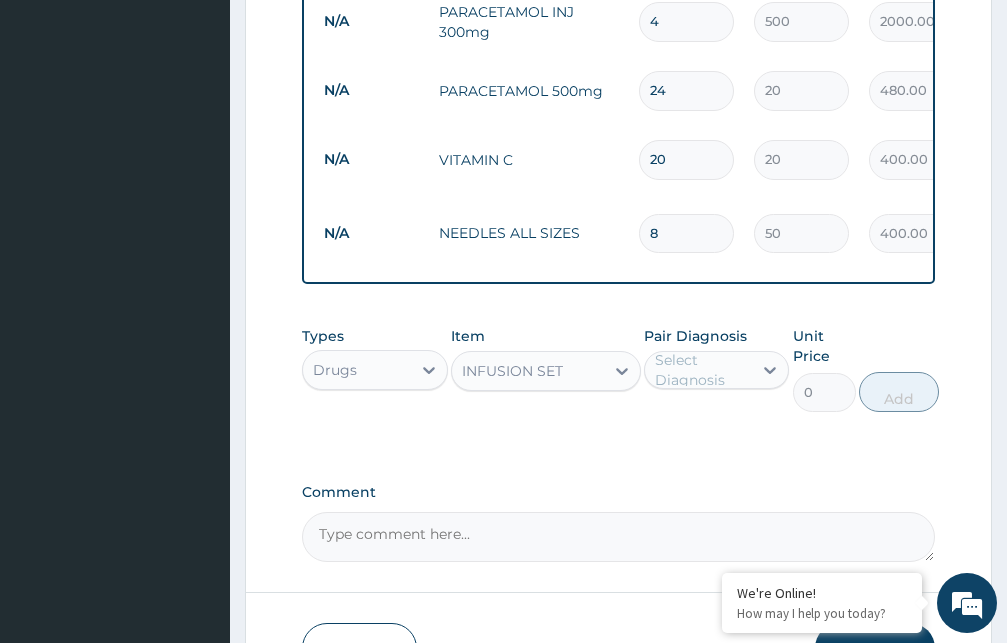 type 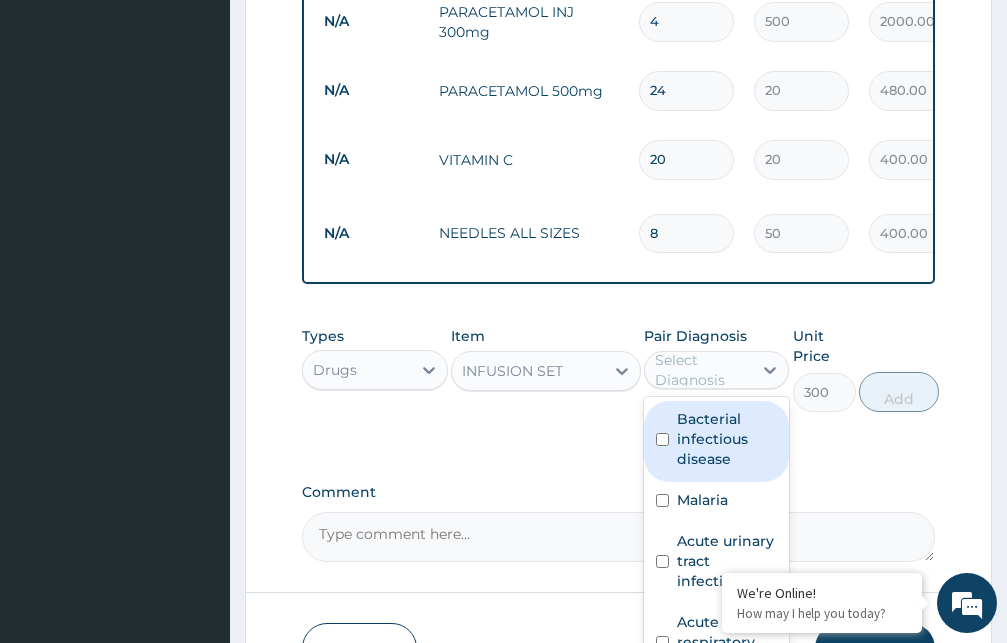 click on "Select Diagnosis" at bounding box center [703, 370] 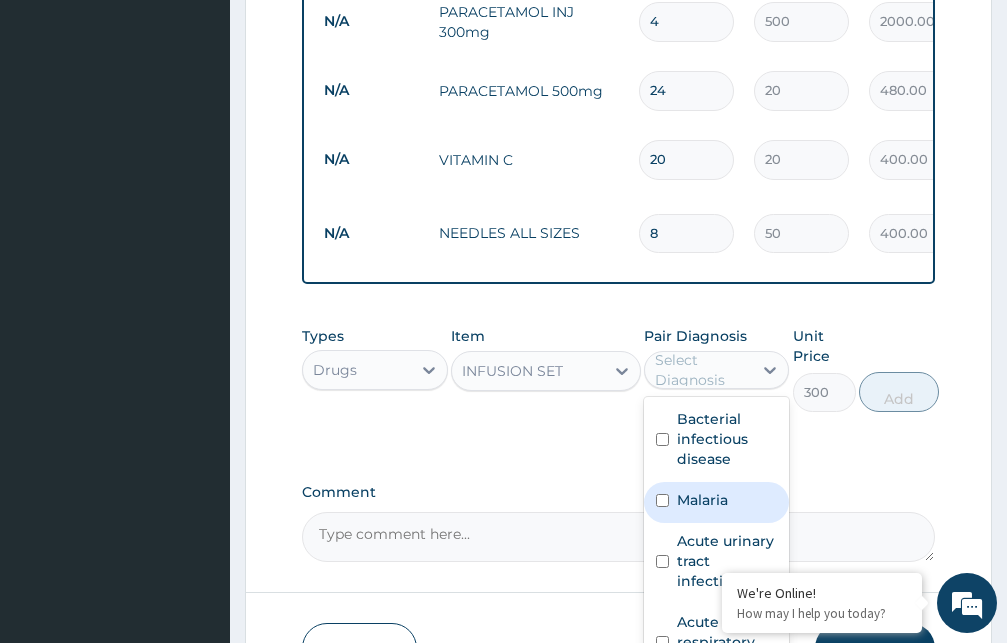 click at bounding box center [662, 500] 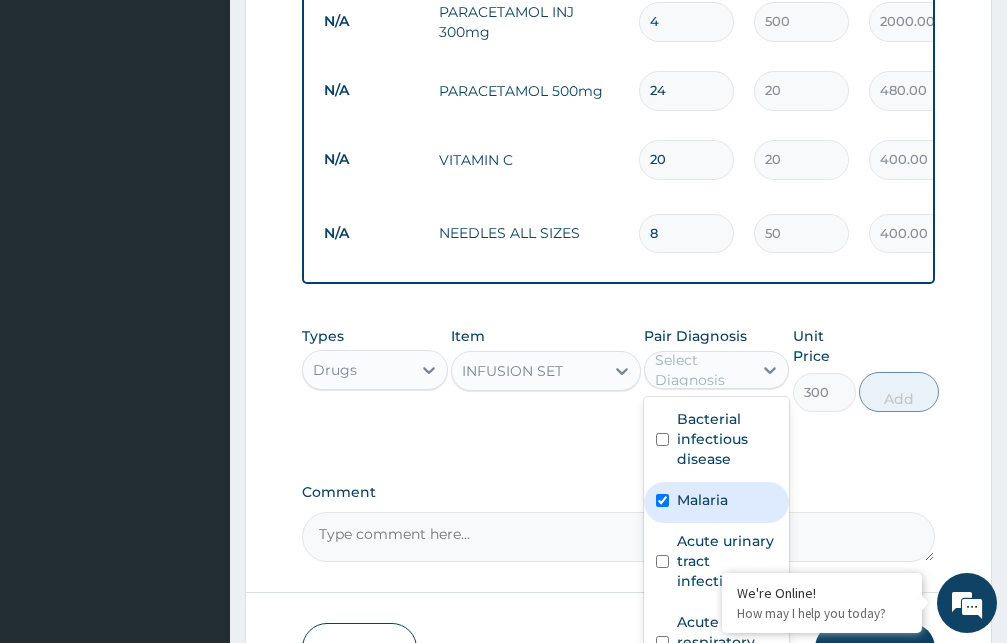 checkbox on "true" 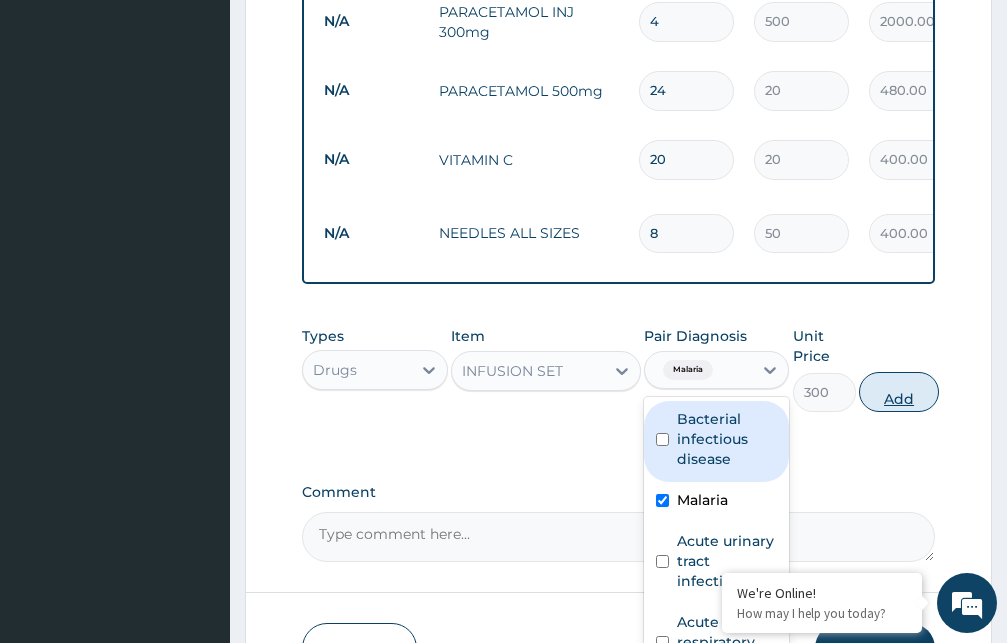 click on "Add" at bounding box center (899, 392) 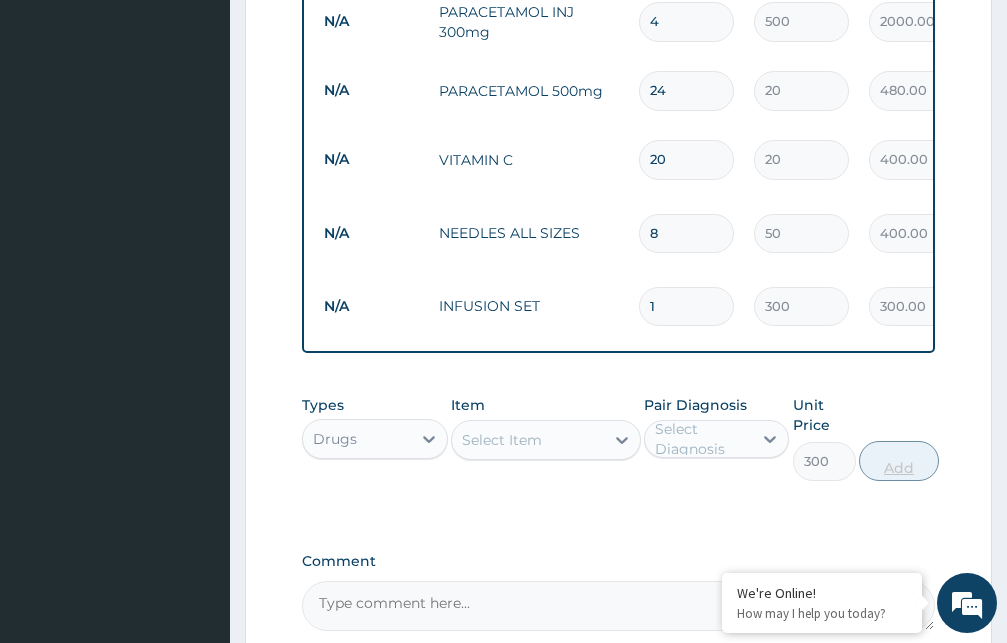 type on "0" 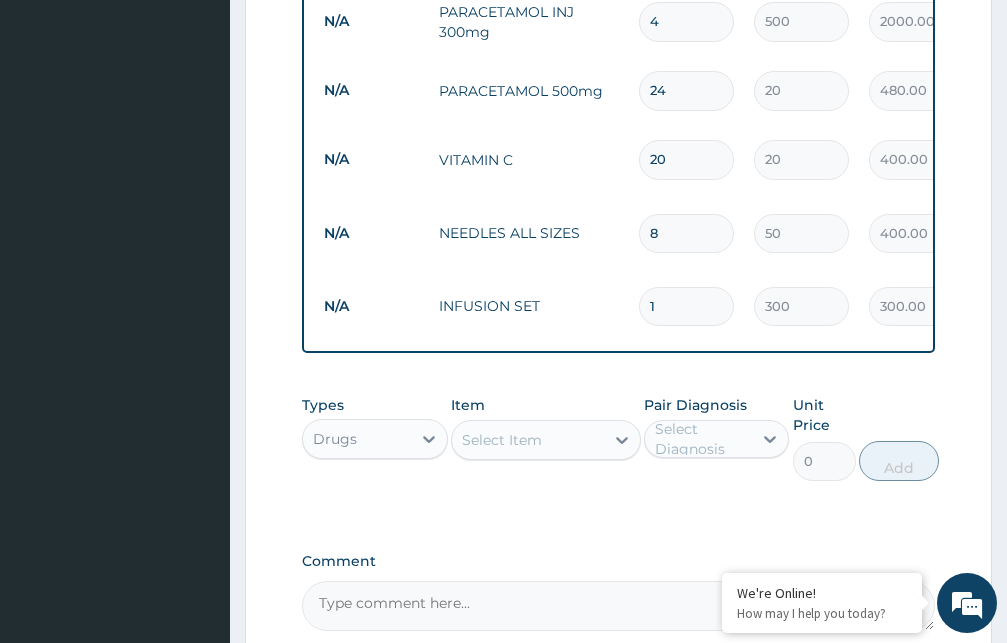 click on "Select Item" at bounding box center [528, 440] 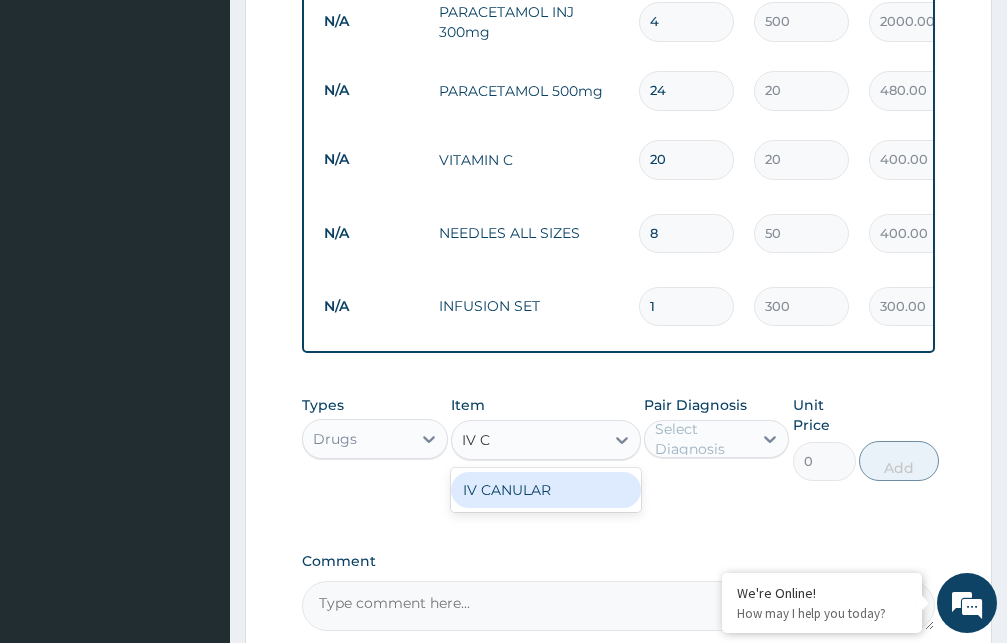 type on "IV CA" 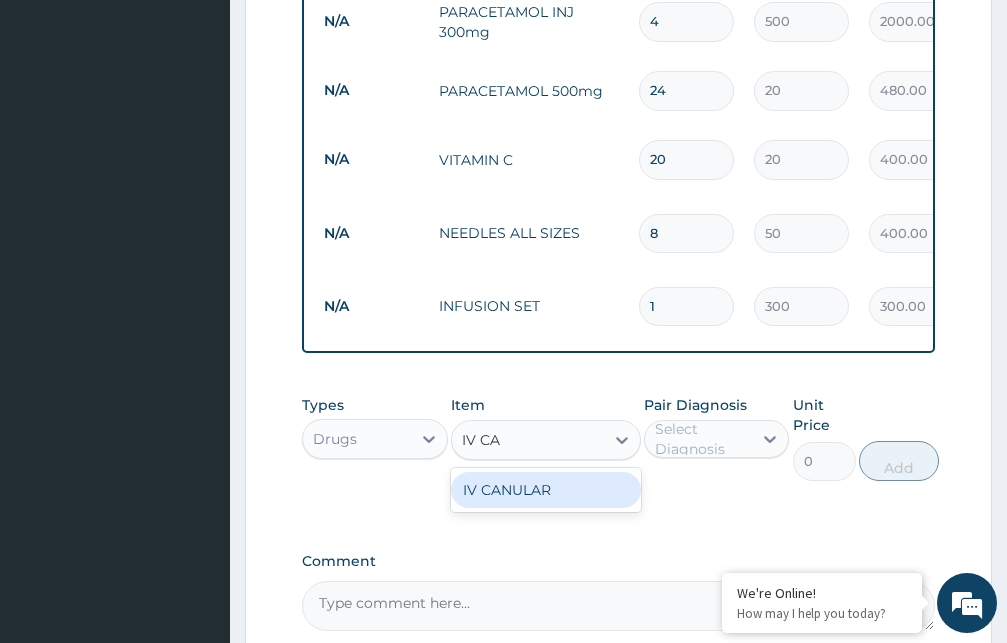 click on "IV CANULAR" at bounding box center (546, 490) 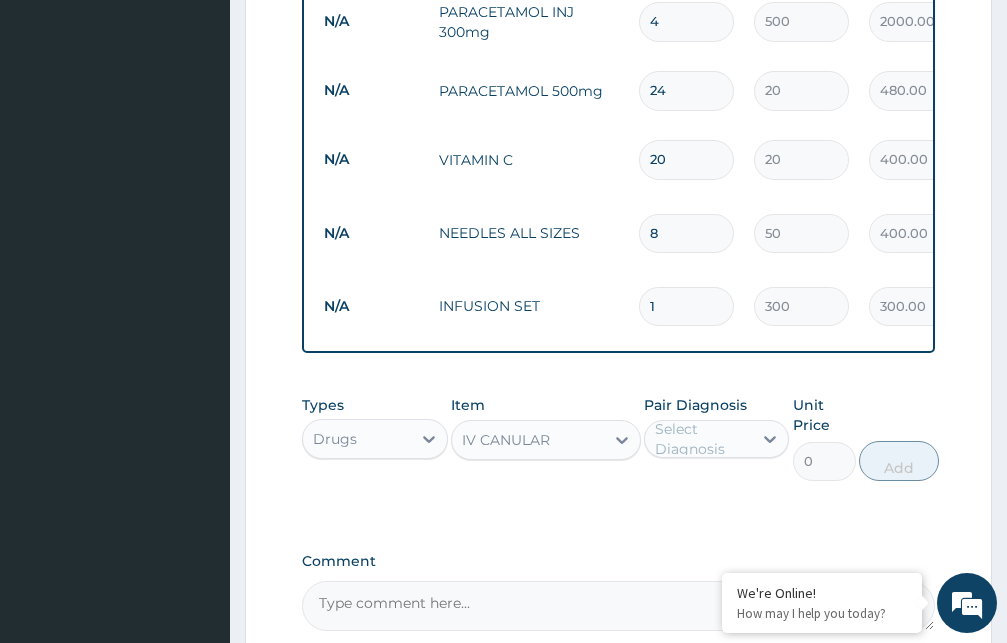 type 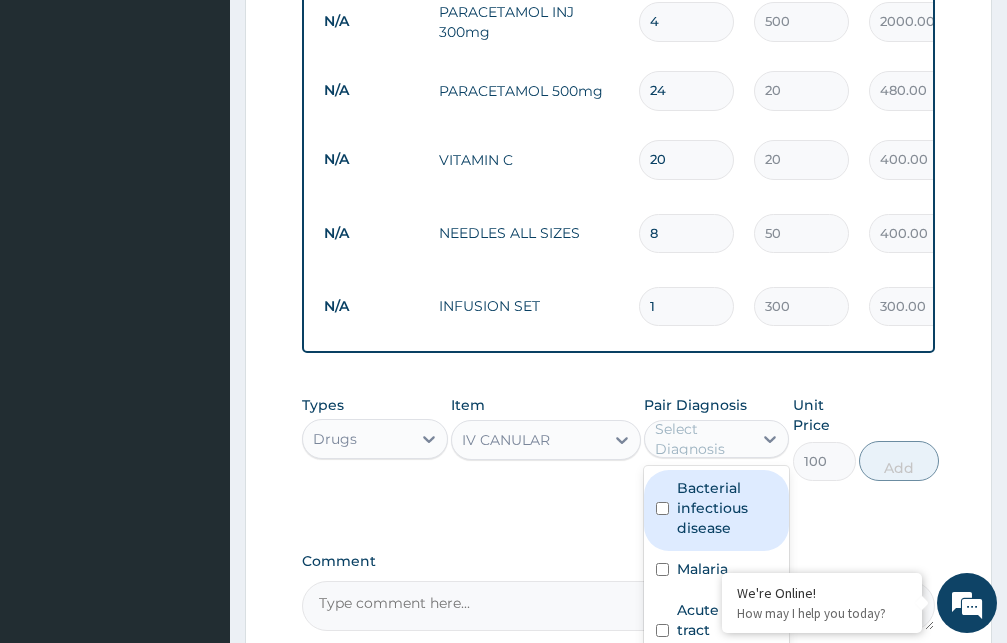 click on "Select Diagnosis" at bounding box center [703, 439] 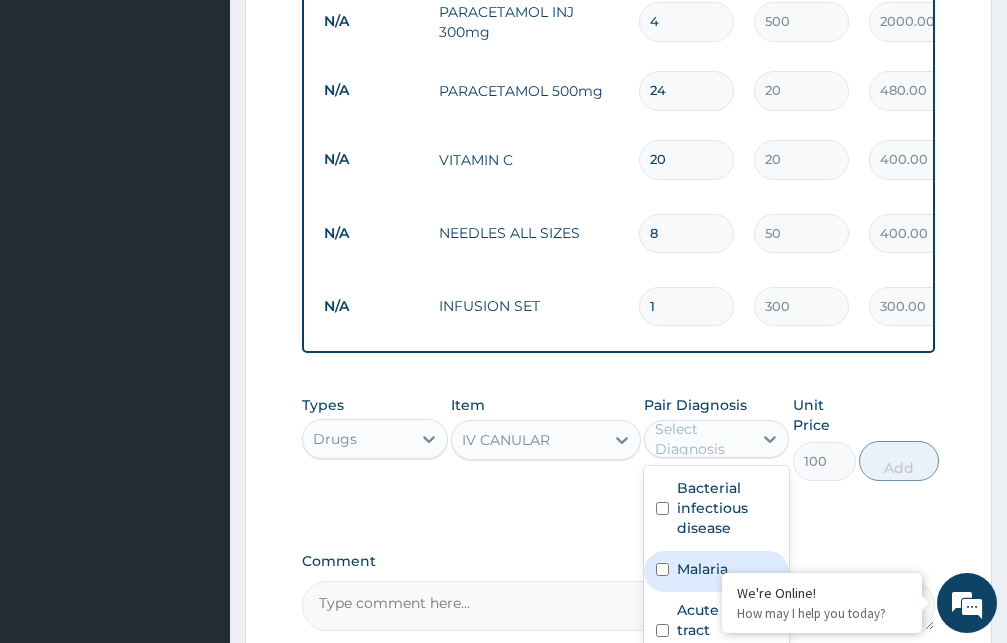 click at bounding box center [662, 569] 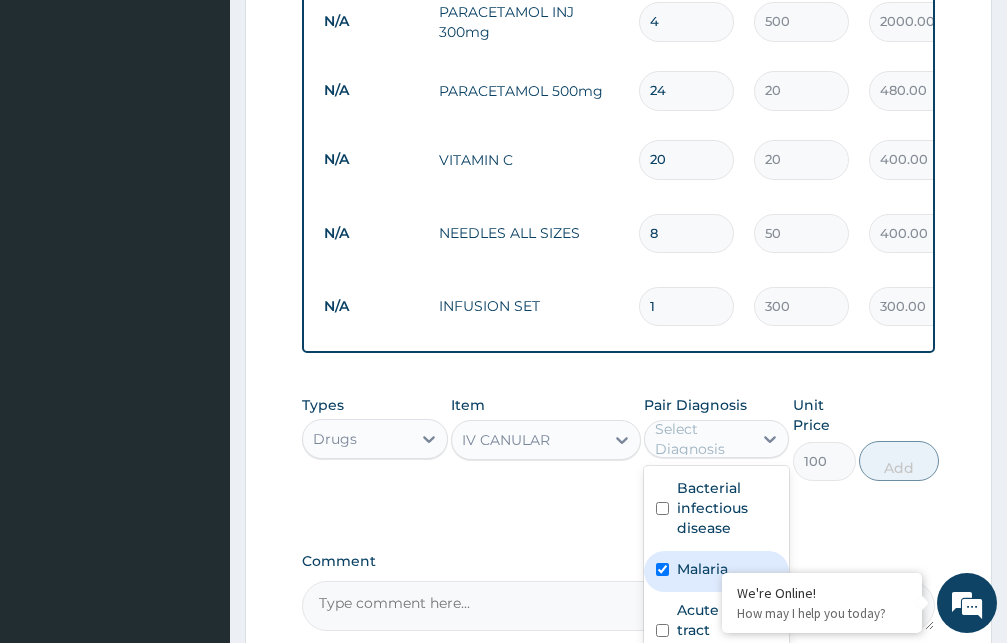 checkbox on "true" 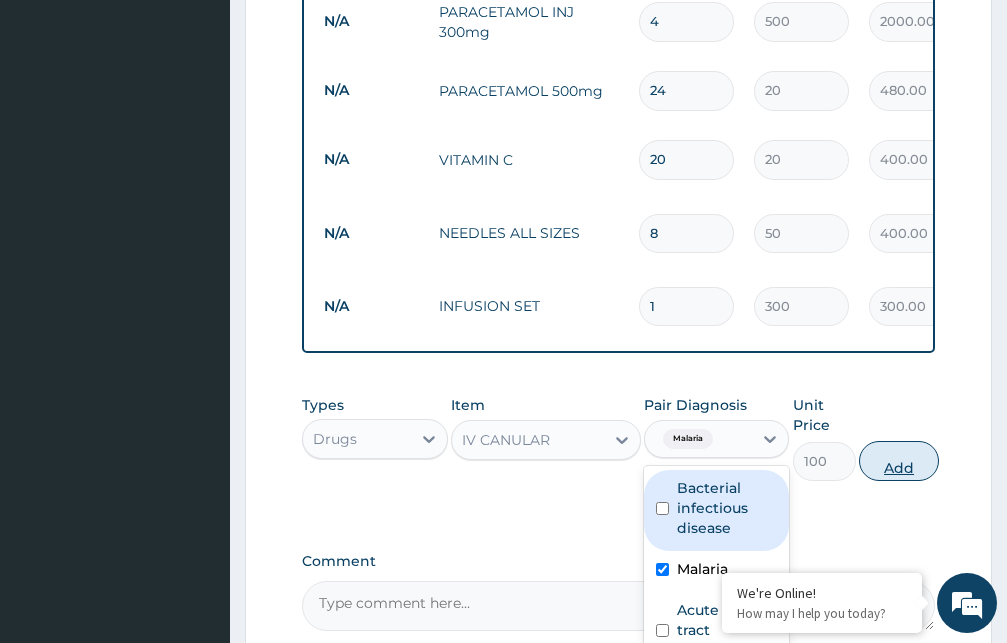 click on "Add" at bounding box center (899, 461) 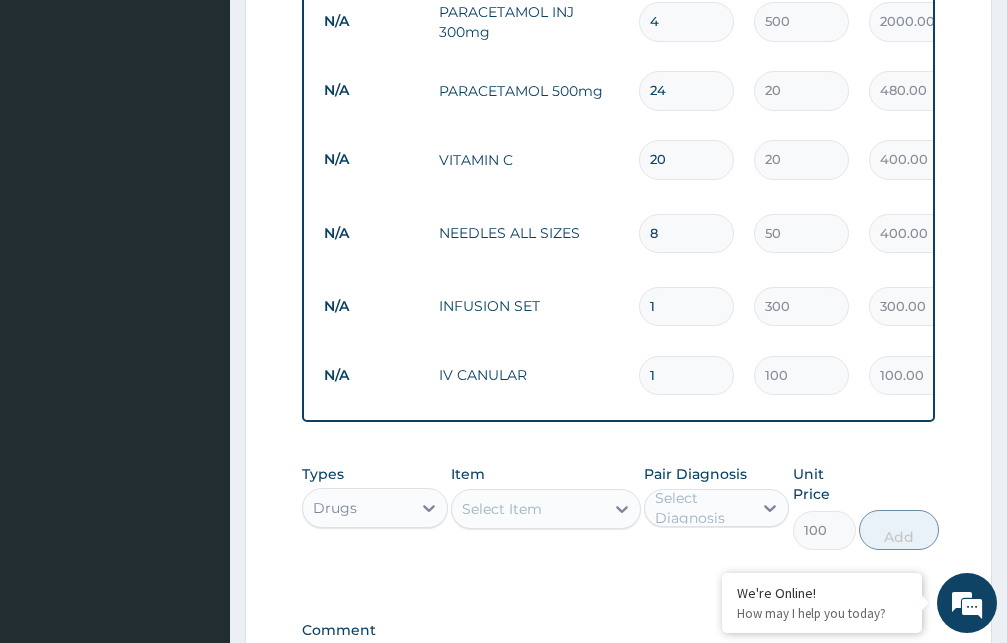 type on "0" 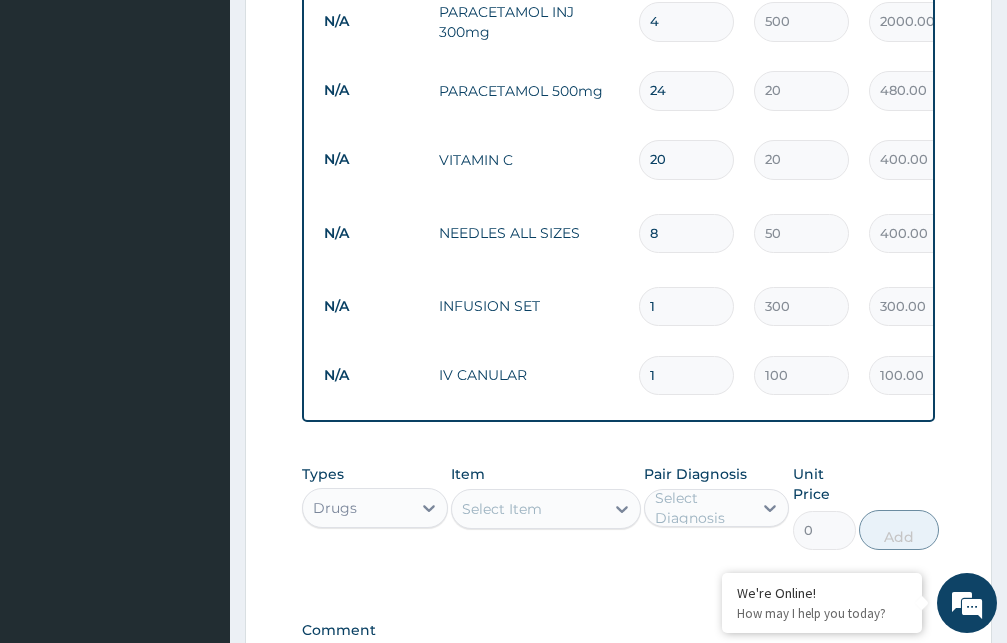 click on "Select Item" at bounding box center (528, 509) 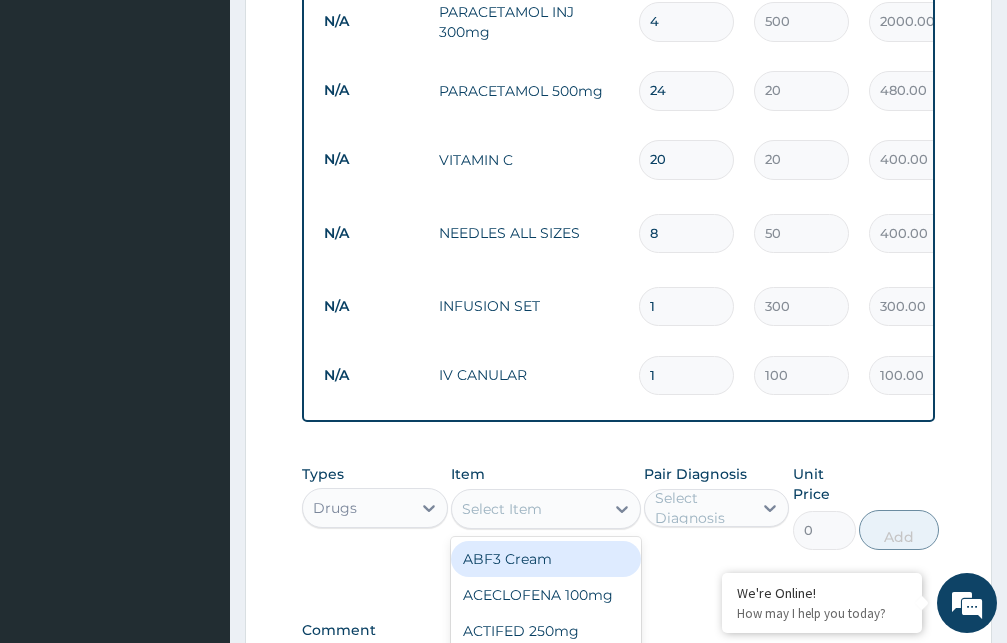type on "V" 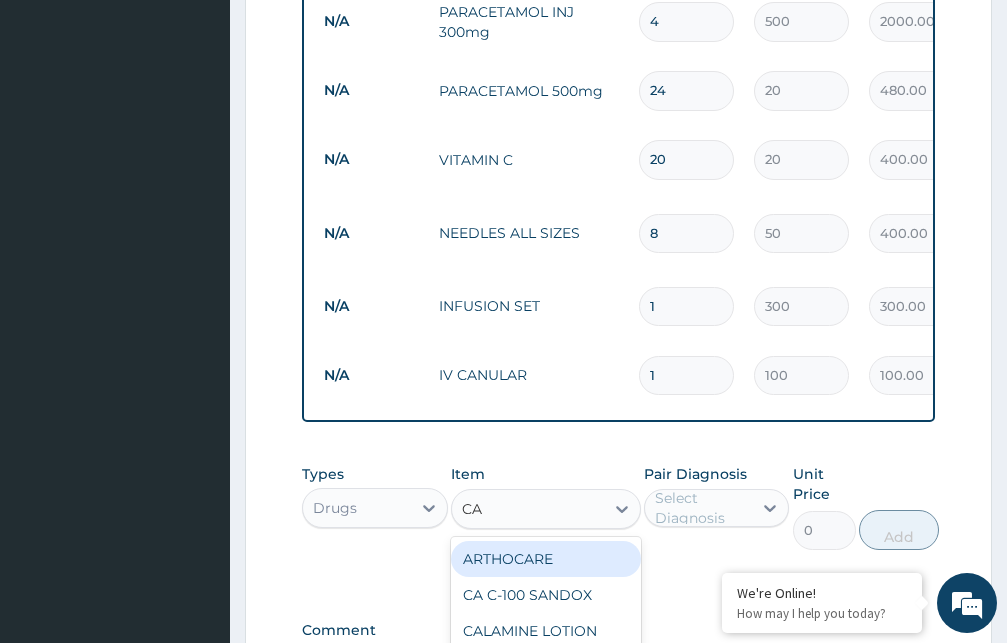 type on "CAN" 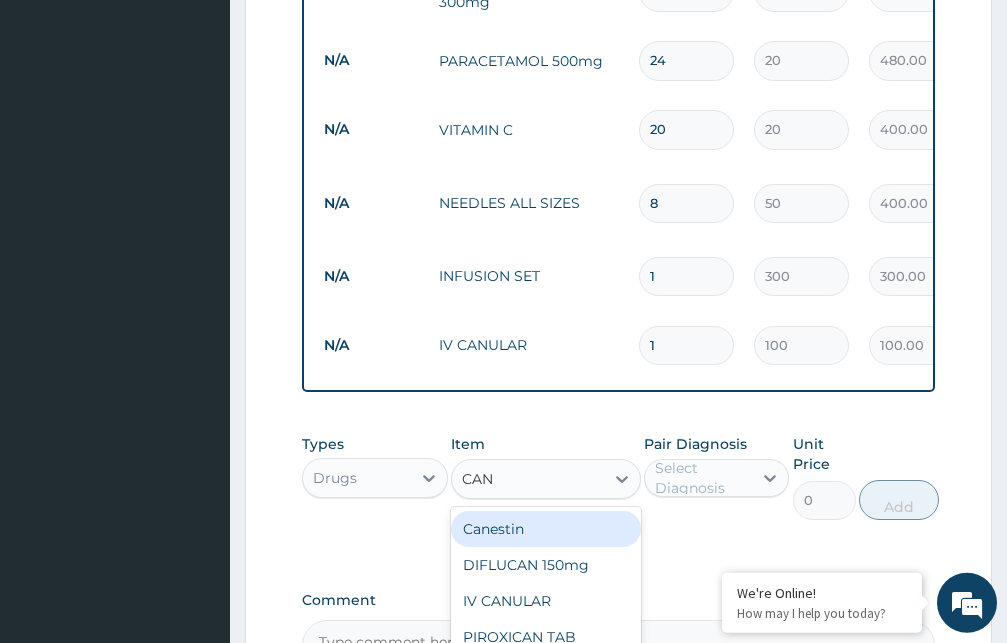 scroll, scrollTop: 1631, scrollLeft: 0, axis: vertical 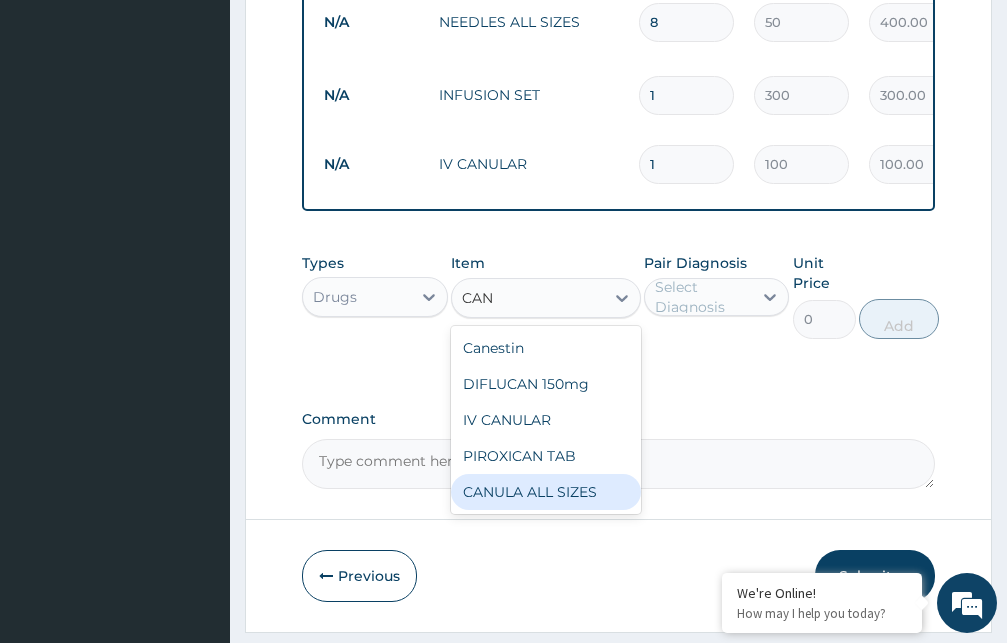 click on "CANULA ALL SIZES" at bounding box center [546, 492] 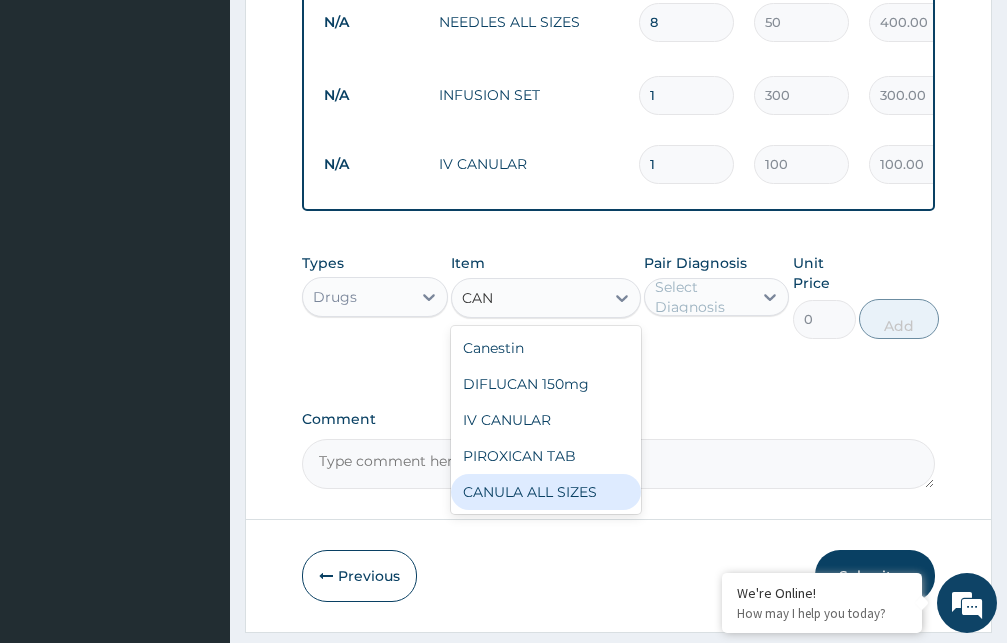 type 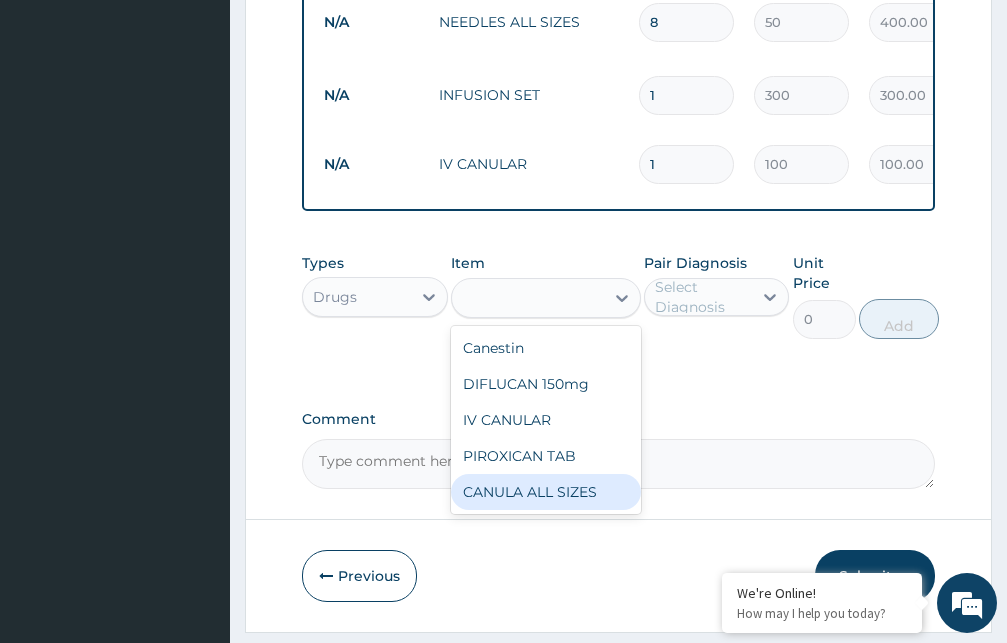 type on "300" 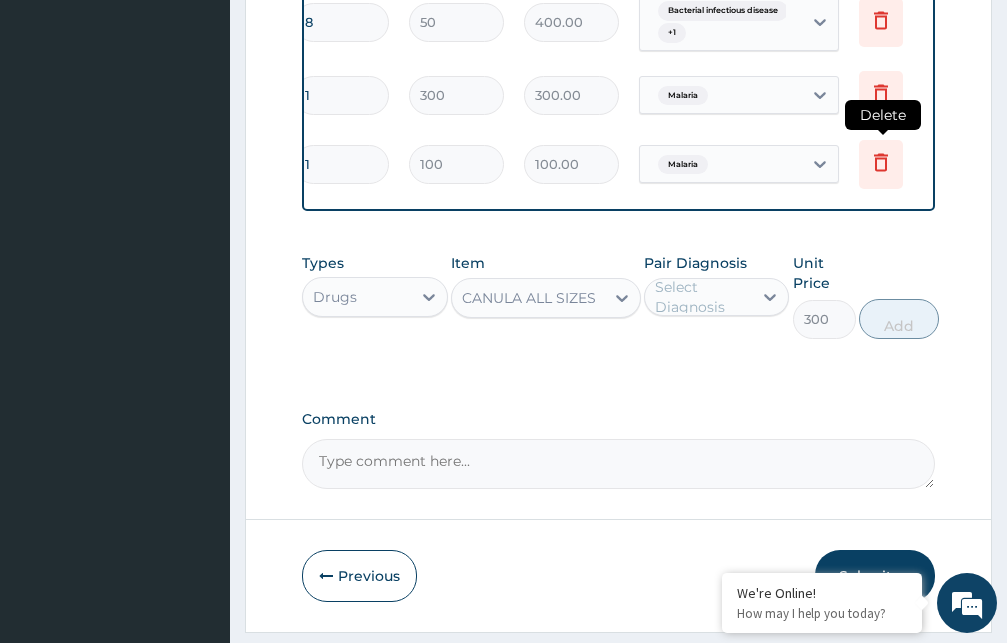 scroll, scrollTop: 0, scrollLeft: 346, axis: horizontal 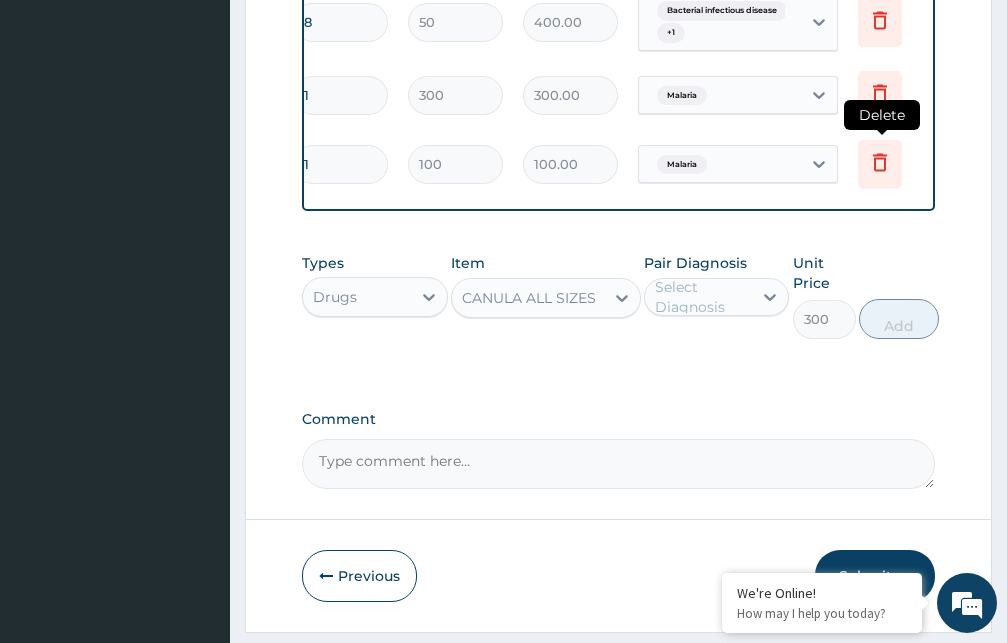 click 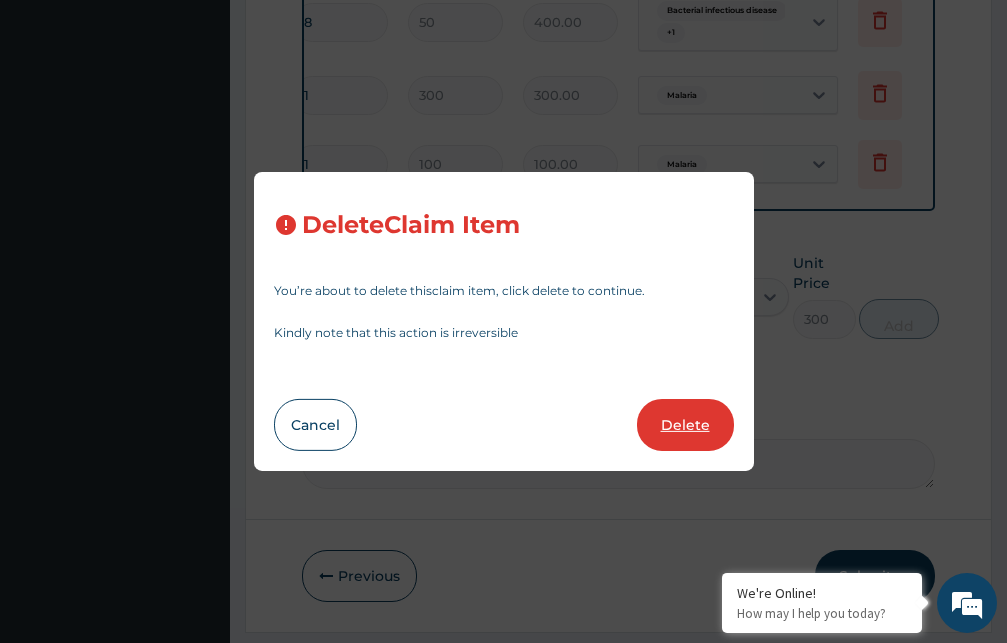 click on "Delete" at bounding box center (685, 425) 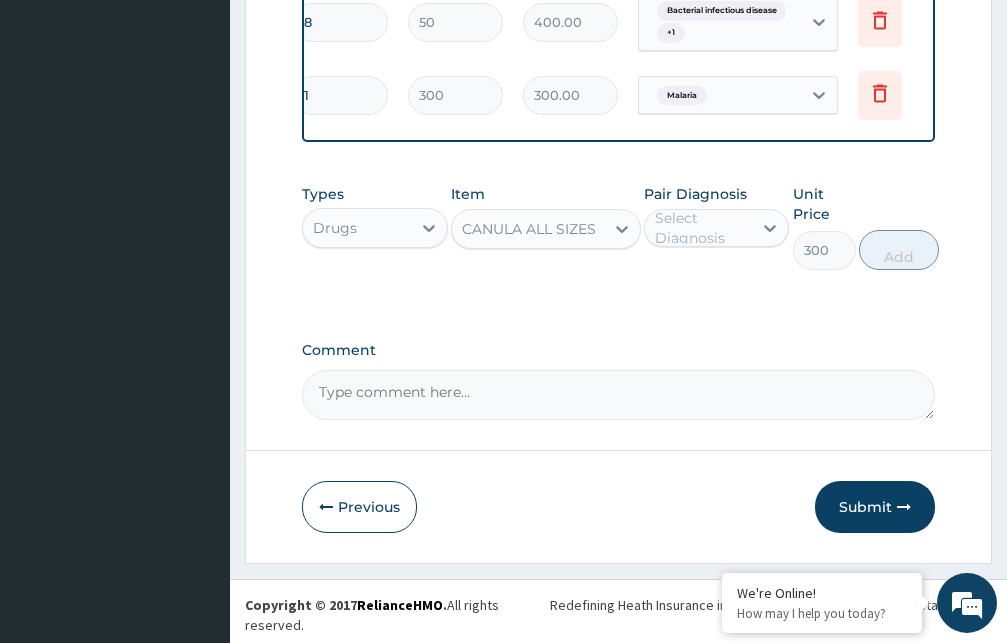 click on "Select Diagnosis" at bounding box center [703, 228] 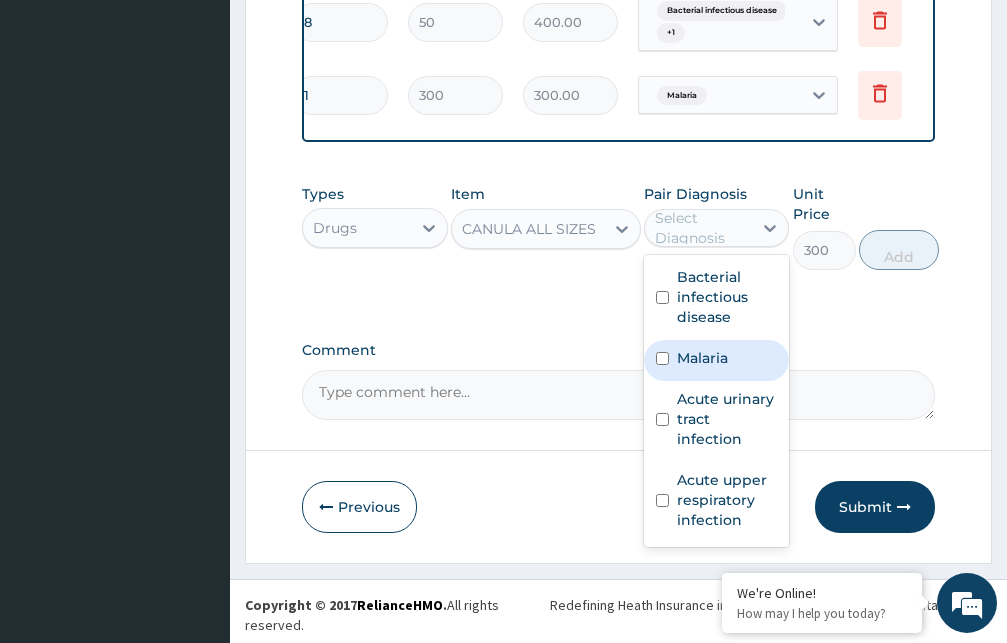 click on "Malaria" at bounding box center [717, 360] 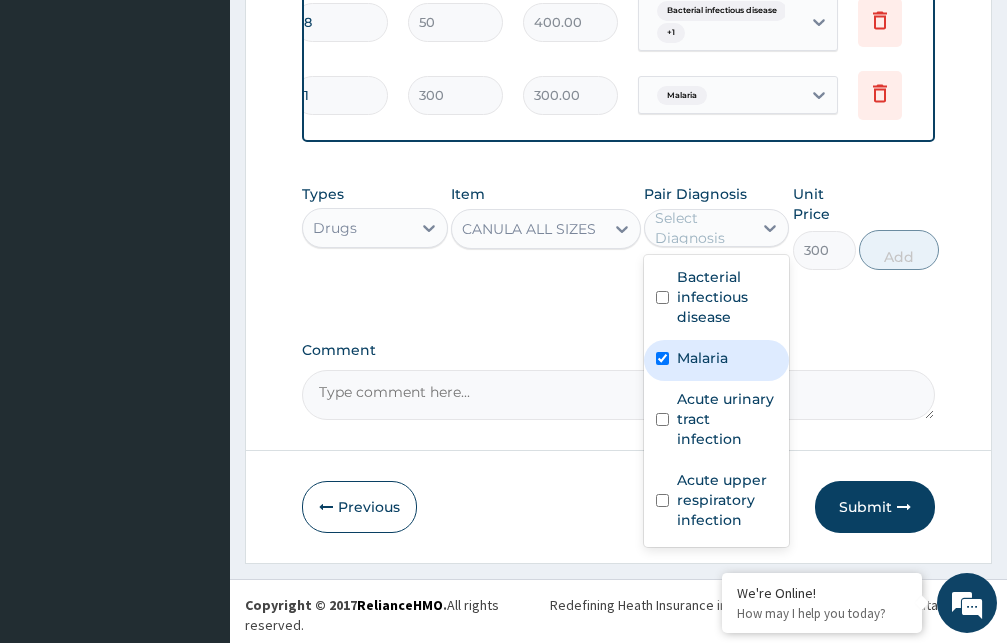 checkbox on "true" 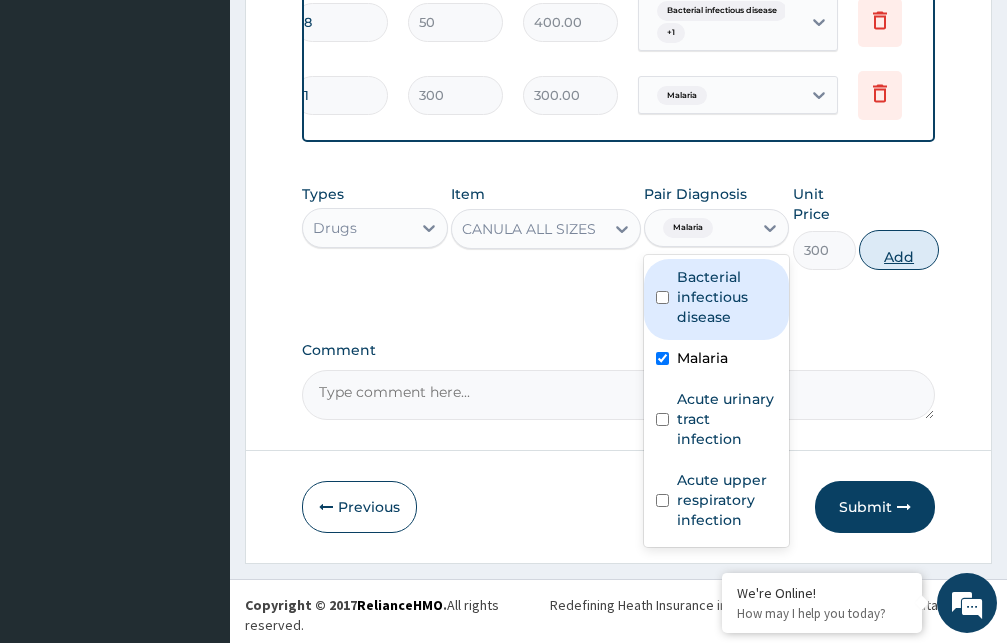 click on "Add" at bounding box center [899, 250] 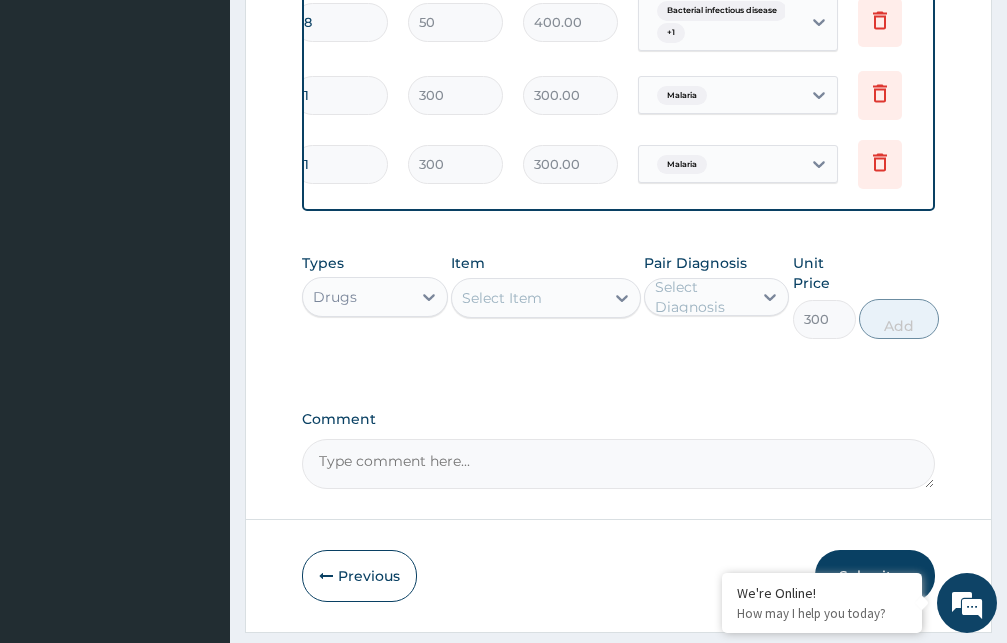 type on "0" 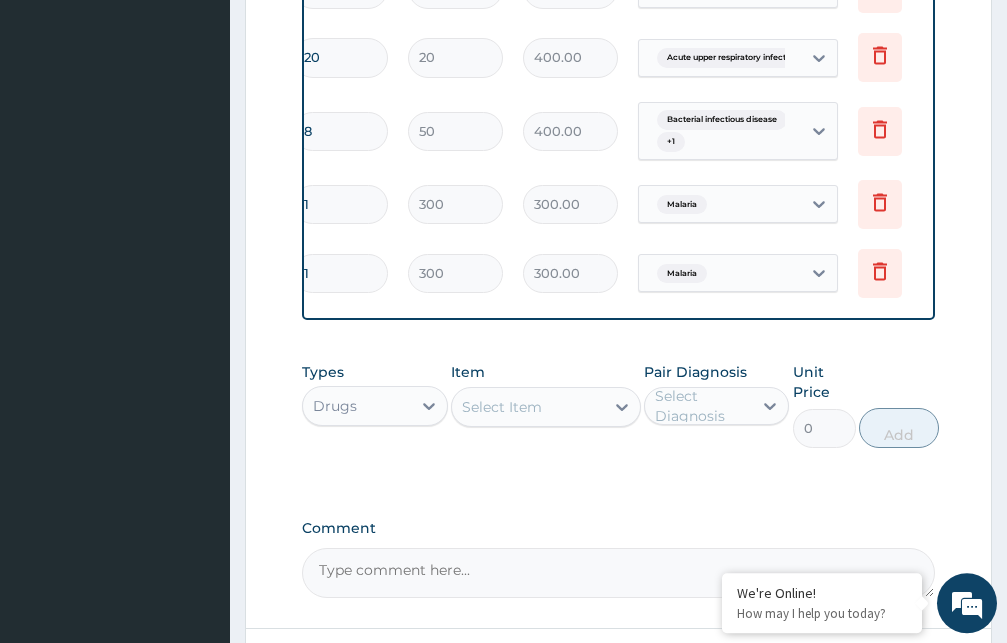 scroll, scrollTop: 1514, scrollLeft: 0, axis: vertical 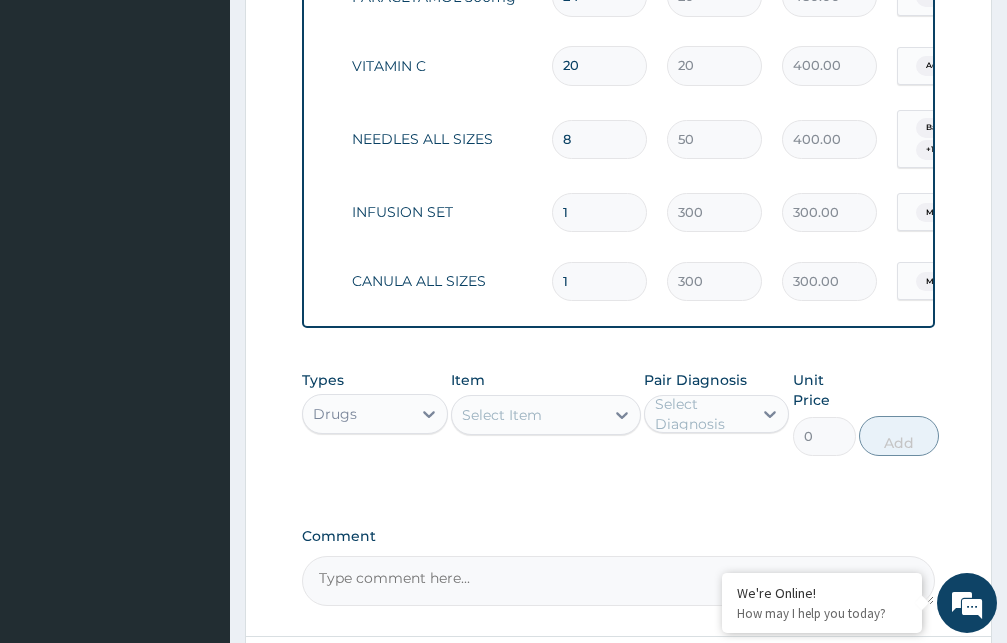 click on "Select Item" at bounding box center (528, 415) 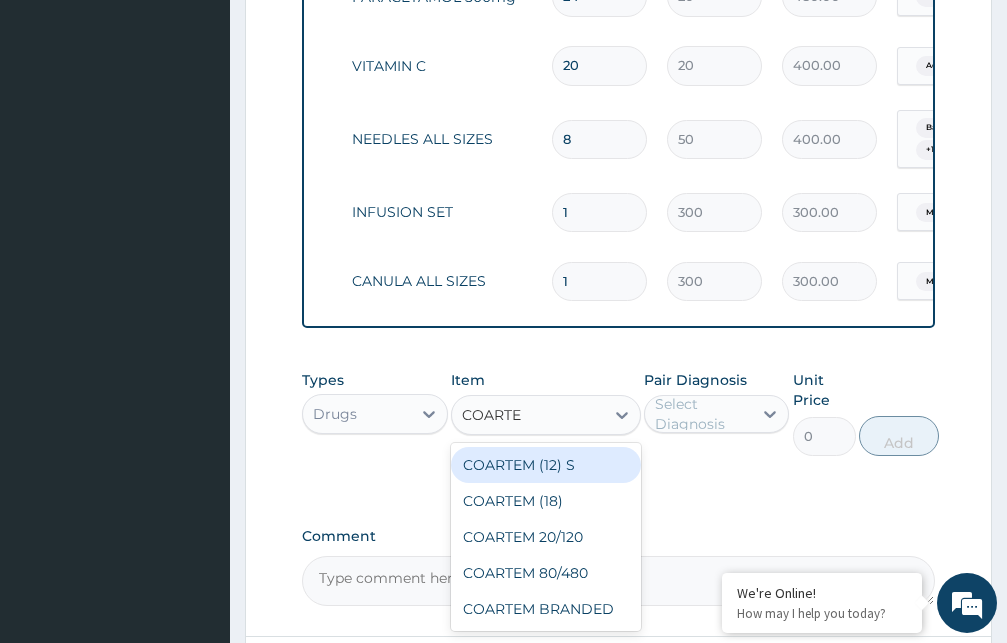 type on "COARTEM" 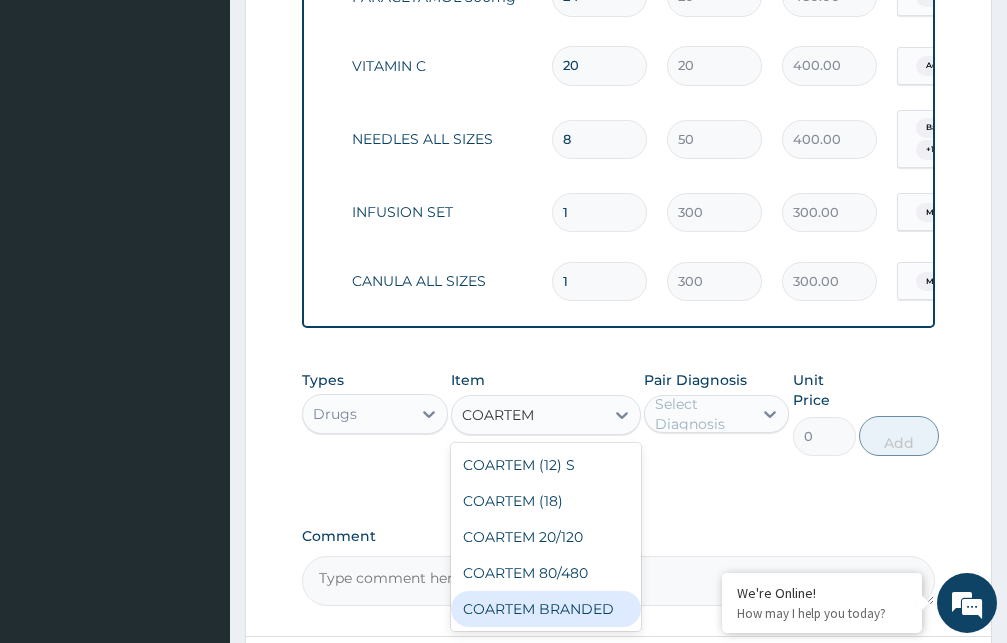 click on "COARTEM BRANDED" at bounding box center (546, 609) 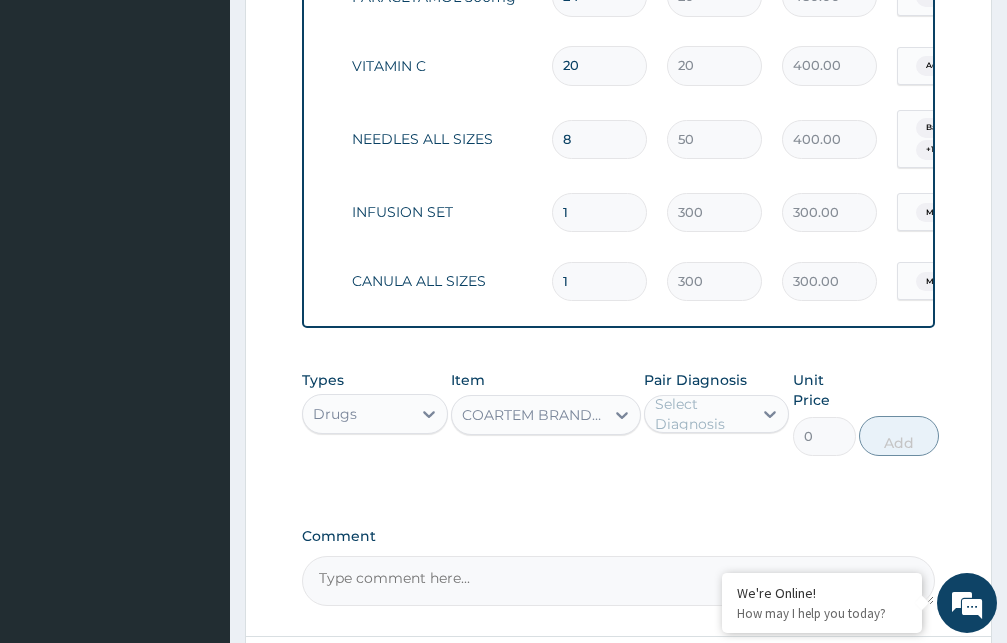 type 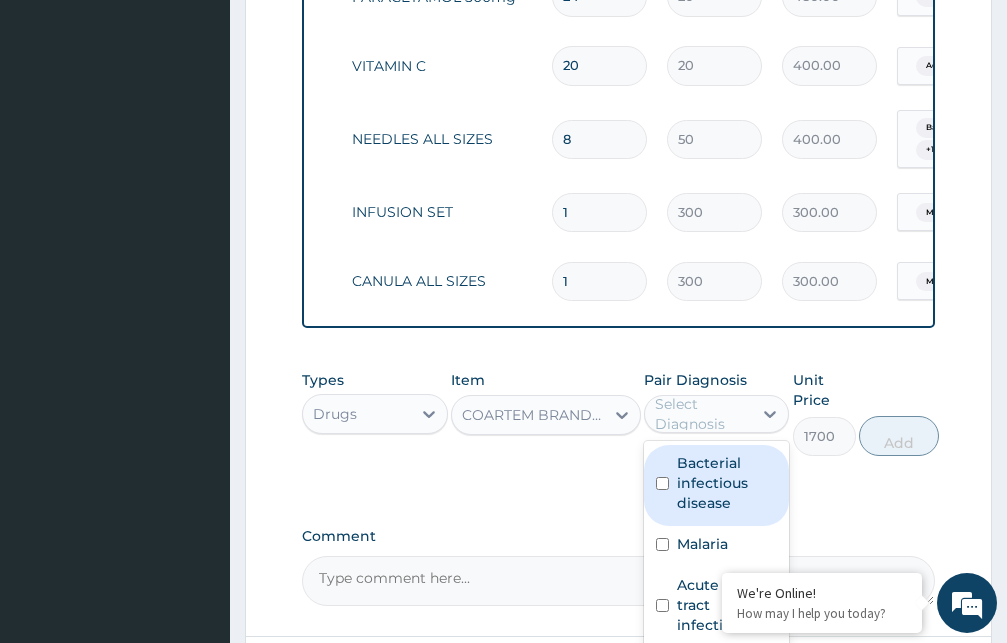 click on "Select Diagnosis" at bounding box center [703, 414] 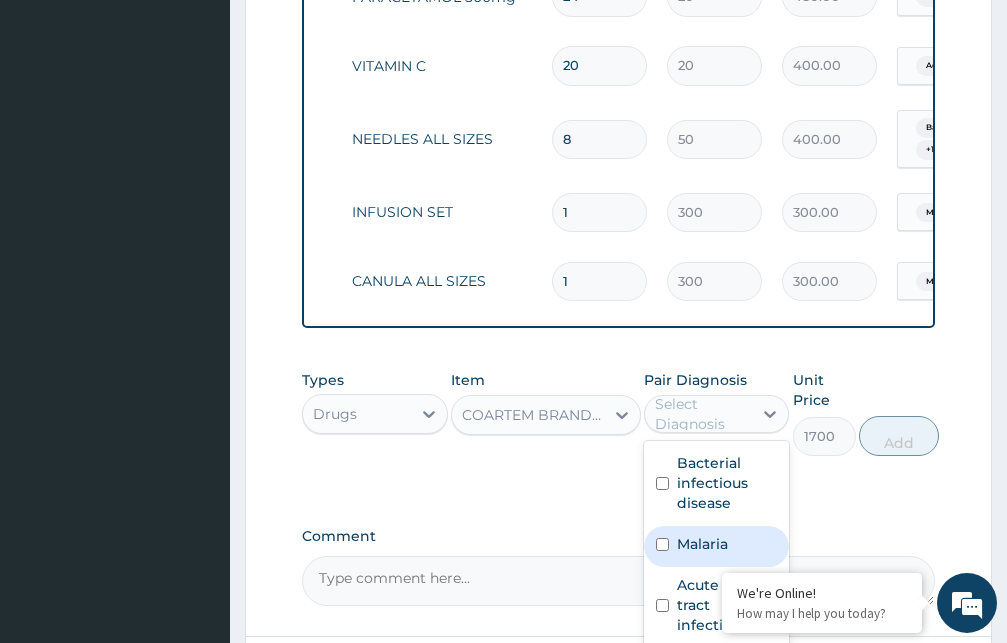 click at bounding box center [662, 544] 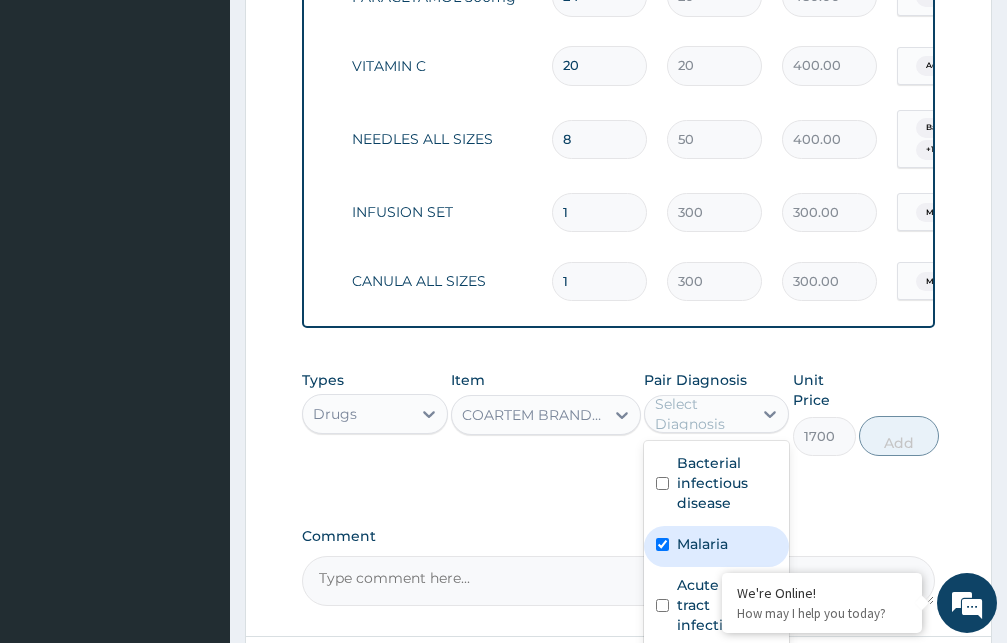checkbox on "true" 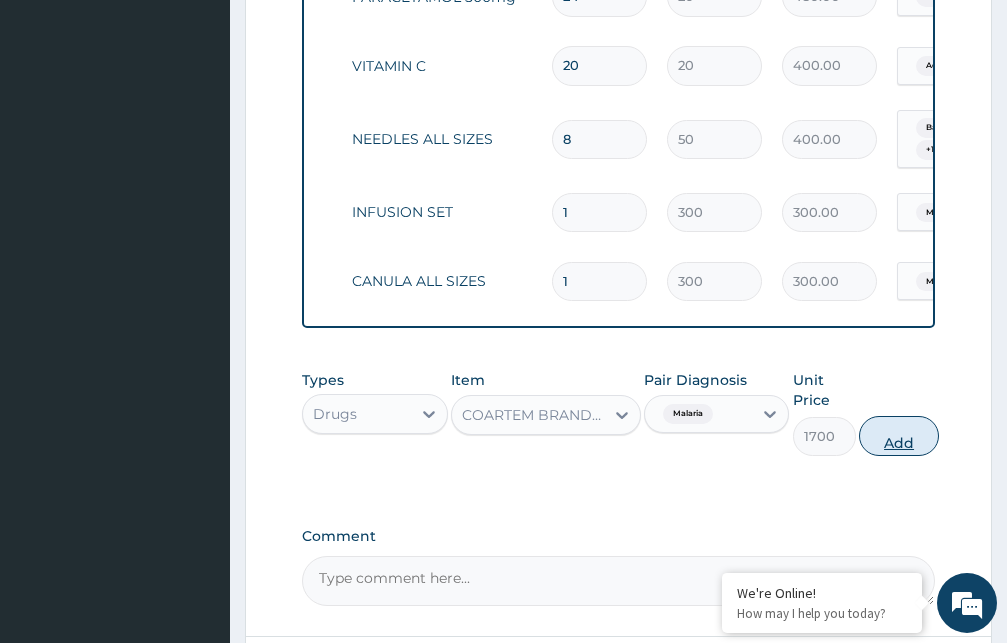 click on "Add" at bounding box center (899, 436) 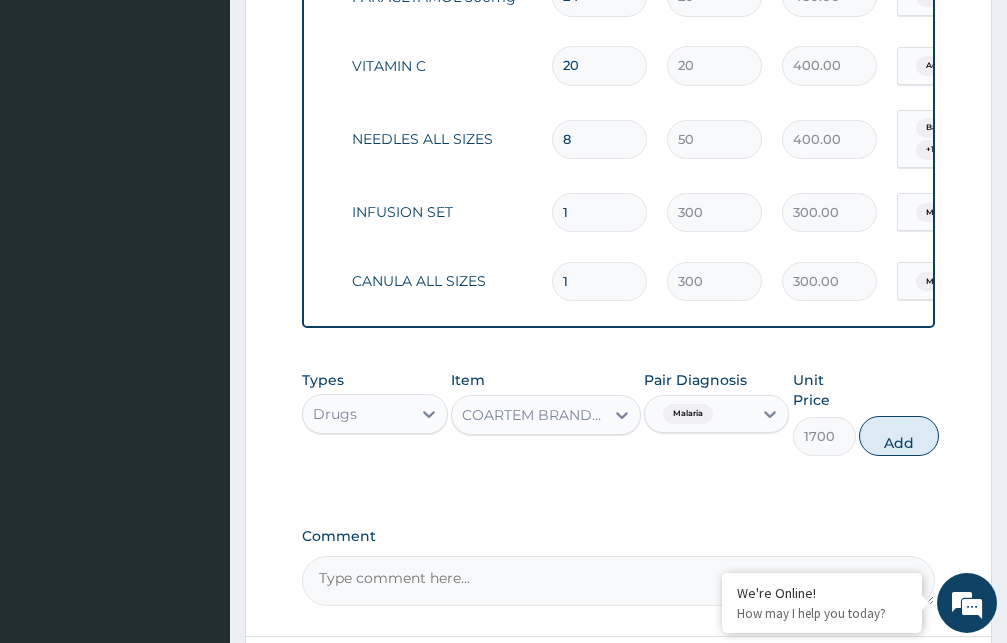 type on "0" 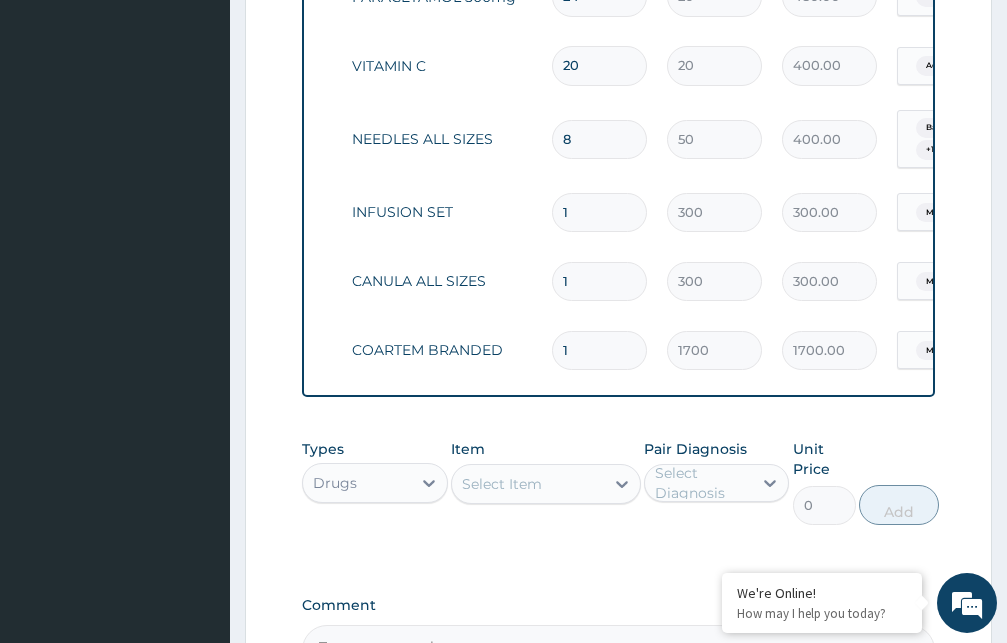 type 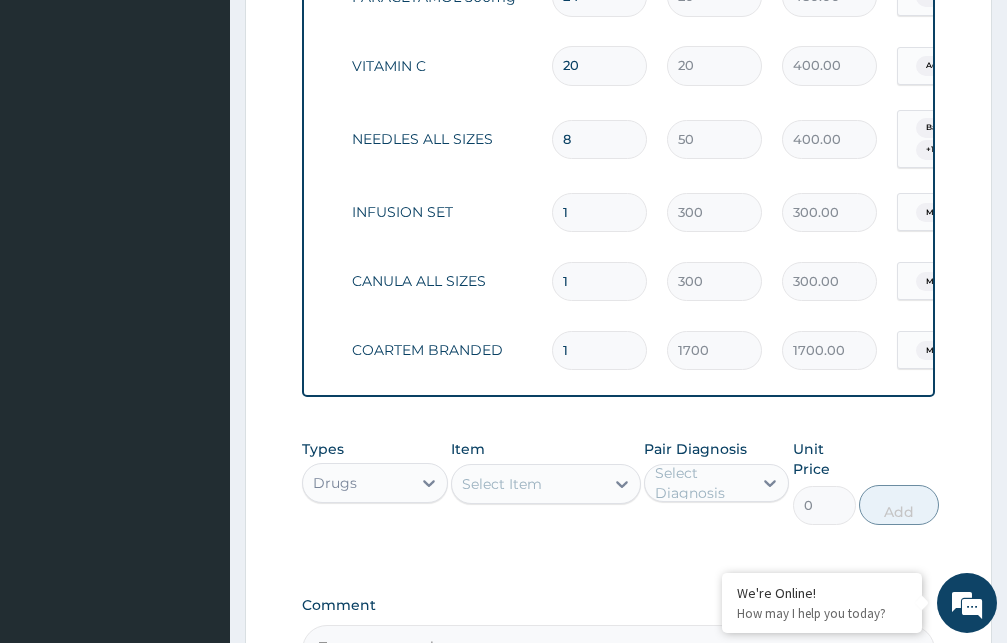 type on "0.00" 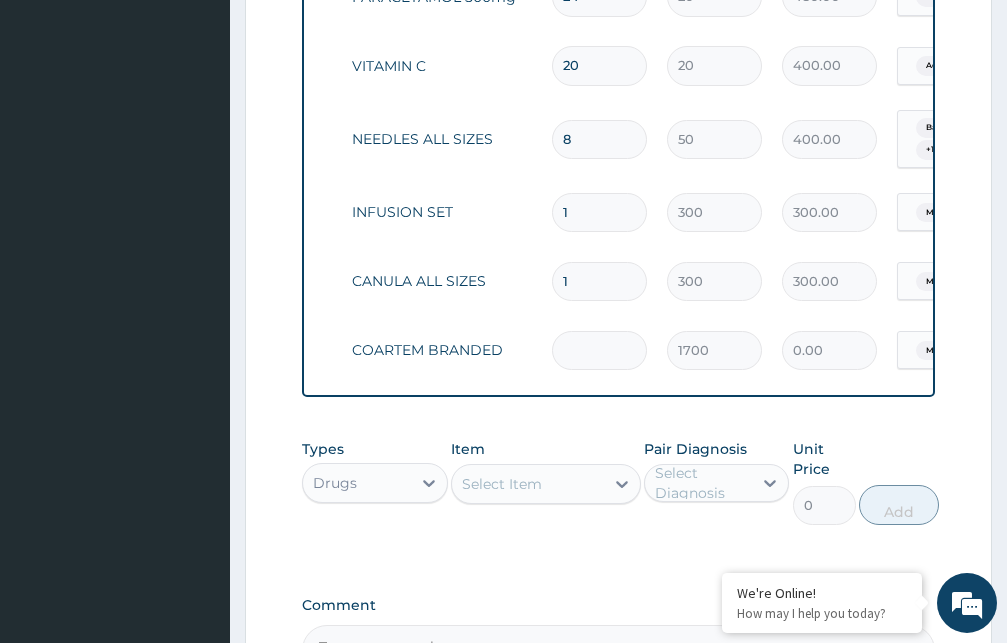 type on "6" 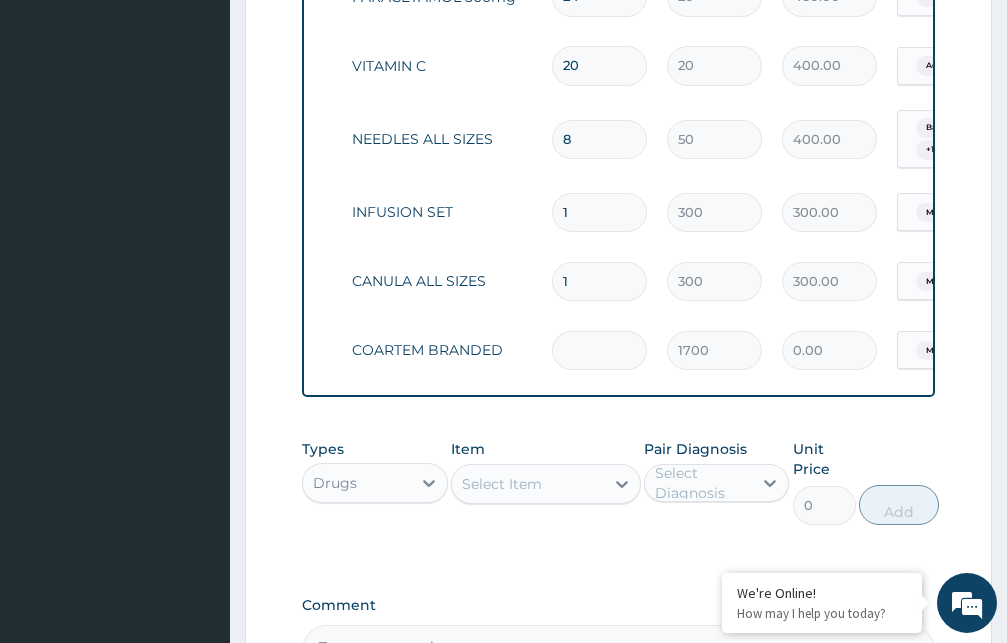 type on "10200.00" 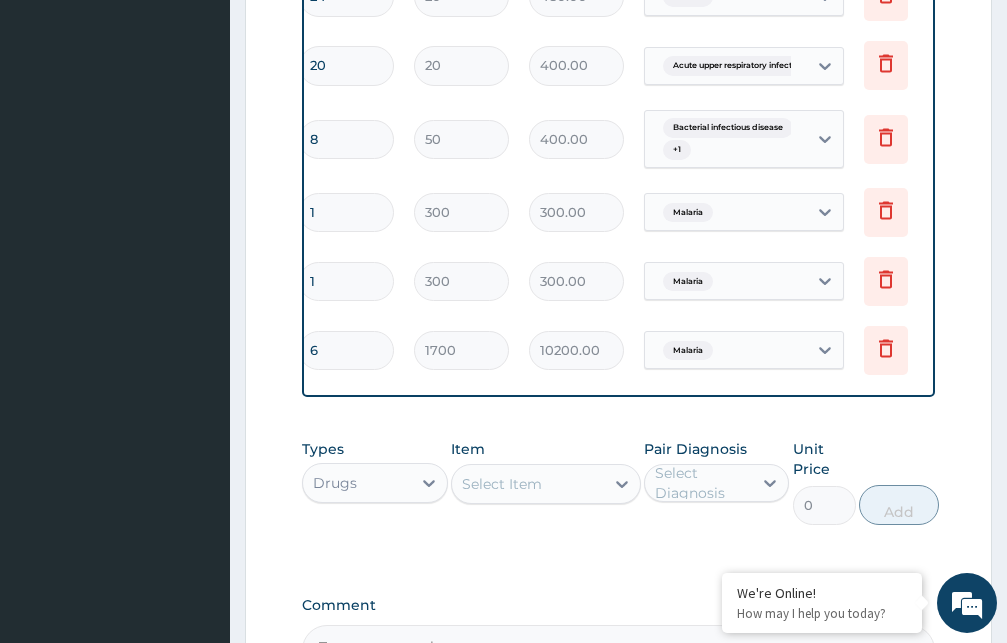 scroll, scrollTop: 0, scrollLeft: 361, axis: horizontal 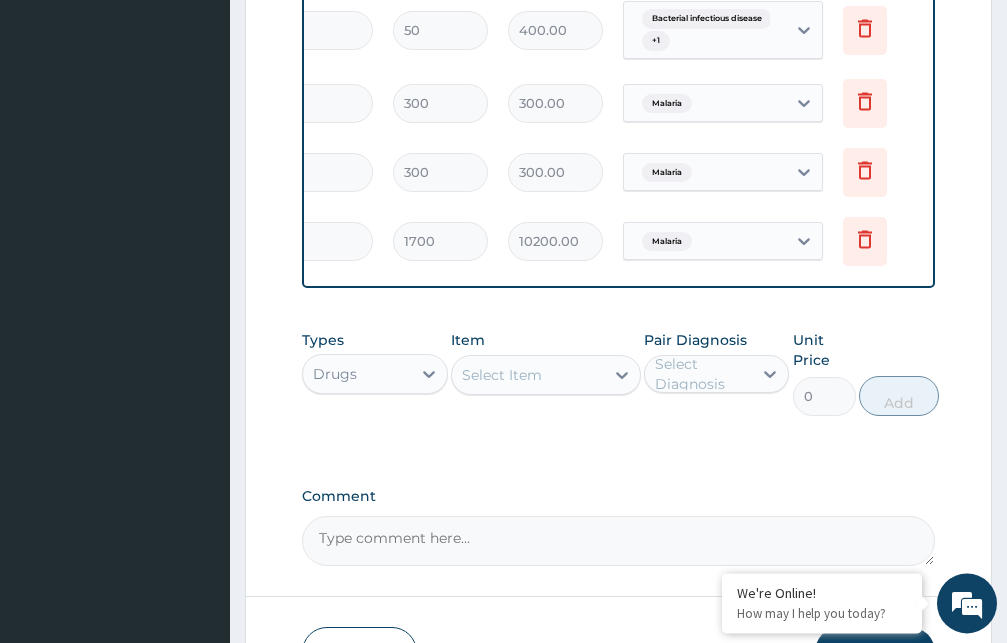 type on "6" 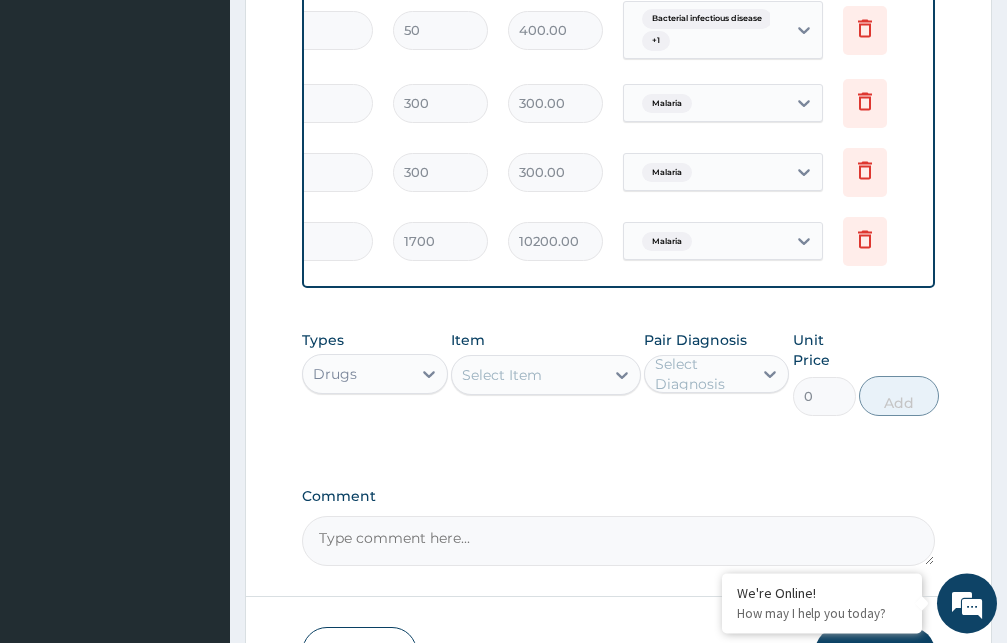 click on "Select Item" at bounding box center (528, 375) 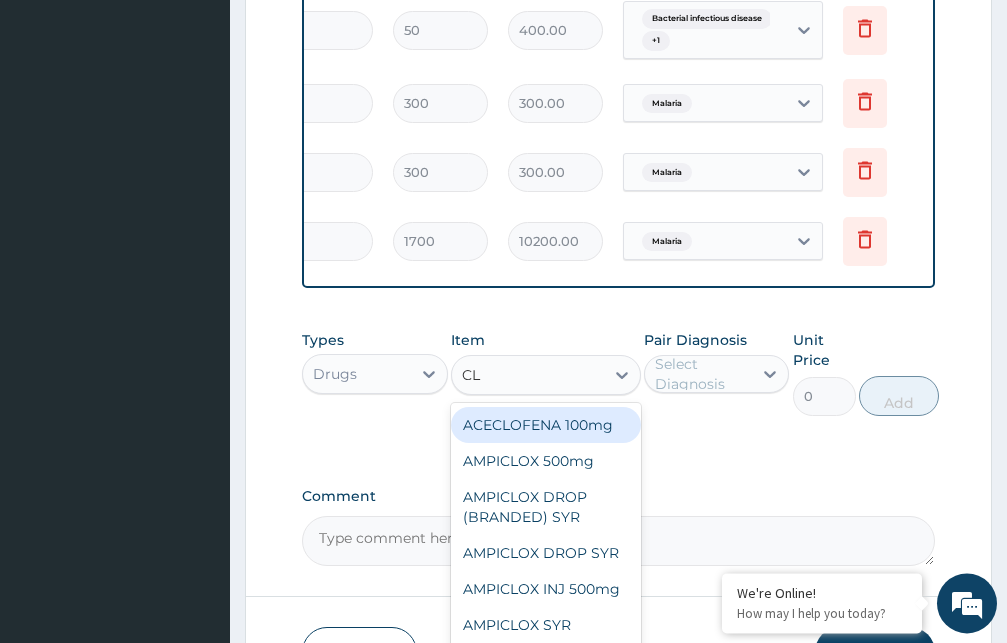 type on "CLA" 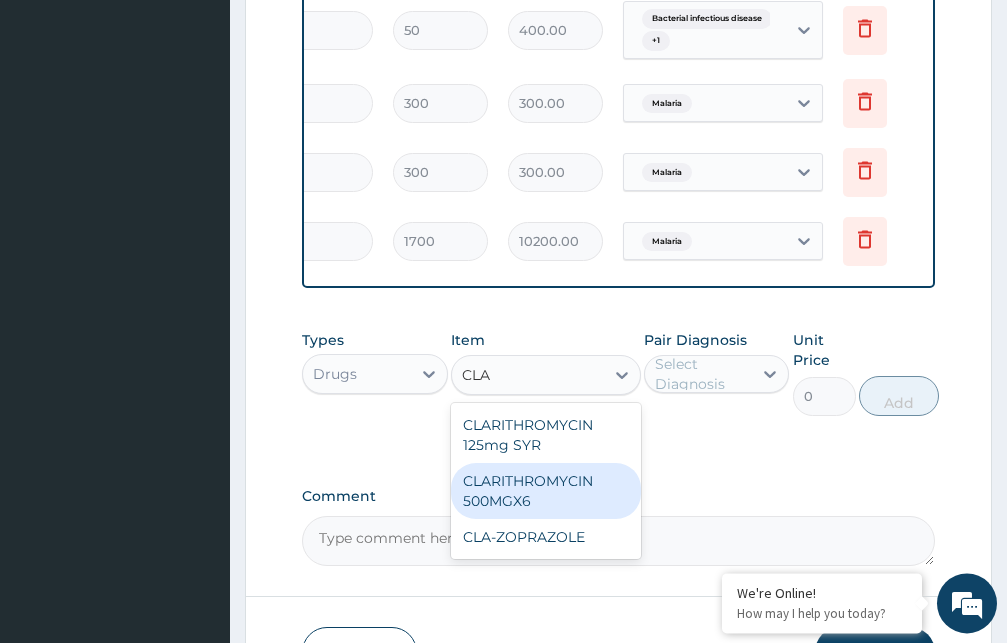 click on "CLARITHROMYCIN 500MGX6" at bounding box center [546, 491] 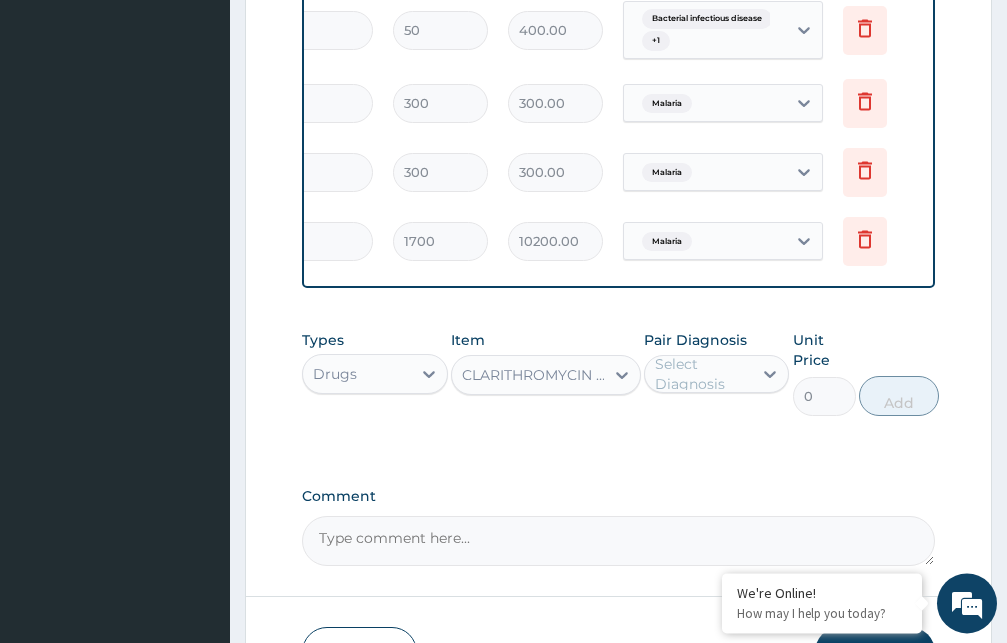 type 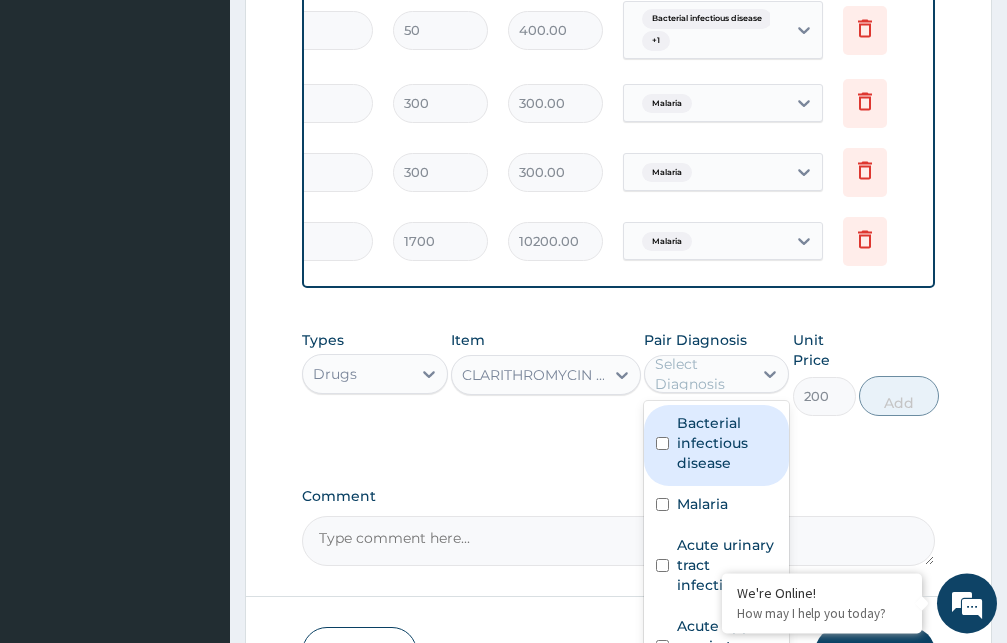 click on "Select Diagnosis" at bounding box center (703, 374) 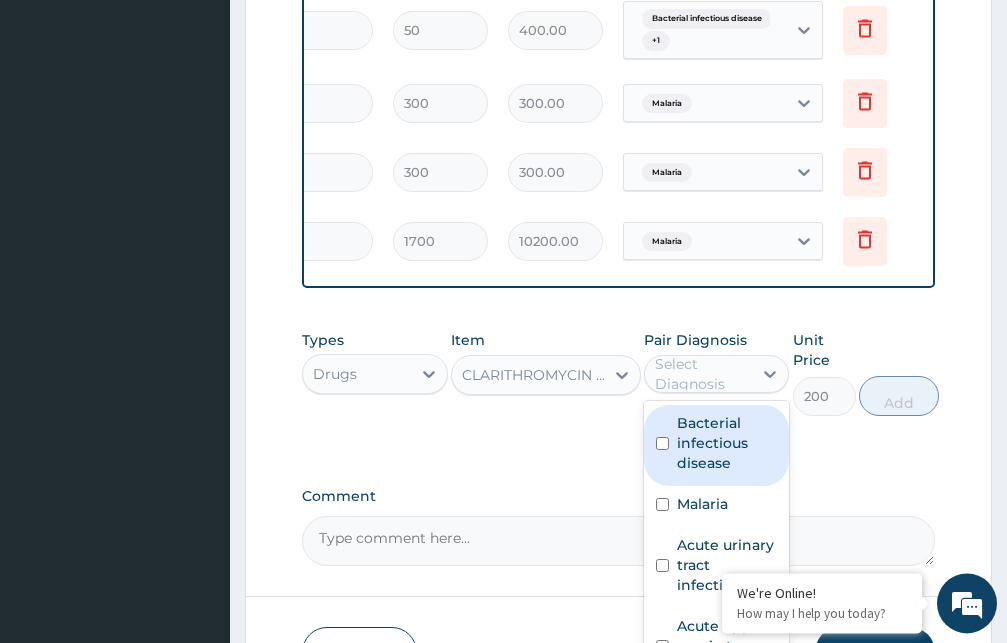 click on "CLARITHROMYCIN 500MGX6" at bounding box center [534, 375] 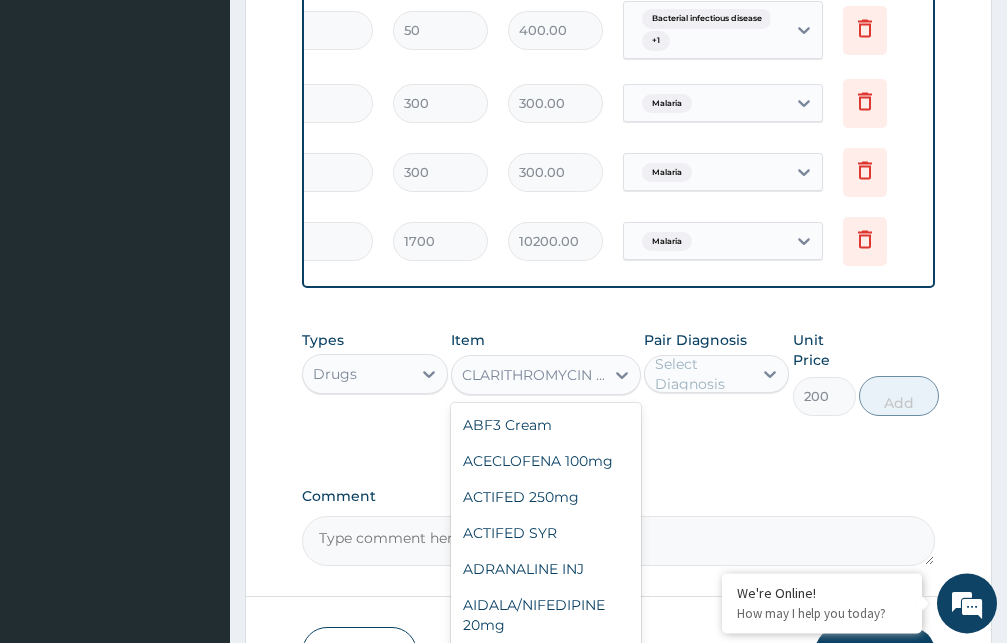 scroll, scrollTop: 3554, scrollLeft: 0, axis: vertical 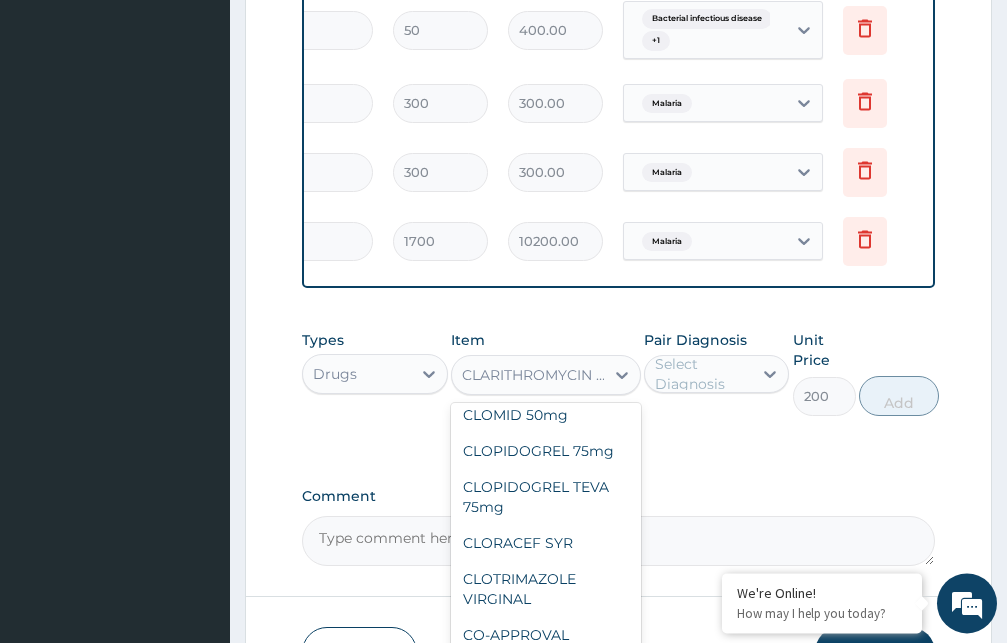 click on "CIMETIDINE INJ 200mg" at bounding box center (546, 159) 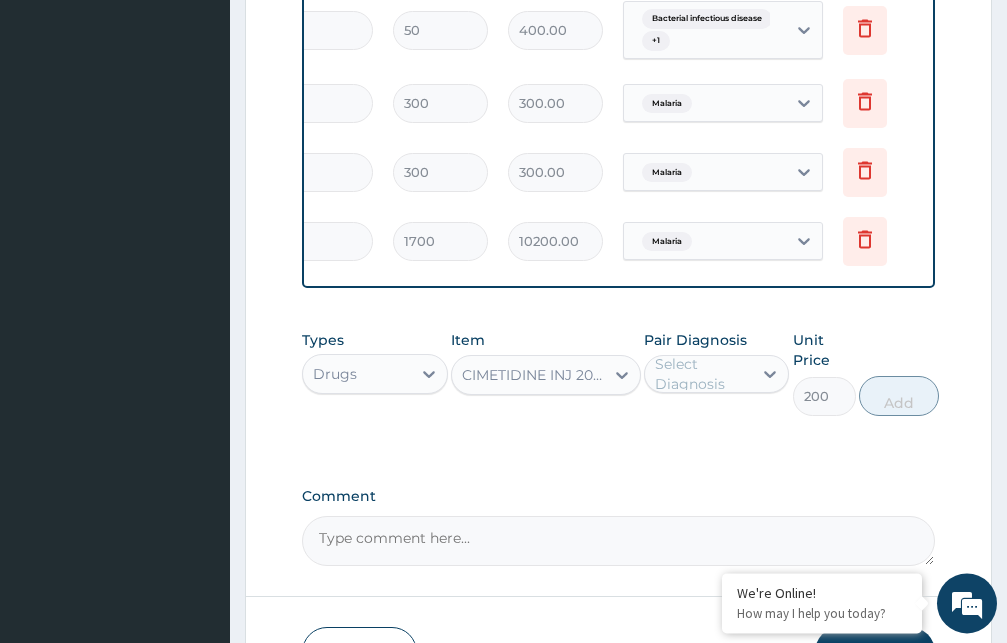 type on "800" 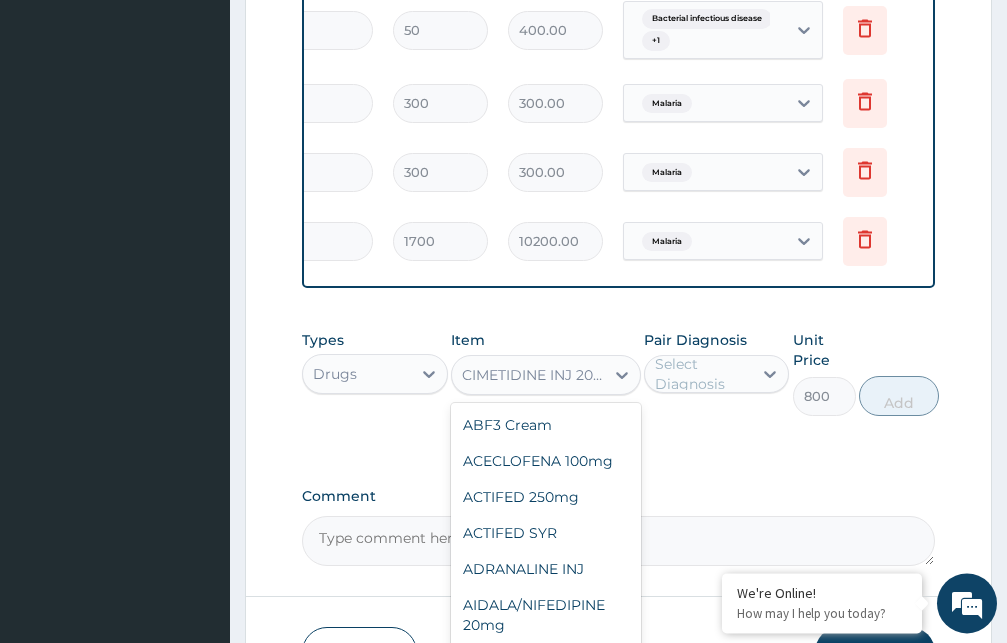 click on "CIMETIDINE INJ 200mg" at bounding box center (534, 375) 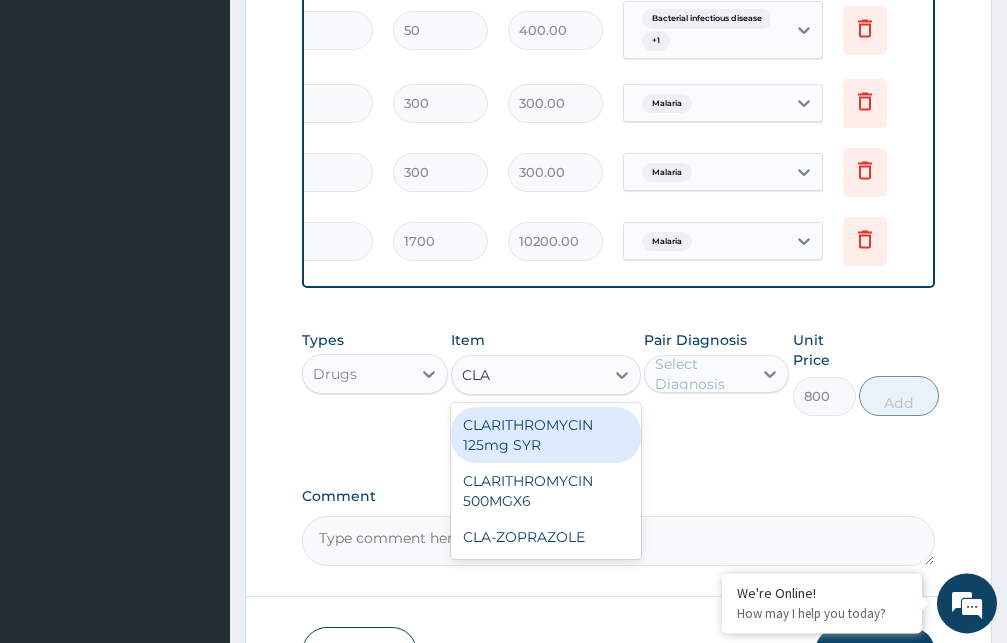 scroll, scrollTop: 0, scrollLeft: 0, axis: both 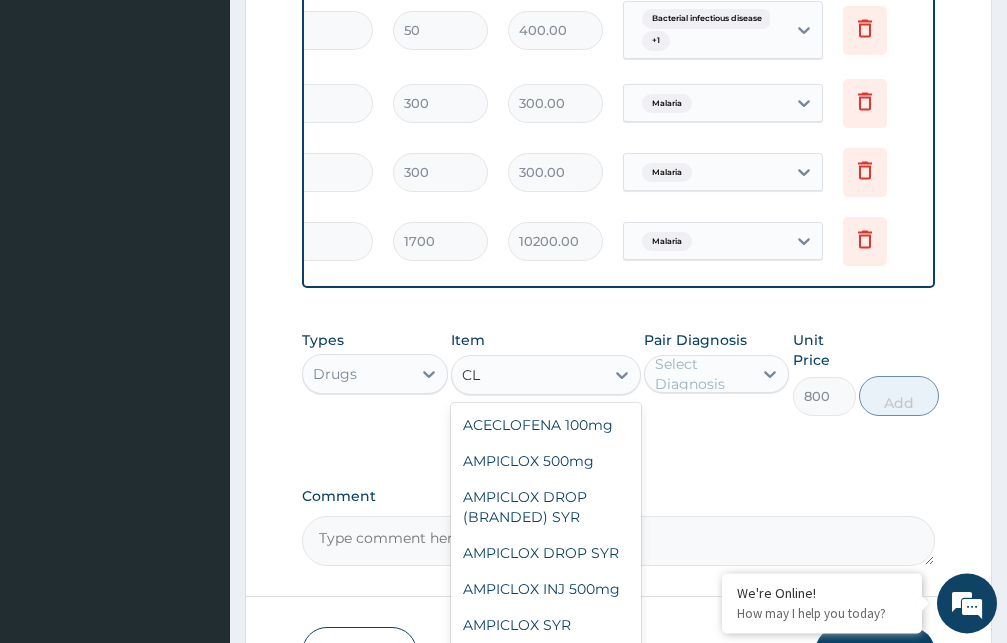 type on "C" 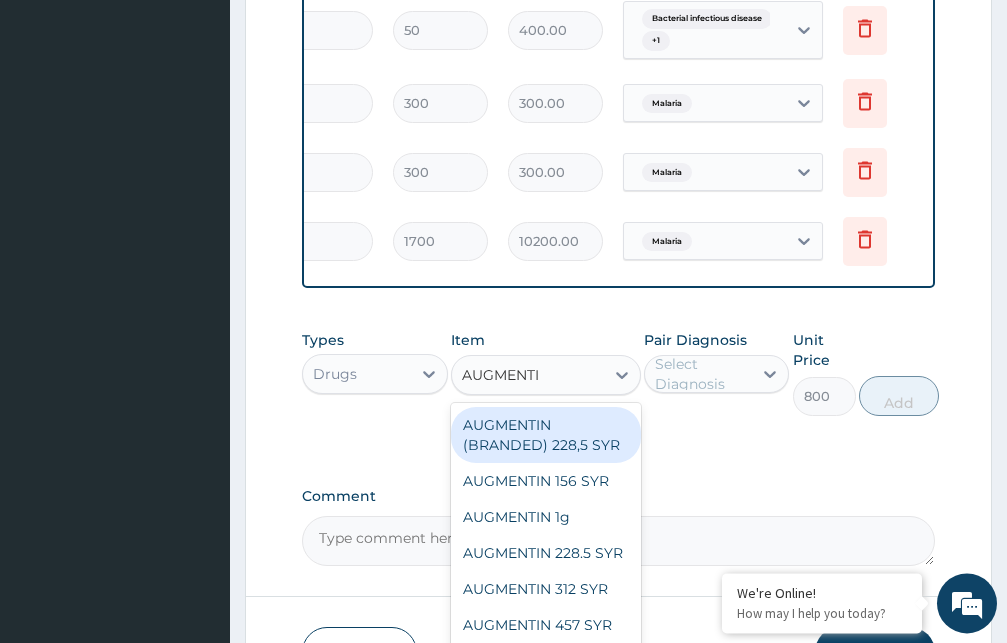 type on "AUGMENTIN" 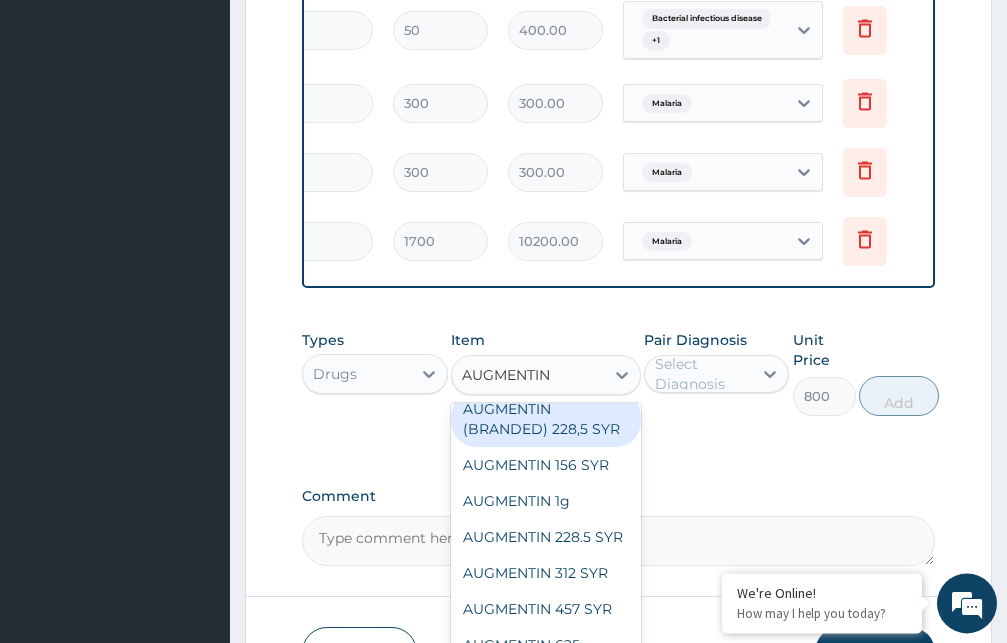 scroll, scrollTop: 96, scrollLeft: 0, axis: vertical 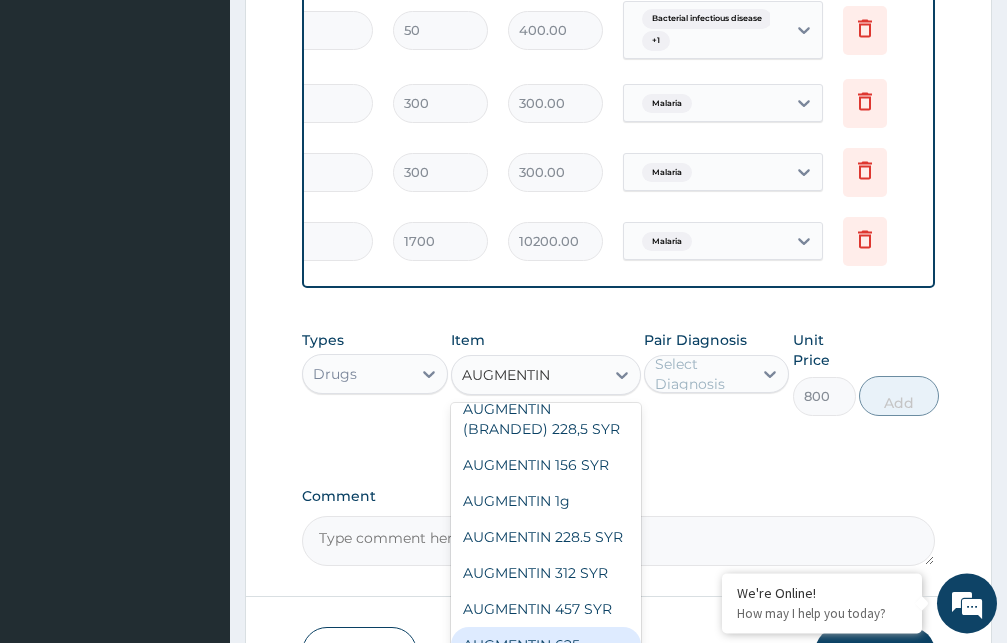 click on "AUGMENTIN 625" at bounding box center (546, 645) 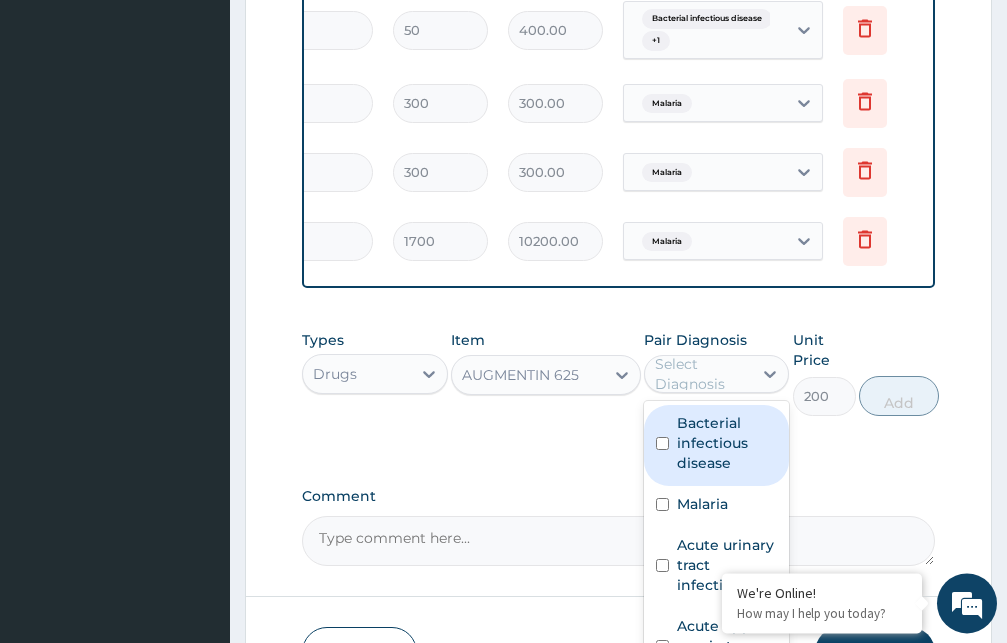 click on "Select Diagnosis" at bounding box center (703, 374) 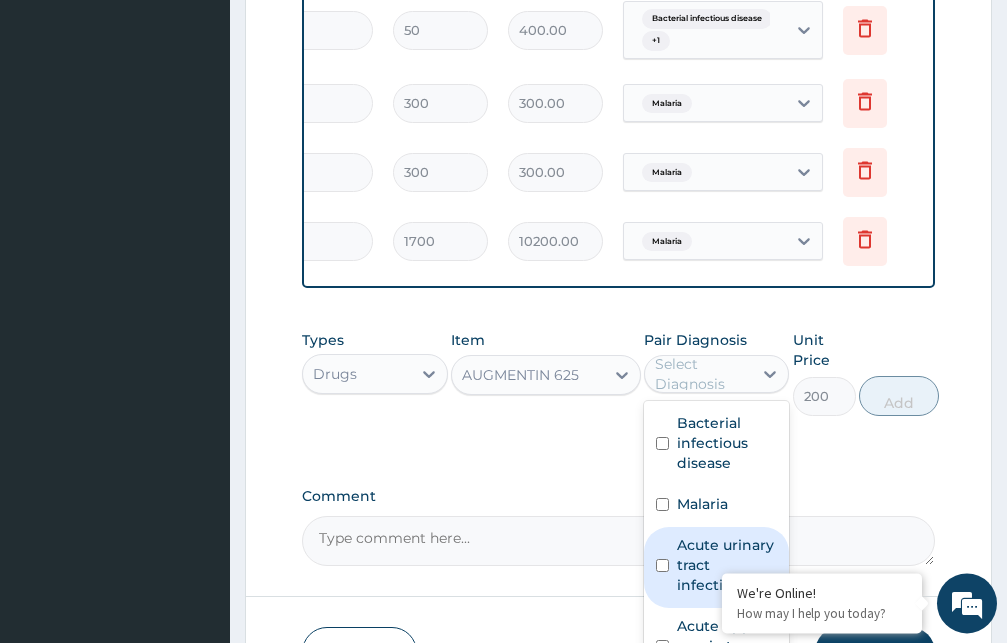 click on "Acute urinary tract infection" at bounding box center (717, 567) 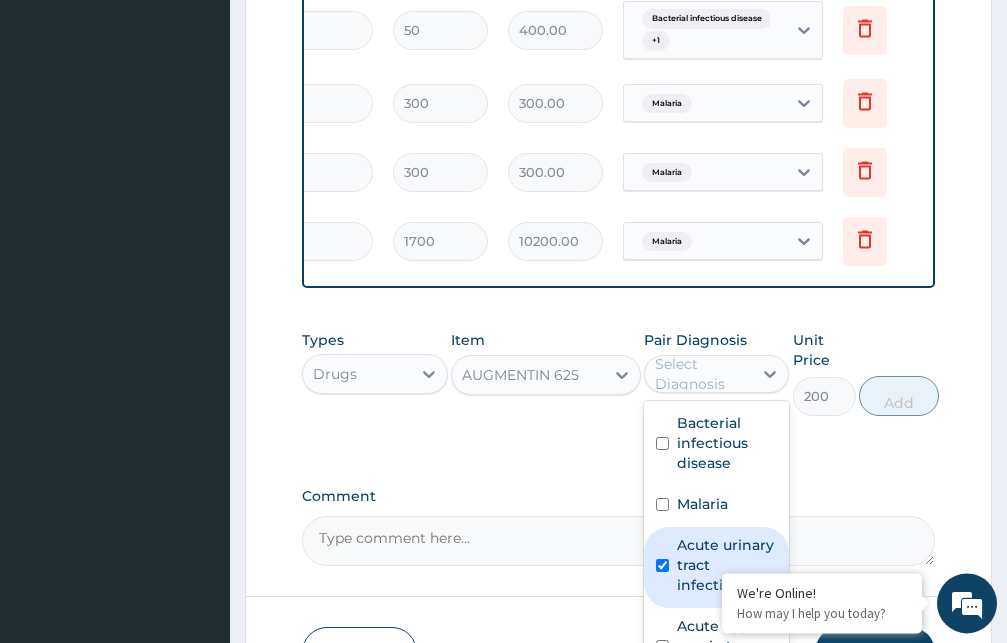 checkbox on "true" 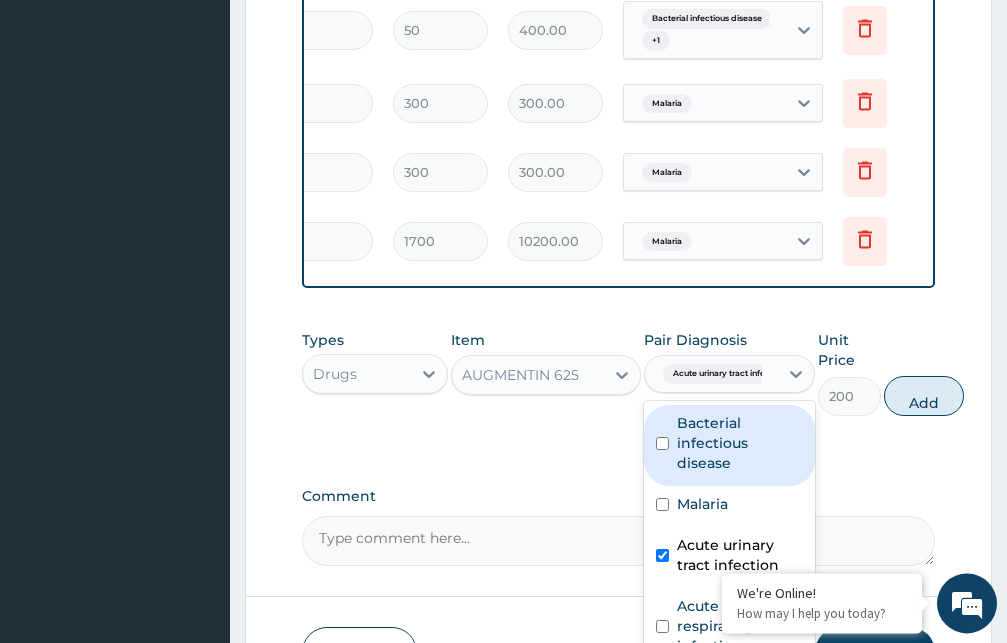 click on "AUGMENTIN 625" at bounding box center [528, 375] 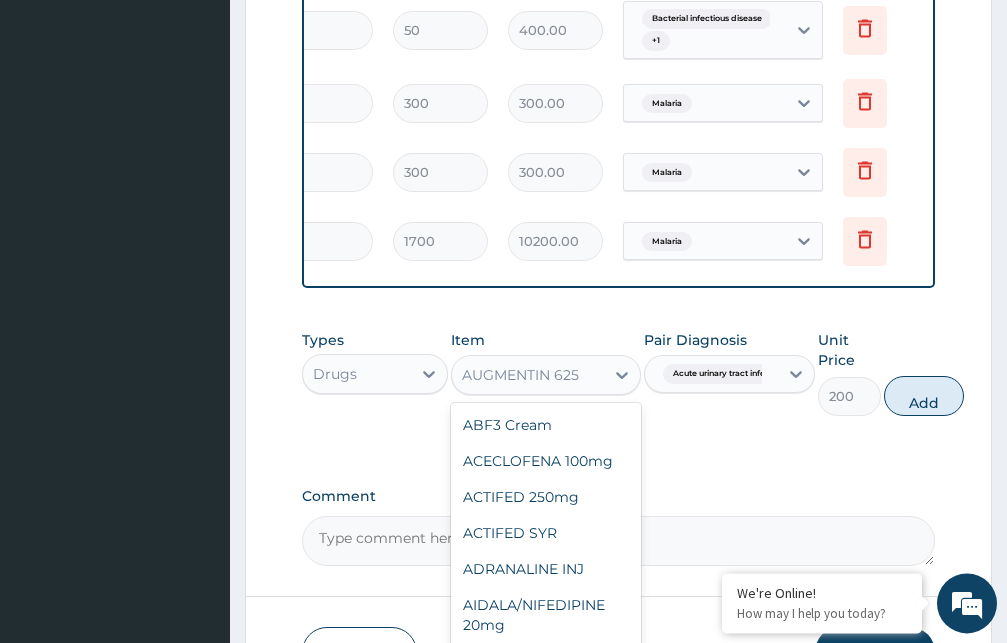 scroll, scrollTop: 2132, scrollLeft: 0, axis: vertical 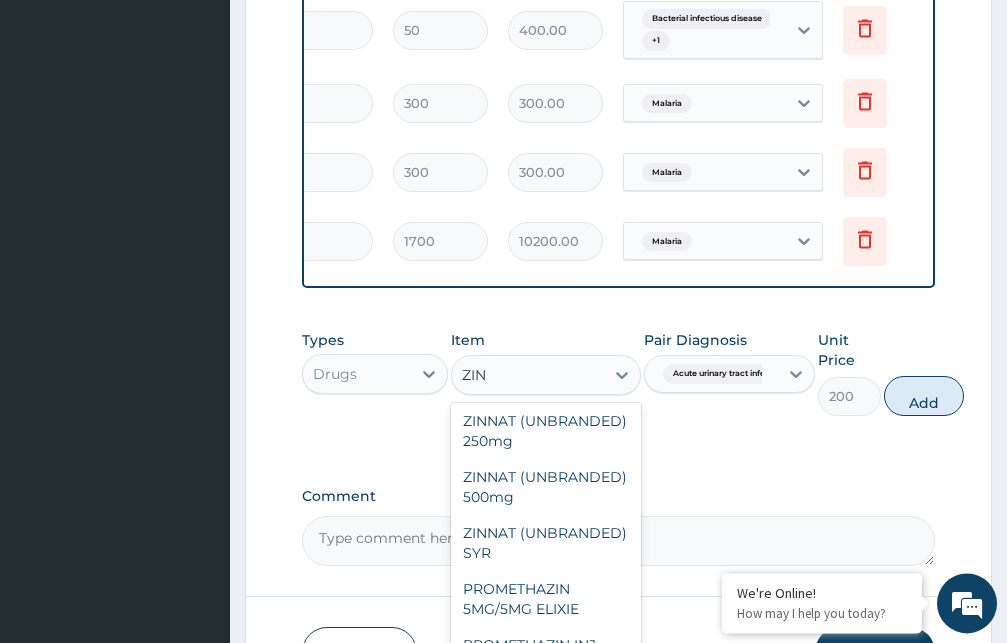 type on "ZINN" 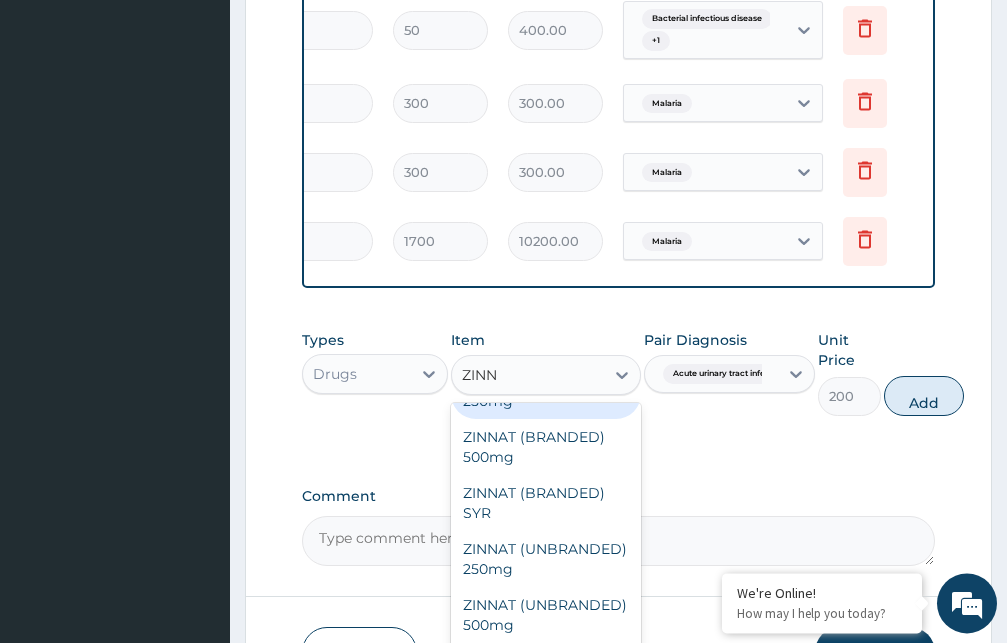 scroll, scrollTop: 84, scrollLeft: 0, axis: vertical 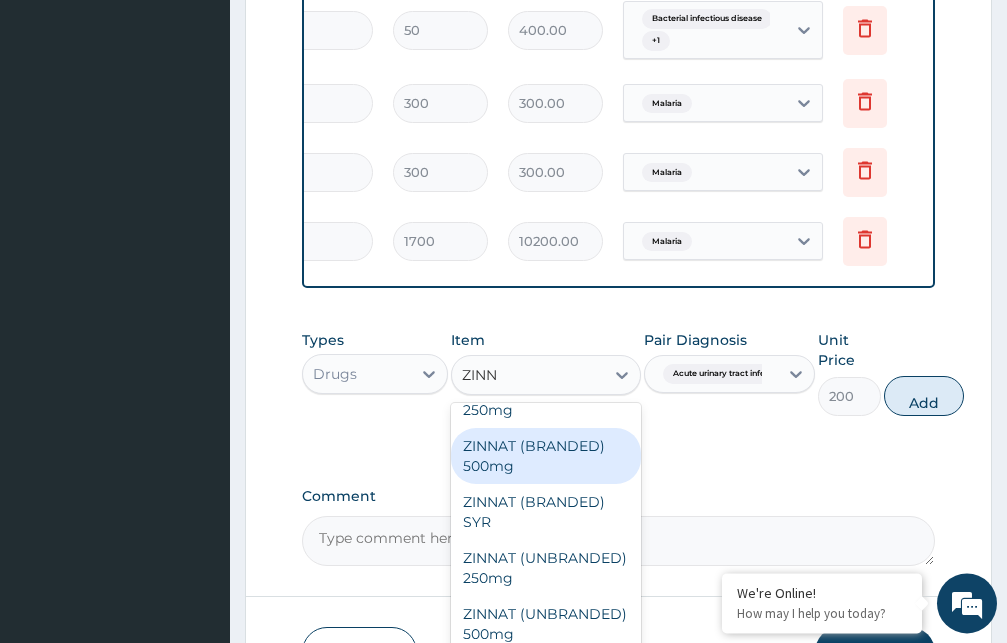 click on "ZINNAT (BRANDED) 500mg" at bounding box center (546, 456) 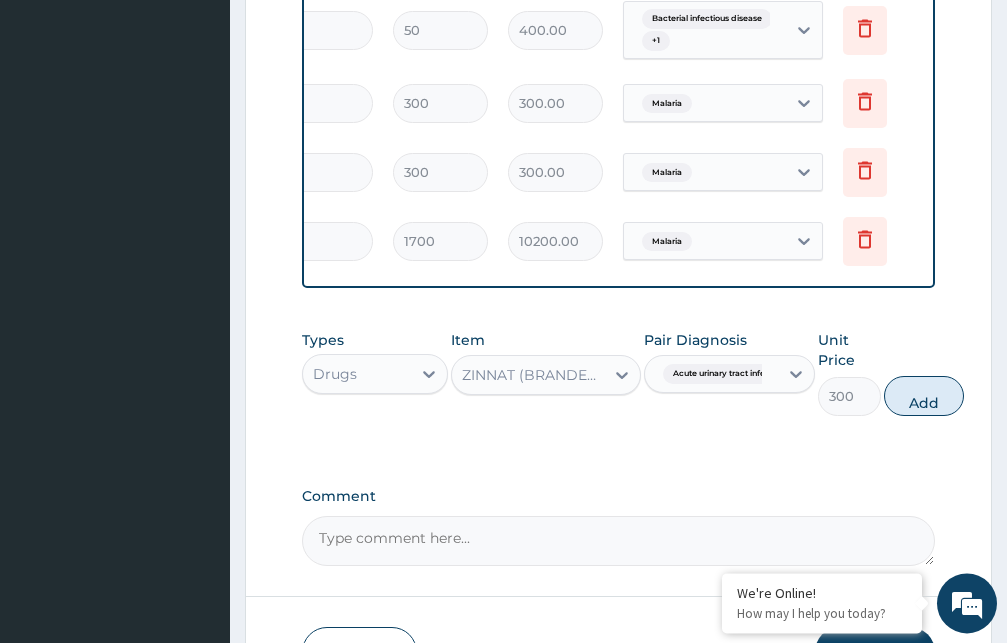 click on "Types Drugs Item option ZINNAT (BRANDED) 500mg, selected.   Select is focused ,type to refine list, press Down to open the menu,  ZINNAT (BRANDED) 500mg Pair Diagnosis Acute urinary tract infection Unit Price 300 Add" at bounding box center (618, 388) 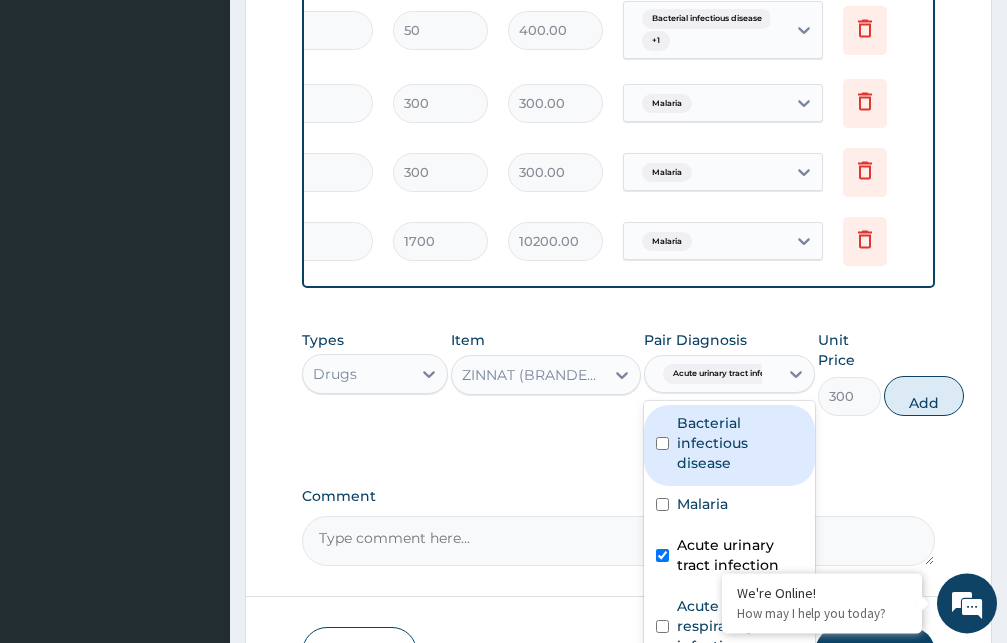 click on "Acute urinary tract infection" at bounding box center (711, 374) 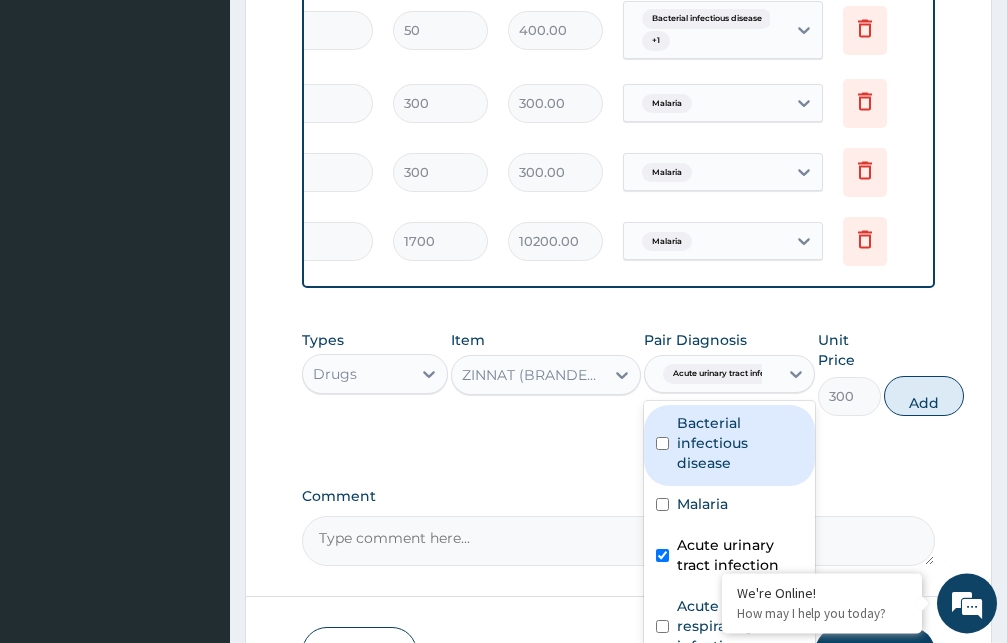 click on "PA Code / Prescription Code PA/04E5BA Encounter Date 03-08-2025 Important Notice Please enter PA codes before entering items that are not attached to a PA code   All diagnoses entered must be linked to a claim item. Diagnosis & Claim Items that are visible but inactive cannot be edited because they were imported from an already approved PA code. Diagnosis Bacterial infectious disease confirmed Malaria confirmed Acute urinary tract infection confirmed Acute upper respiratory infection Confirmed NB: All diagnosis must be linked to a claim item Claim Items Type Name Quantity Unit Price Total Price Pair Diagnosis Actions Drugs rocephine (branded) inj 1g 5 5500 27500.00 Bacterial infectious disease Delete Laboratory fbc     1 2500 2500.00 Malaria Delete Laboratory urine m/c/s 1 2500 2500.00 Acute urinary tract infection Delete Laboratory malaria parasite (mp) 1 1000 1000.00 Malaria Delete N/A 50% DEXTROSE 1 1600 1600.00 Malaria Delete N/A 1/2 LITRE DEXTROSE SALINE 3 1200 3600.00 Malaria Delete N/A Emal inj *3 3 1" at bounding box center [618, -433] 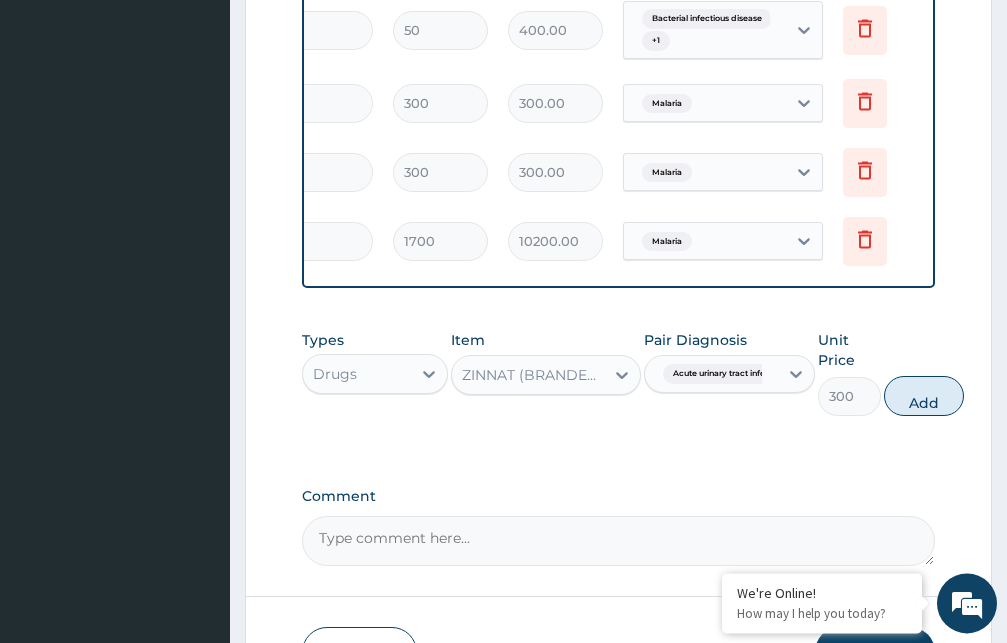 click on "ZINNAT (BRANDED) 500mg" at bounding box center (534, 375) 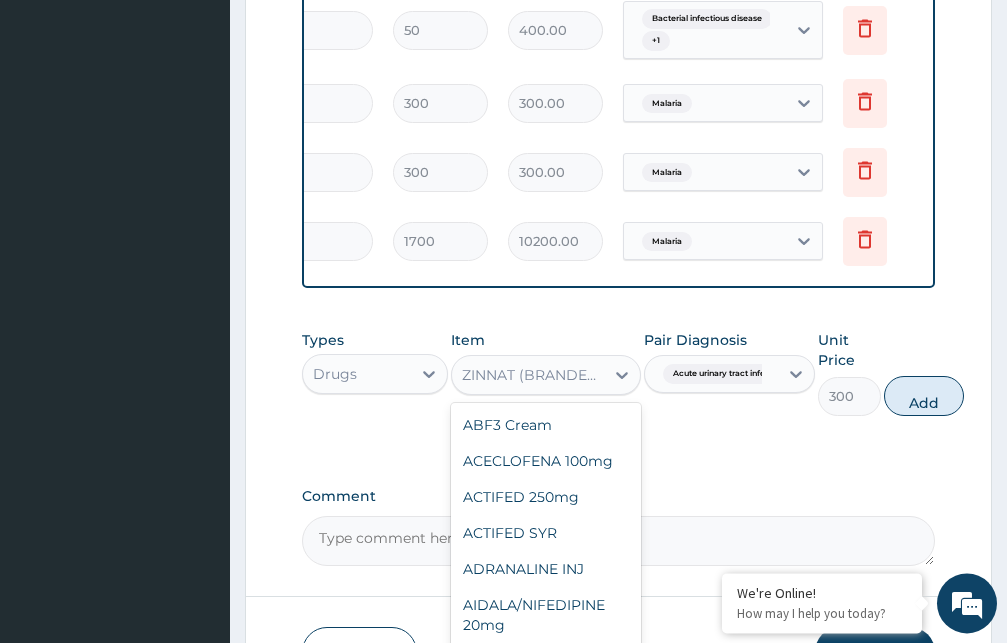 scroll, scrollTop: 15282, scrollLeft: 0, axis: vertical 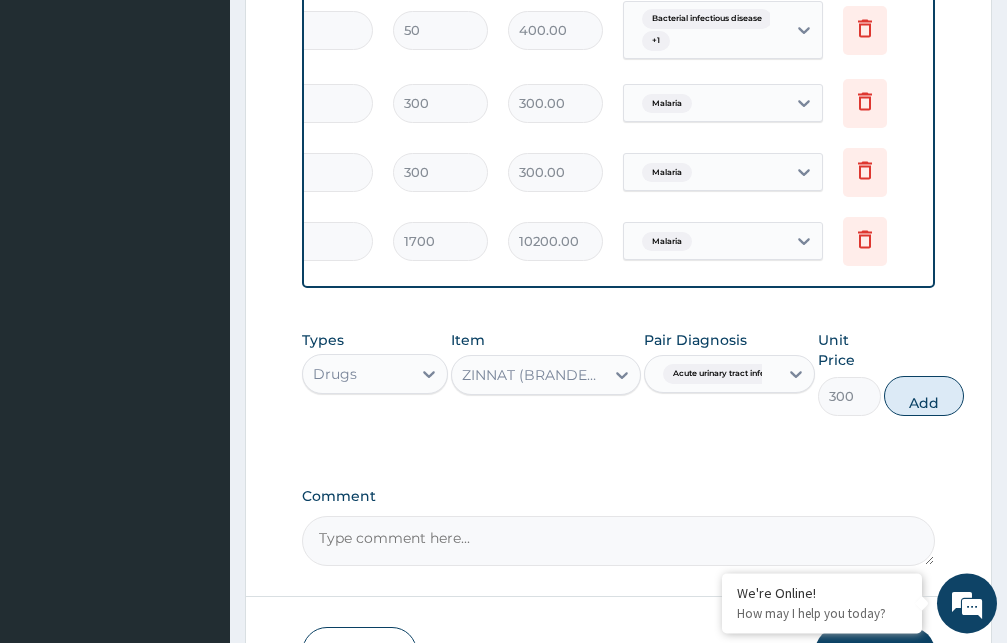 click on "ZINNAT (BRANDED) 500mg" at bounding box center [534, 375] 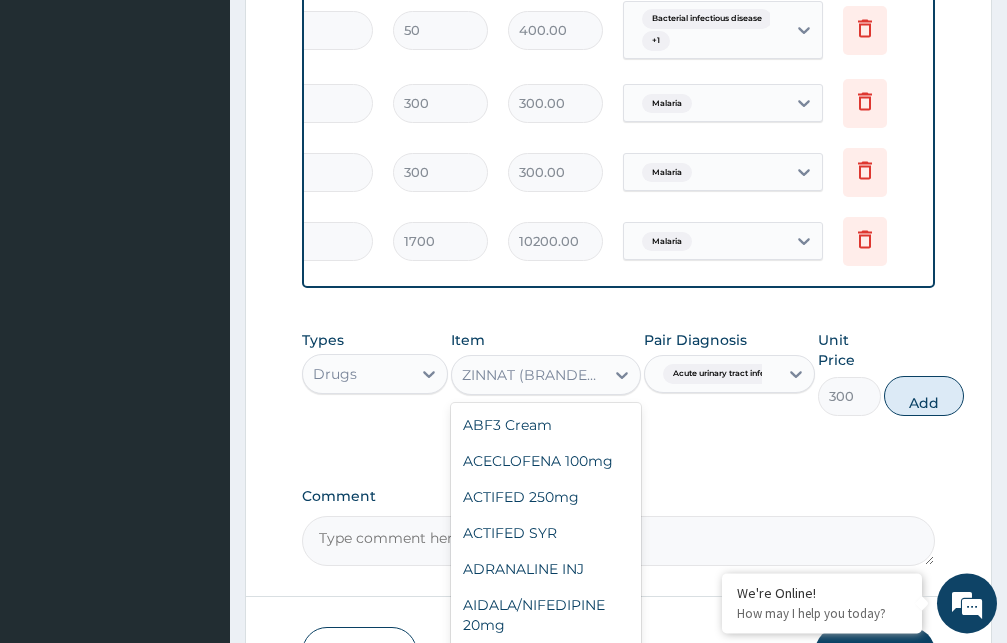 click on "ZINNAT (BRANDED) 500mg" at bounding box center [534, 375] 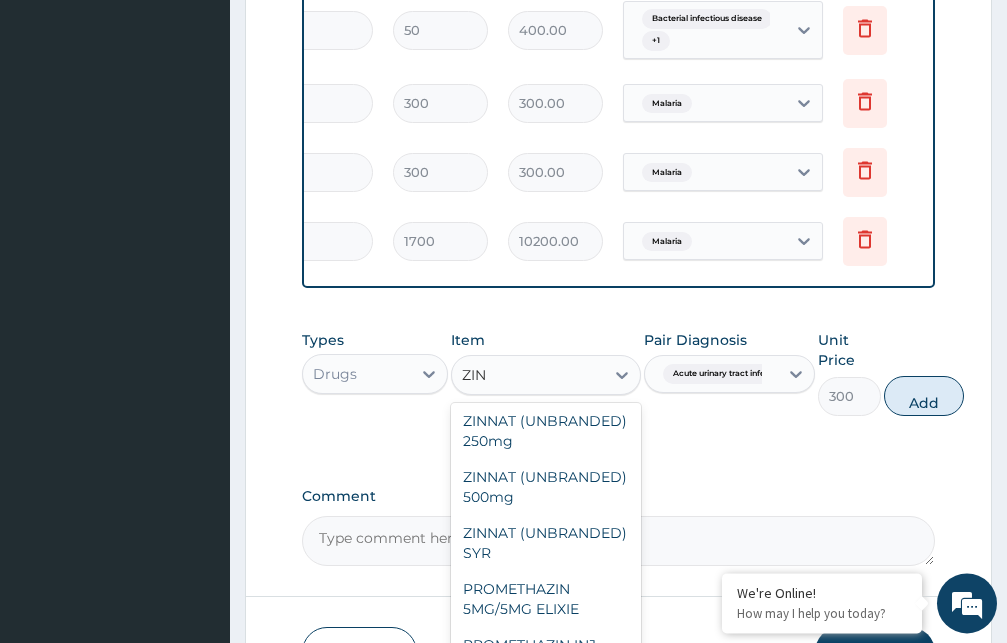 scroll, scrollTop: 166, scrollLeft: 0, axis: vertical 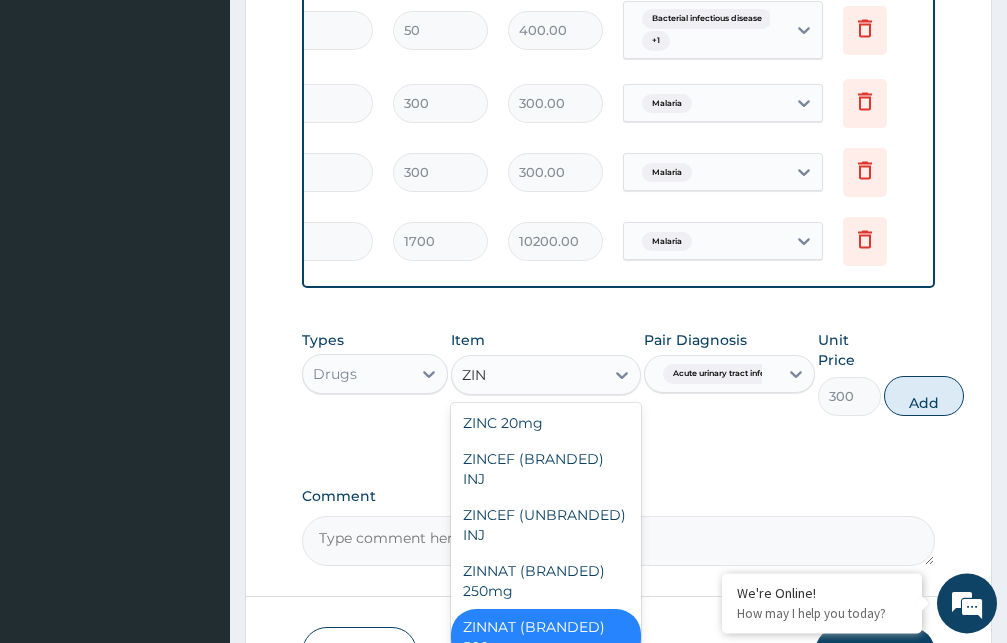 type on "ZINN" 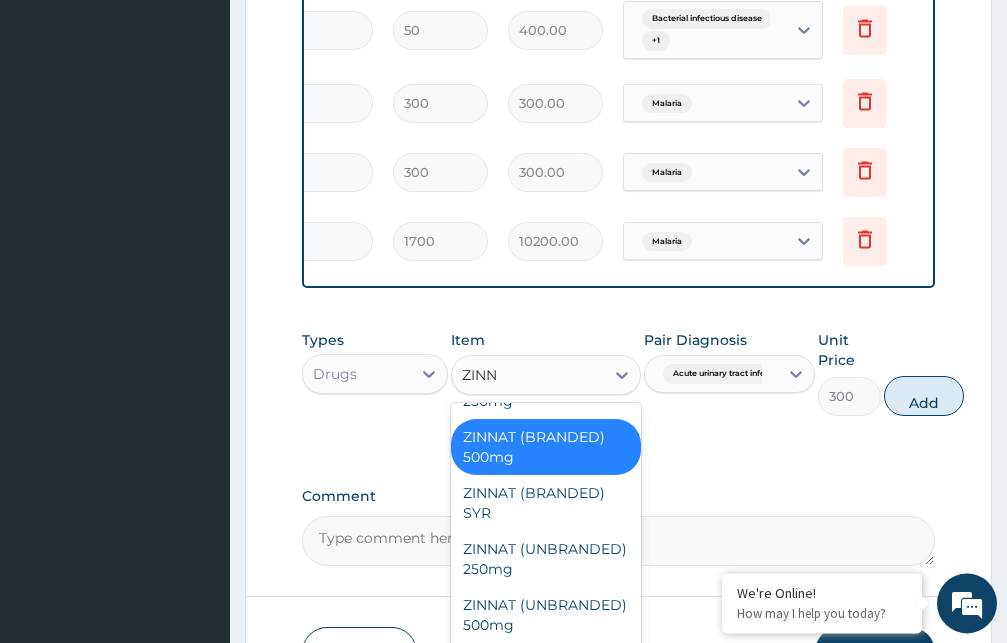 scroll, scrollTop: 0, scrollLeft: 0, axis: both 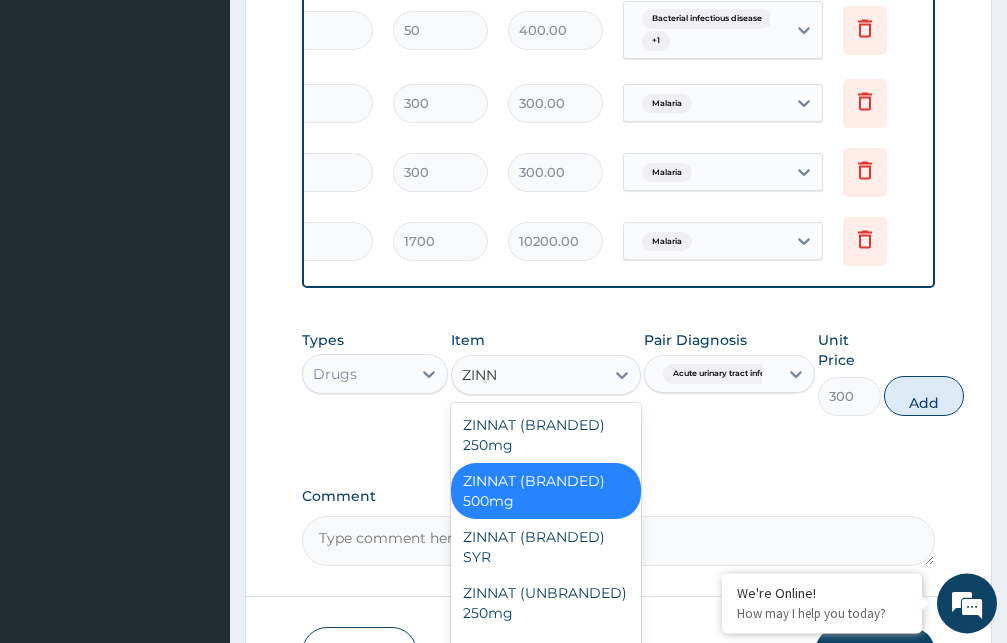 click on "ZINNAT (BRANDED) 500mg" at bounding box center [546, 491] 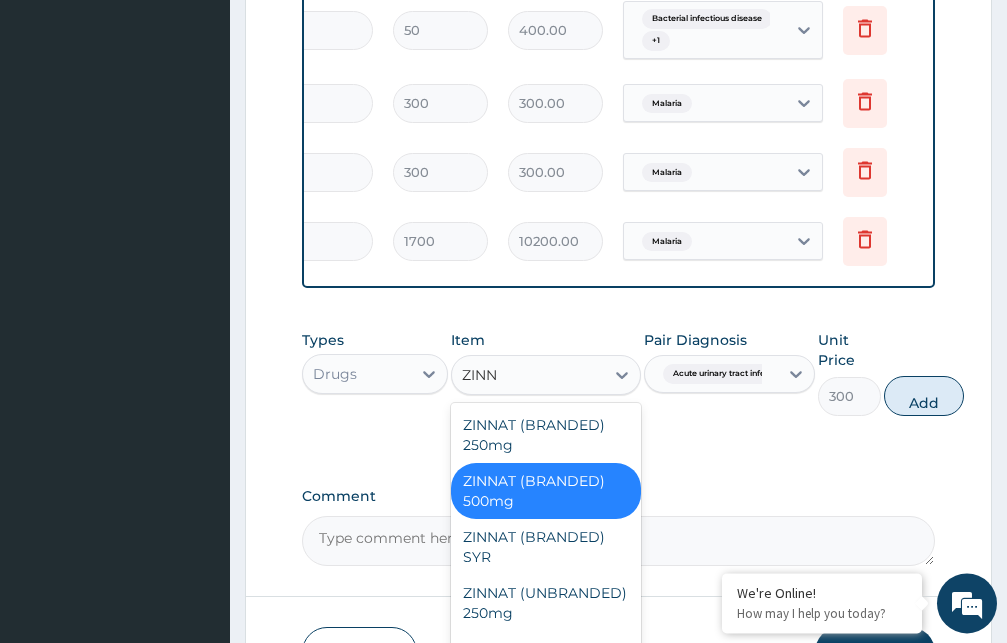 type 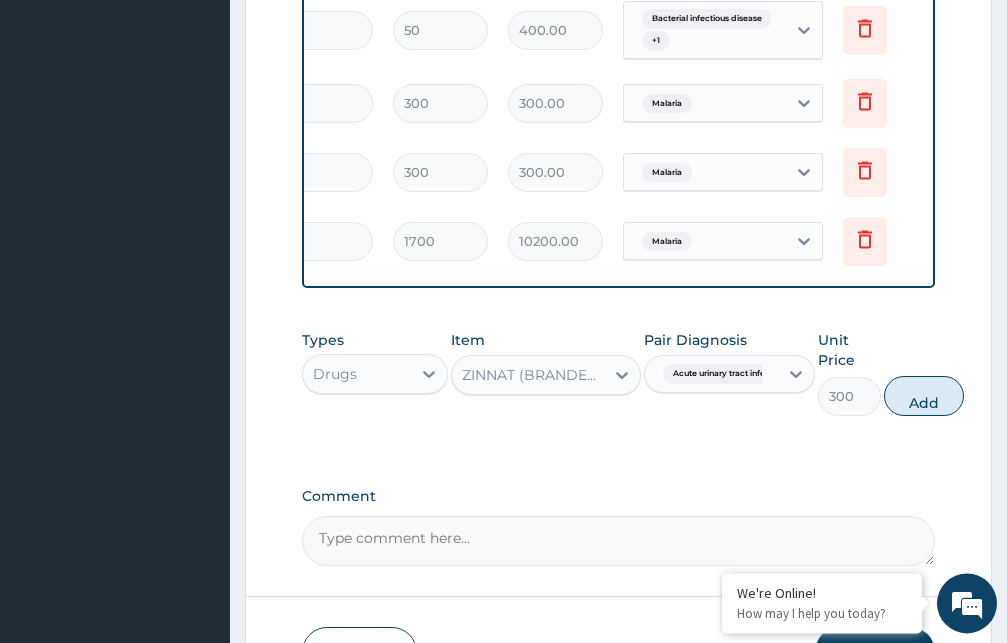 click on "Types Drugs Item option ZINNAT (BRANDED) 500mg, selected.   Select is focused ,type to refine list, press Down to open the menu,  ZINNAT (BRANDED) 500mg Pair Diagnosis Acute urinary tract infection Unit Price 300 Add" at bounding box center (618, 388) 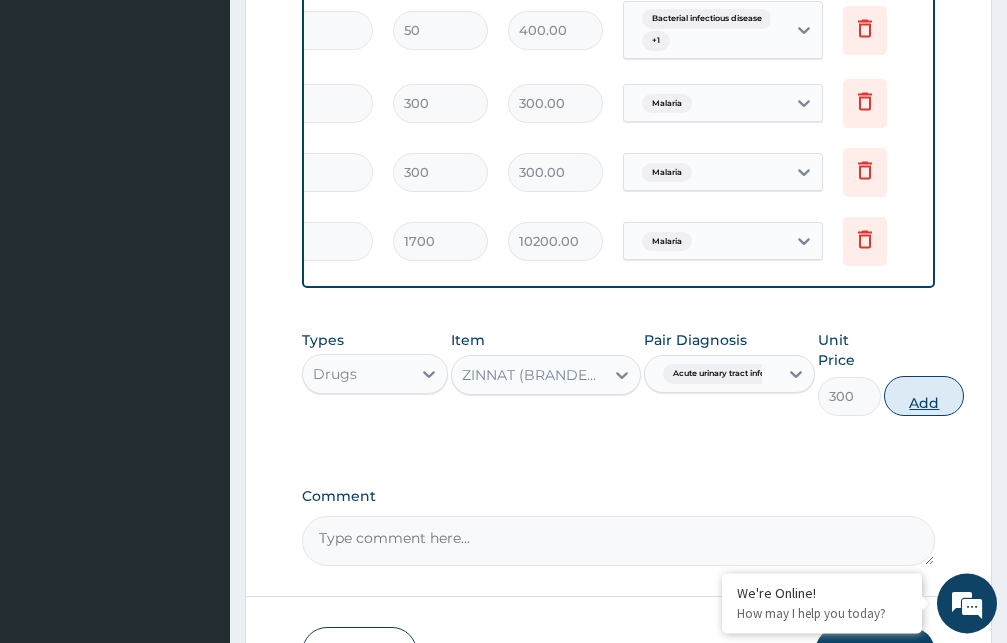 click on "Add" at bounding box center [924, 396] 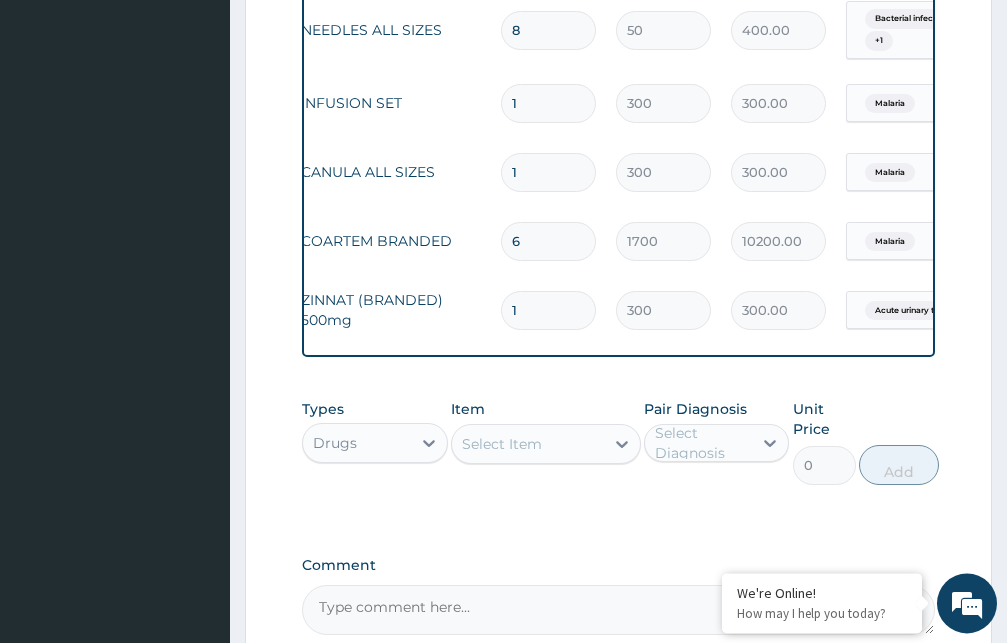 scroll, scrollTop: 0, scrollLeft: 134, axis: horizontal 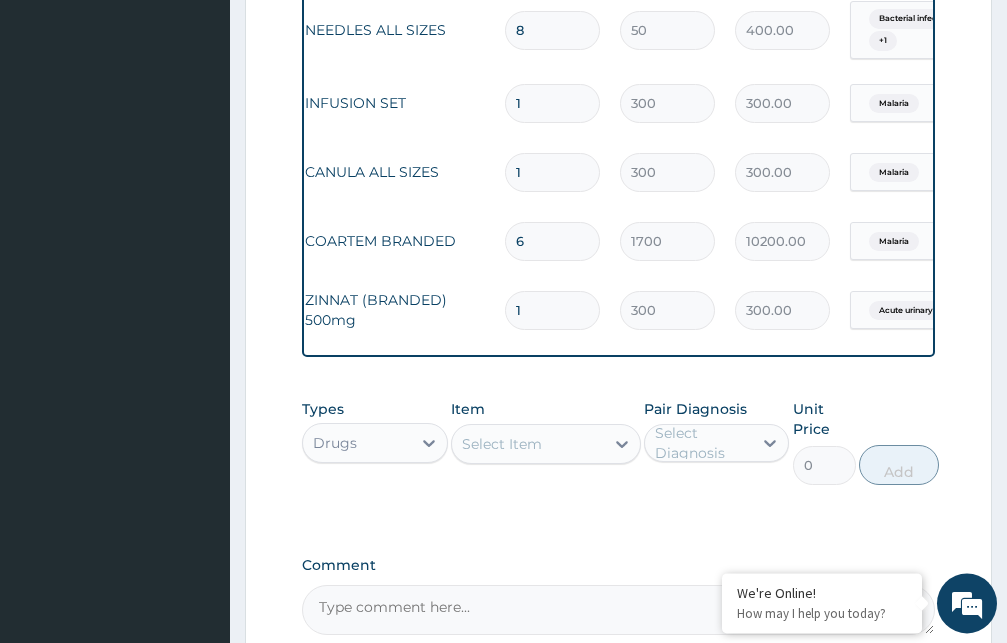type on "14" 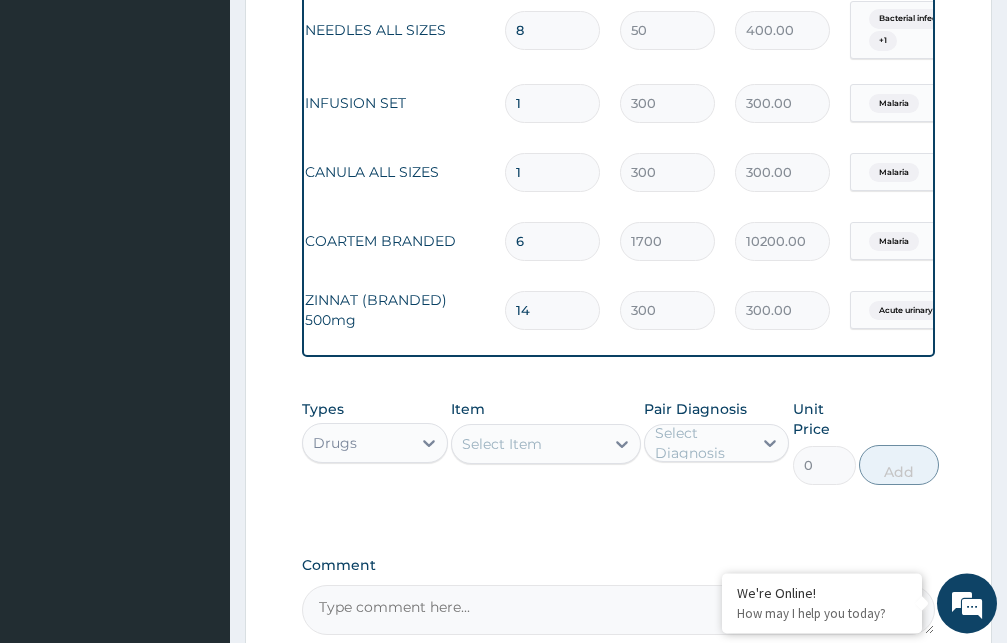 type on "4200.00" 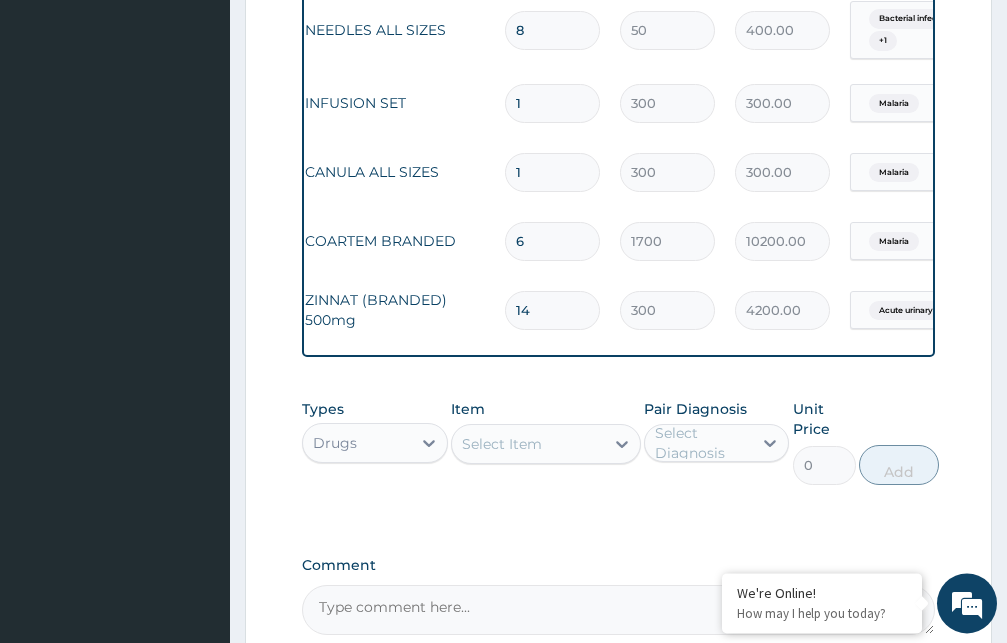 type on "14" 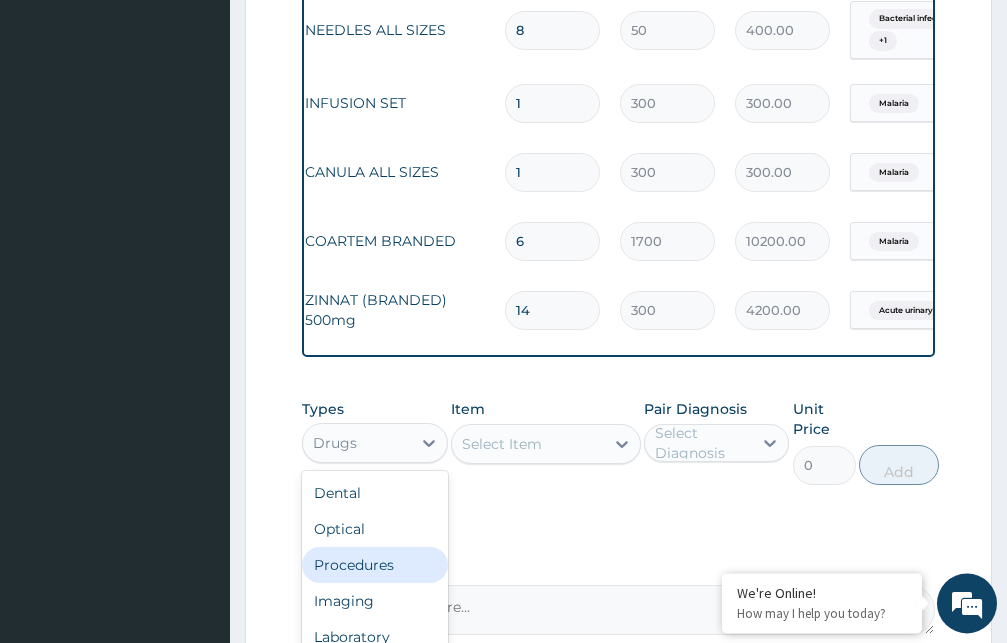 click on "Procedures" at bounding box center [375, 565] 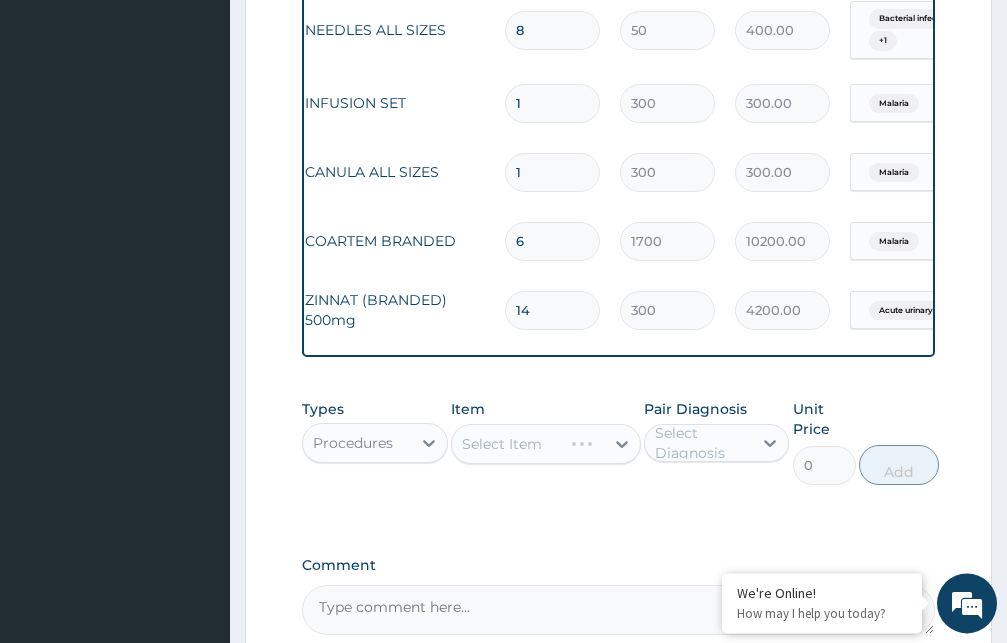 click on "Select Item" at bounding box center [546, 444] 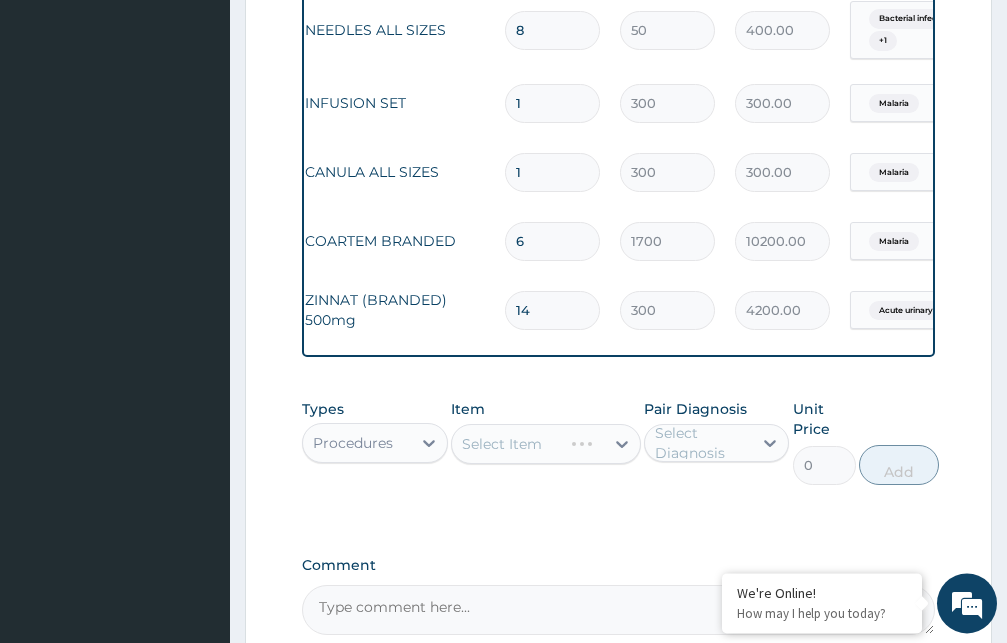 click on "Select Item" at bounding box center (507, 444) 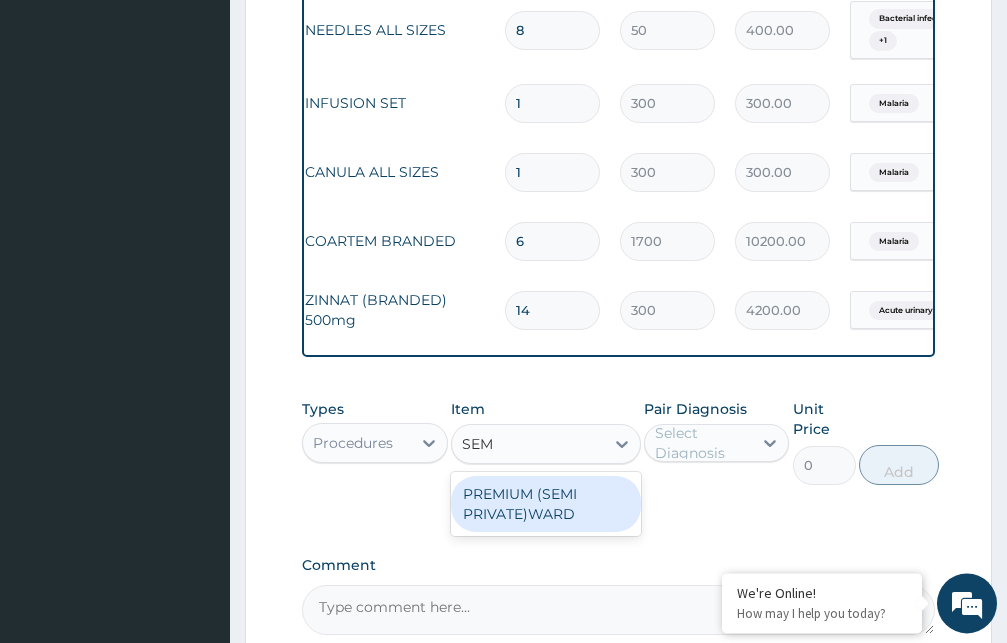 type on "SEMI" 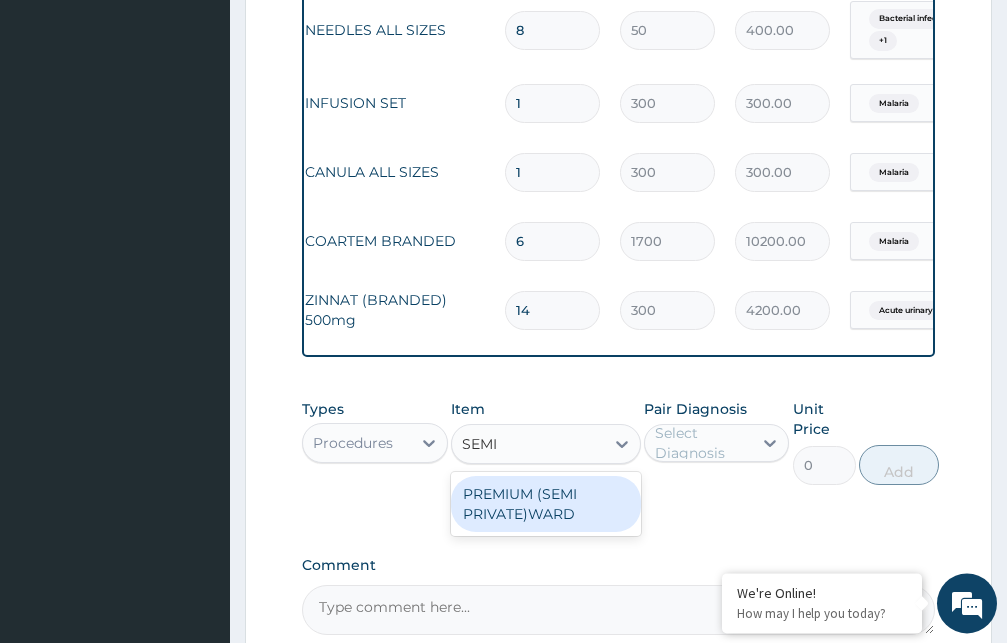 click on "PREMIUM (SEMI PRIVATE)WARD" at bounding box center [546, 504] 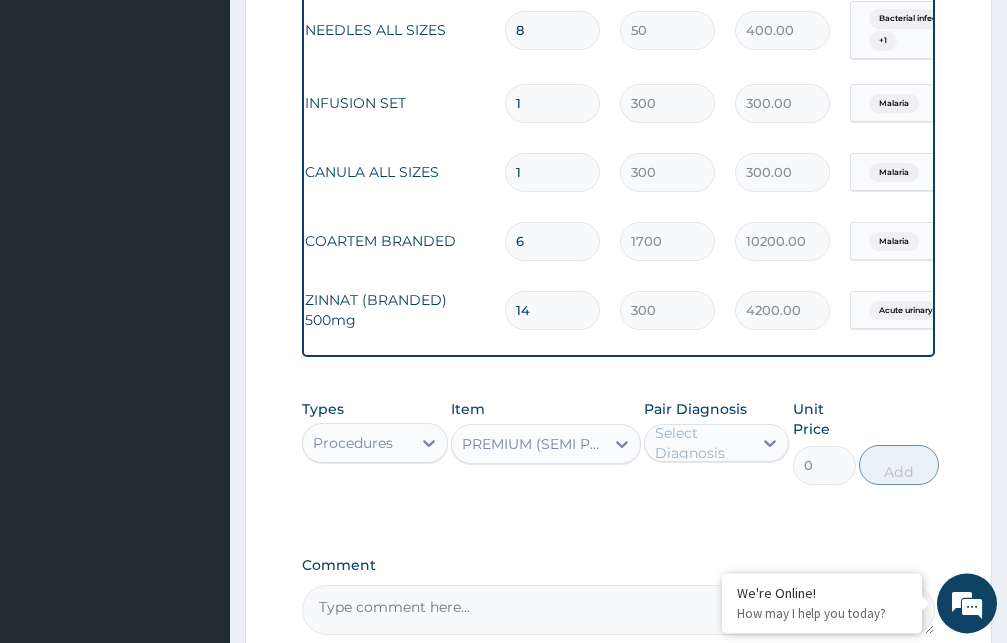 type 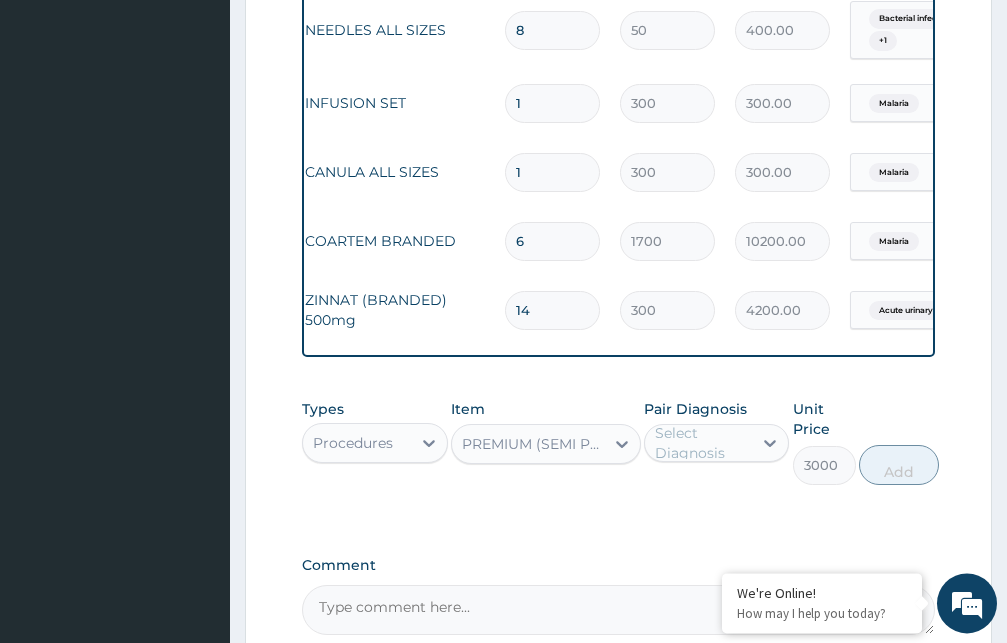 click on "Select Diagnosis" at bounding box center (703, 443) 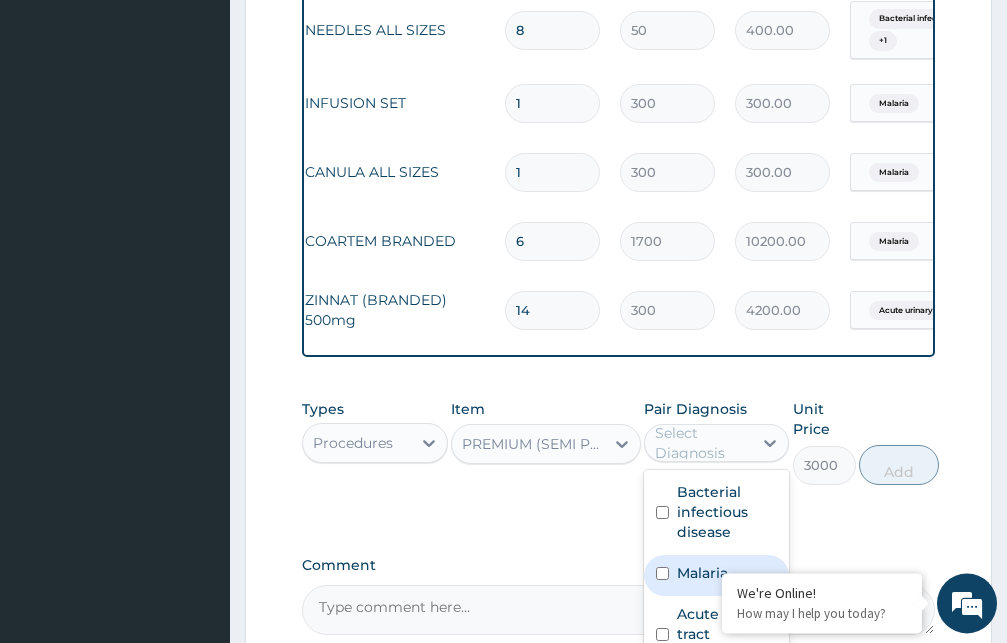 click at bounding box center [662, 573] 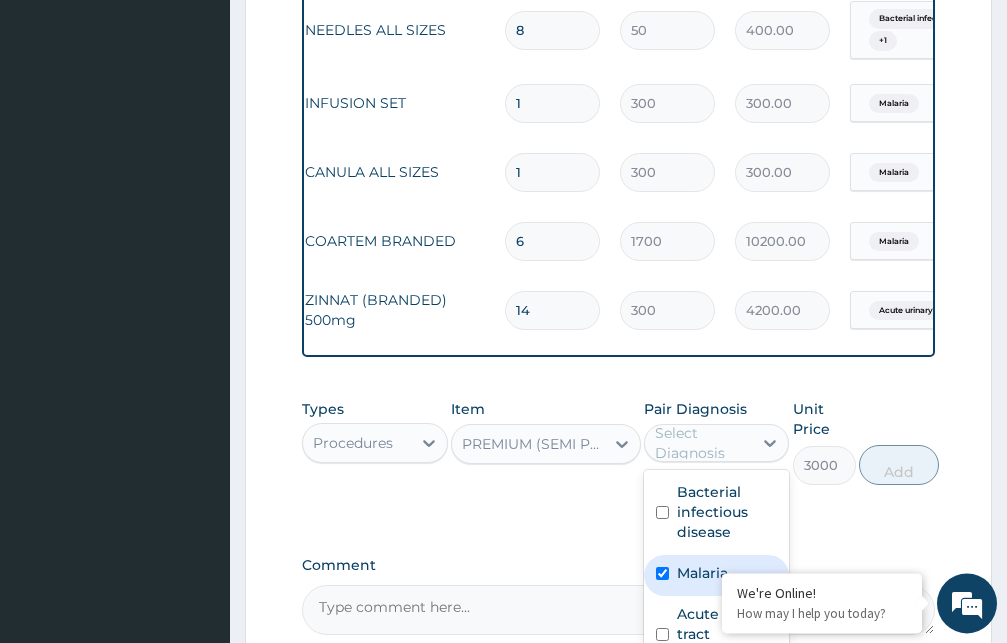 checkbox on "true" 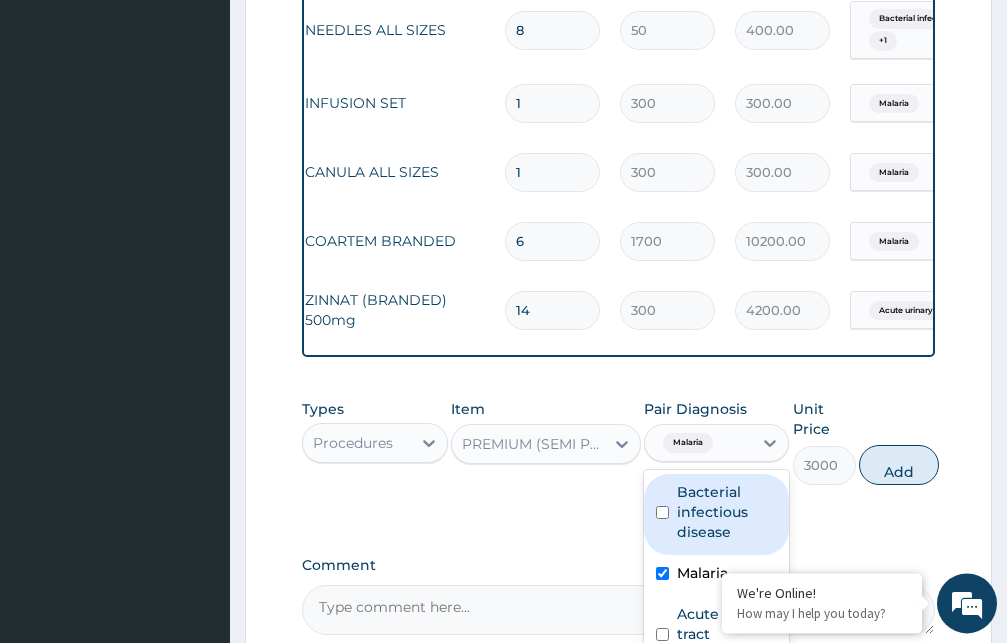 click at bounding box center [662, 512] 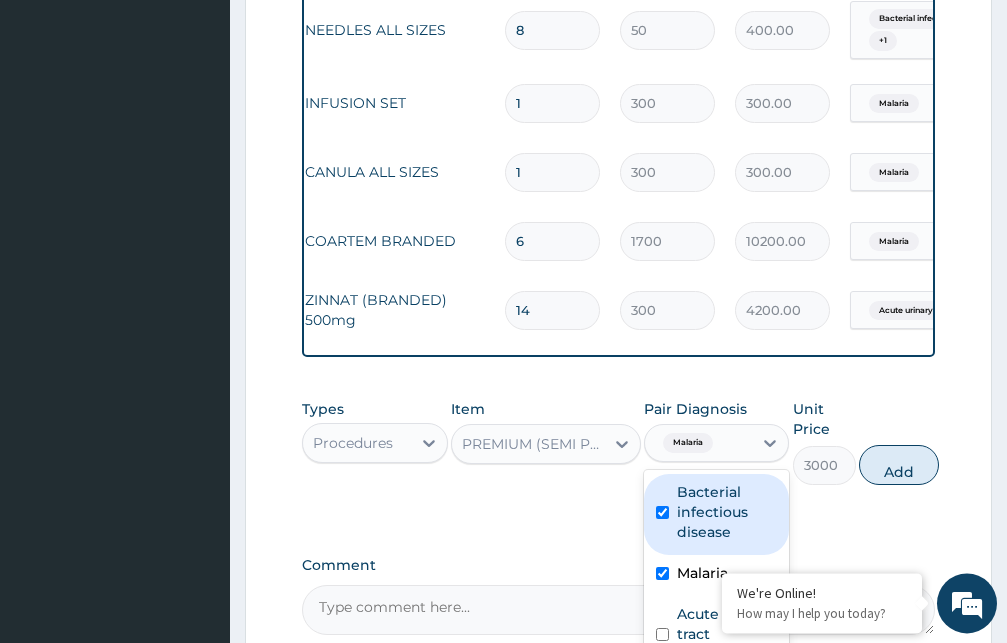 checkbox on "true" 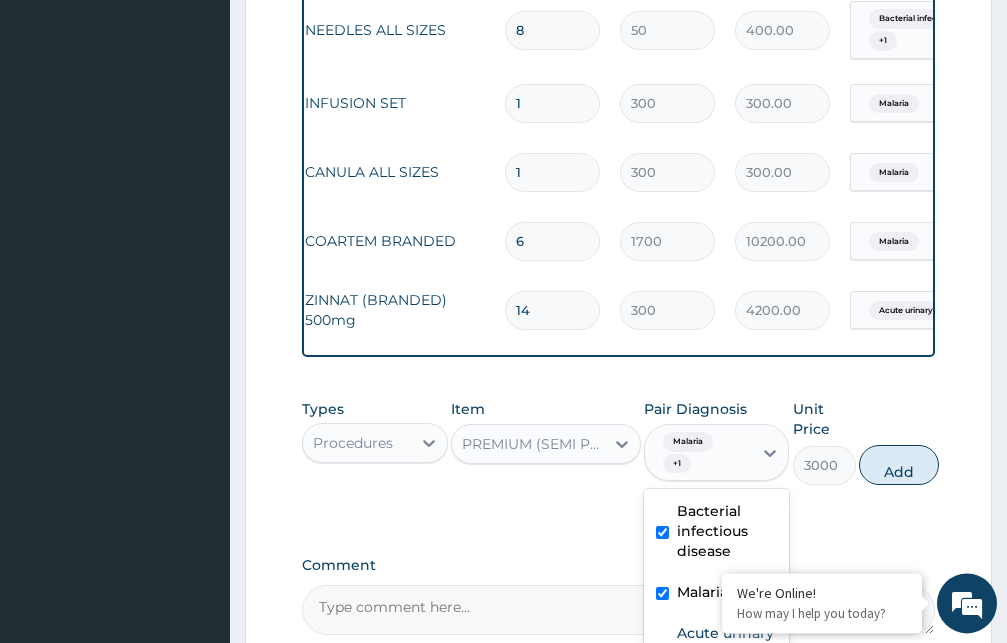 scroll, scrollTop: 1842, scrollLeft: 0, axis: vertical 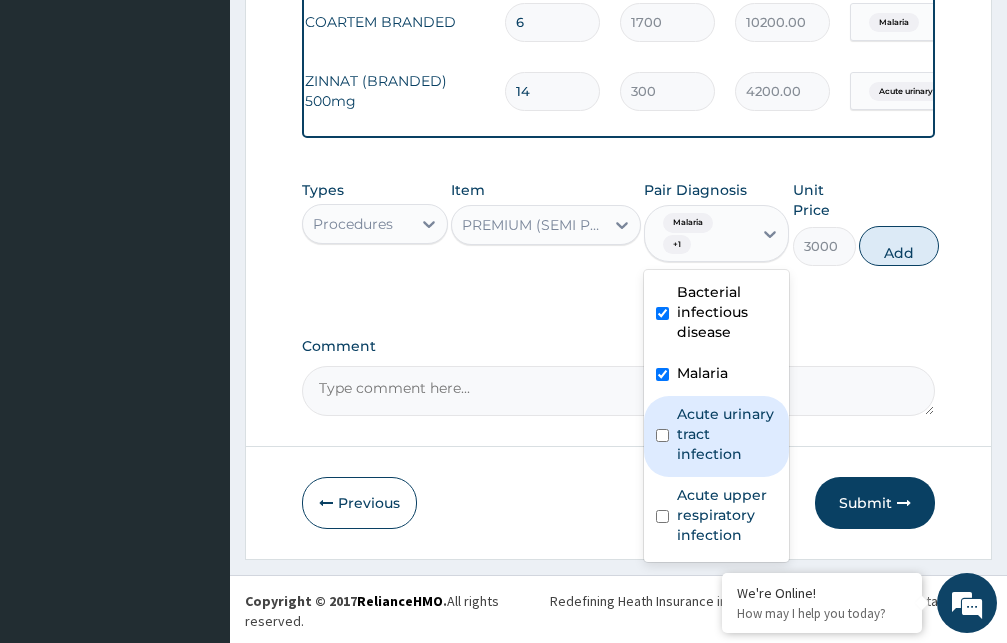 click on "Acute urinary tract infection" at bounding box center [717, 436] 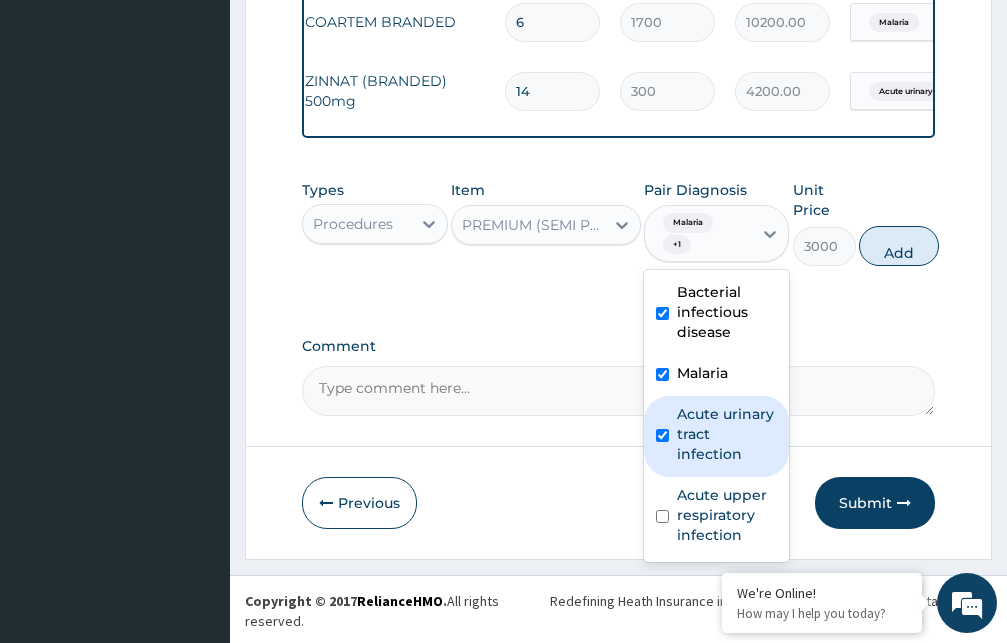 checkbox on "true" 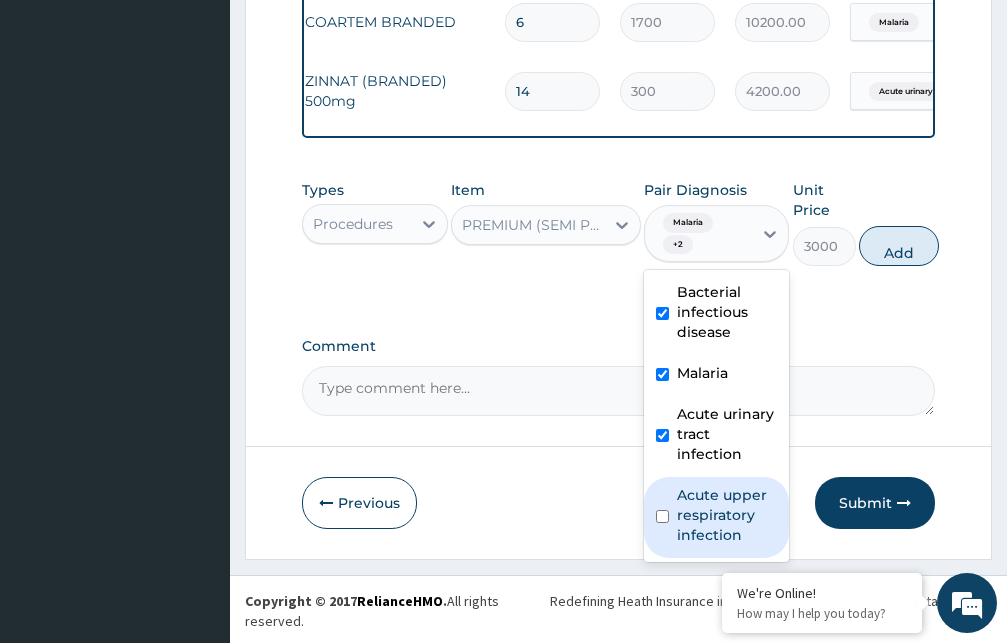 click at bounding box center (662, 516) 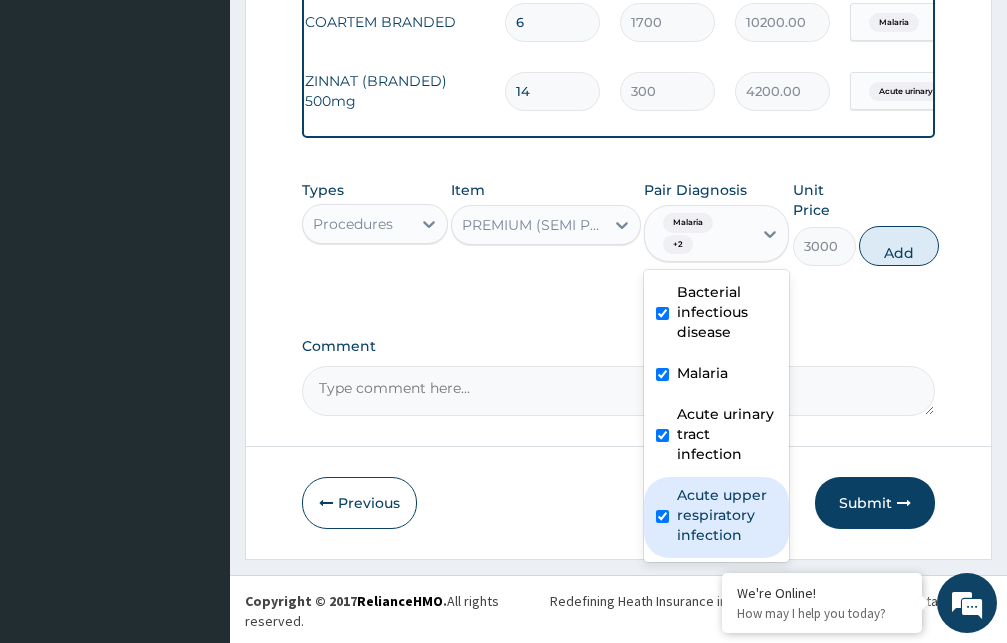 checkbox on "true" 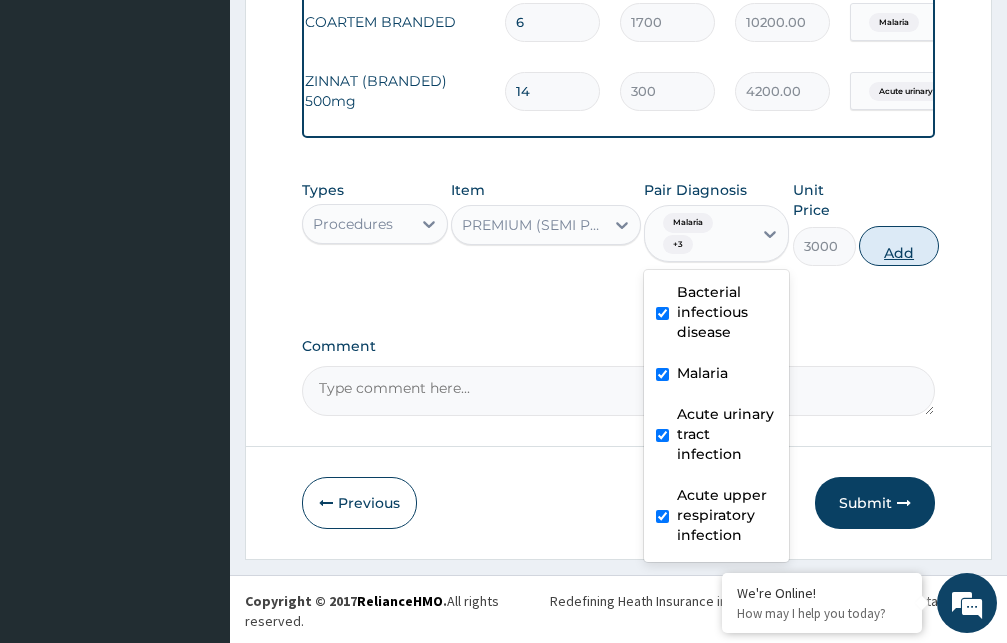 click on "Add" at bounding box center (899, 246) 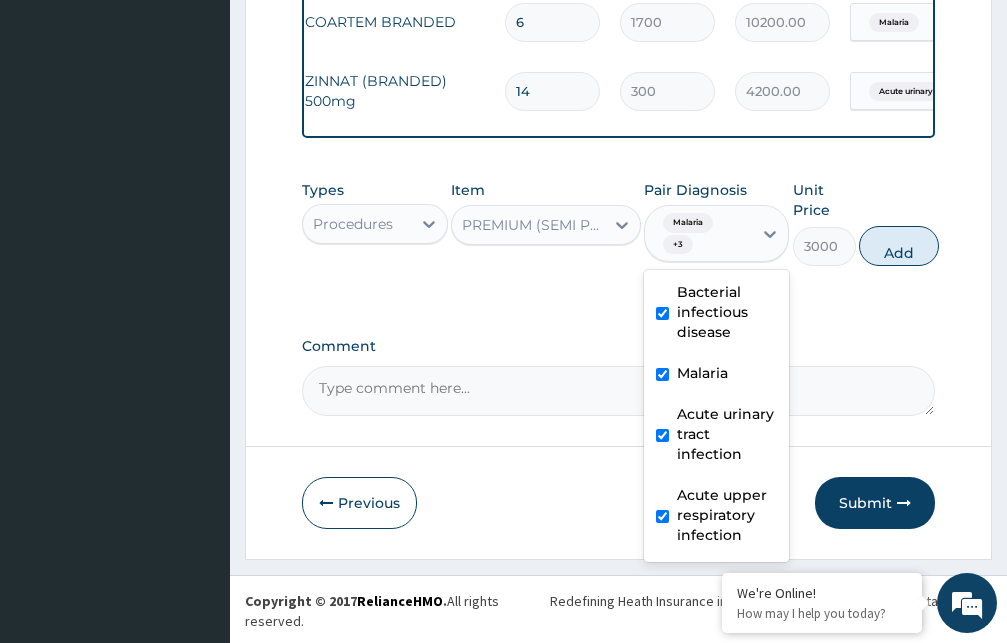 type on "0" 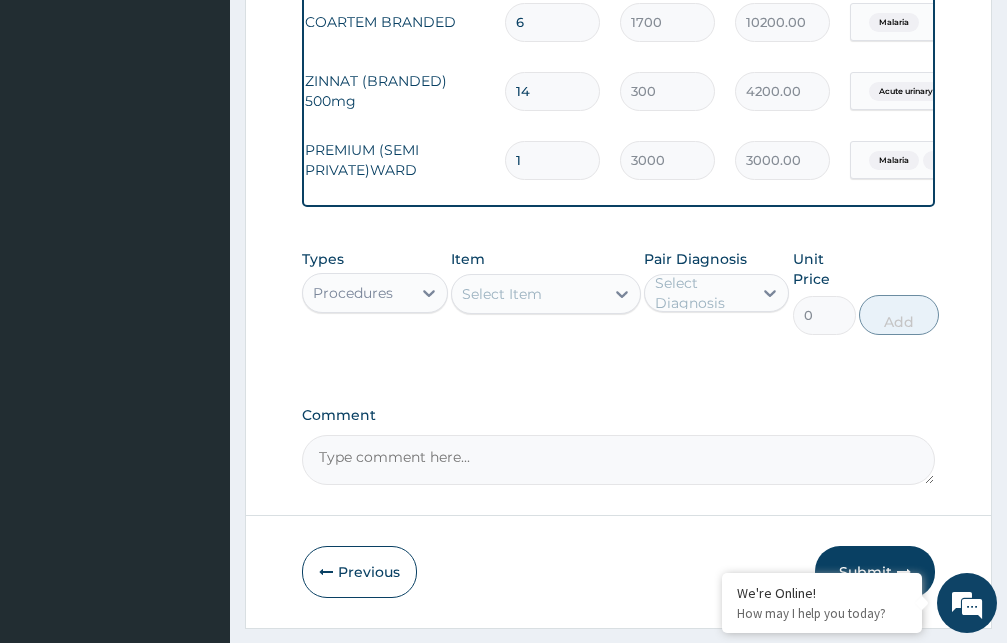 type 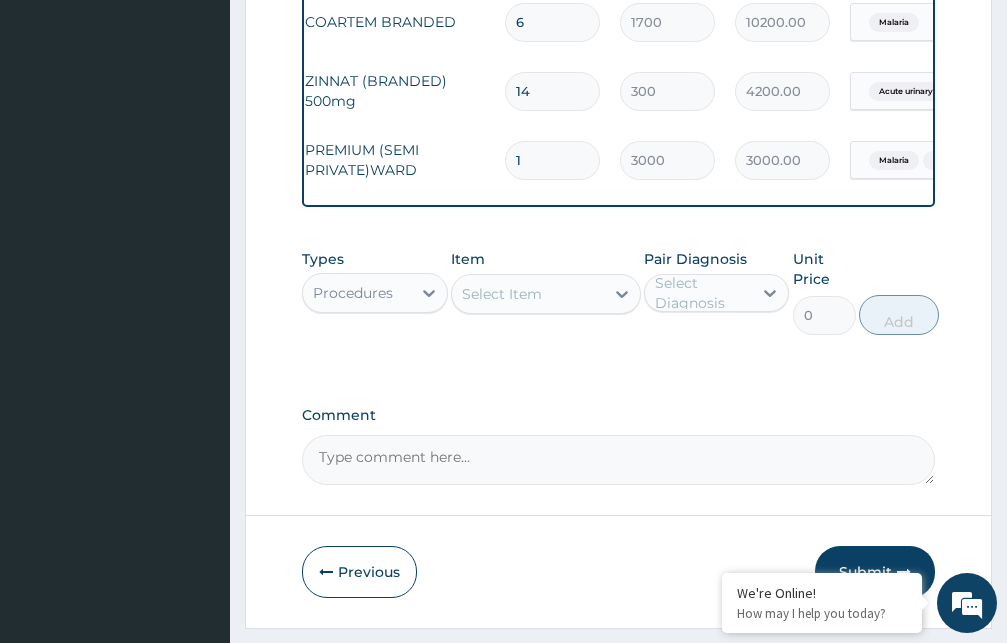 type on "0.00" 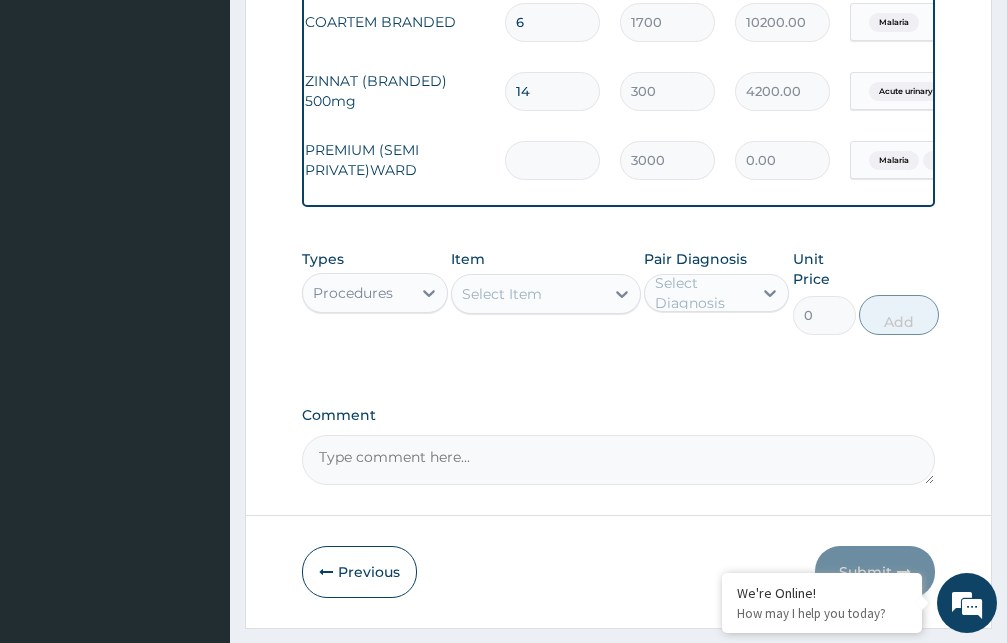 type on "2" 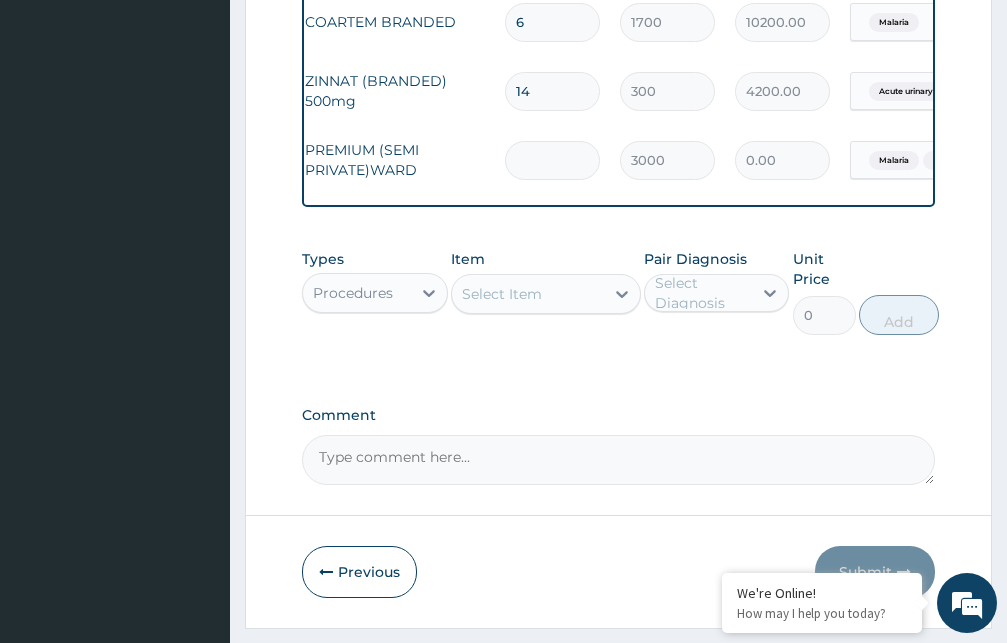 type on "6000.00" 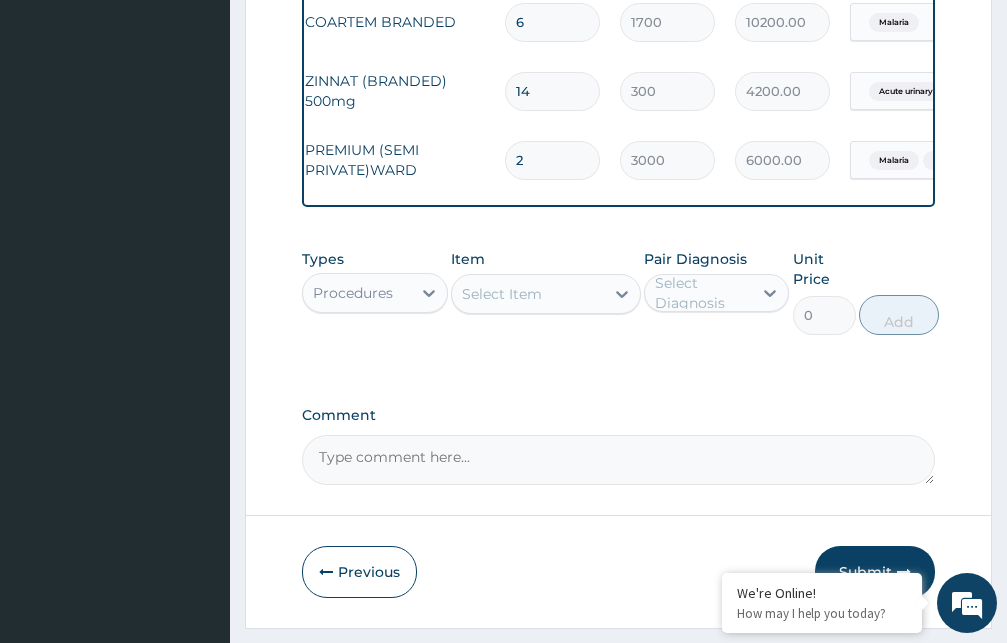 type on "2" 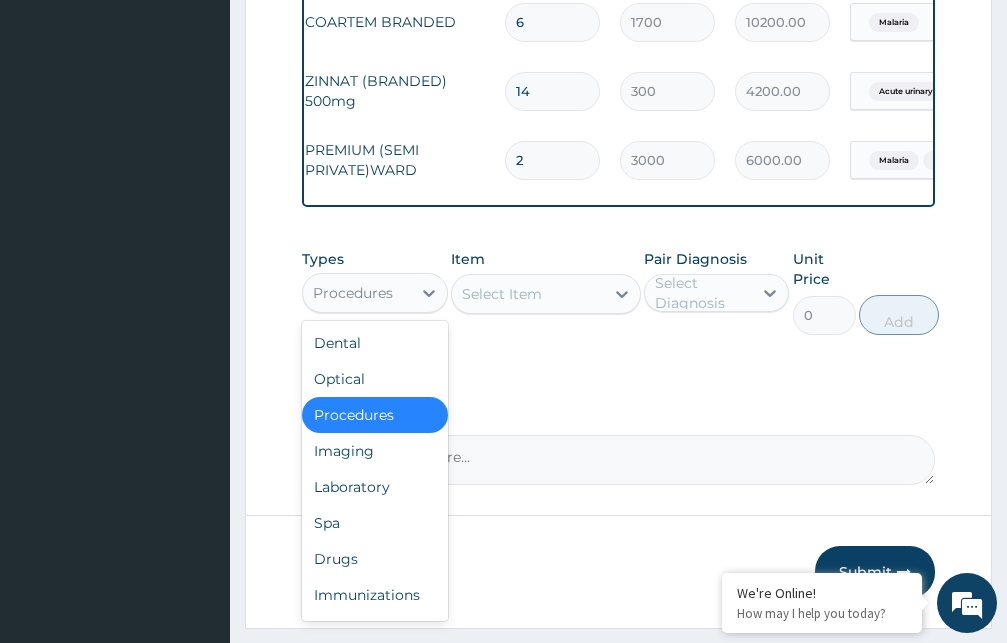 click on "Procedures" at bounding box center [353, 293] 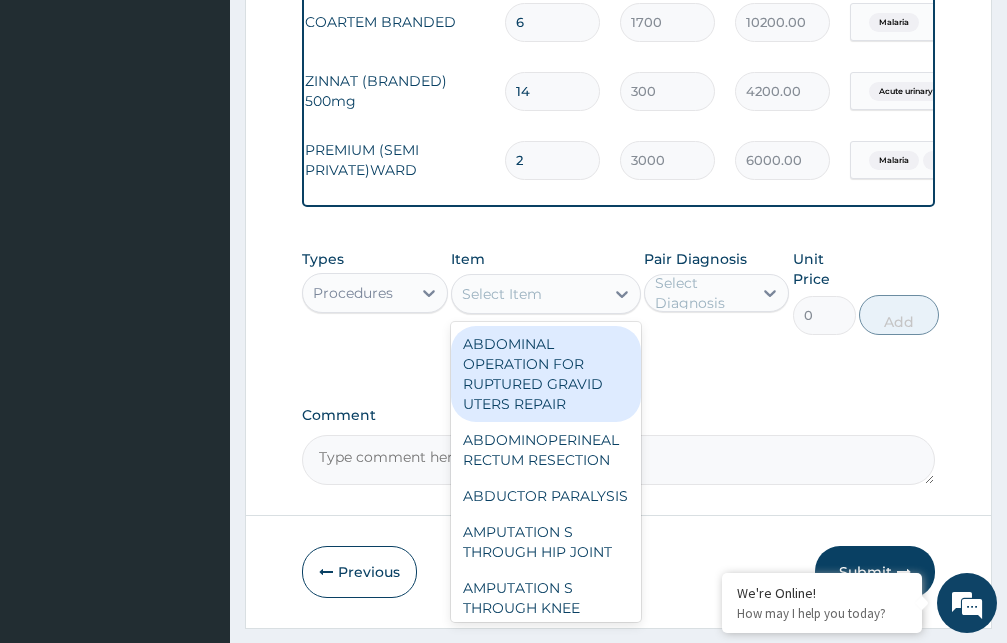 click on "Select Item" at bounding box center (528, 294) 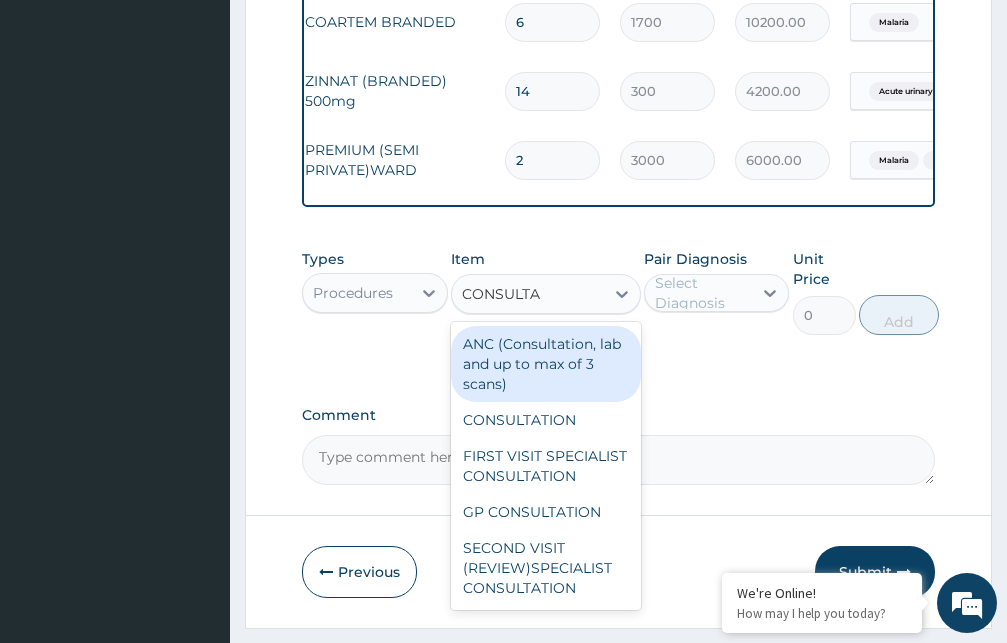 type on "CONSULTAT" 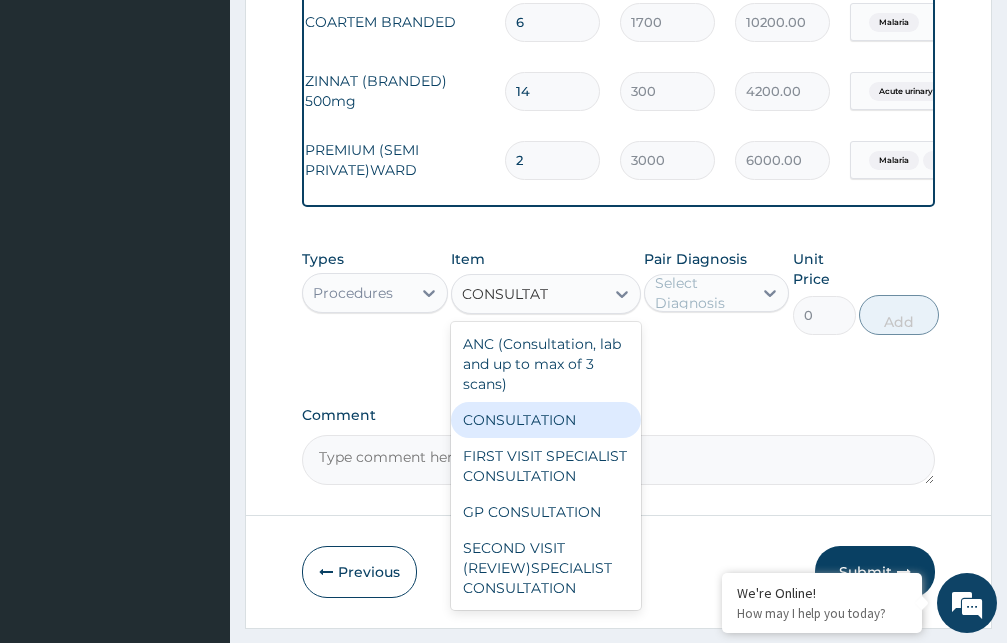 click on "CONSULTATION" at bounding box center [546, 420] 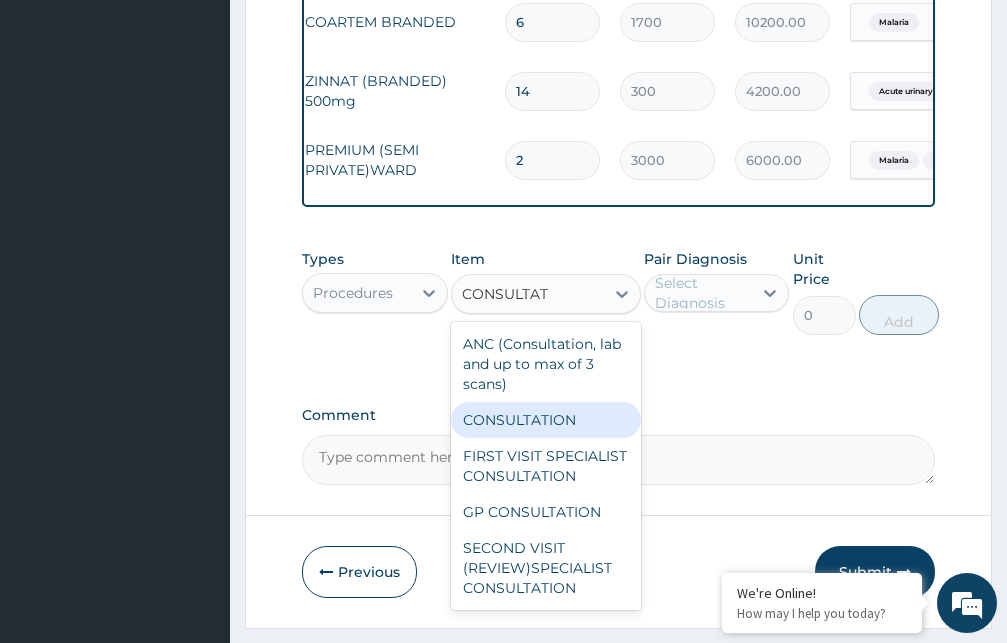 type 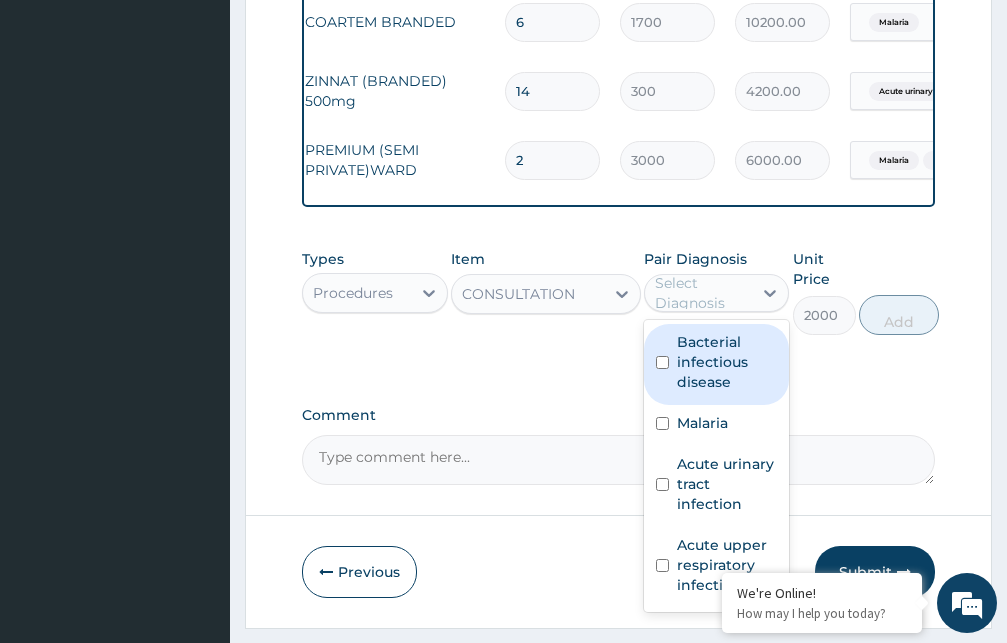 click on "Select Diagnosis" at bounding box center (703, 293) 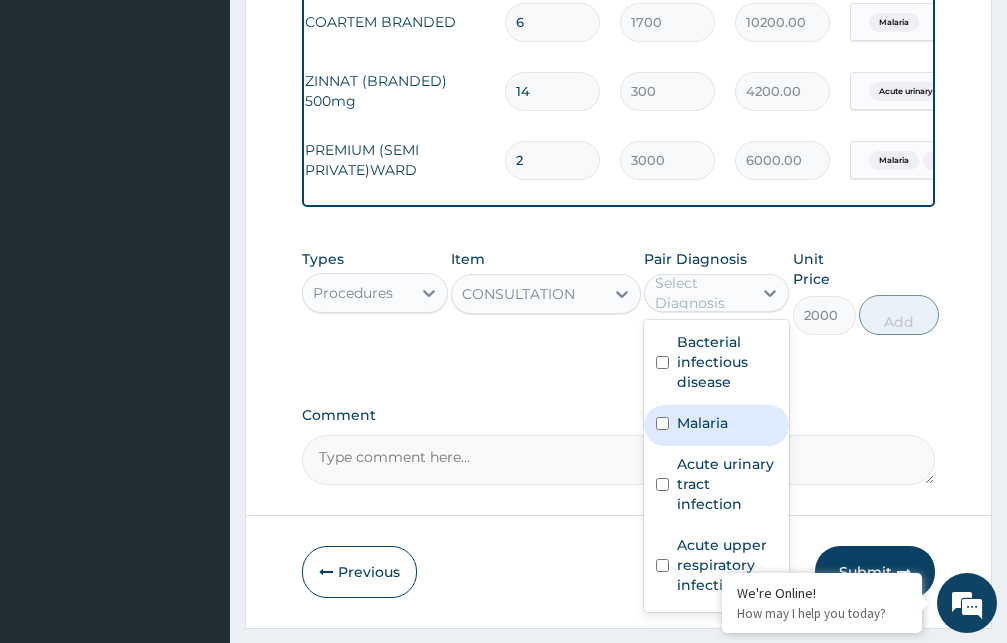 click at bounding box center (662, 423) 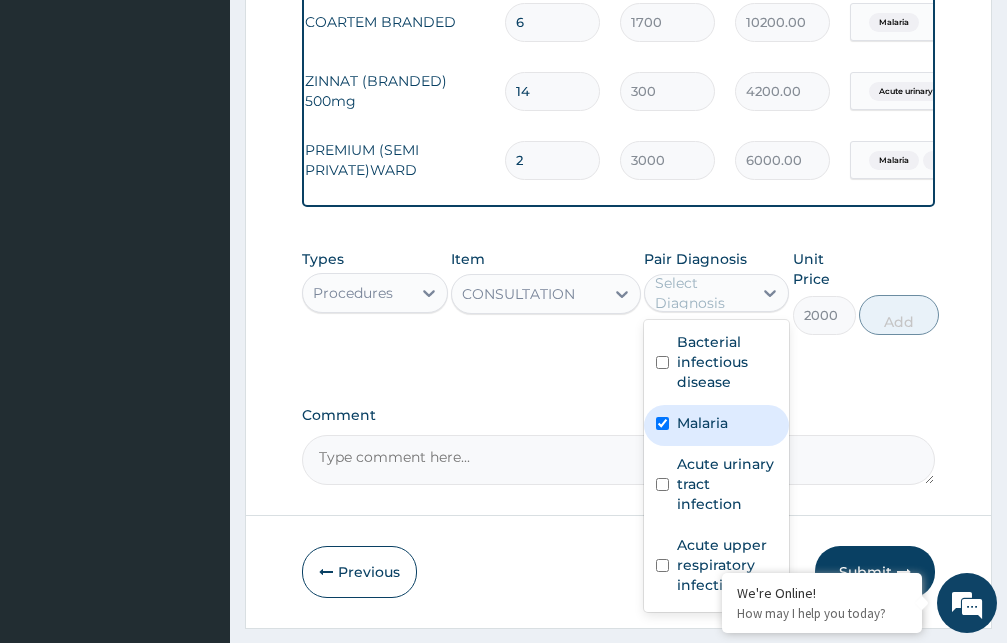 checkbox on "true" 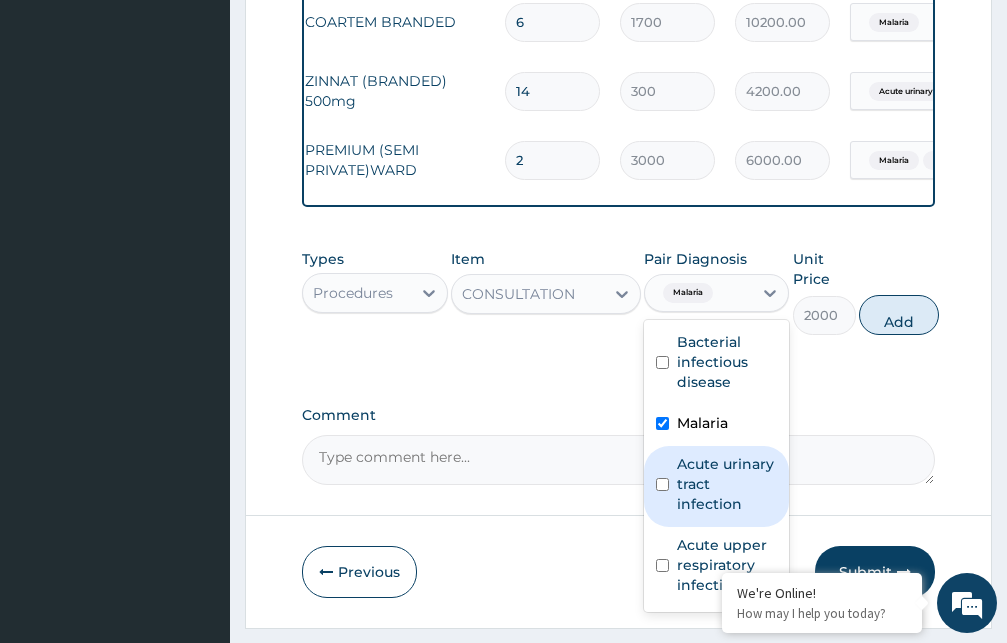 click on "Acute urinary tract infection" at bounding box center (717, 486) 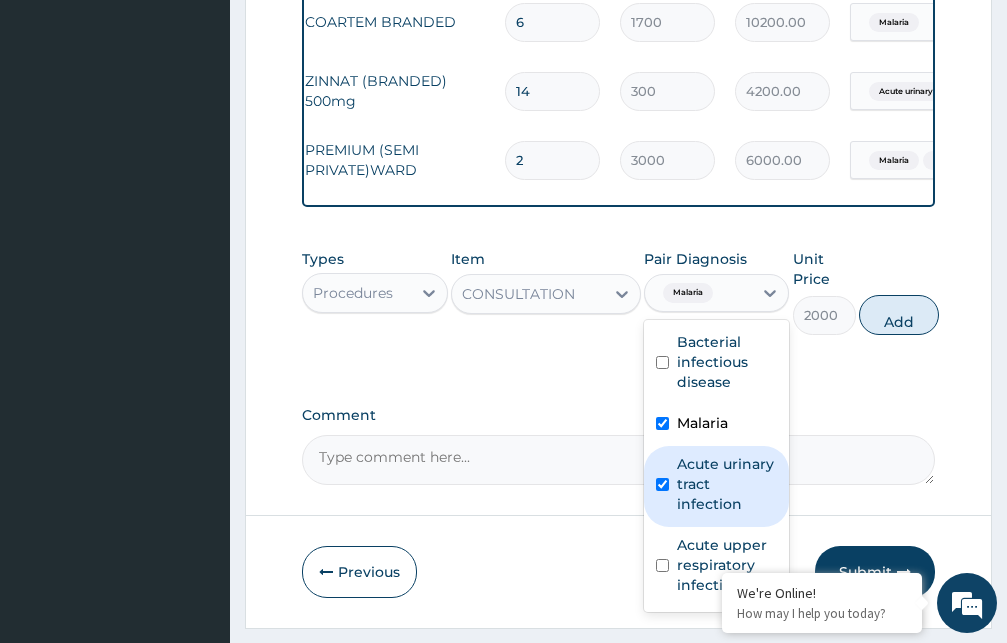 checkbox on "true" 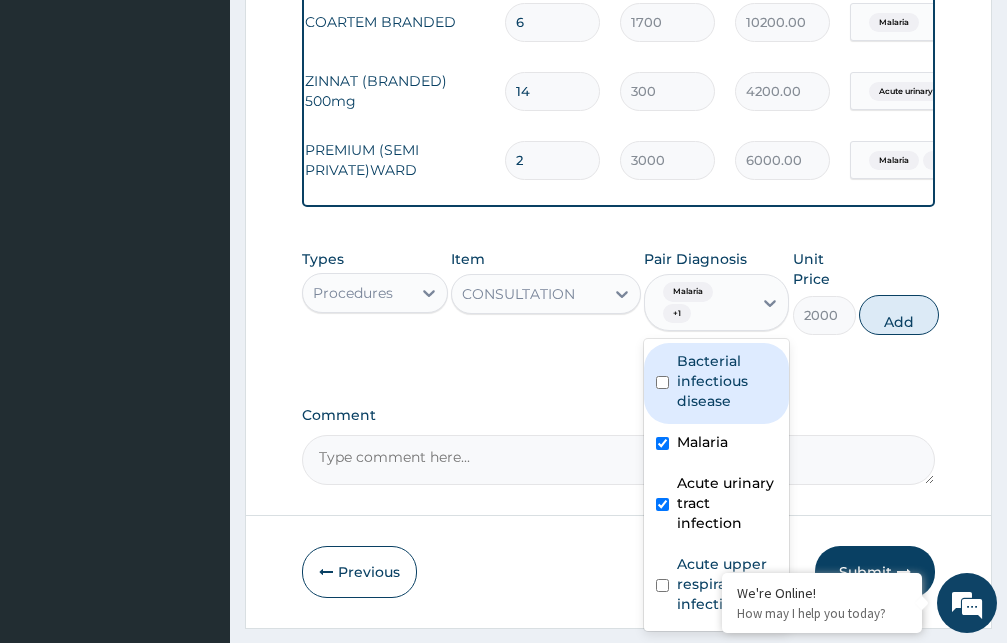 click on "Bacterial infectious disease" at bounding box center (717, 383) 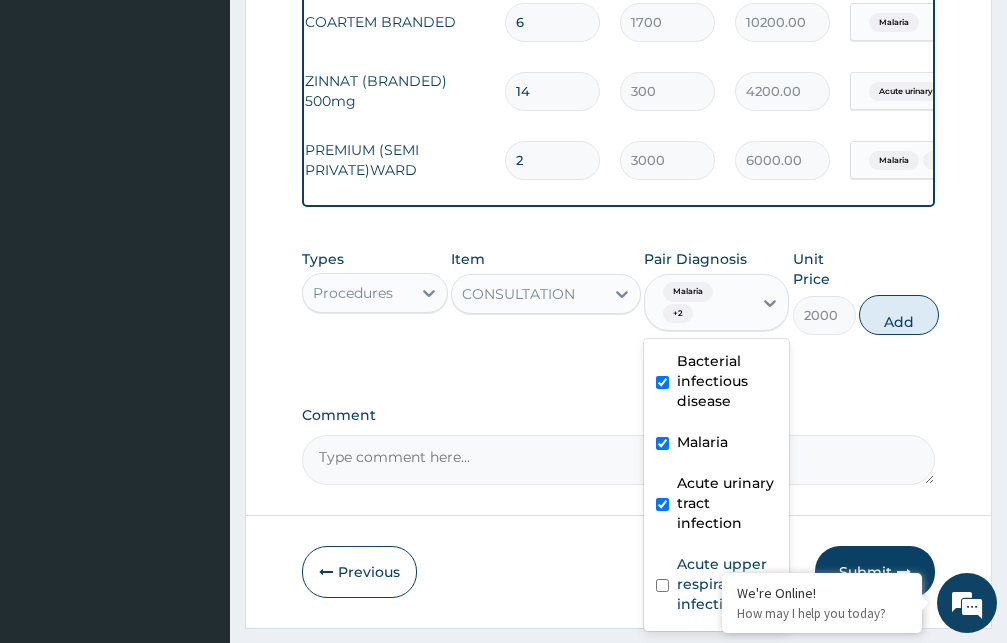 checkbox on "true" 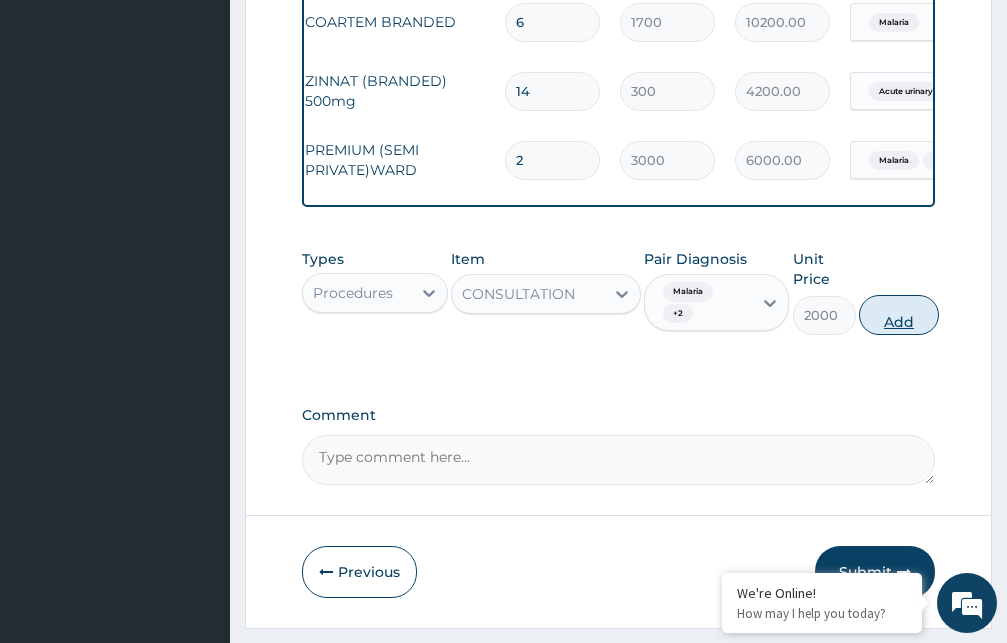 click on "Add" at bounding box center (899, 315) 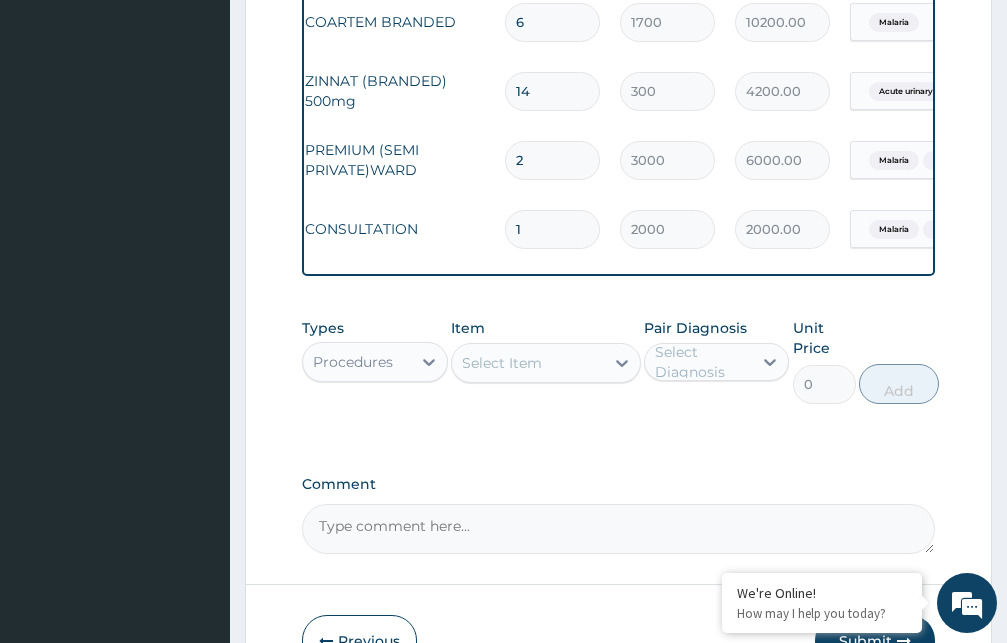 type 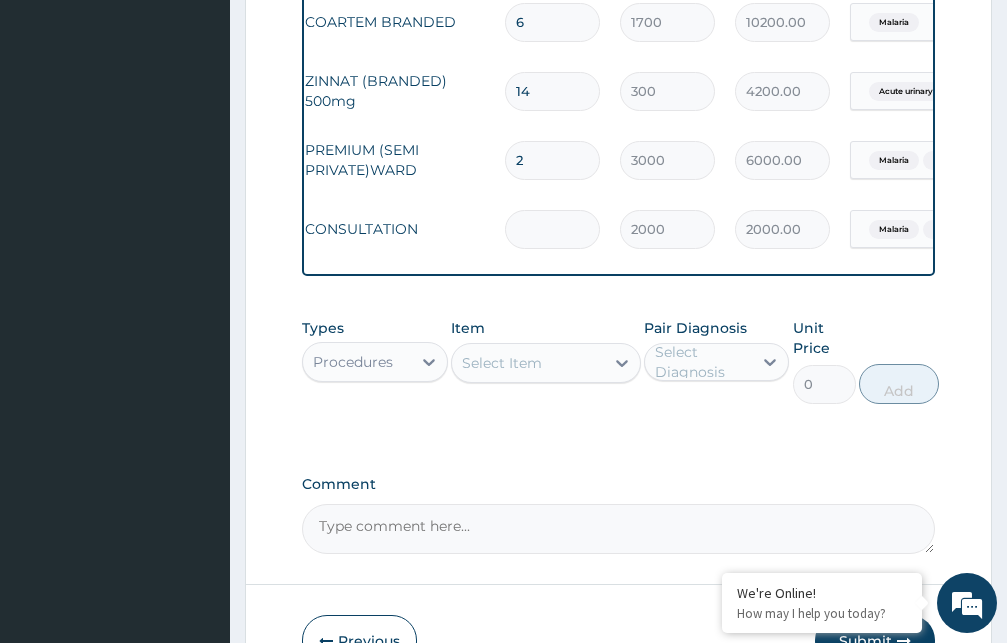 type on "0.00" 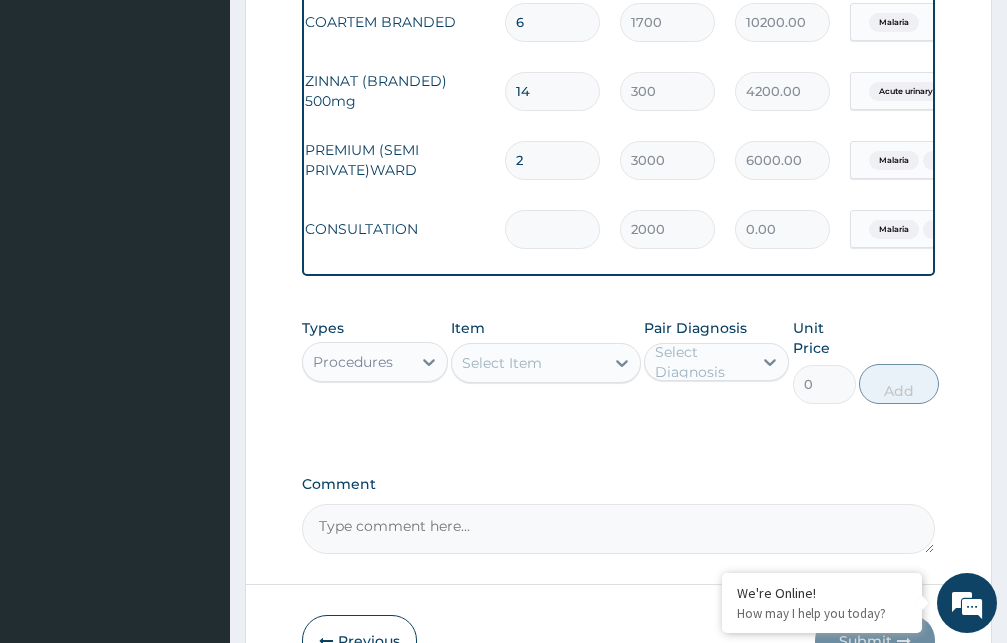 type on "2" 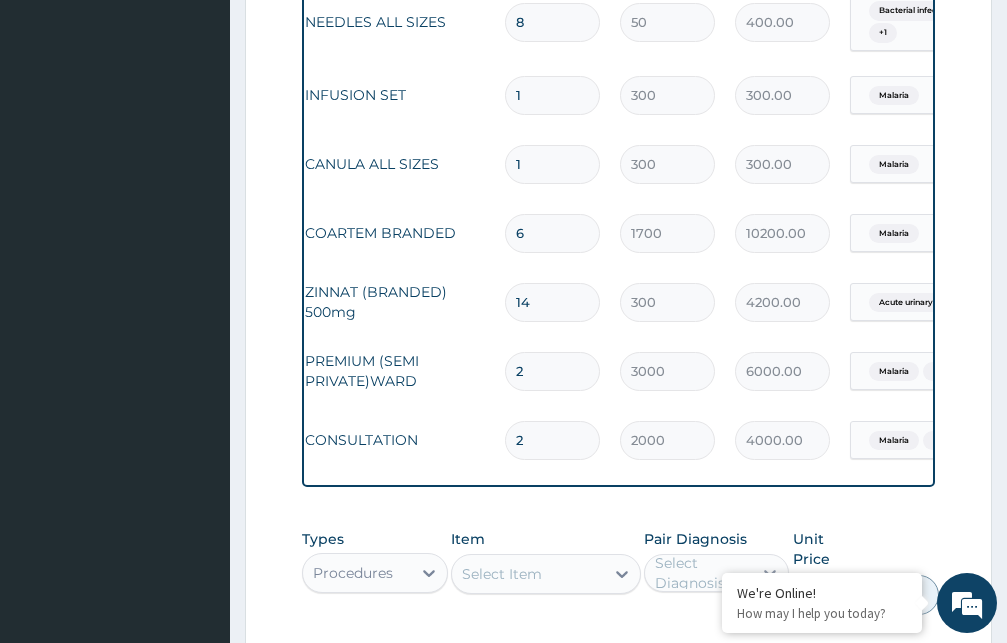 scroll, scrollTop: 1656, scrollLeft: 0, axis: vertical 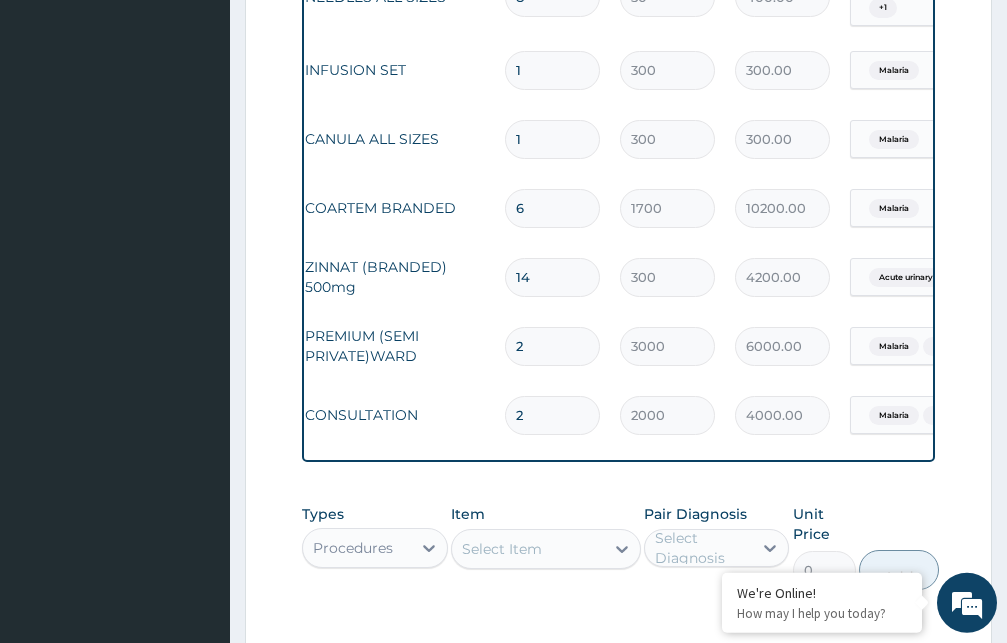 type on "2" 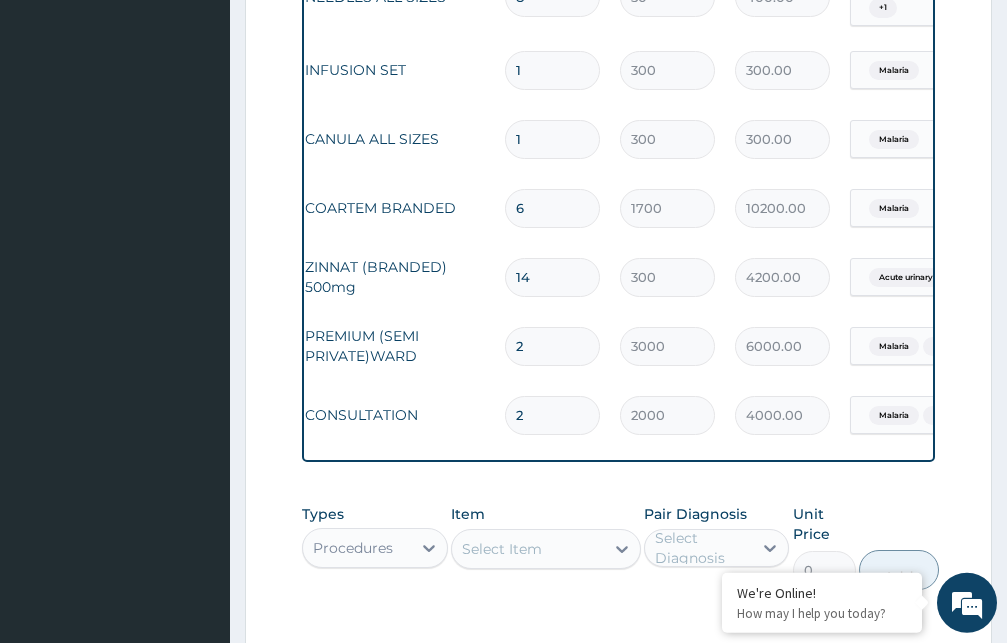 click on "2" at bounding box center [552, 346] 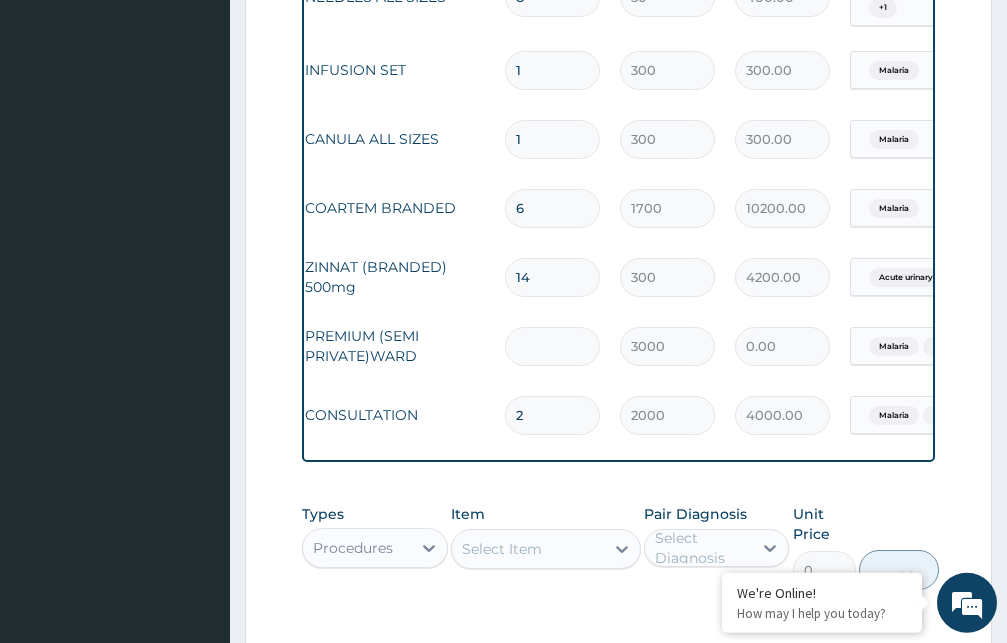 type on "1" 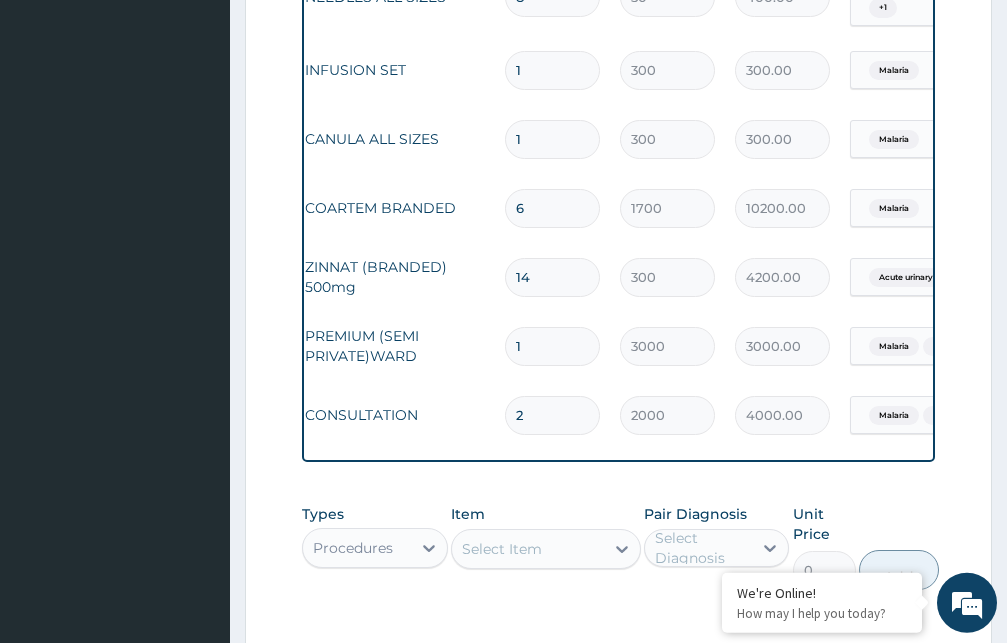 type on "1" 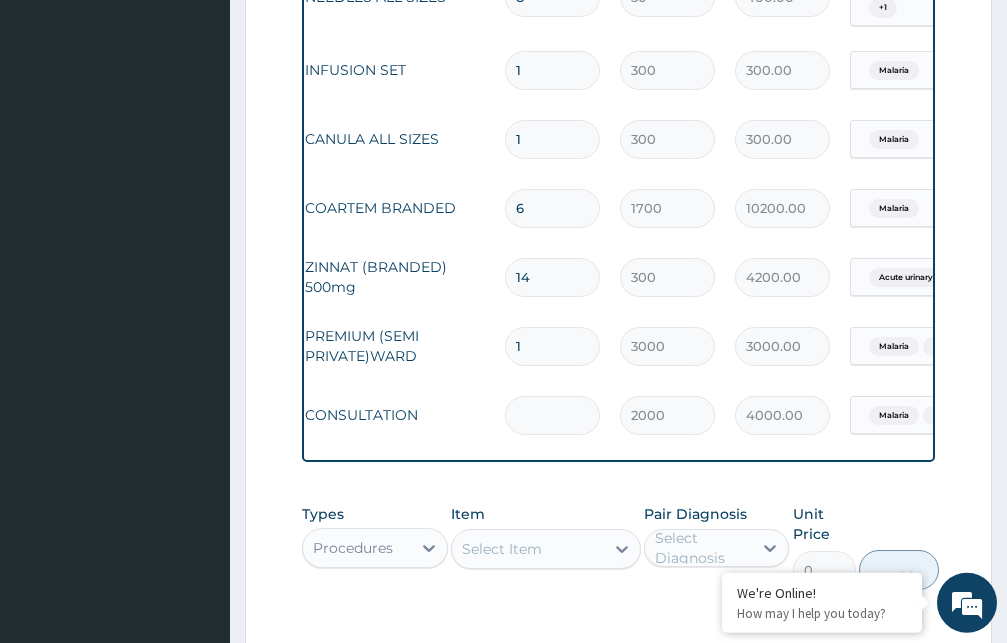 type on "0.00" 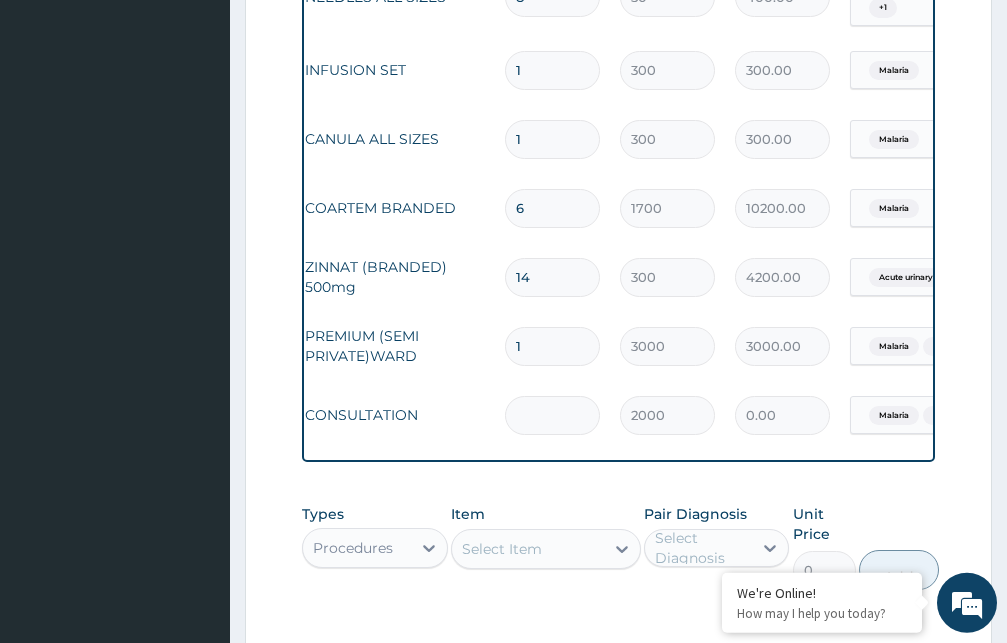 type on "1" 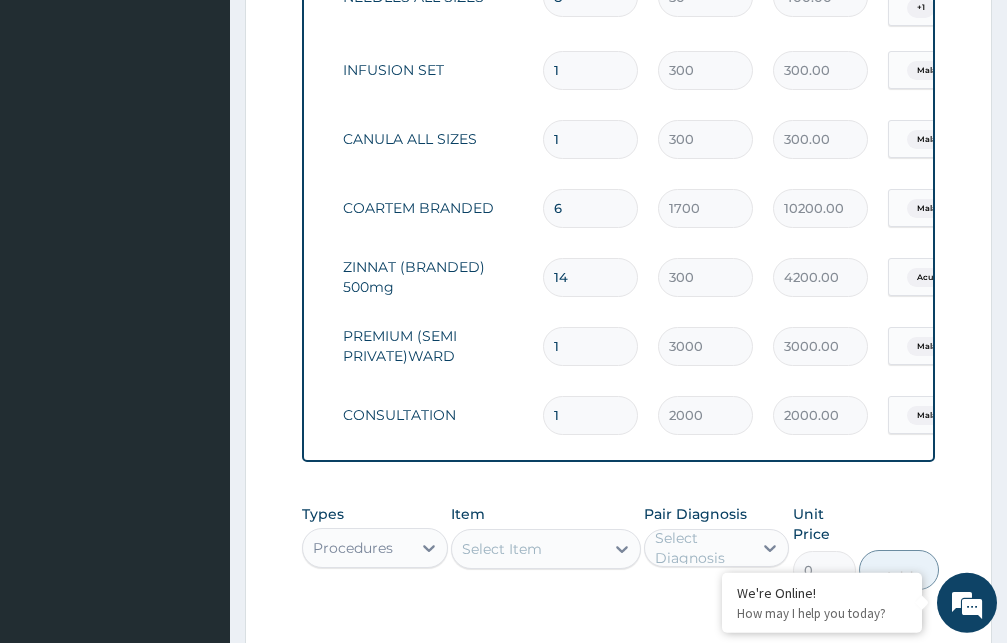 scroll, scrollTop: 0, scrollLeft: 0, axis: both 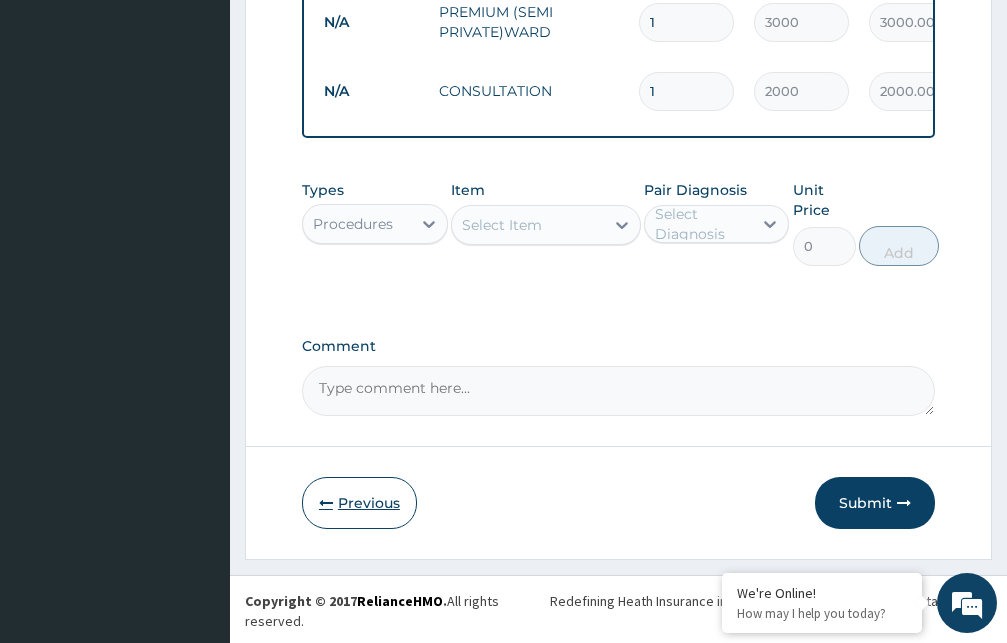 type on "1" 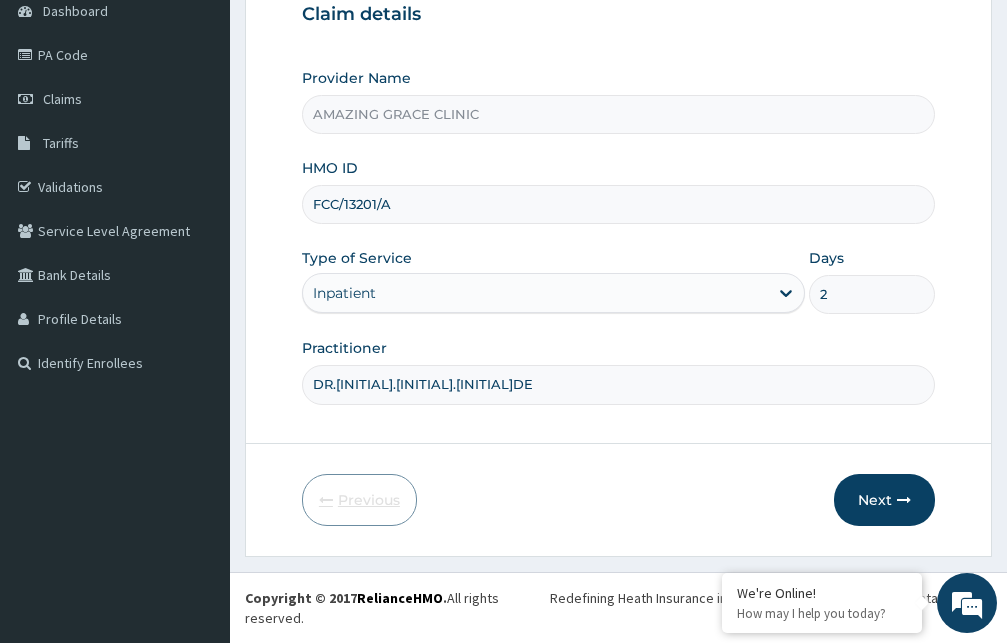 scroll, scrollTop: 187, scrollLeft: 0, axis: vertical 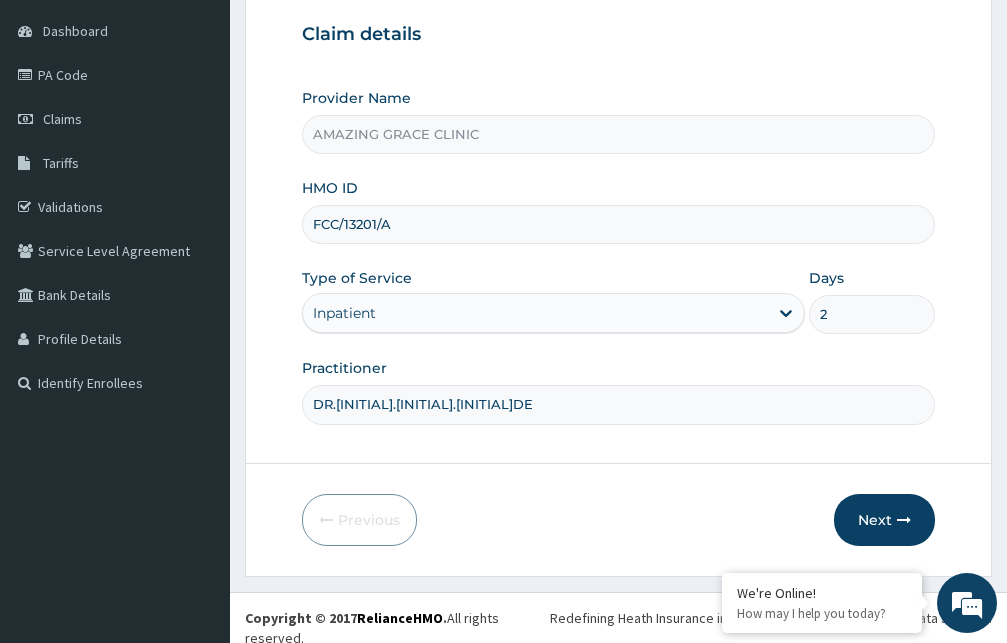 click on "2" at bounding box center [872, 314] 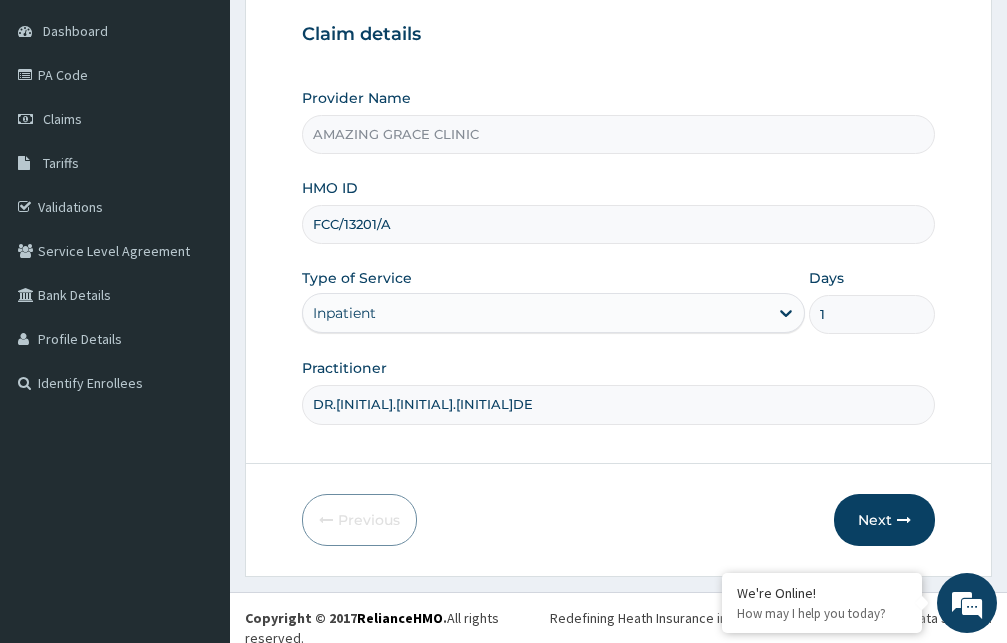 type on "1" 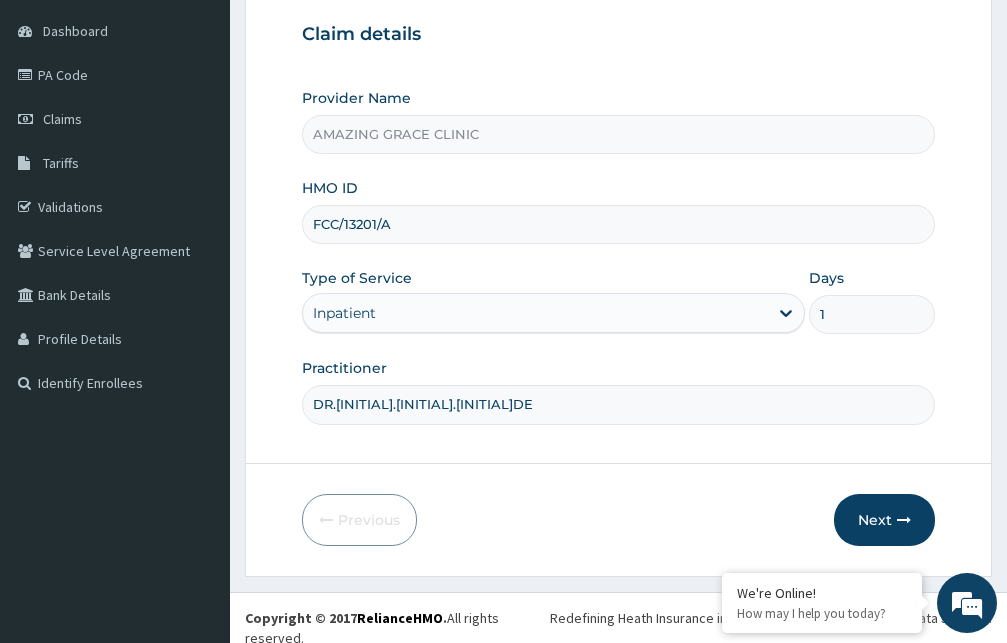 click on "DR.R.A.OLONADE" at bounding box center [618, 404] 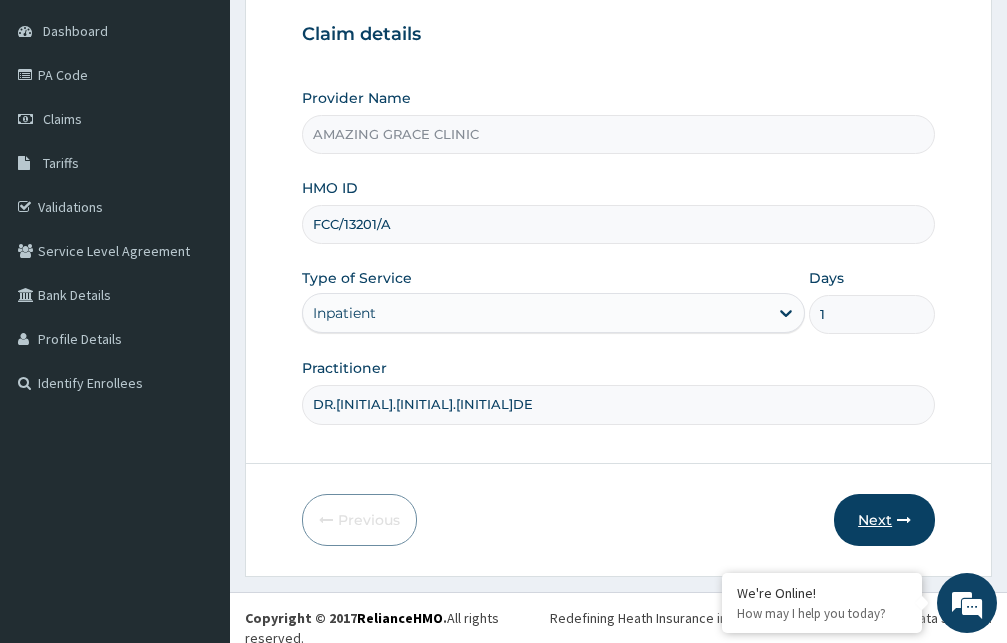 click on "Next" at bounding box center [884, 520] 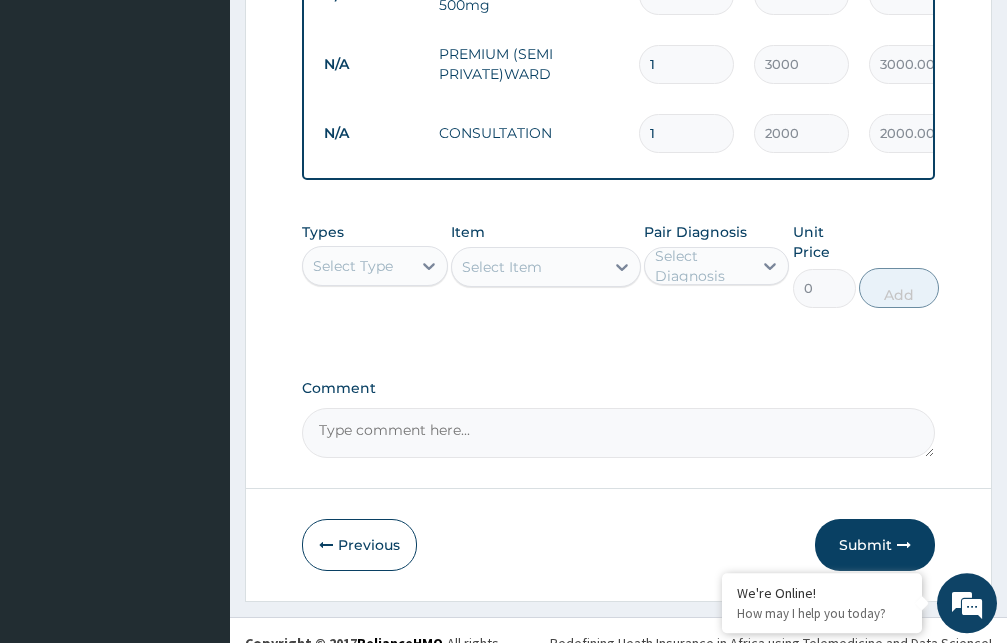 scroll, scrollTop: 1980, scrollLeft: 0, axis: vertical 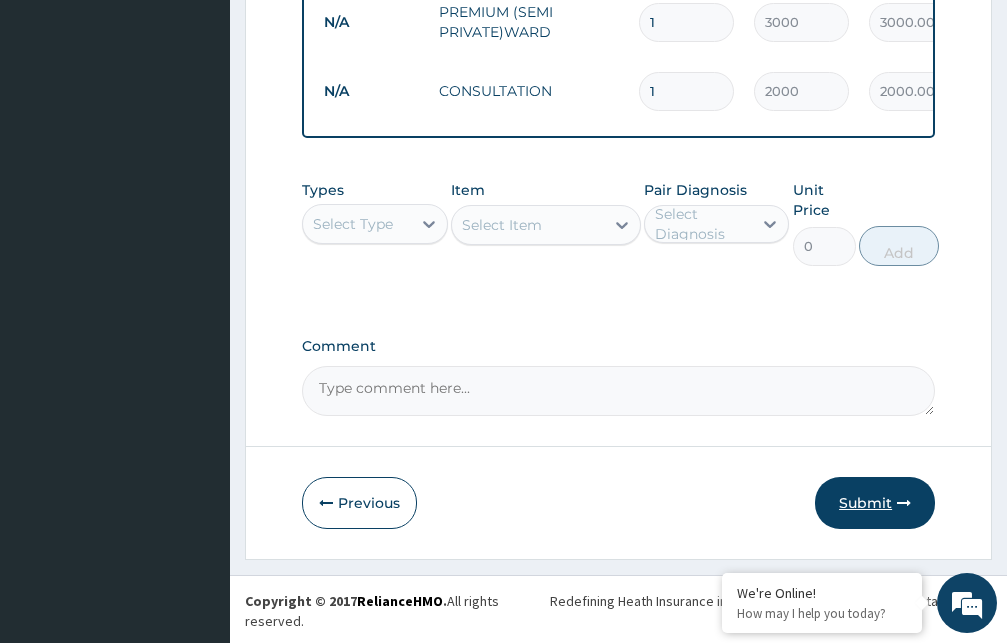 click on "Submit" at bounding box center [875, 503] 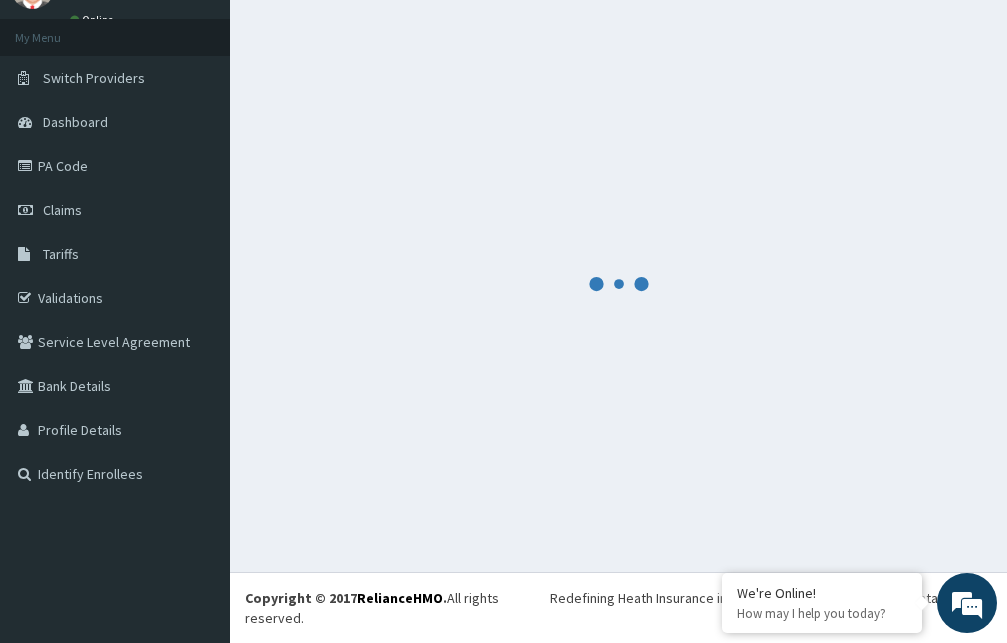 scroll, scrollTop: 76, scrollLeft: 0, axis: vertical 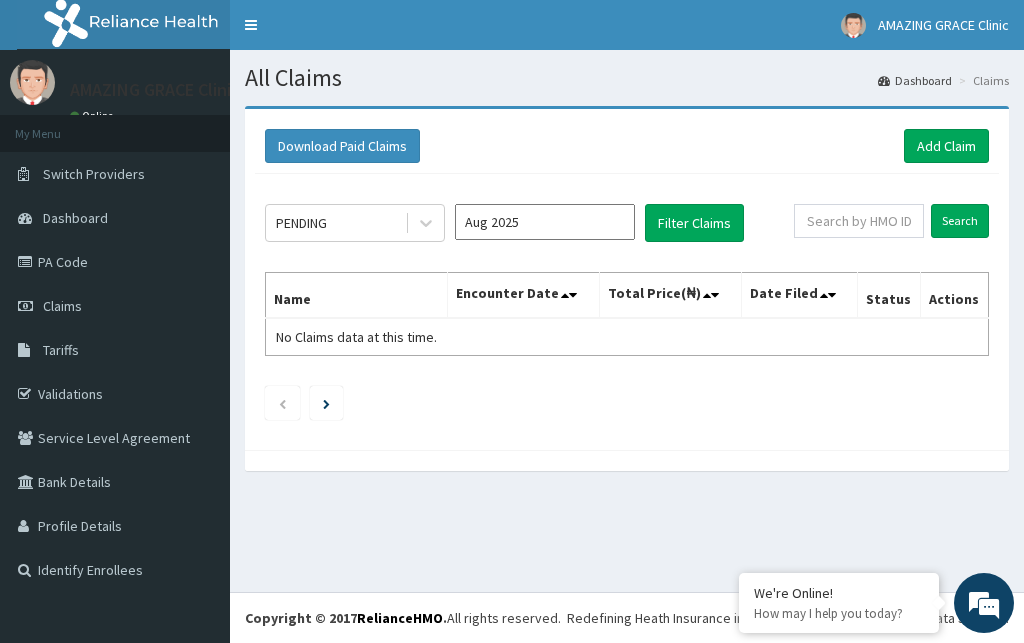 click on "Aug 2025" at bounding box center (545, 222) 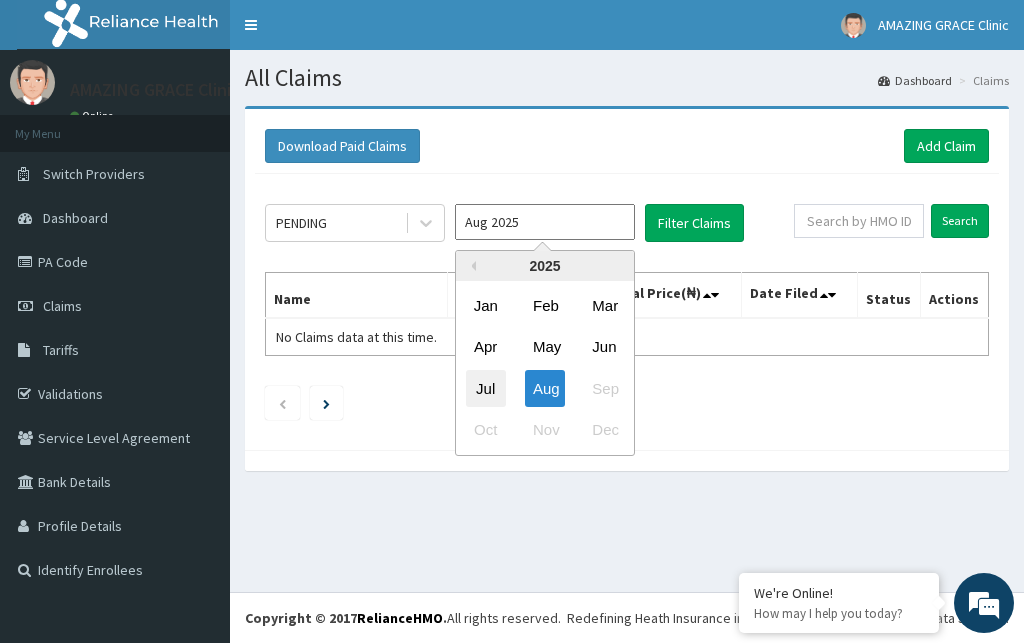 click on "Jul" at bounding box center [486, 388] 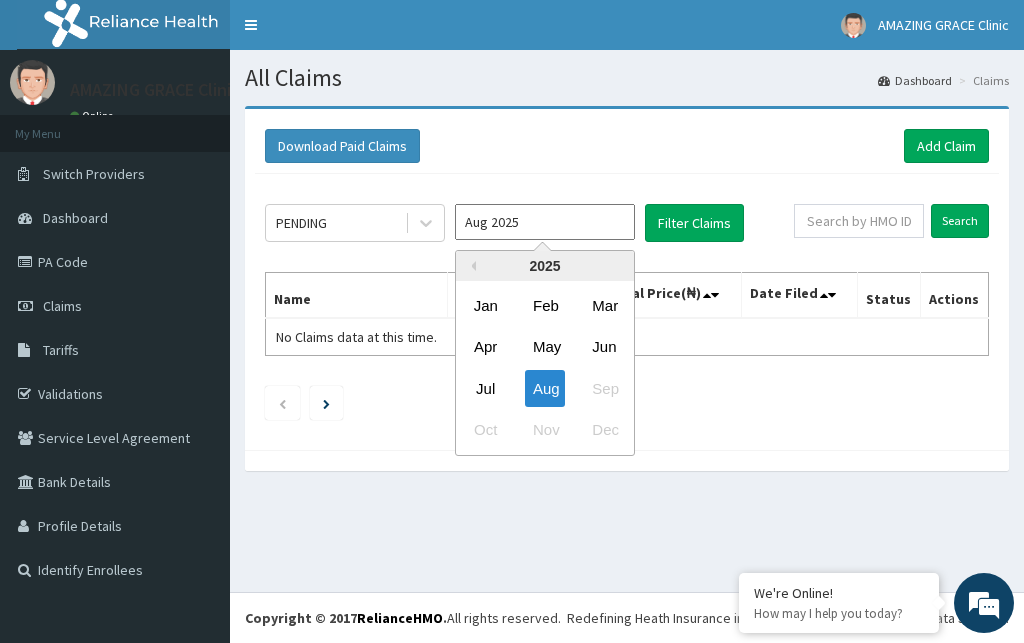 type on "Jul 2025" 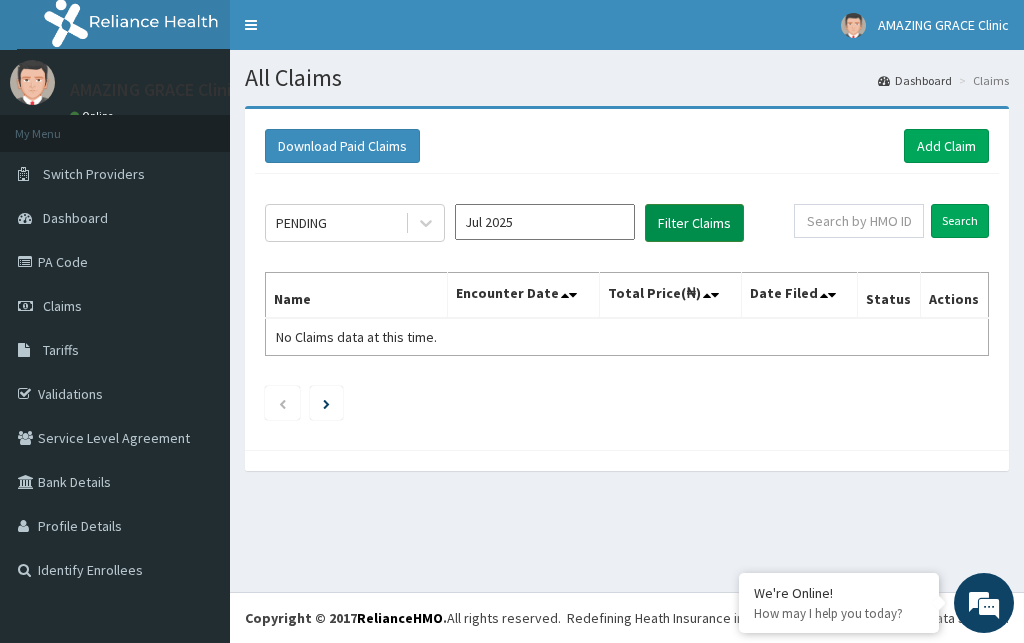 click on "Filter Claims" at bounding box center (694, 223) 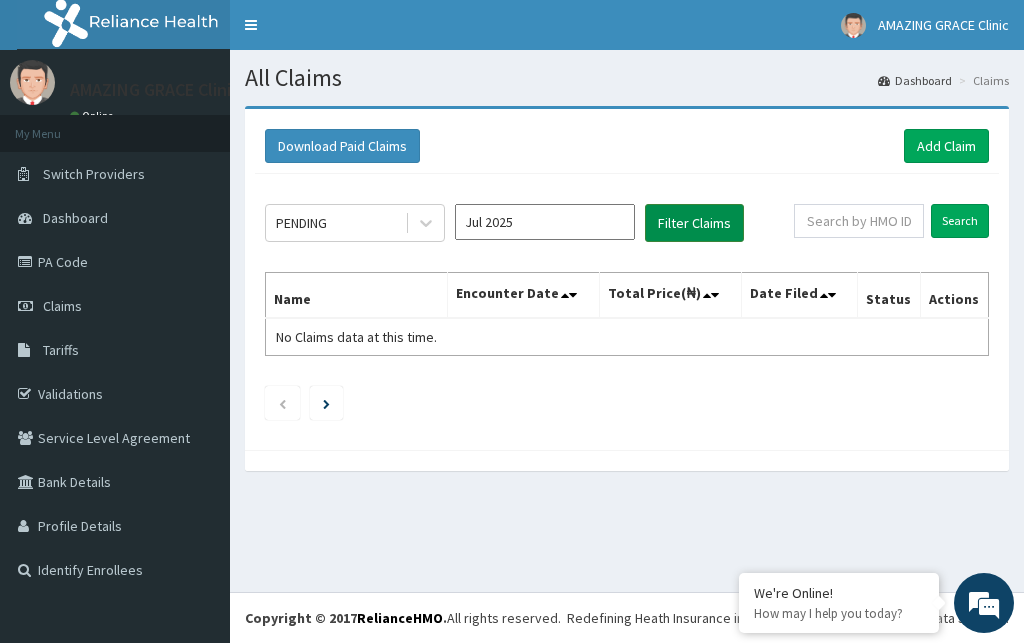 click on "Filter Claims" at bounding box center (694, 223) 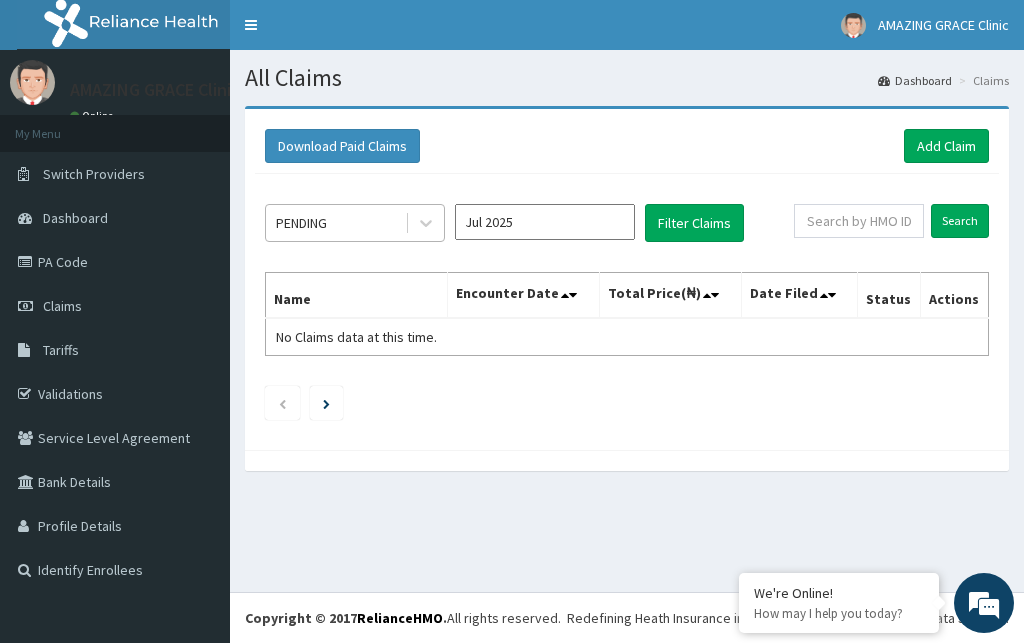 click at bounding box center [424, 223] 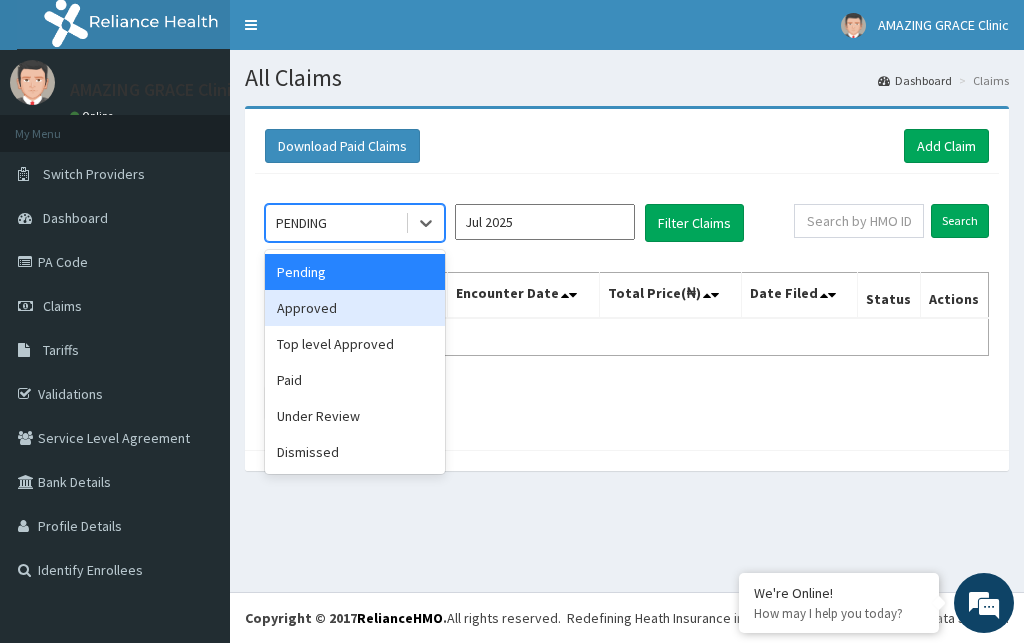 click on "Approved" at bounding box center (355, 308) 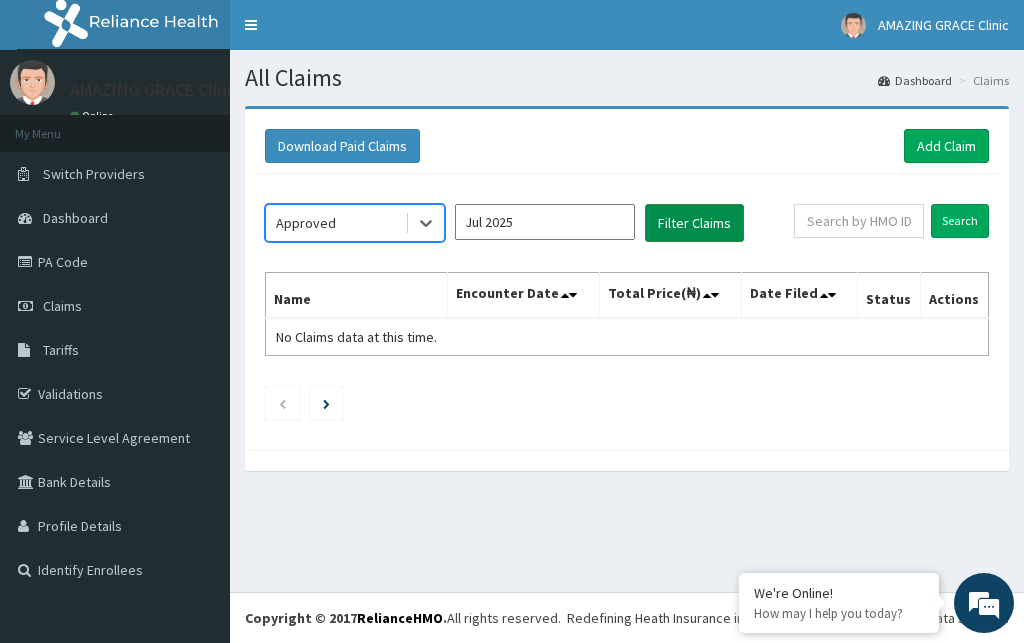 scroll, scrollTop: 0, scrollLeft: 0, axis: both 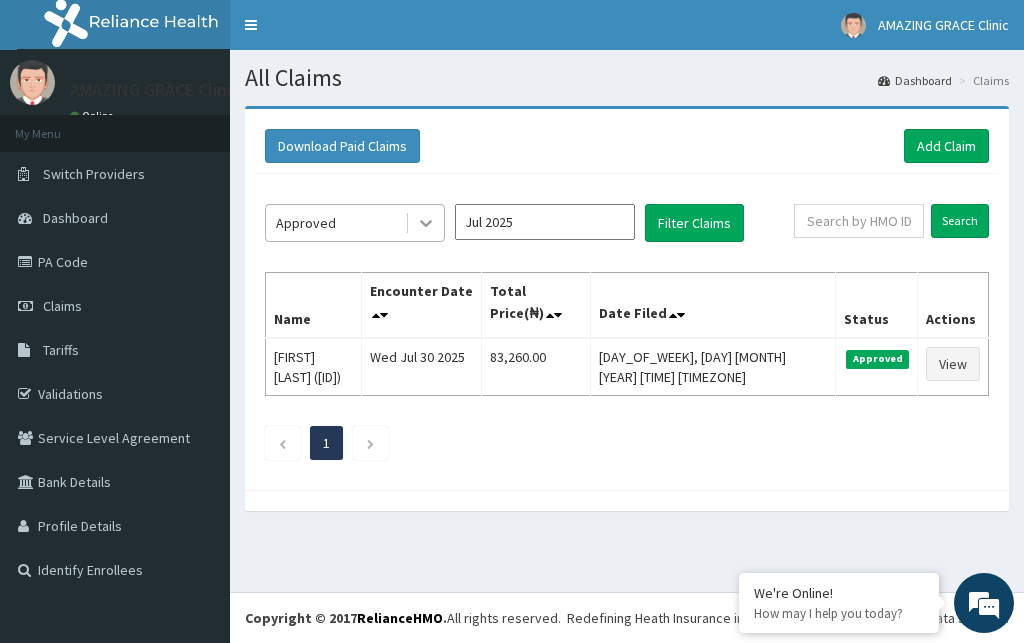 click 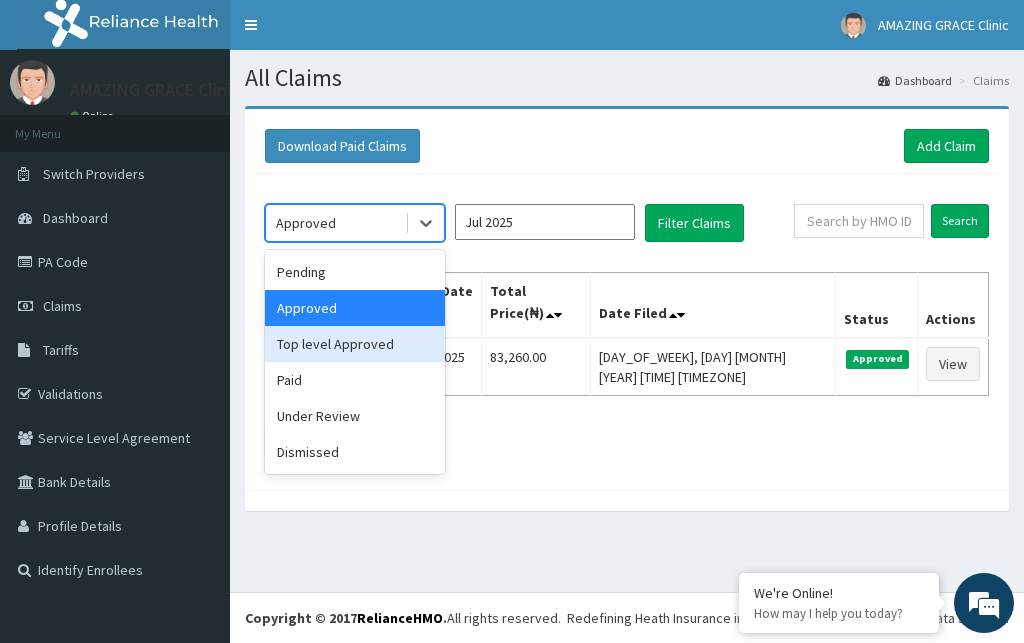 click on "Top level Approved" at bounding box center (355, 344) 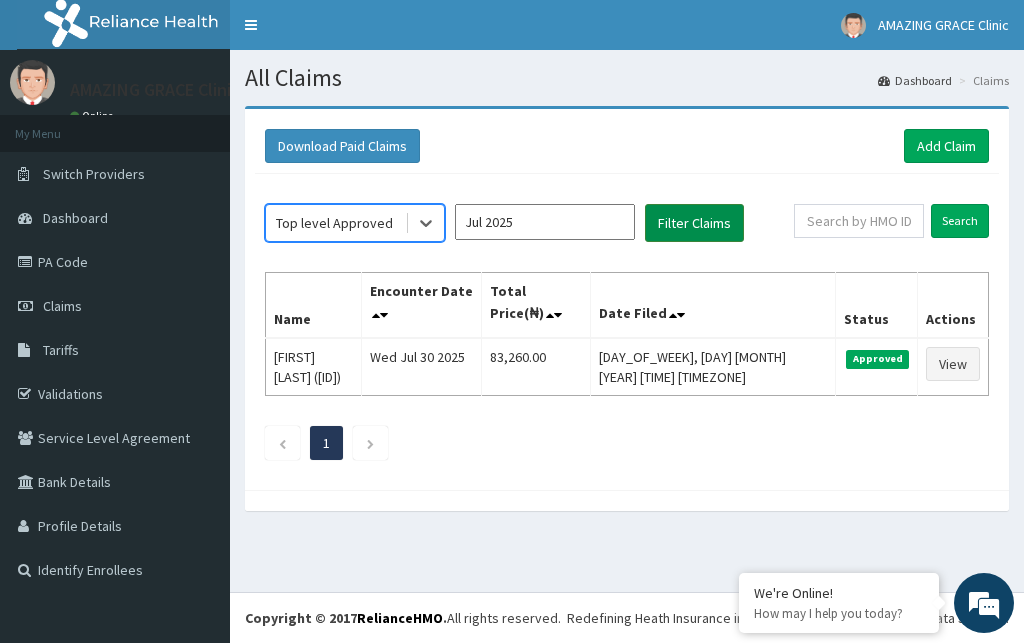 click on "Filter Claims" at bounding box center [694, 223] 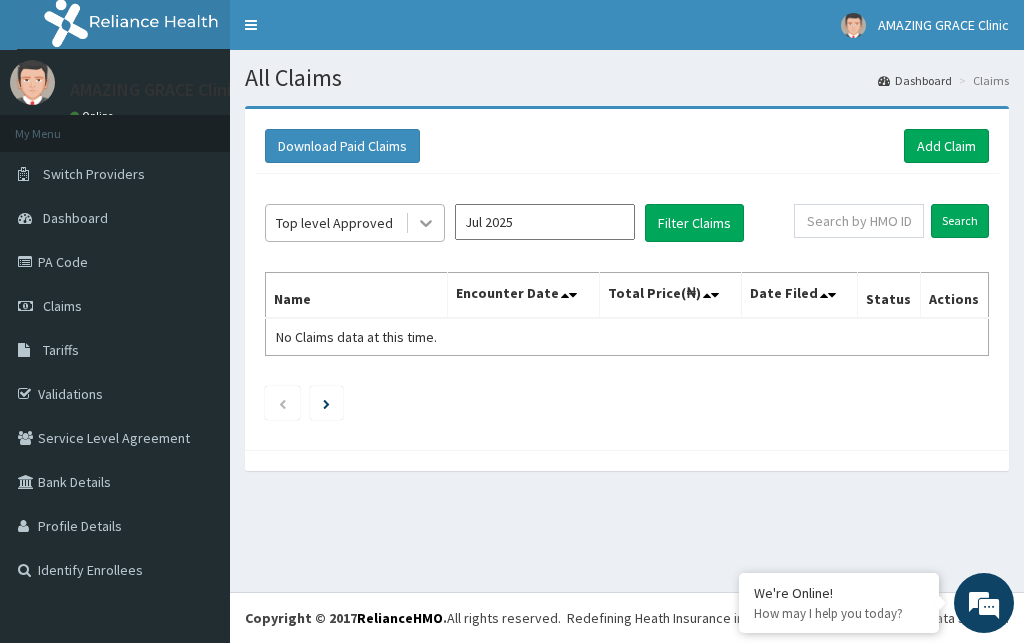 click 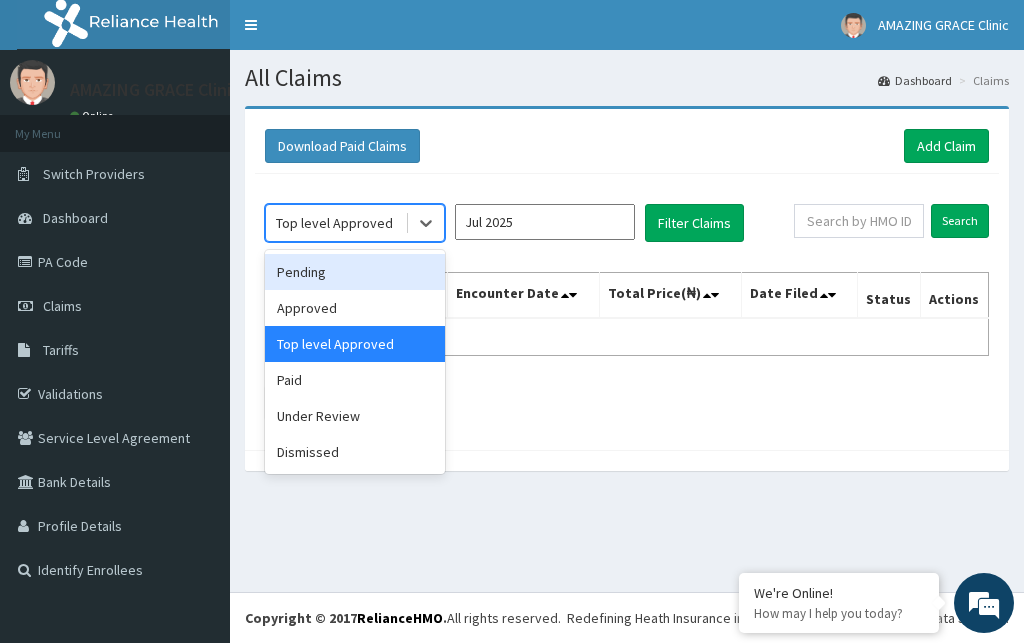 click on "Pending" at bounding box center (355, 272) 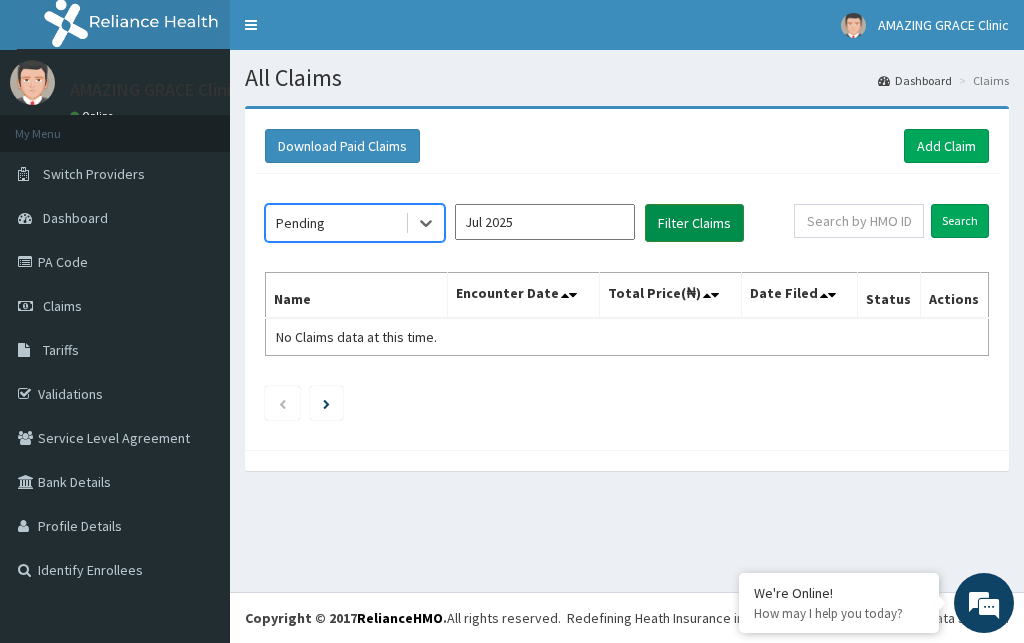 click on "Filter Claims" at bounding box center [694, 223] 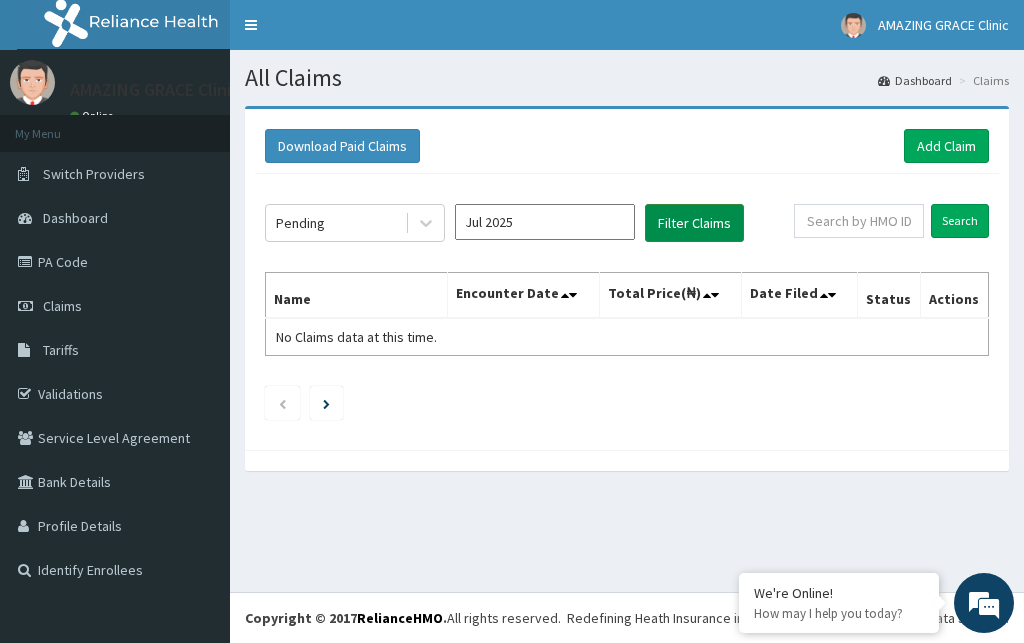 click on "Filter Claims" at bounding box center [694, 223] 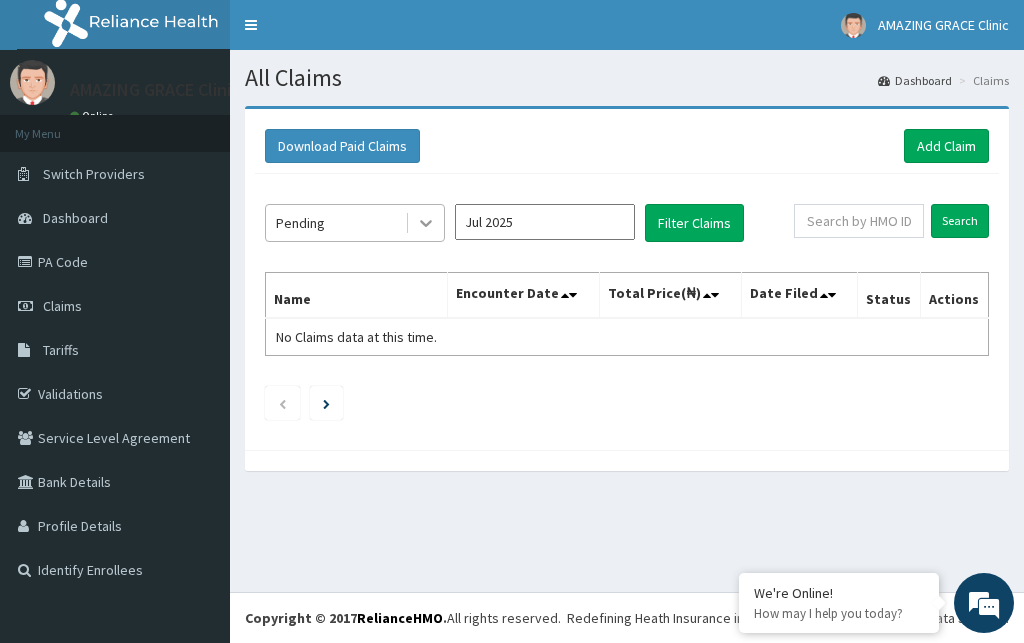click at bounding box center (426, 223) 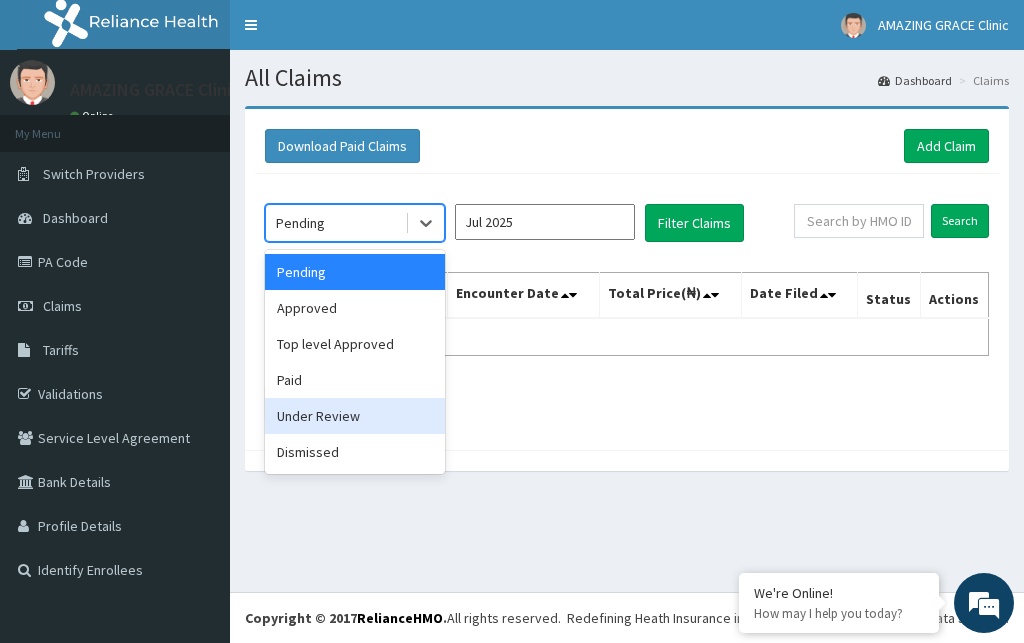 click on "Under Review" at bounding box center [355, 416] 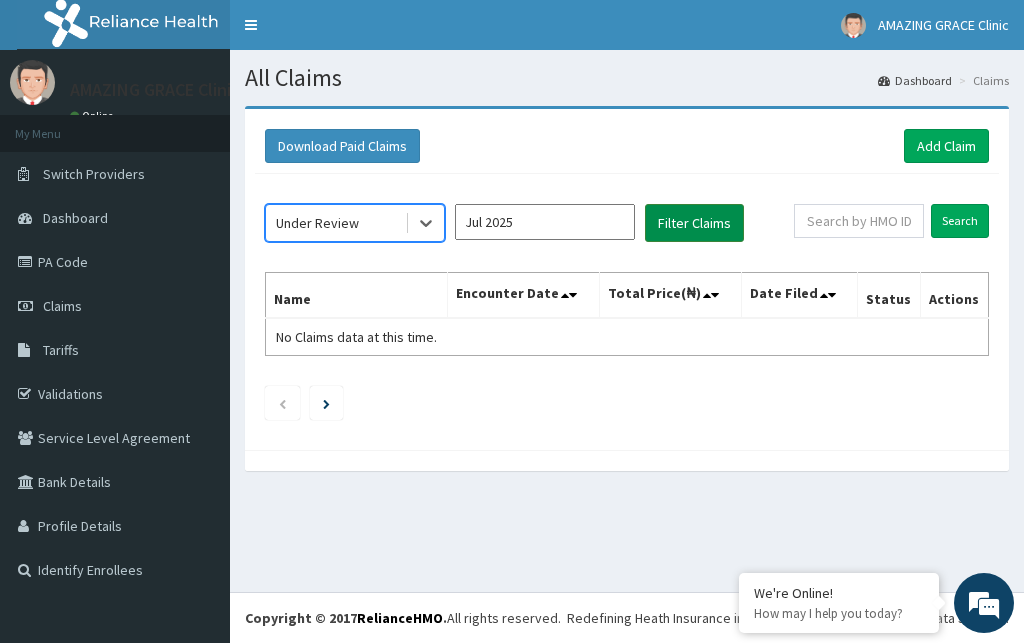 click on "Filter Claims" at bounding box center [694, 223] 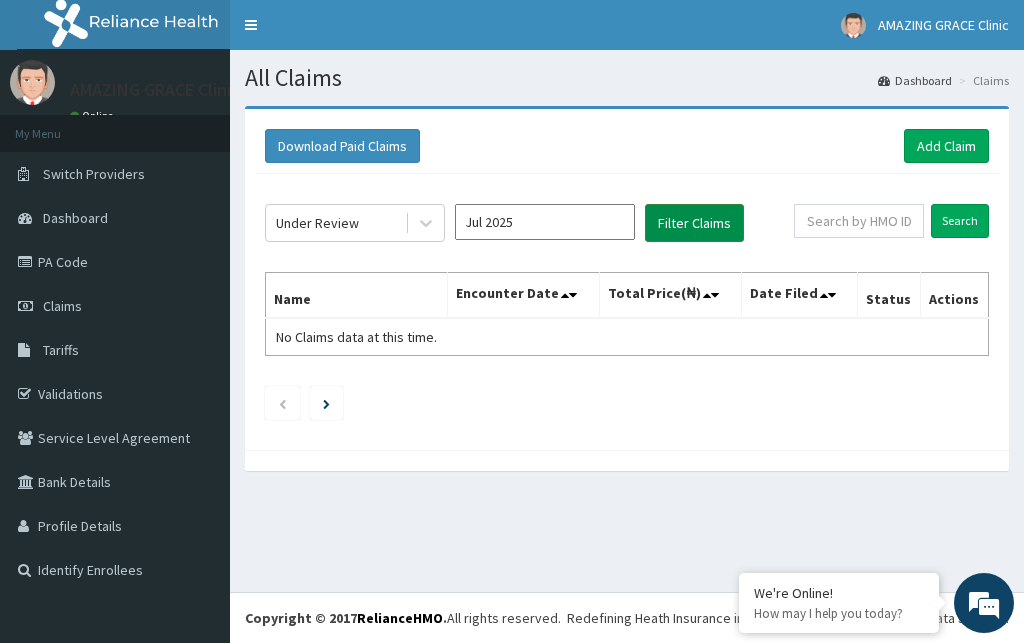click on "Filter Claims" at bounding box center [694, 223] 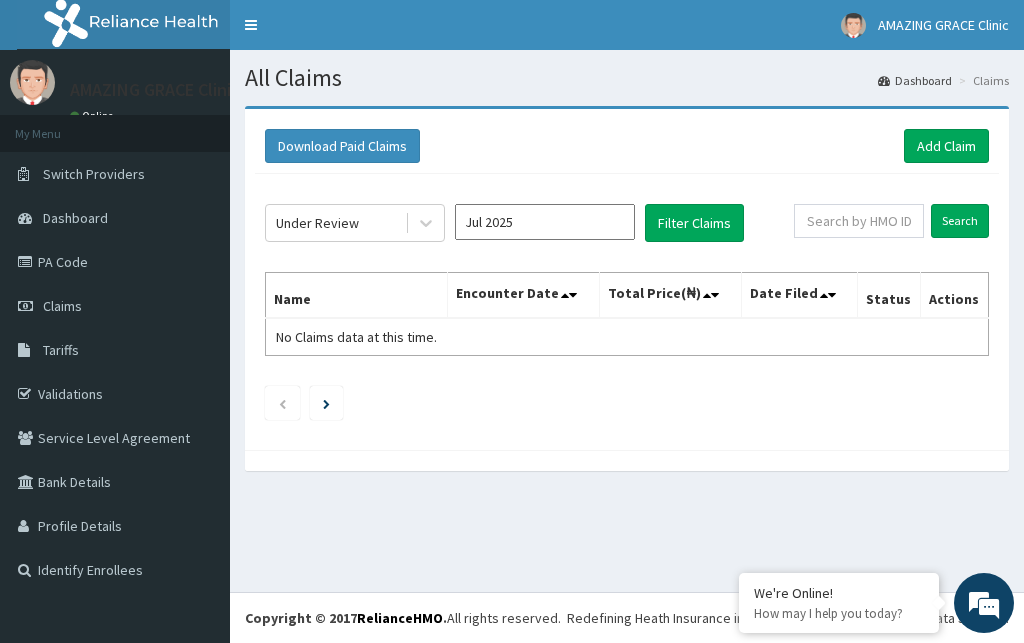 click at bounding box center [627, 403] 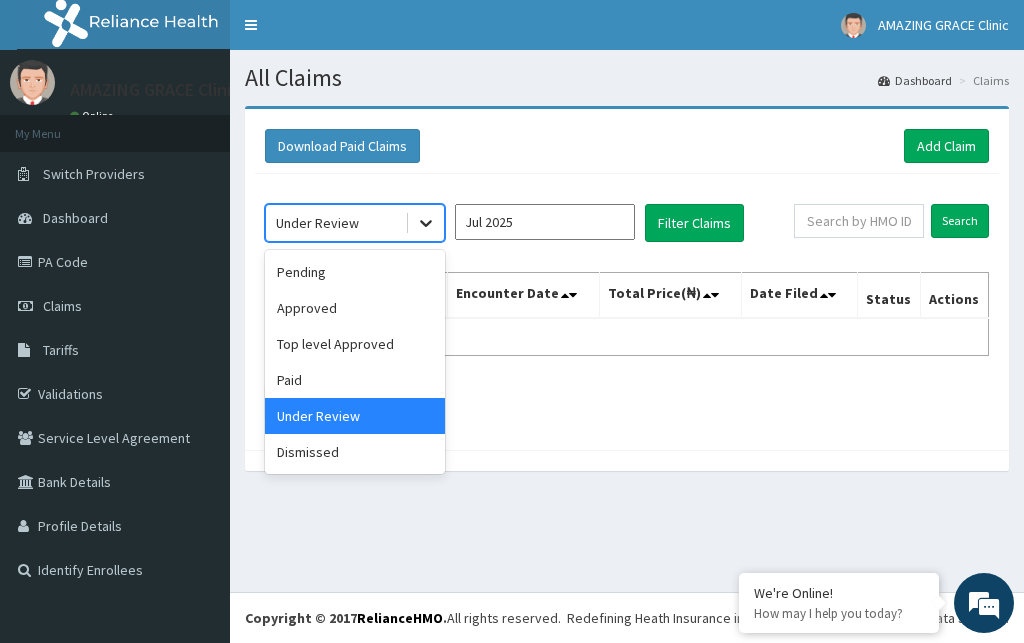 click at bounding box center (426, 223) 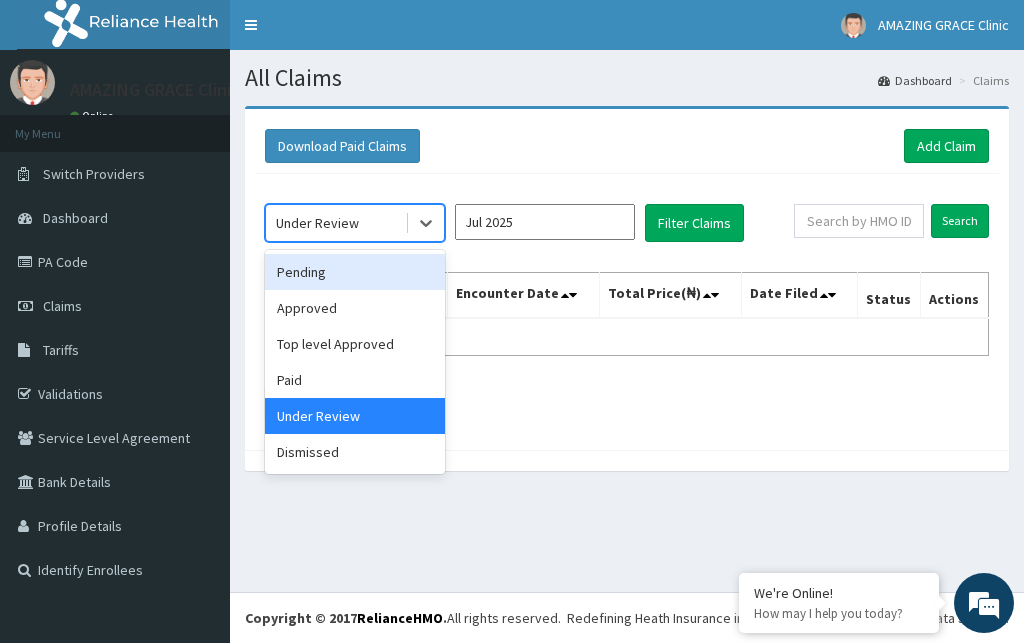 click on "Pending" at bounding box center [355, 272] 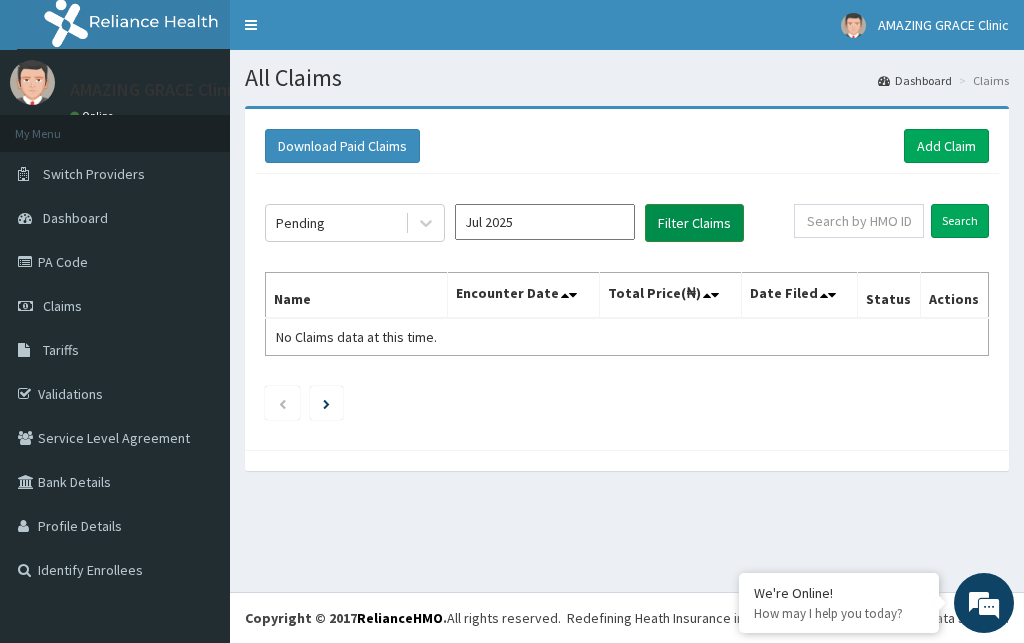 click on "Filter Claims" at bounding box center (694, 223) 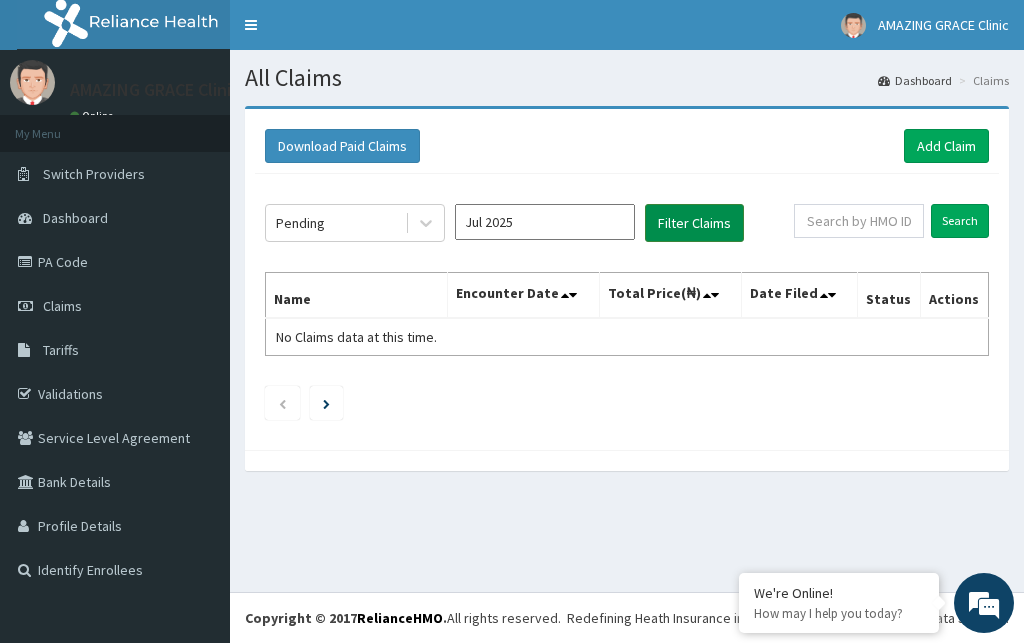 click on "Filter Claims" at bounding box center [694, 223] 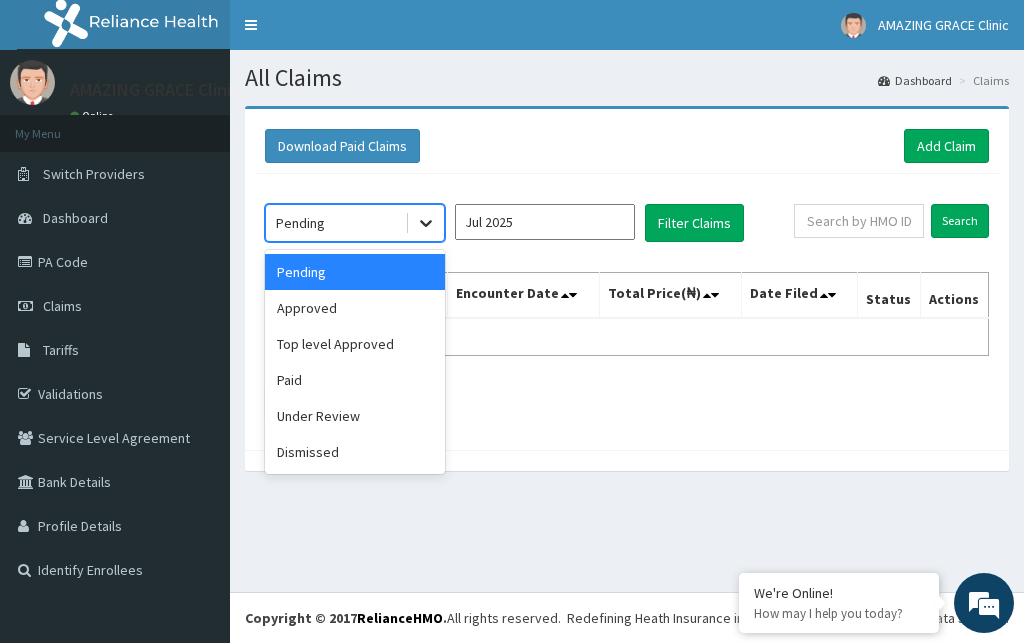 click 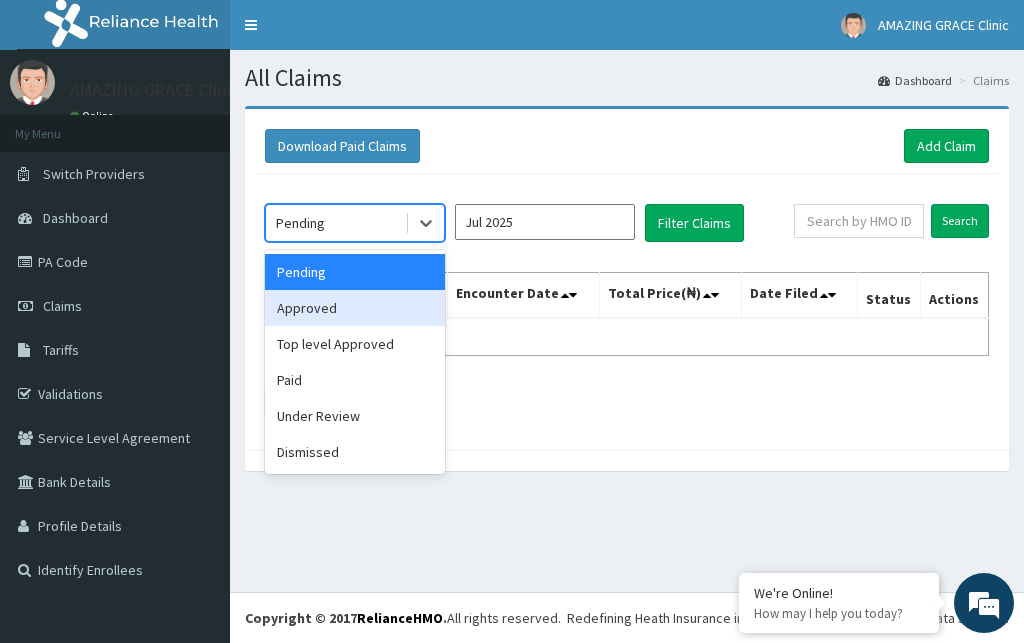click on "Approved" at bounding box center [355, 308] 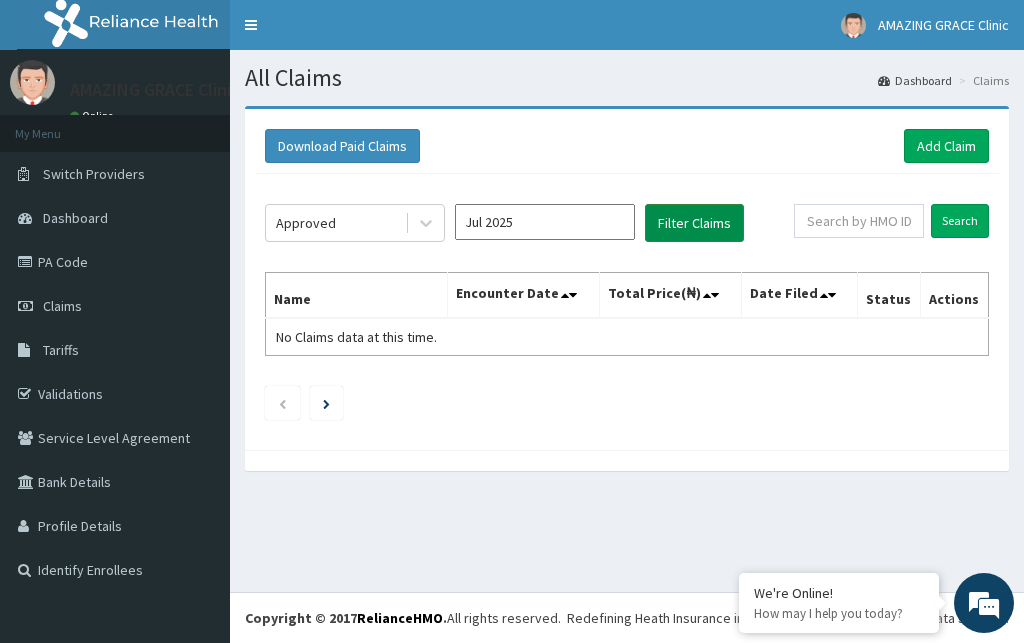 click on "Filter Claims" at bounding box center [694, 223] 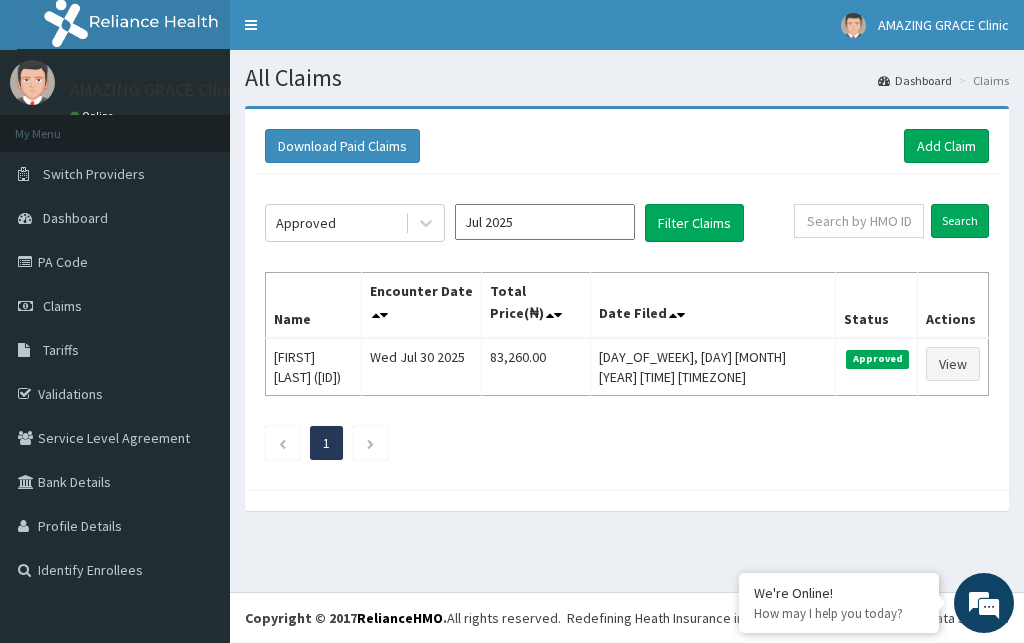 click on "1" at bounding box center (627, 443) 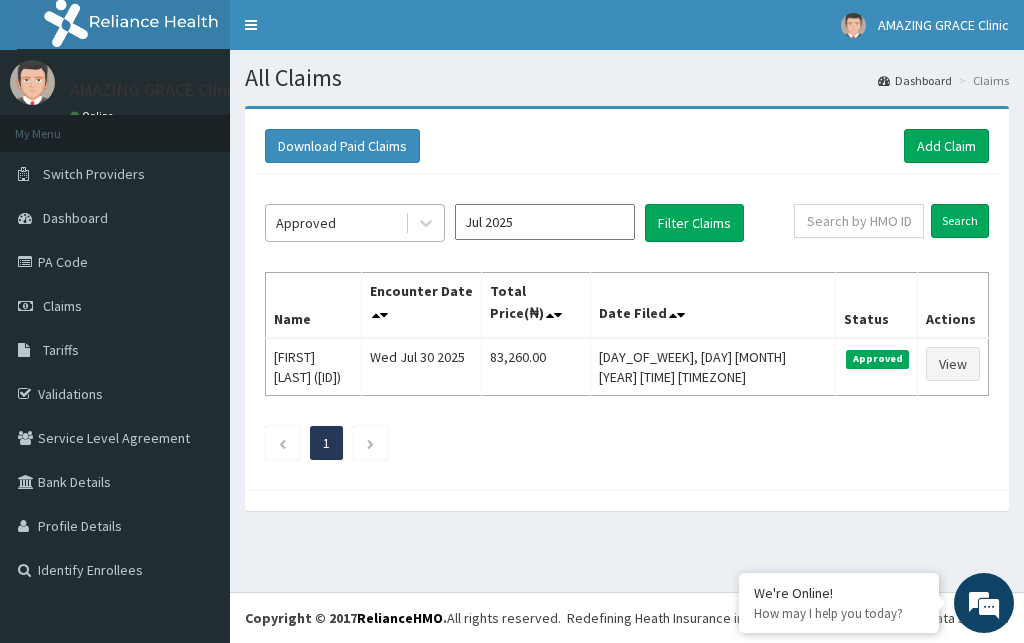 click on "Approved" at bounding box center (335, 223) 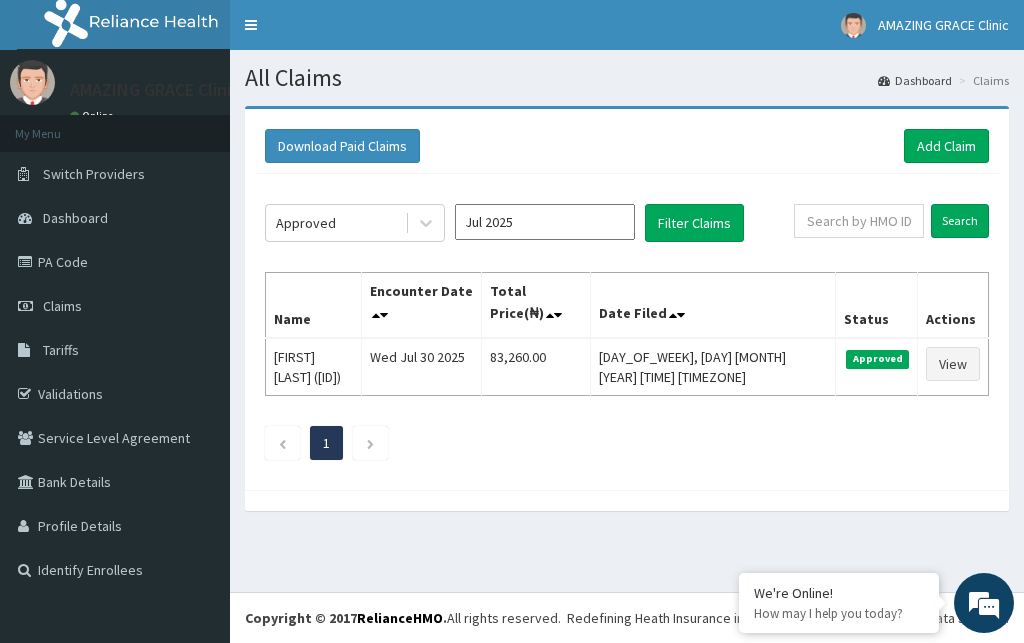 click on "Approved Jul 2025 Filter Claims Search Name Encounter Date Total Price(₦) Date Filed Status Actions Ogbeide Aramude (NOS/10006/E) Wed Jul 30 2025 83,260.00 Fri, 01 Aug 2025 15:46:20 GMT Approved View 1" 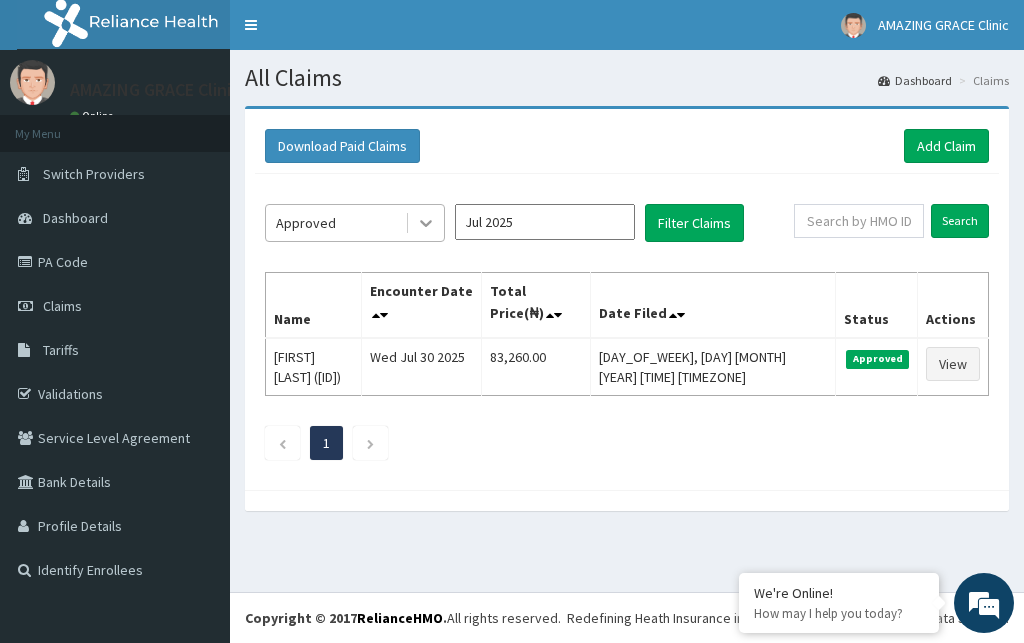 click 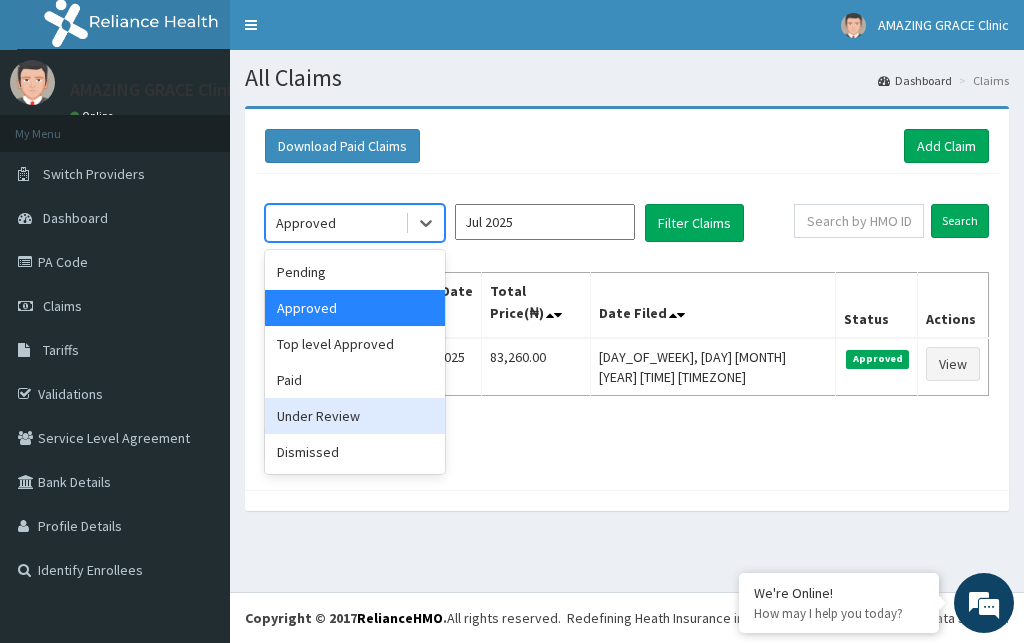 click on "Under Review" at bounding box center (355, 416) 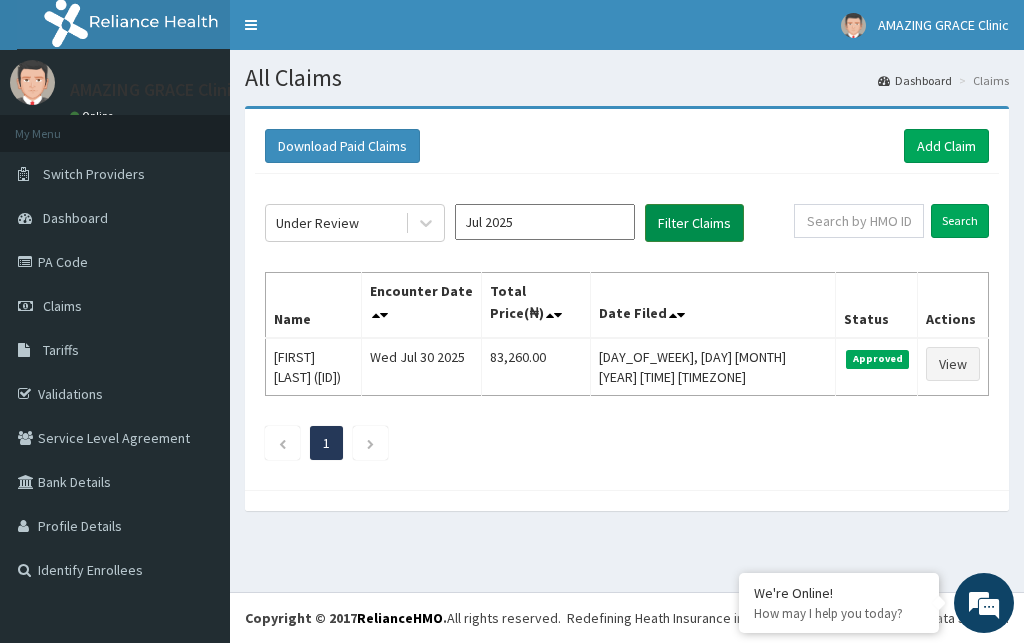 click on "Filter Claims" at bounding box center (694, 223) 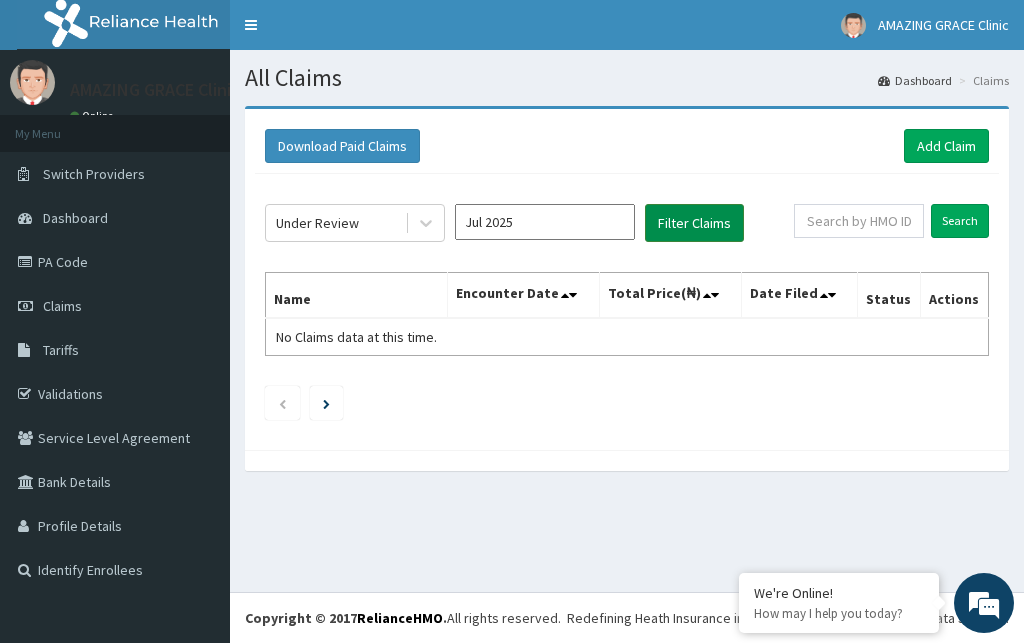 click on "Filter Claims" at bounding box center [694, 223] 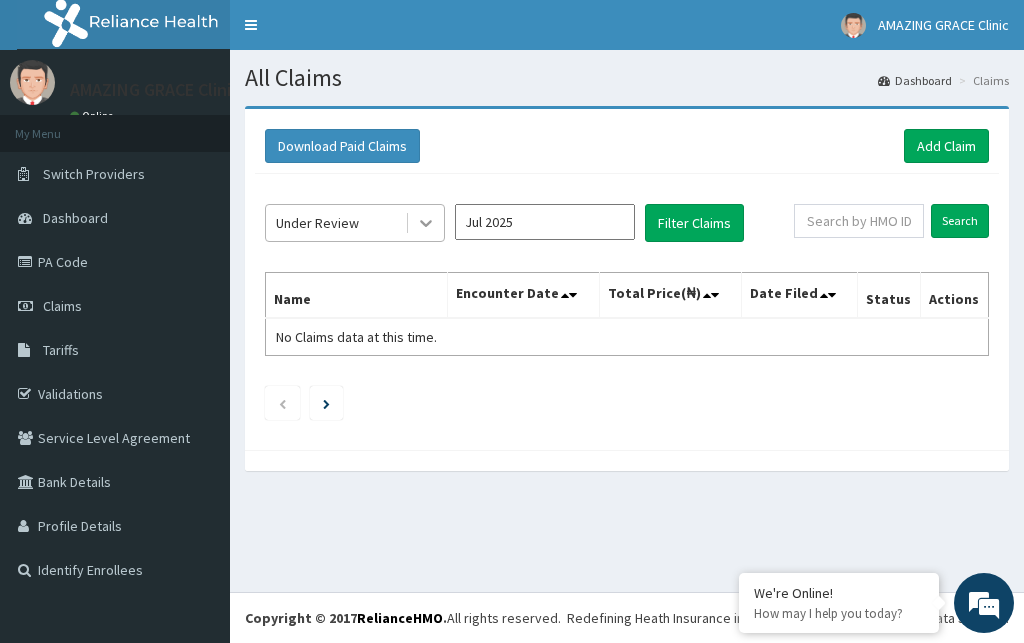 click 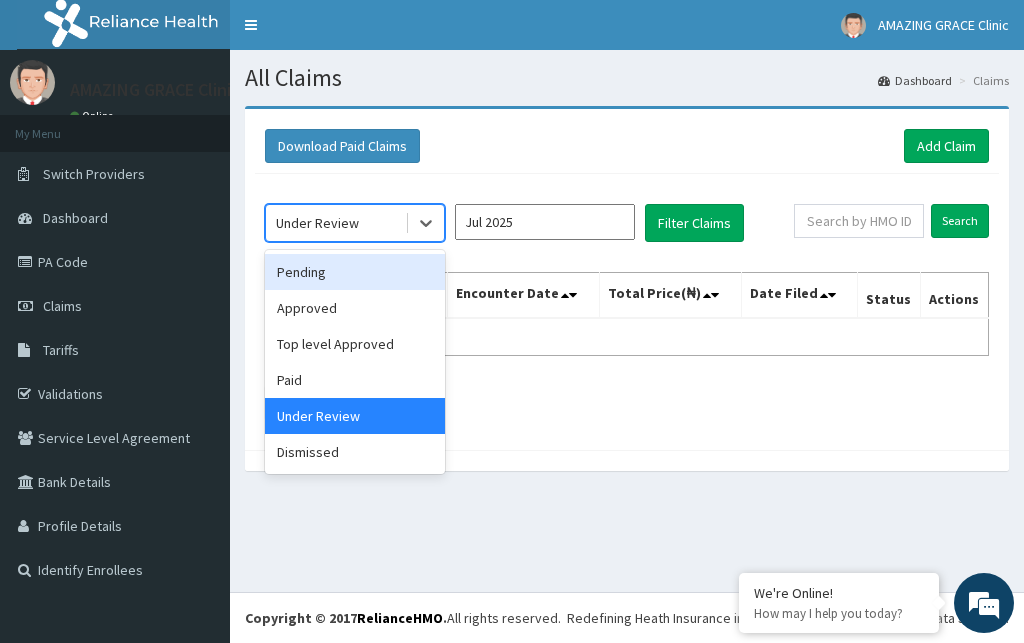 click on "Pending" at bounding box center [355, 272] 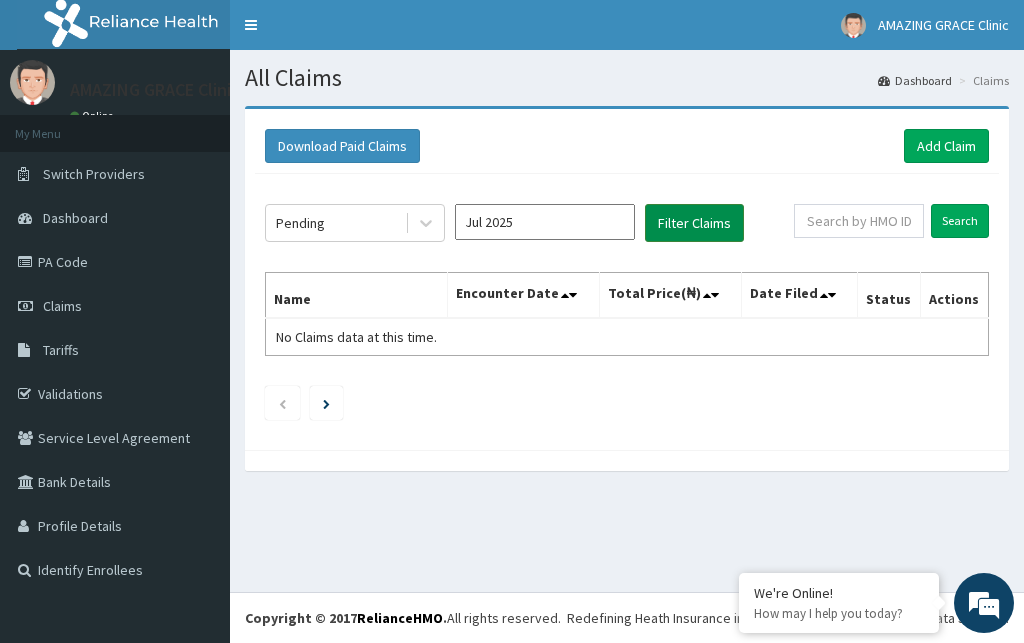 click on "Filter Claims" at bounding box center (694, 223) 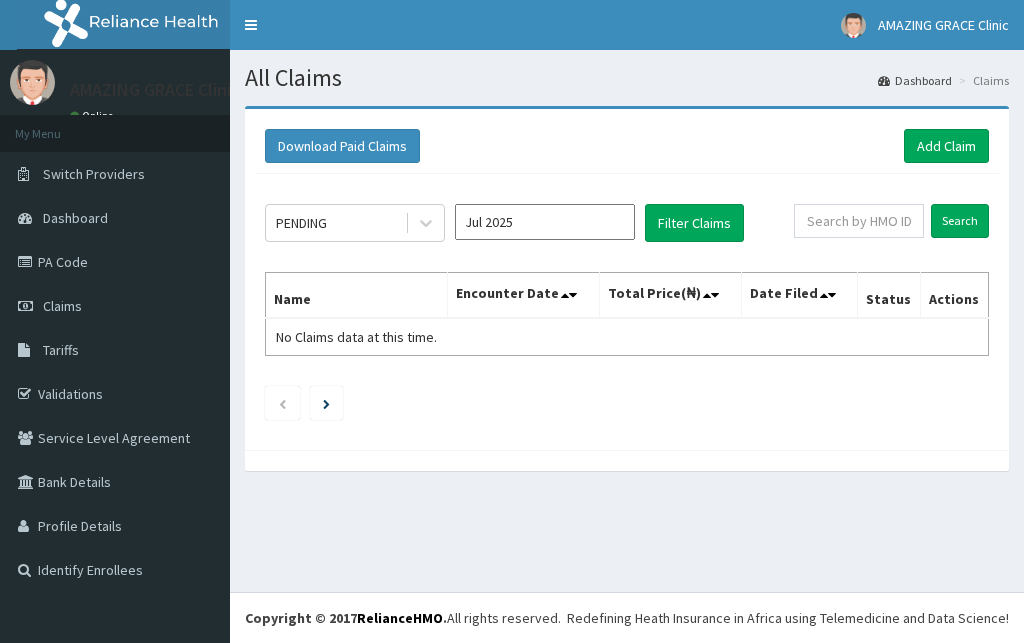 scroll, scrollTop: 0, scrollLeft: 0, axis: both 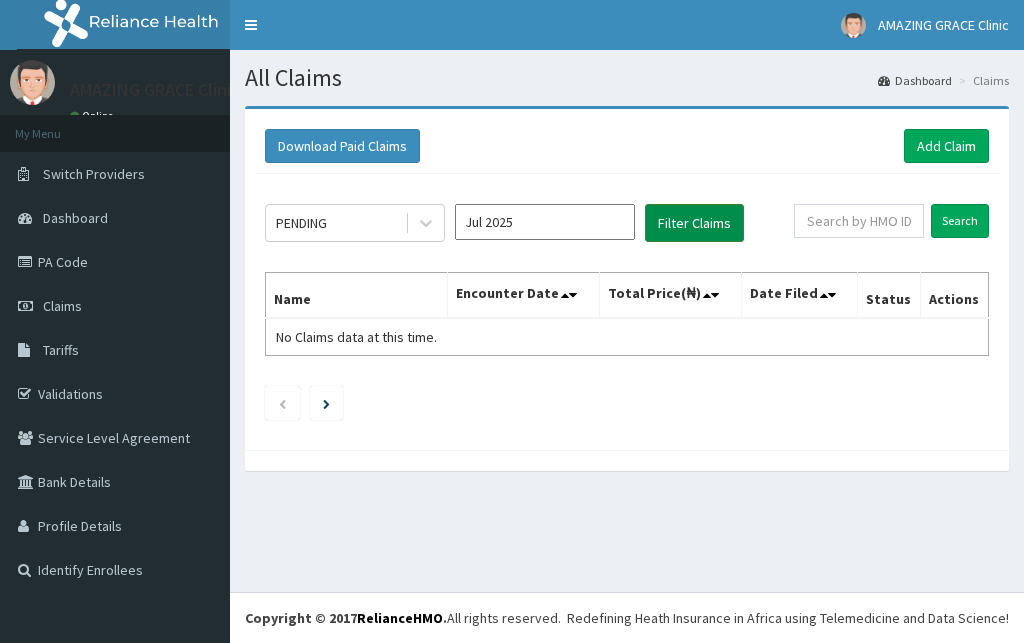 click on "Filter Claims" at bounding box center [694, 223] 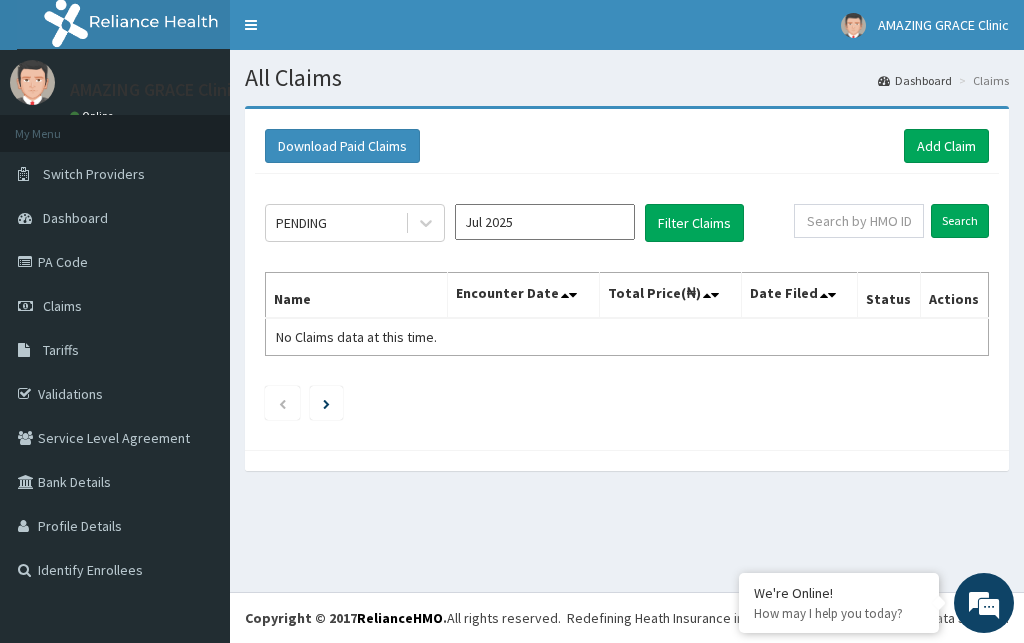 click on "Jul 2025" at bounding box center [545, 222] 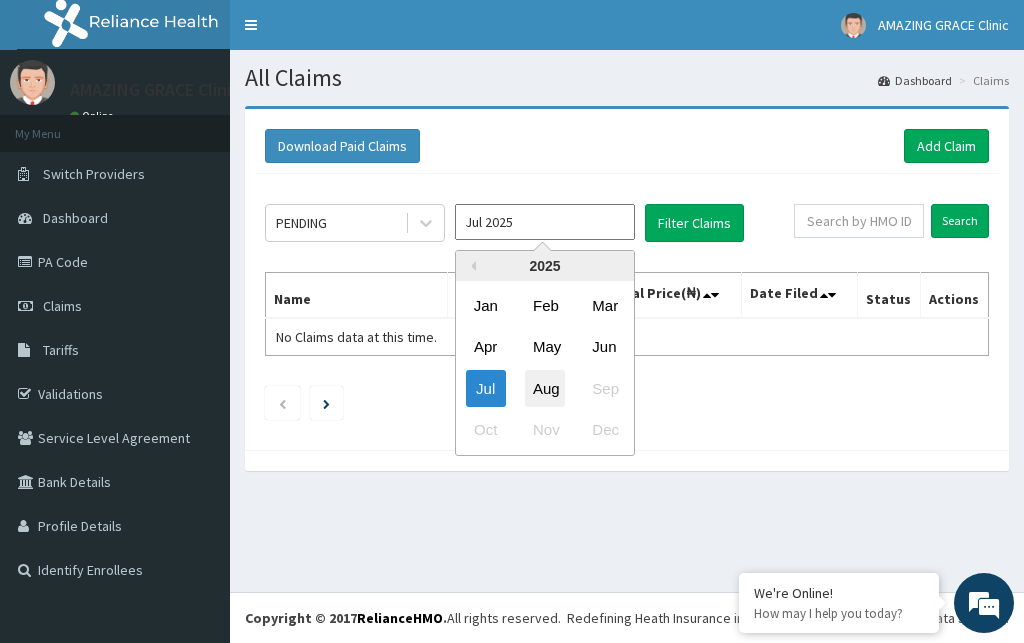 click on "Aug" at bounding box center [545, 388] 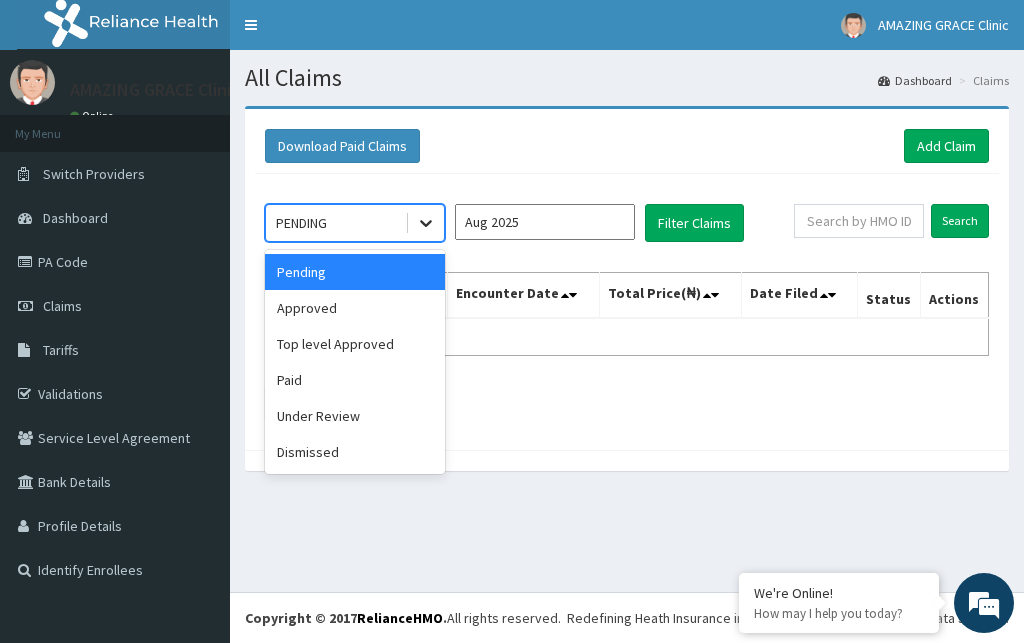 click 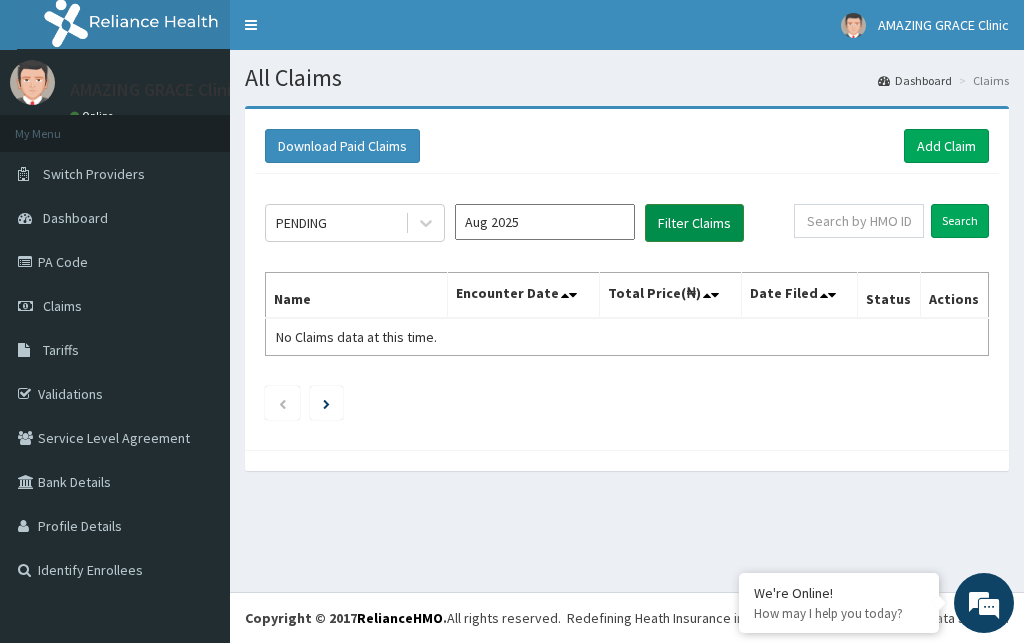 click on "Filter Claims" at bounding box center [694, 223] 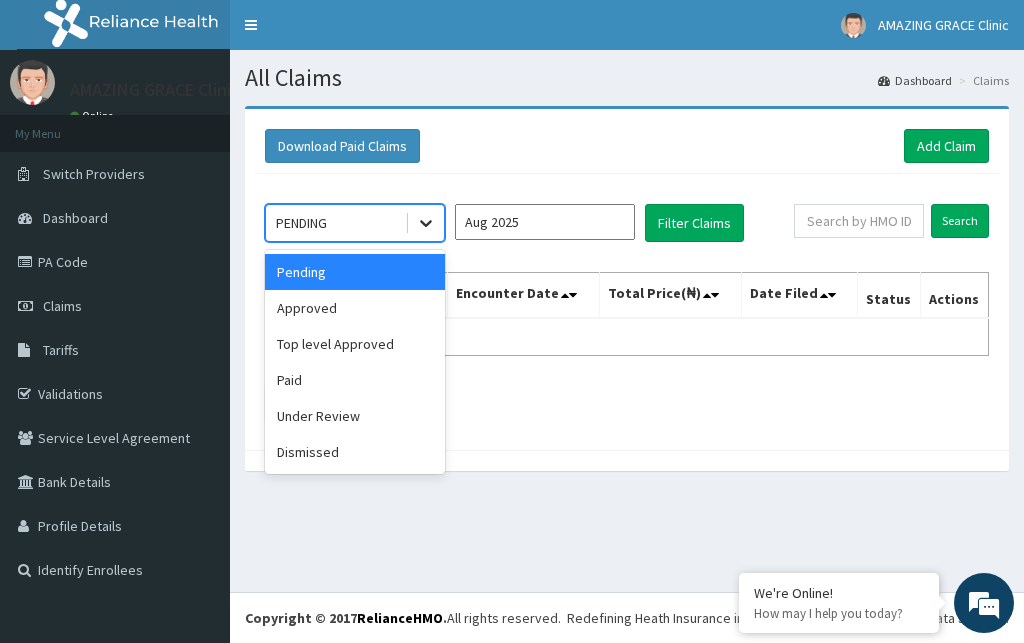 click 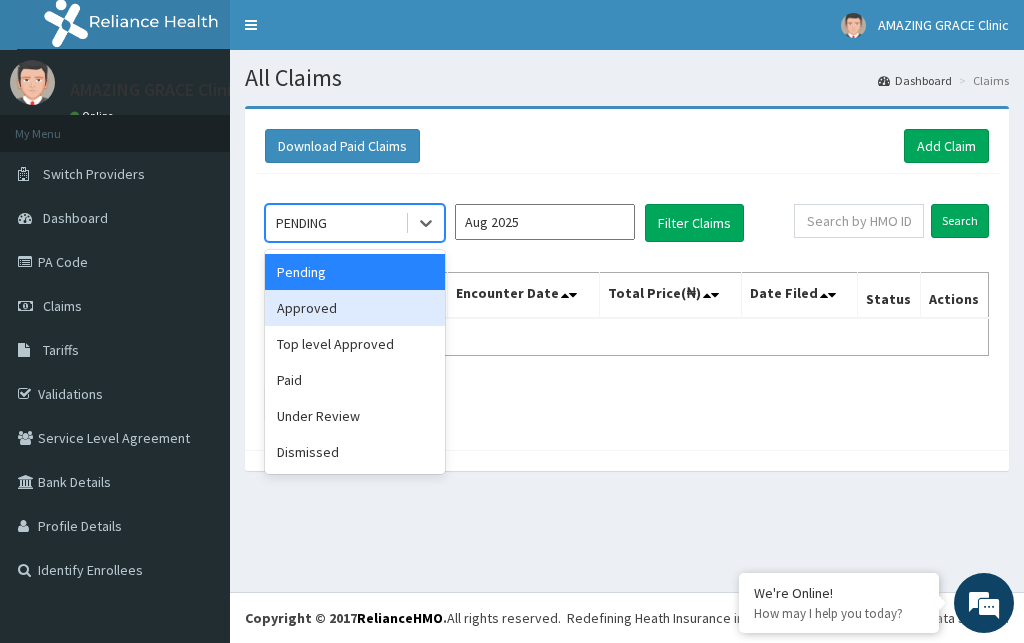 click on "Approved" at bounding box center (355, 308) 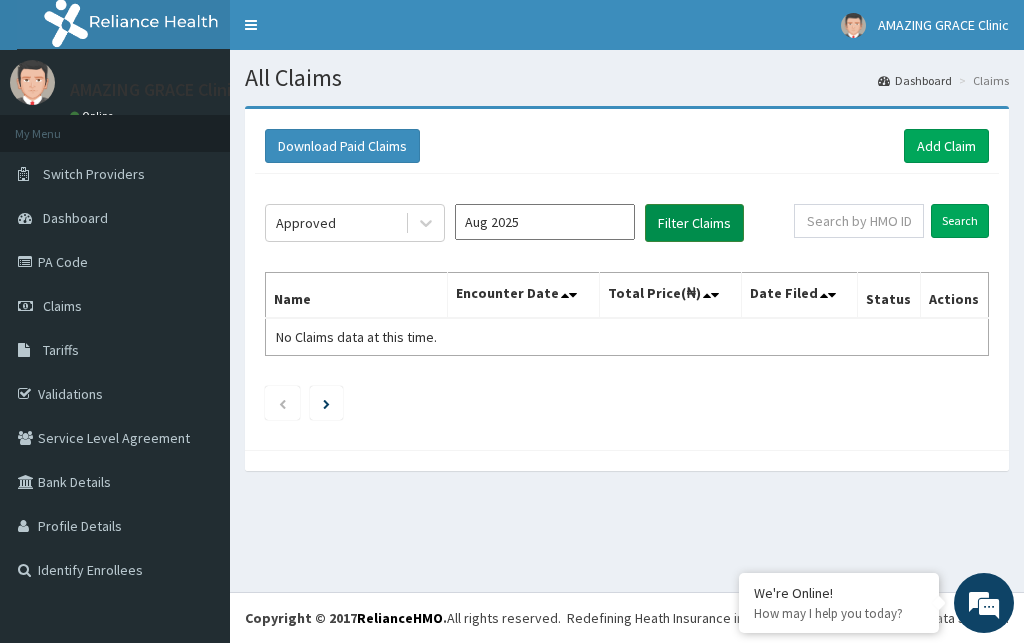click on "Filter Claims" at bounding box center (694, 223) 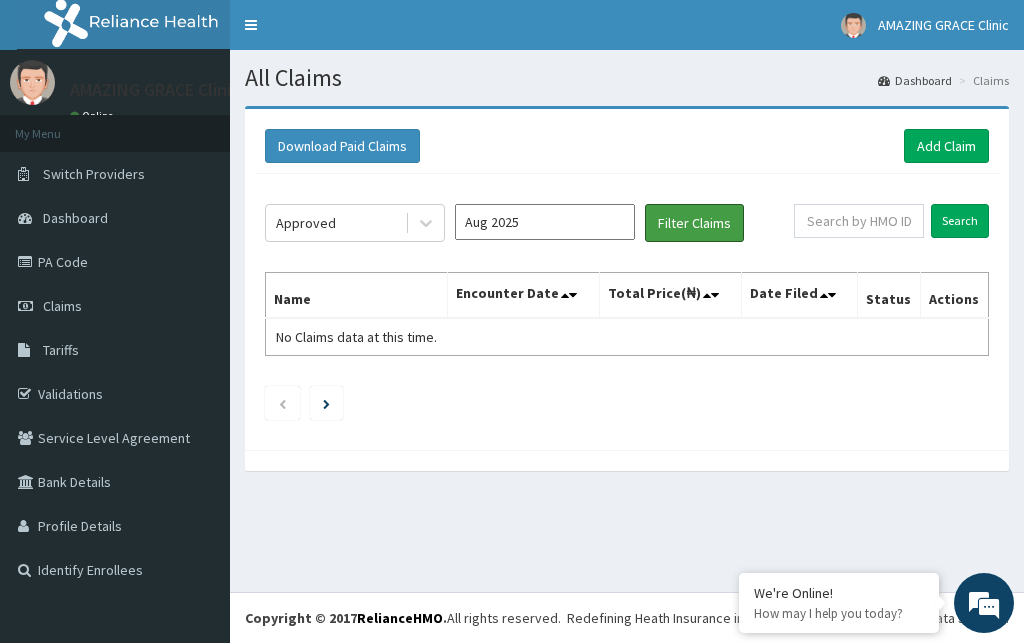scroll, scrollTop: 0, scrollLeft: 0, axis: both 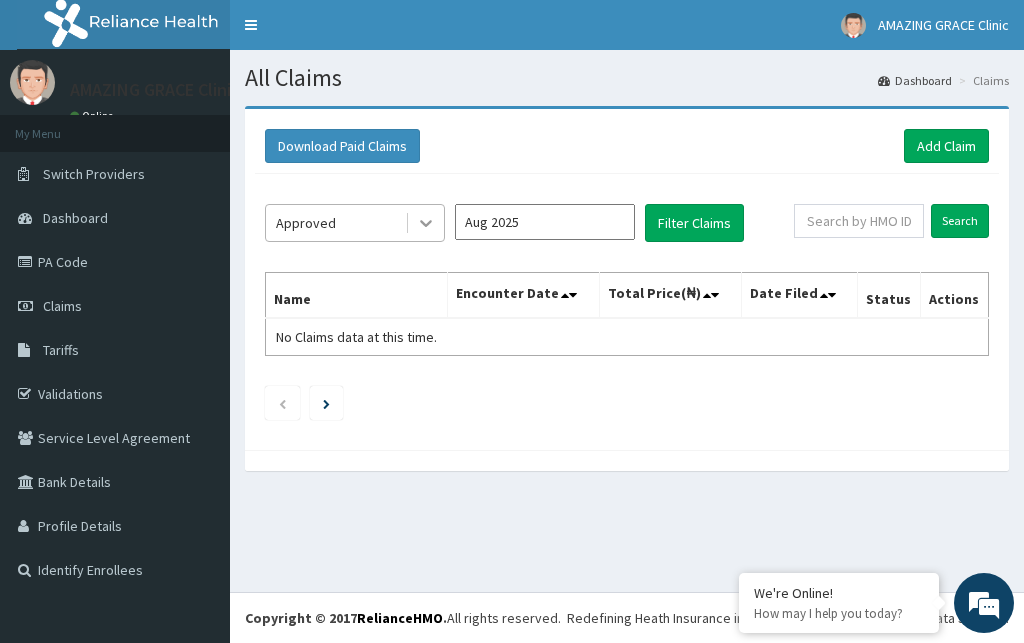 click 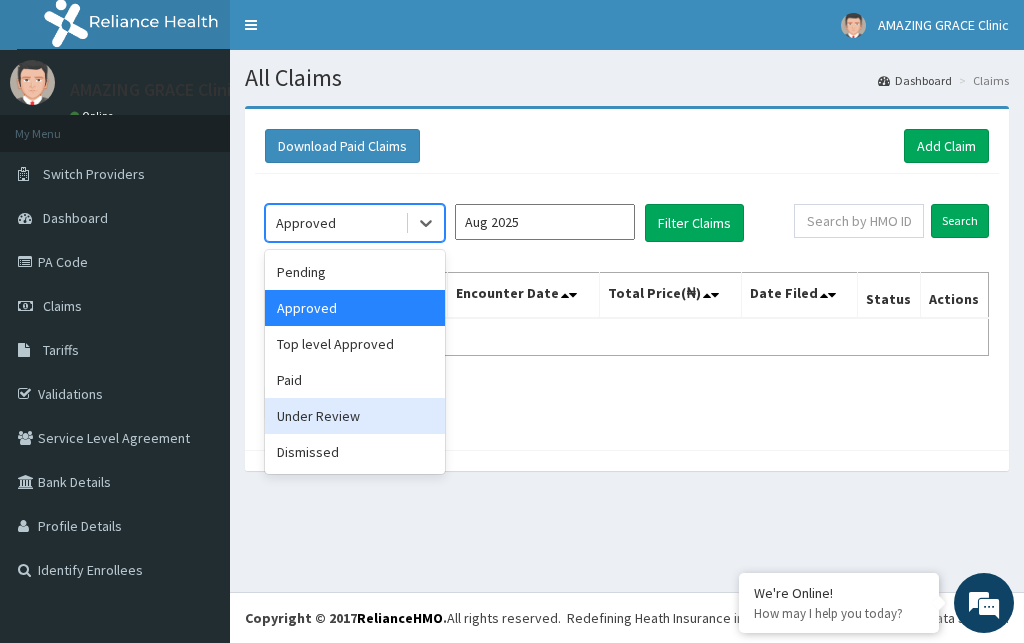 click on "Under Review" at bounding box center (355, 416) 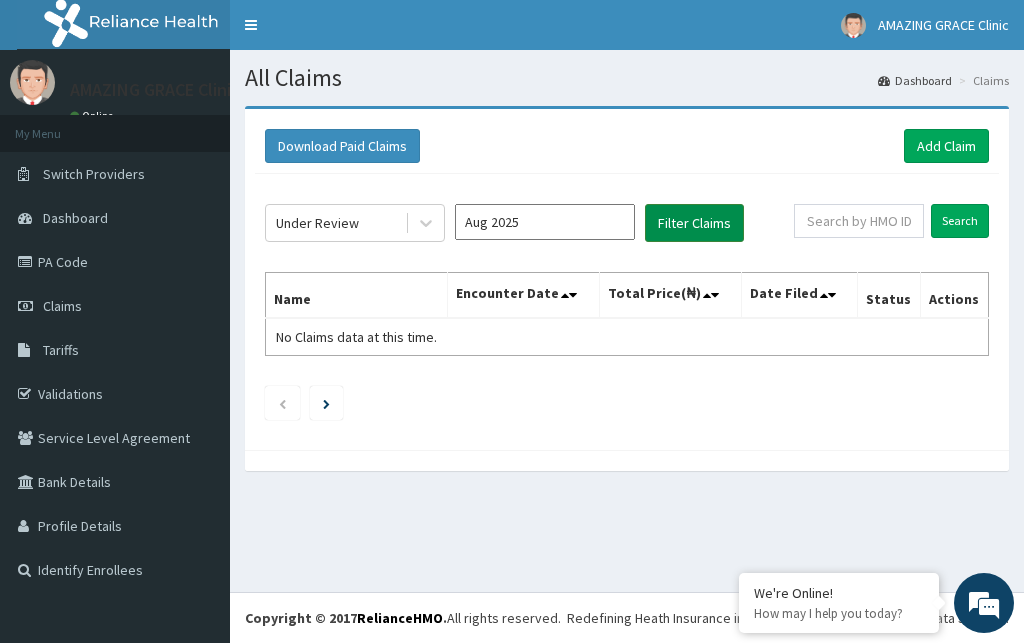 click on "Filter Claims" at bounding box center (694, 223) 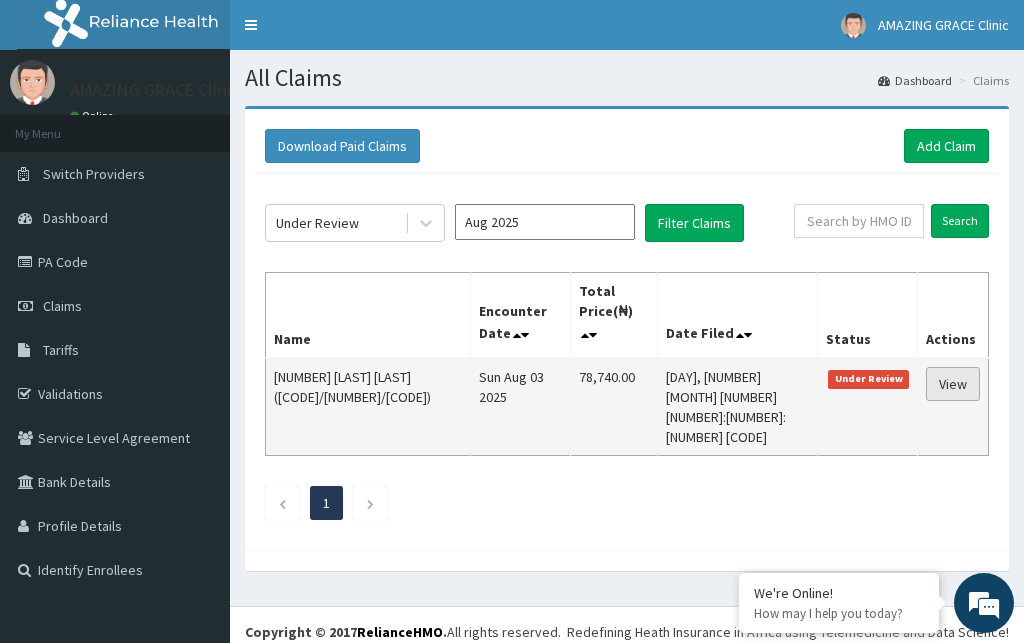 click on "View" at bounding box center (953, 384) 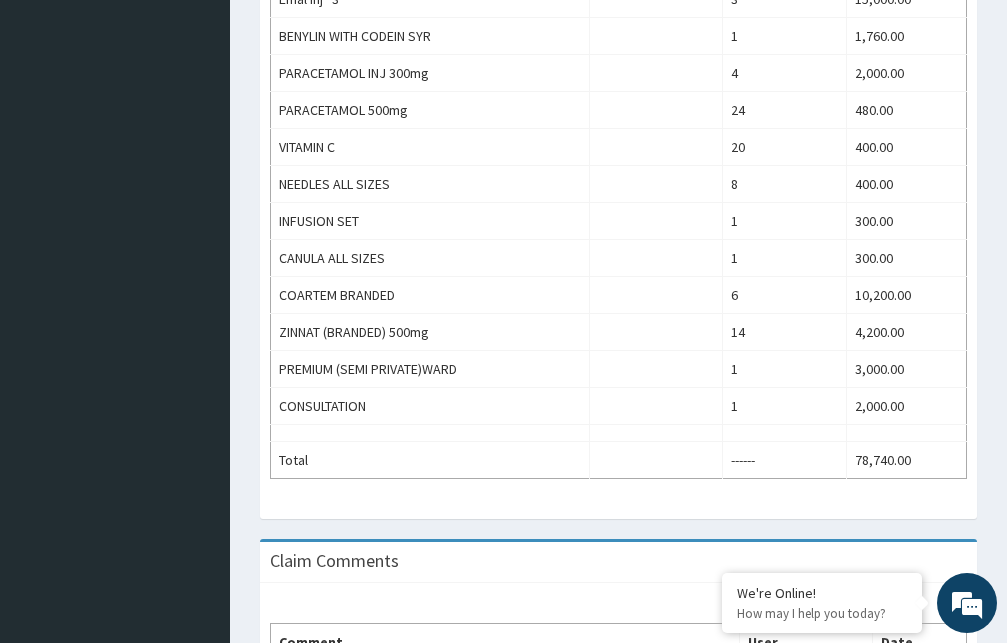 scroll, scrollTop: 778, scrollLeft: 0, axis: vertical 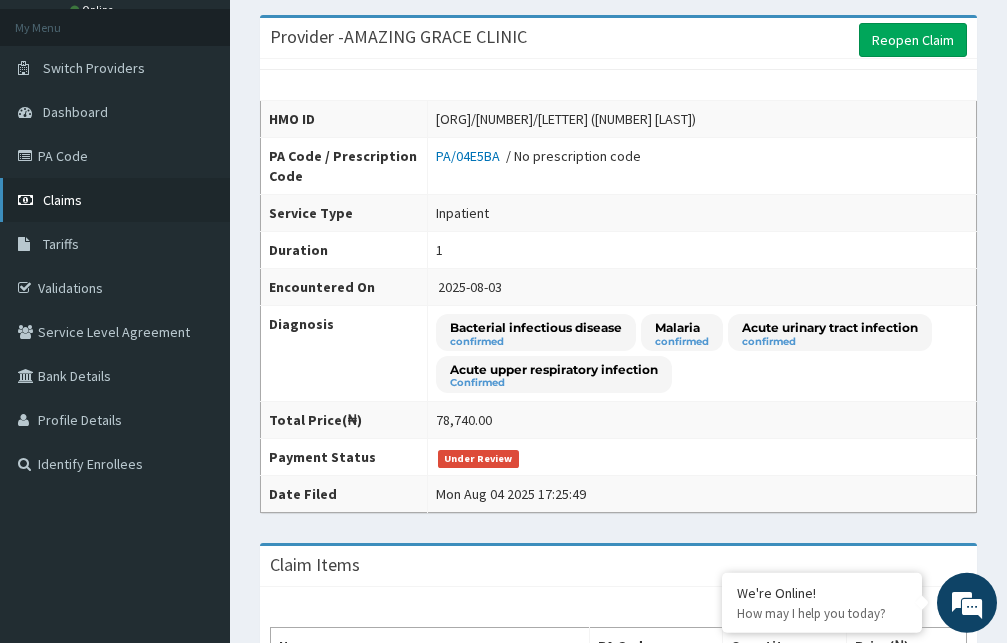 click on "Claims" at bounding box center (115, 200) 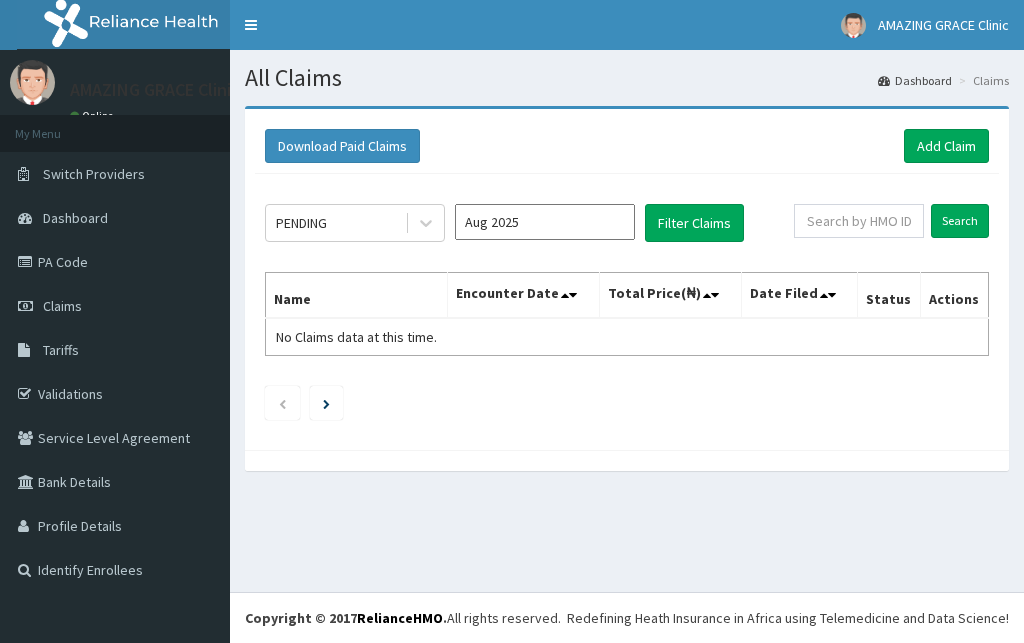 scroll, scrollTop: 0, scrollLeft: 0, axis: both 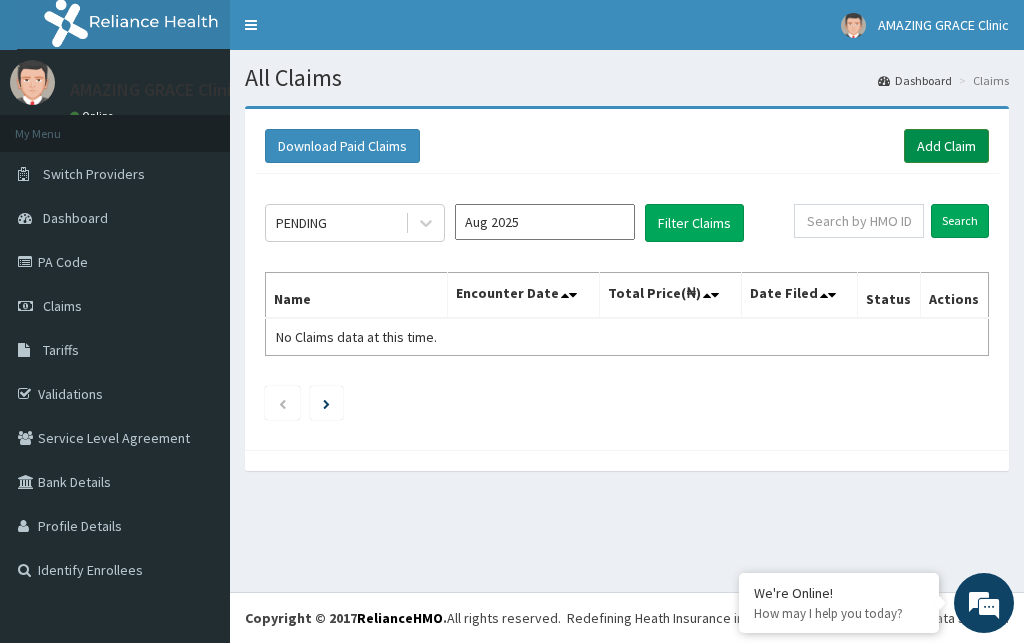 click on "Add Claim" at bounding box center [946, 146] 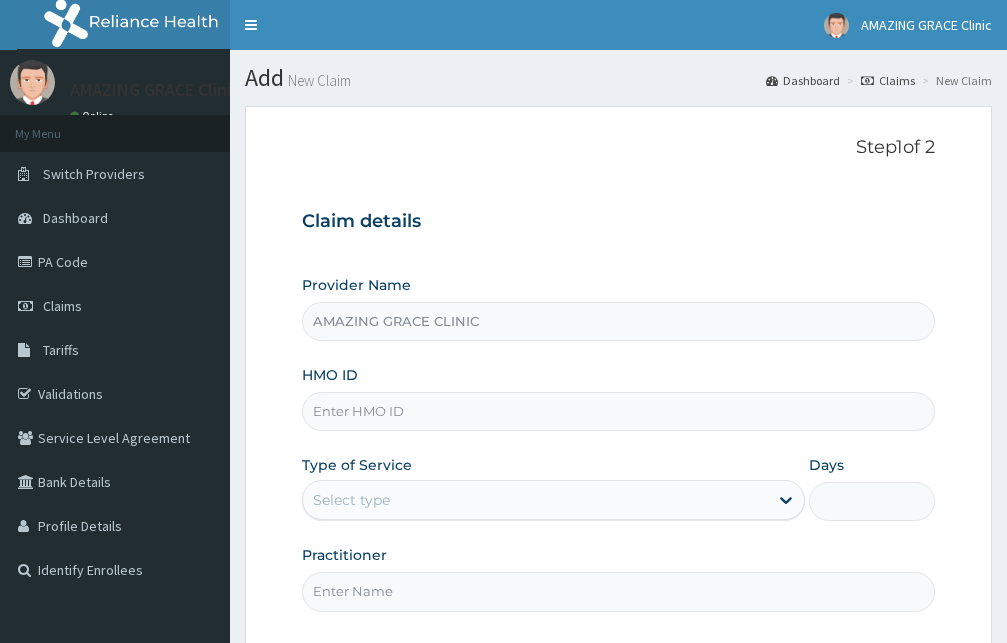 scroll, scrollTop: 0, scrollLeft: 0, axis: both 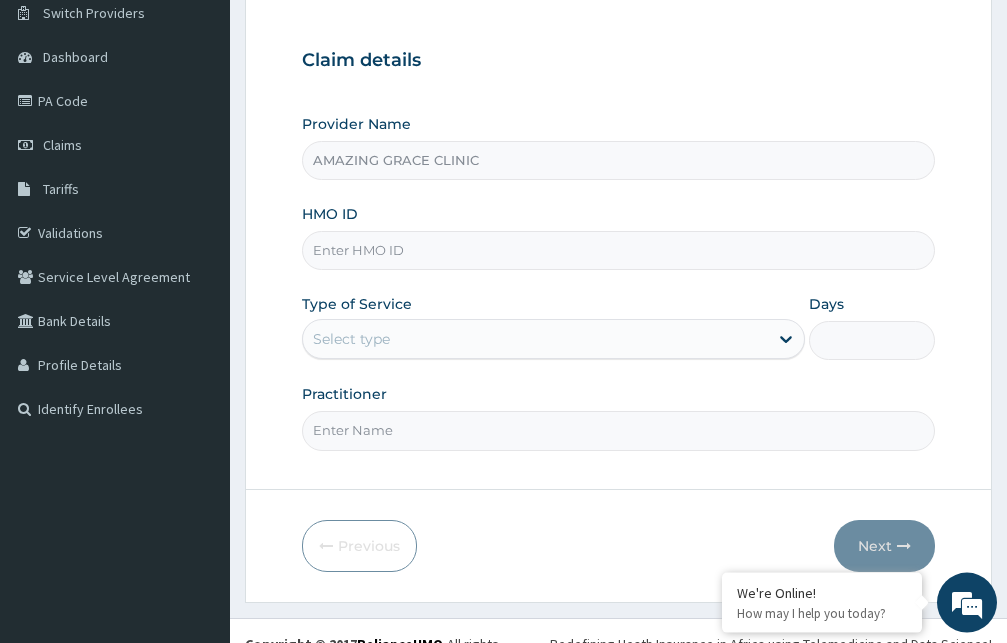click on "HMO ID" at bounding box center [618, 250] 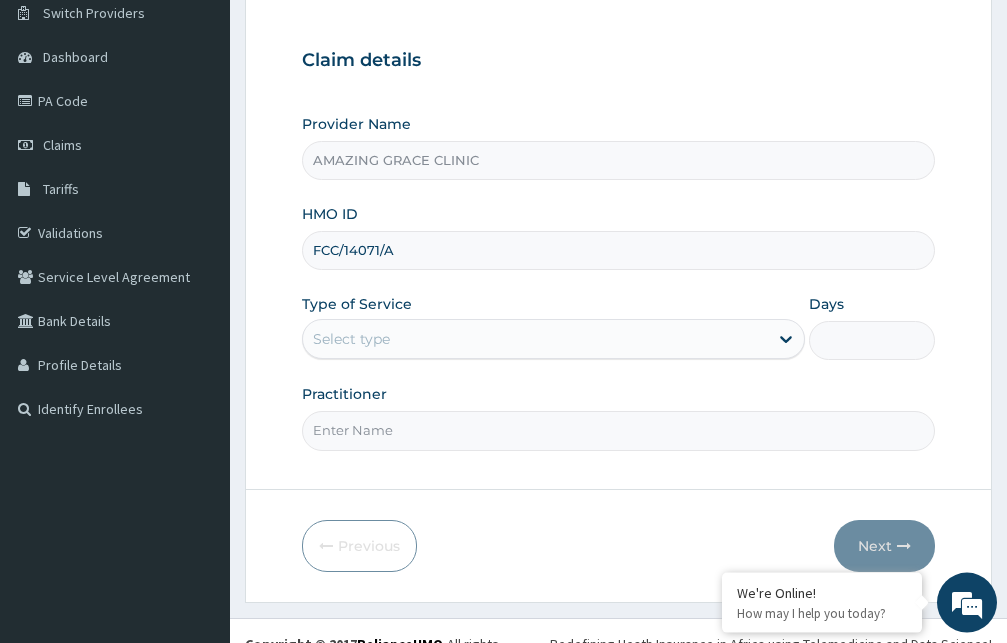 type on "FCC/14071/A" 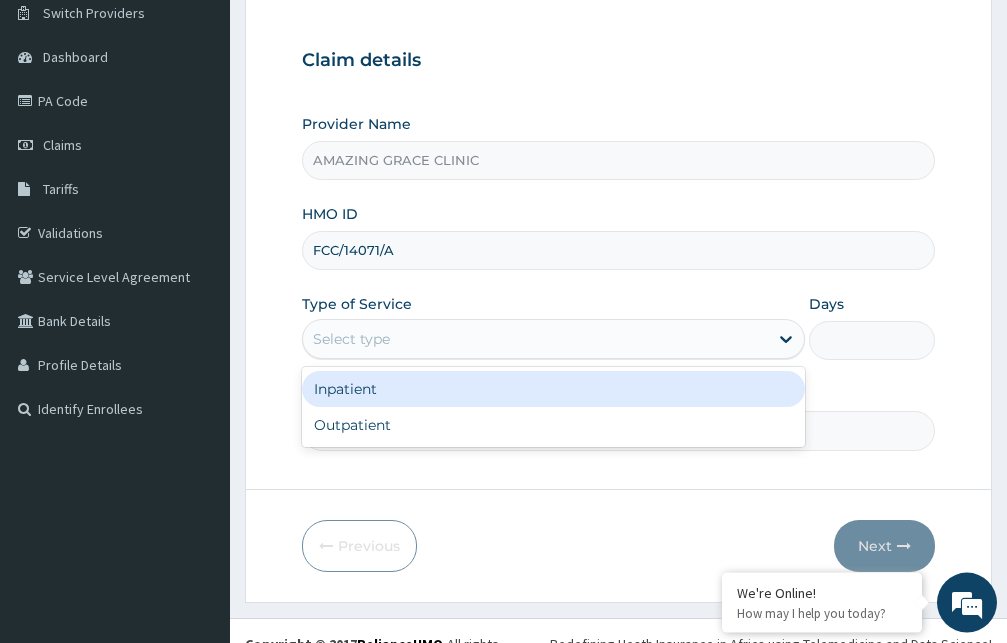 click on "Select type" at bounding box center [535, 339] 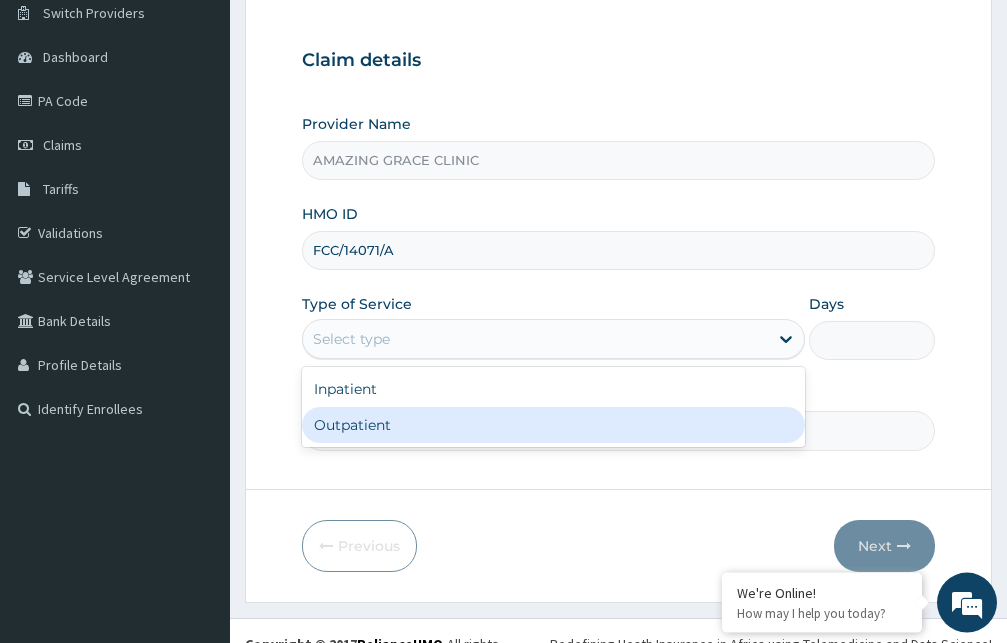 click on "Outpatient" at bounding box center [553, 425] 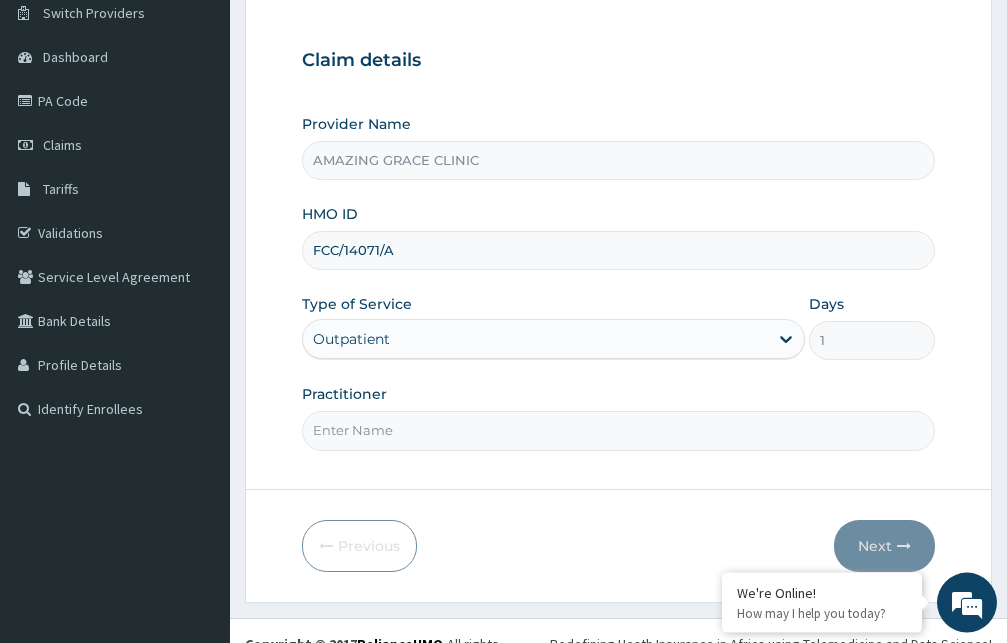 scroll, scrollTop: 0, scrollLeft: 0, axis: both 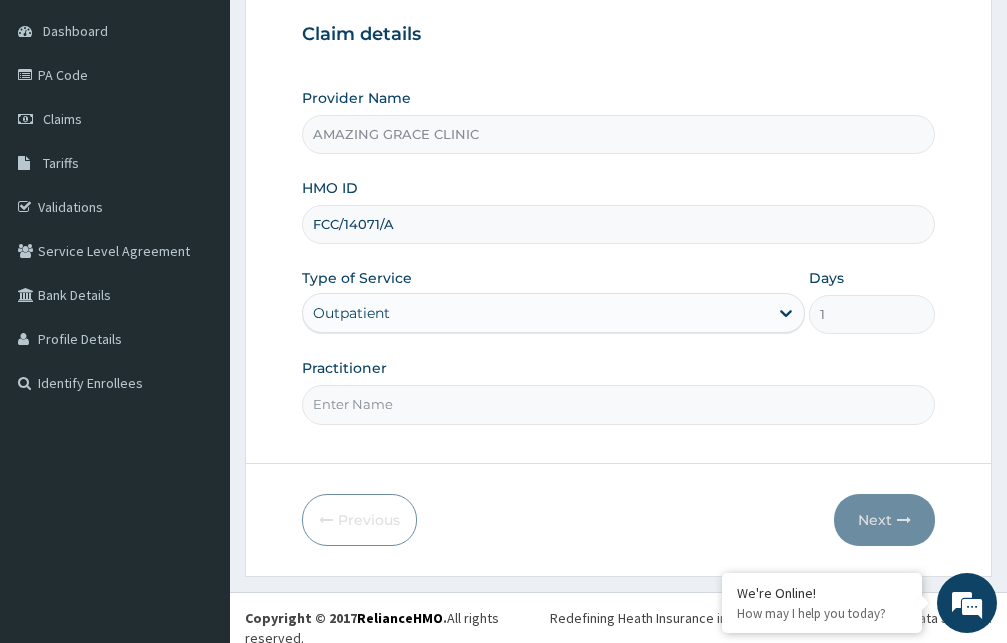 click on "Practitioner" at bounding box center (618, 404) 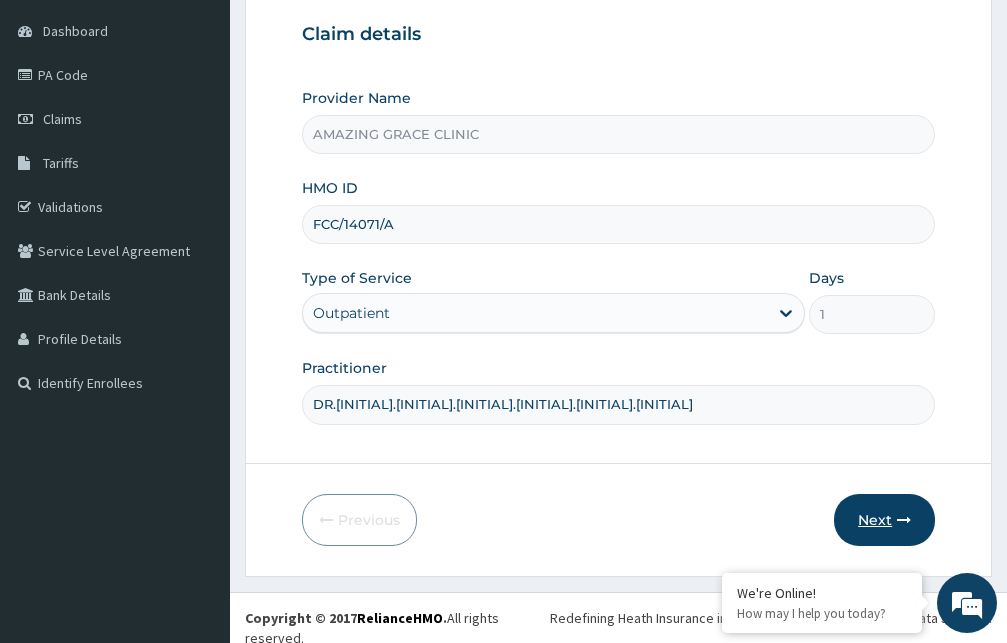 type on "DR.R.A.OLONADE" 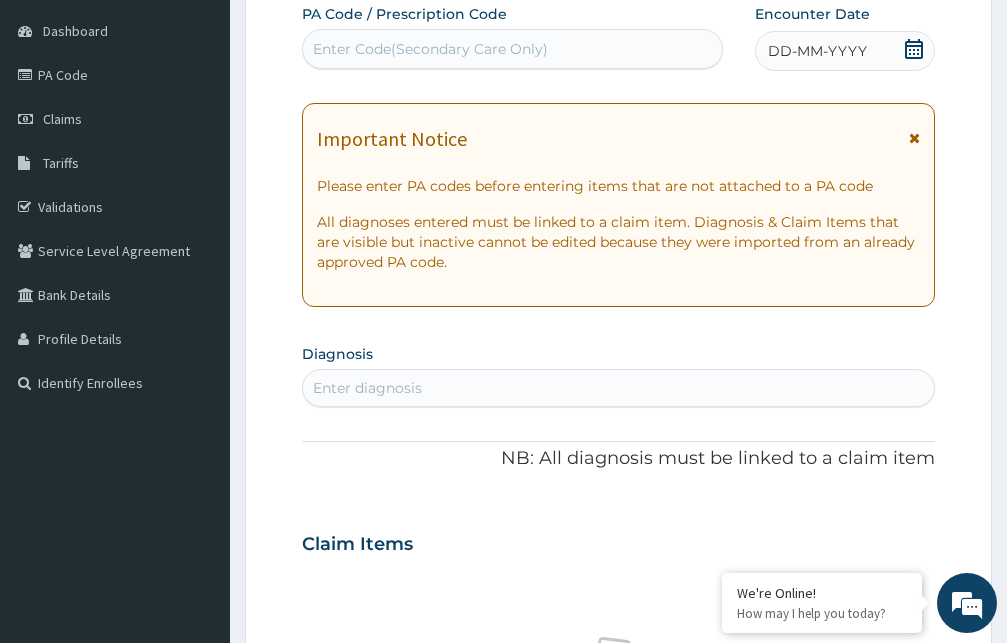 click 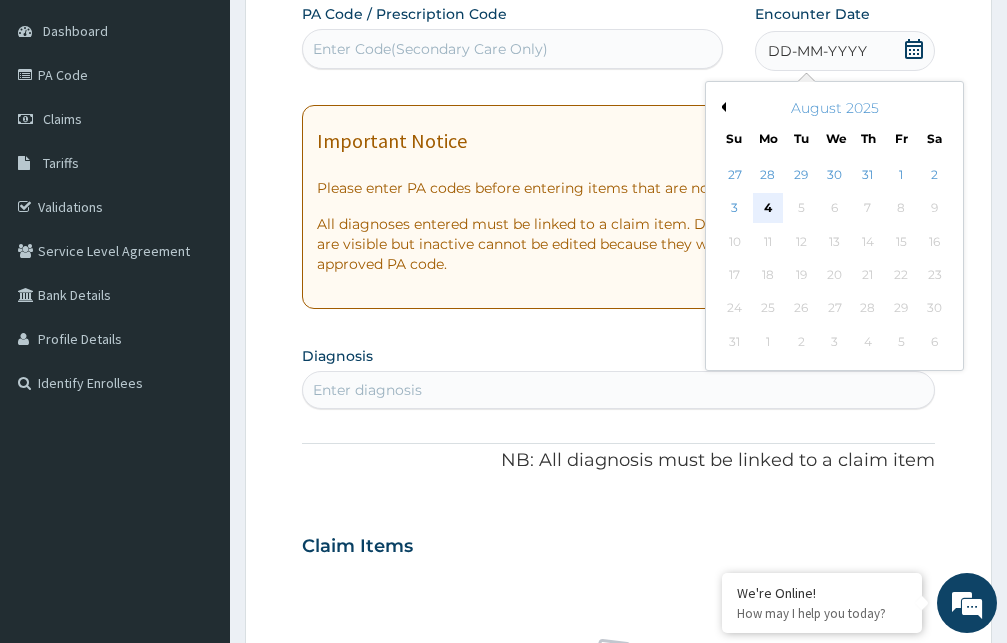 click on "4" at bounding box center [768, 209] 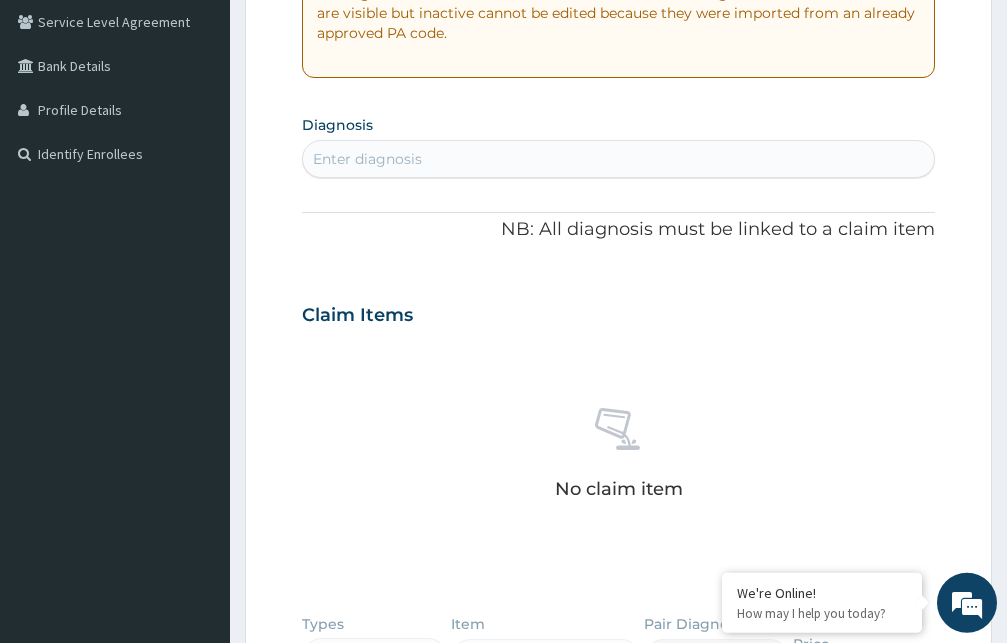 scroll, scrollTop: 444, scrollLeft: 0, axis: vertical 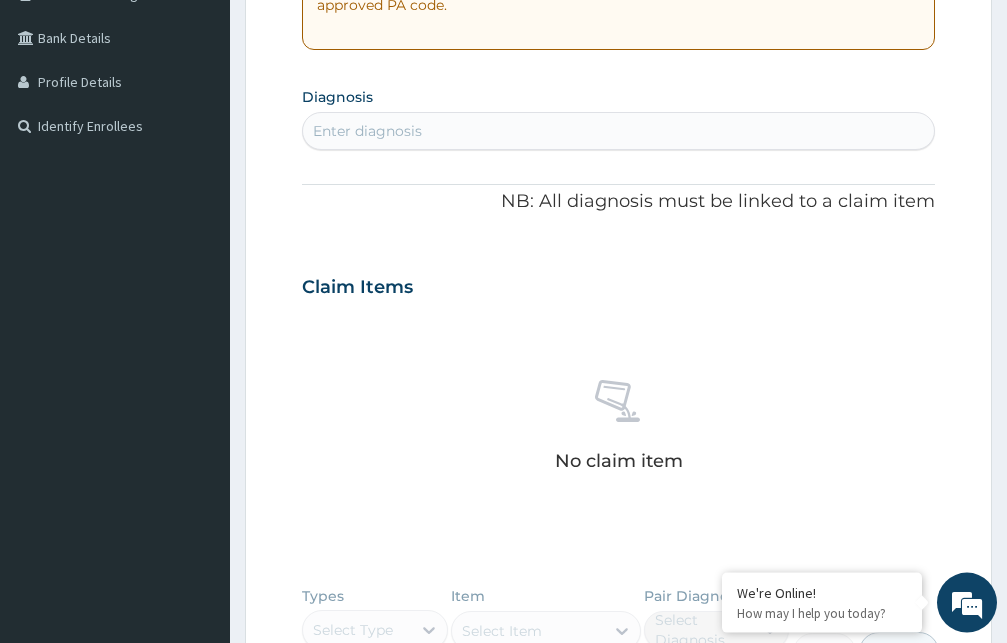 click on "Enter diagnosis" at bounding box center [618, 131] 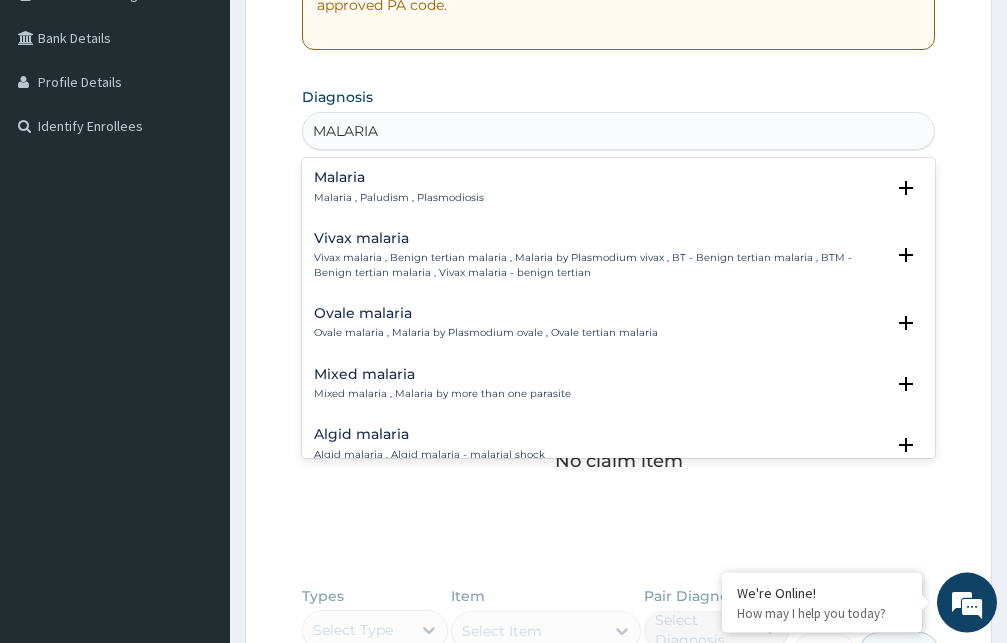 click on "Malaria Malaria , Paludism , Plasmodiosis" at bounding box center (399, 187) 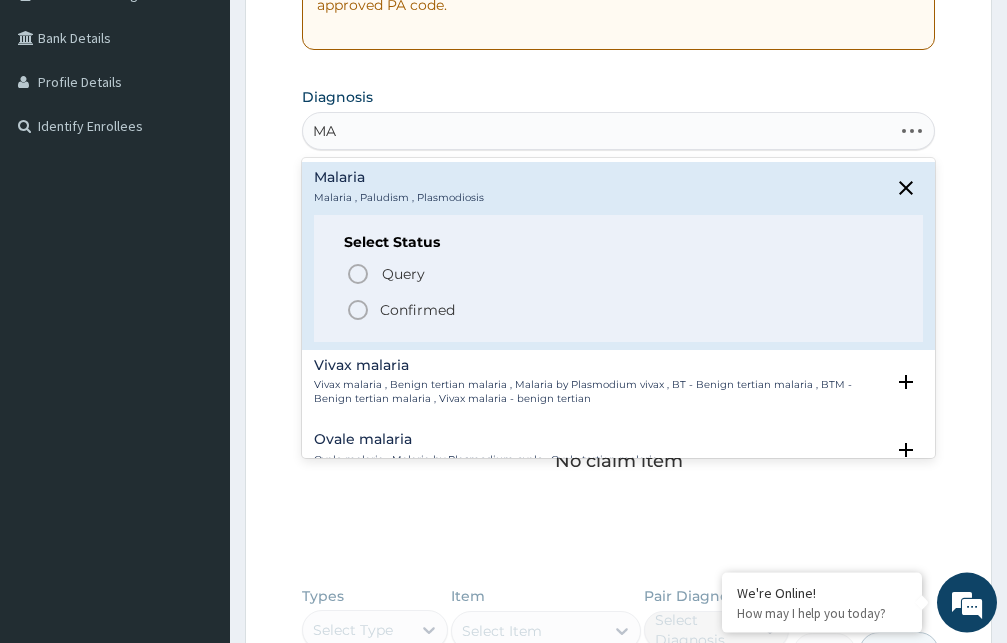 type on "M" 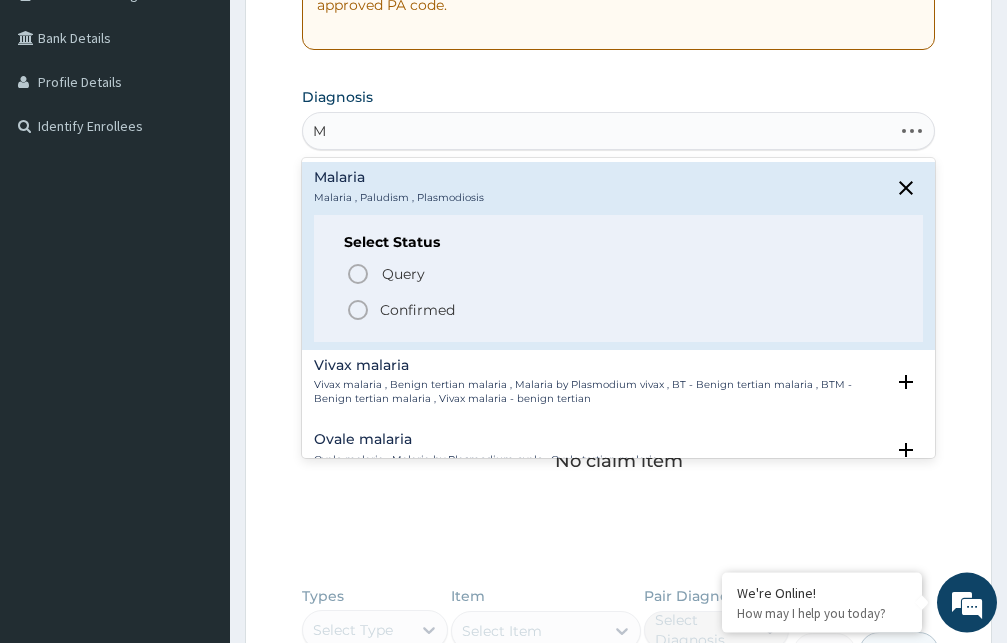 type 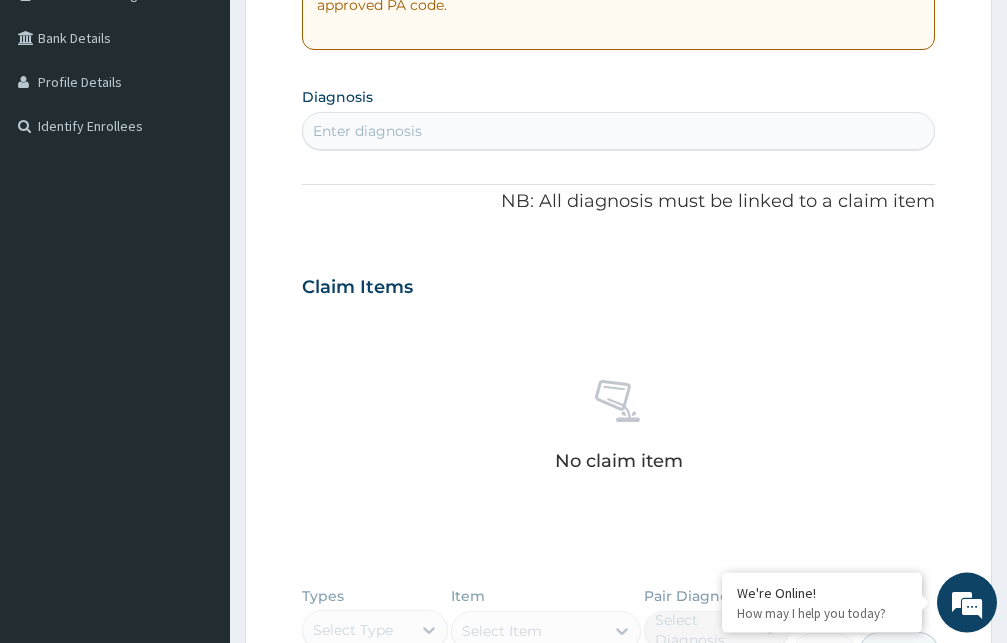 scroll, scrollTop: 833, scrollLeft: 0, axis: vertical 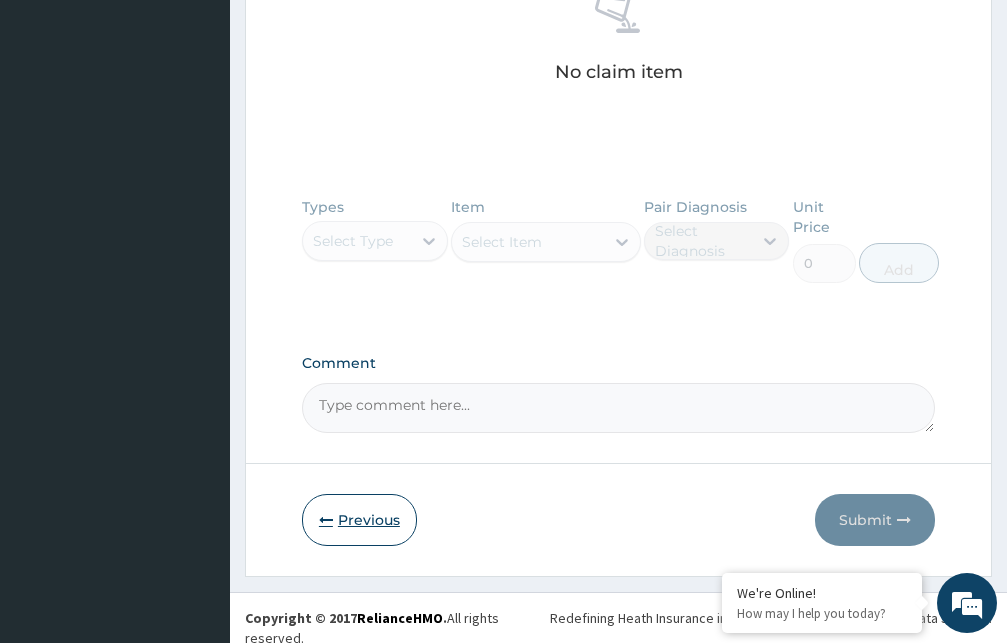 click on "Previous" at bounding box center (359, 520) 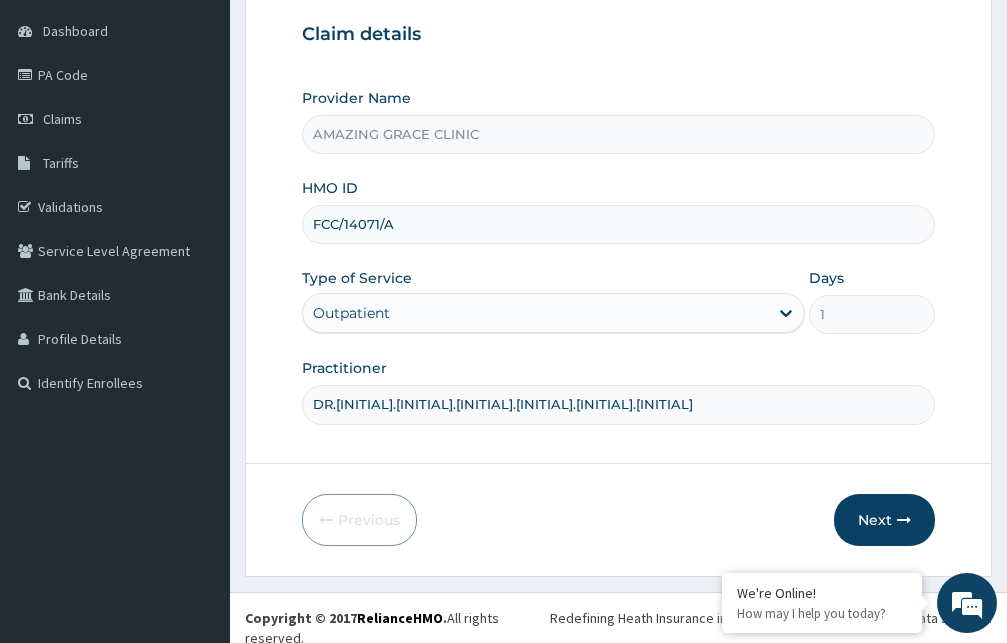 drag, startPoint x: 403, startPoint y: 228, endPoint x: 307, endPoint y: 243, distance: 97.16481 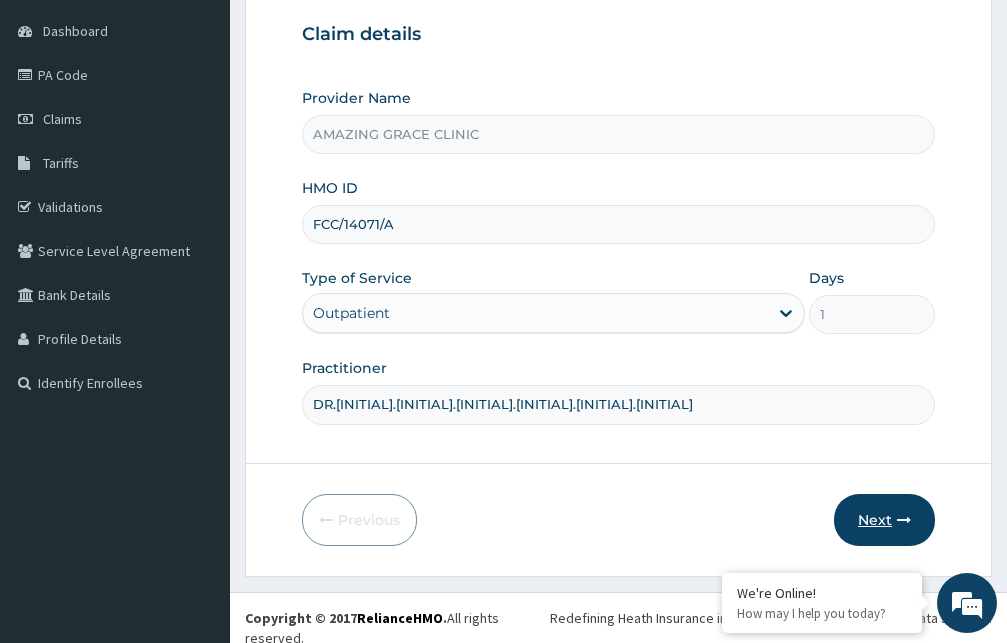 click at bounding box center [904, 520] 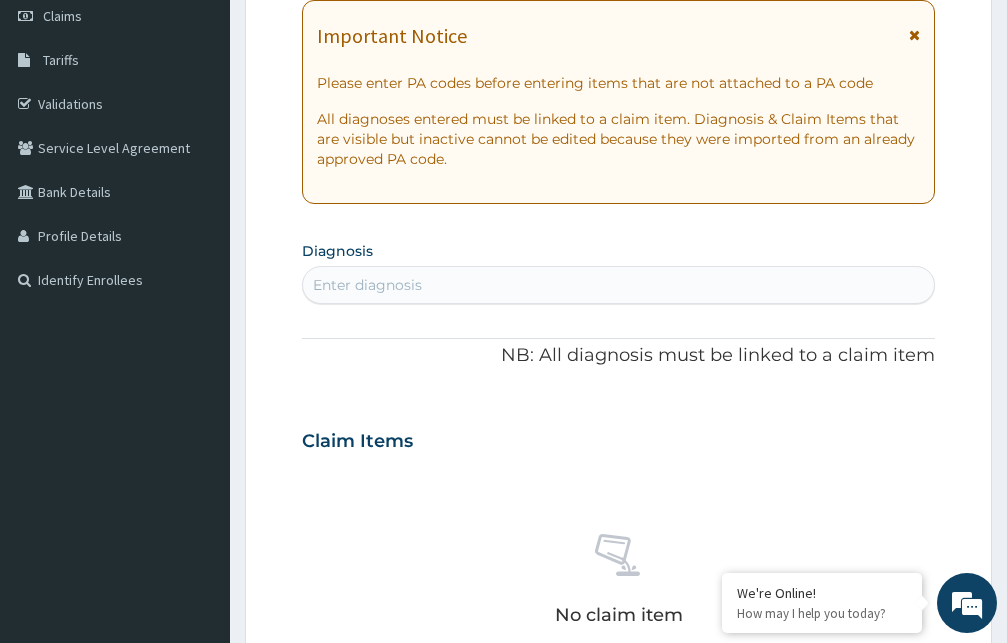 scroll, scrollTop: 346, scrollLeft: 0, axis: vertical 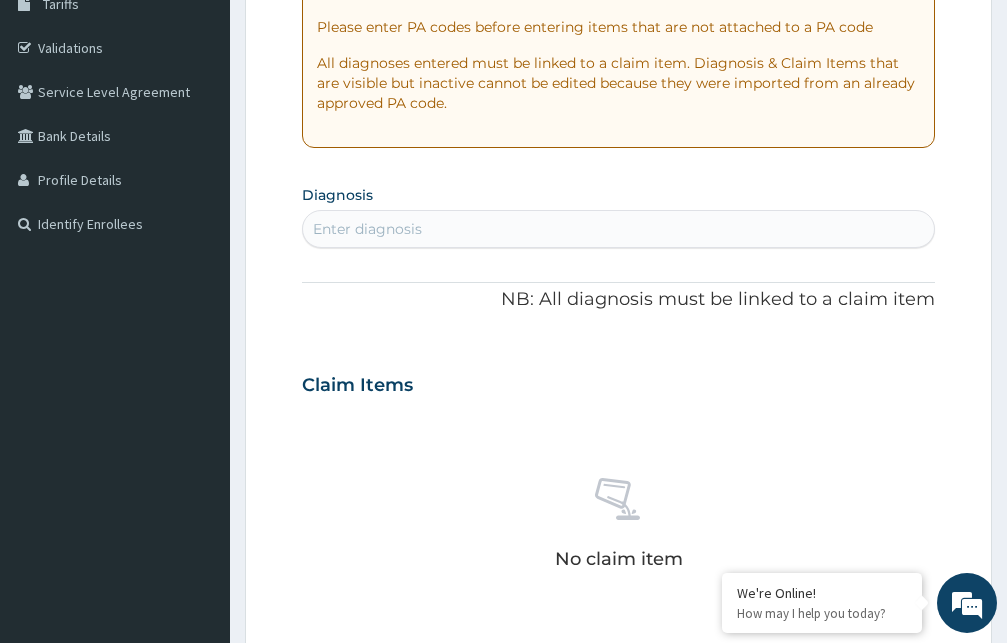 click on "Enter diagnosis" at bounding box center (618, 229) 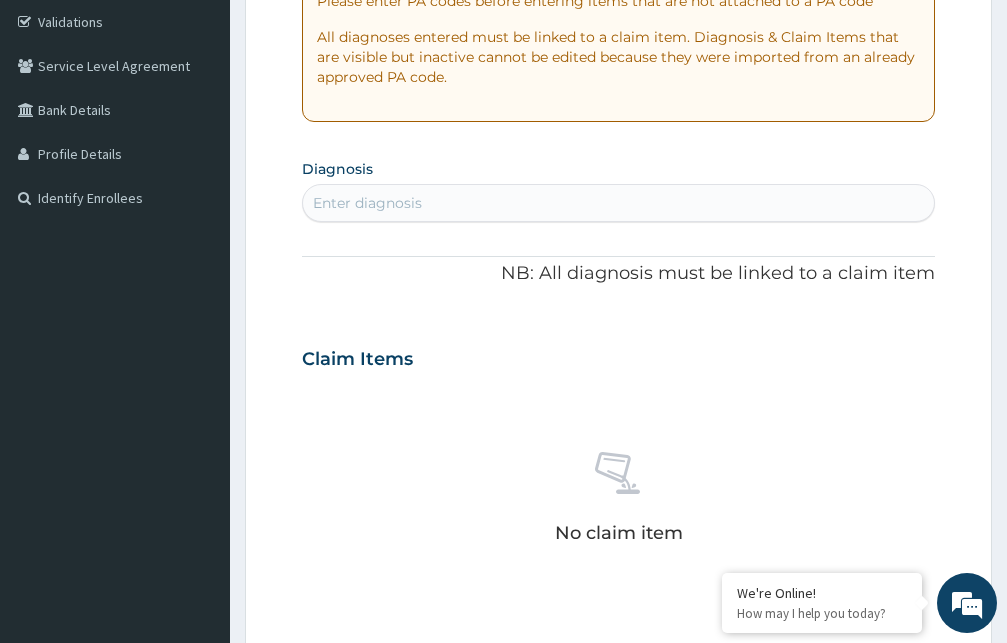 scroll, scrollTop: 379, scrollLeft: 0, axis: vertical 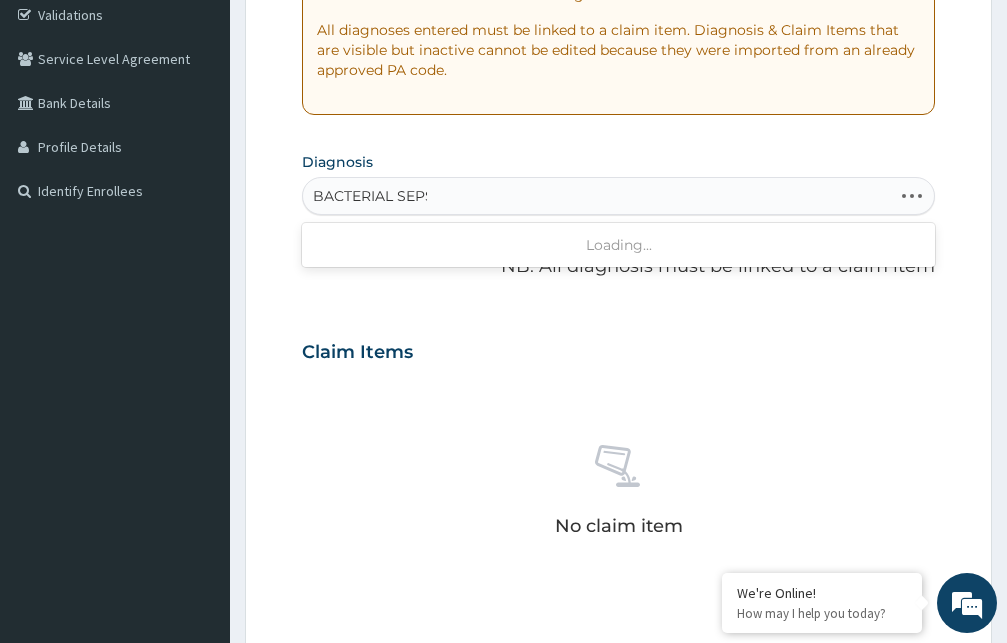 type on "BACTERIAL SEPSI" 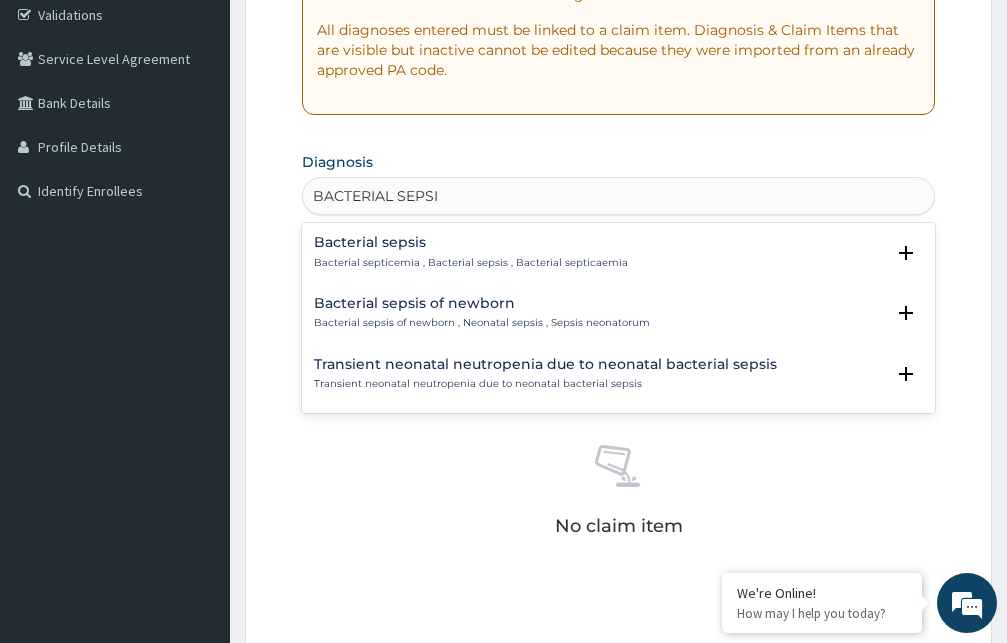 click on "Bacterial sepsis" at bounding box center [471, 242] 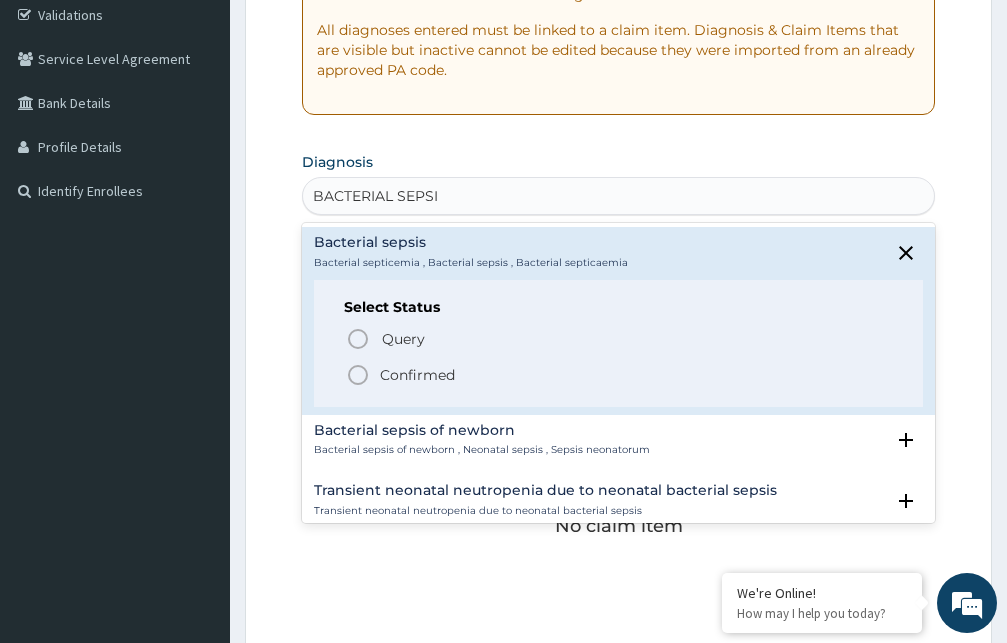 click 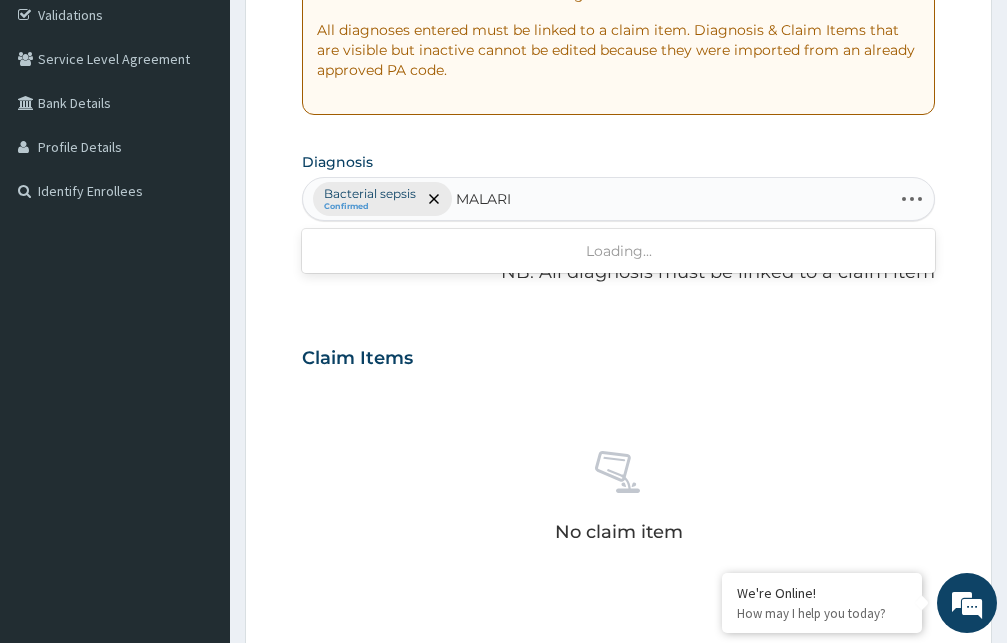 type on "MALARIA" 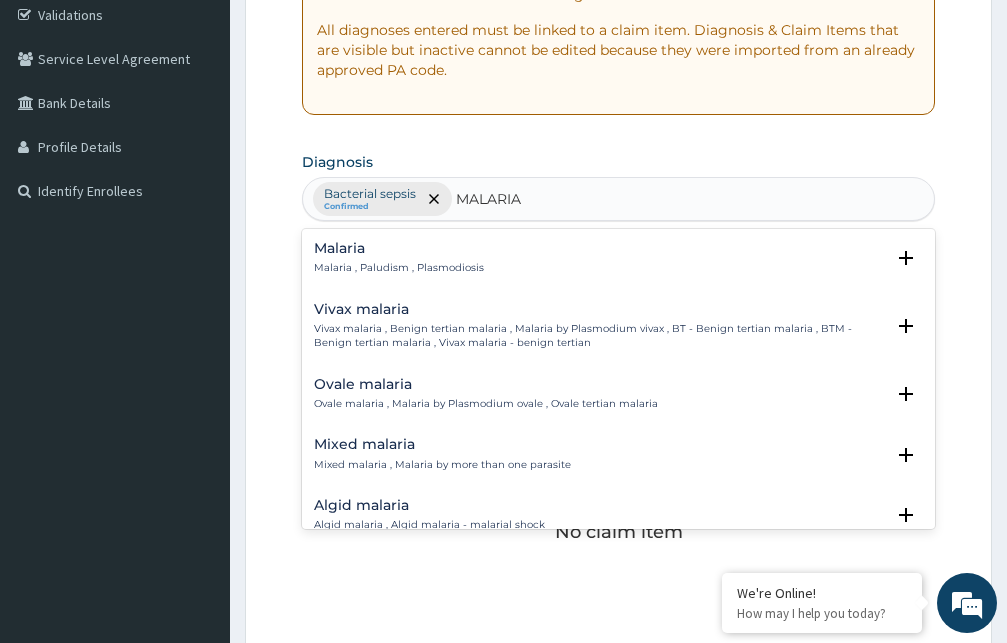 click on "Malaria , Paludism , Plasmodiosis" at bounding box center [399, 268] 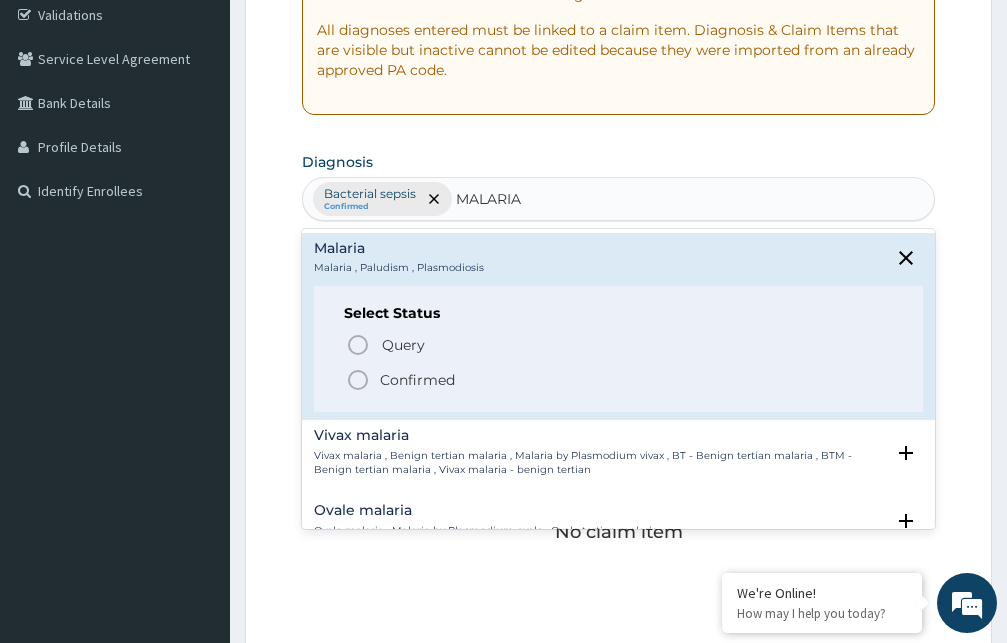 click 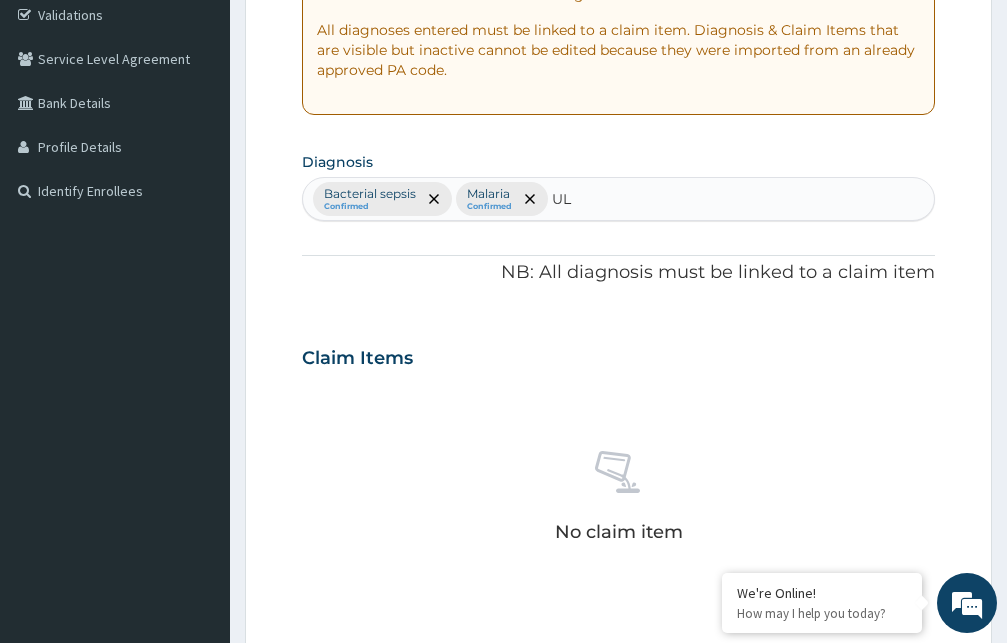 type on "U" 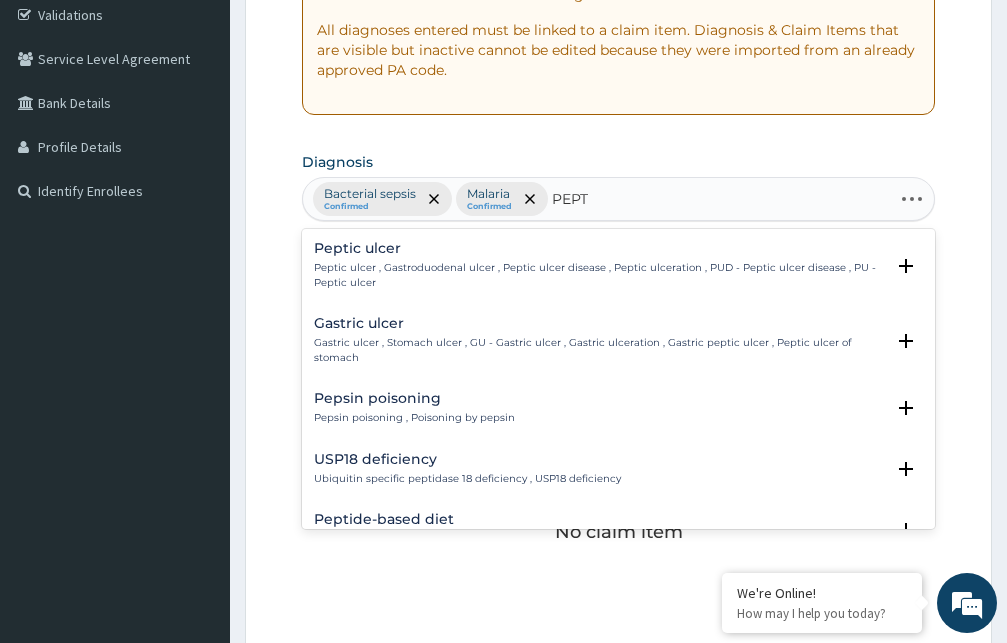 type on "PEPTI" 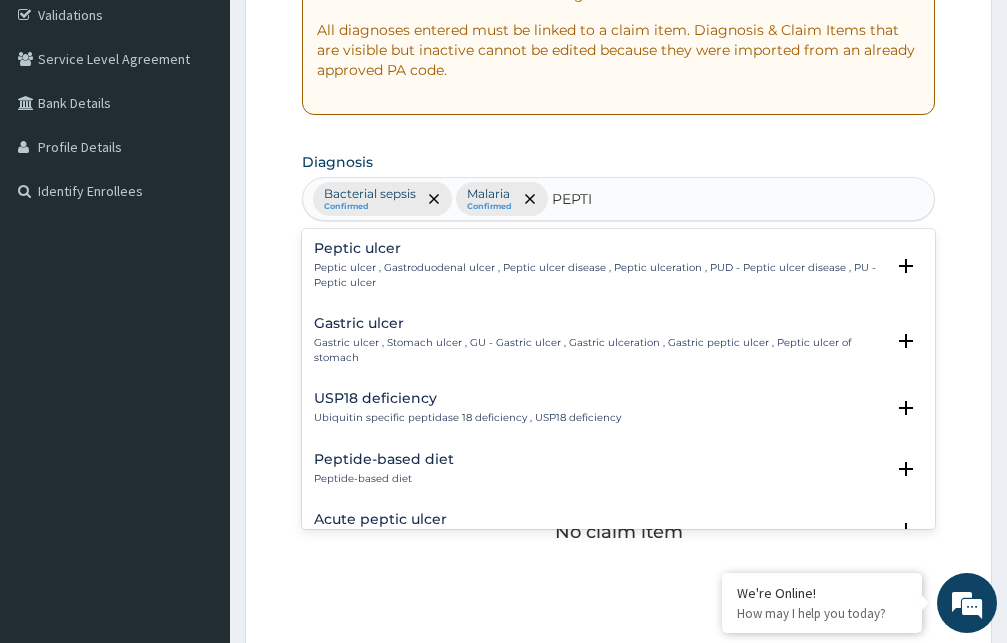 click on "Peptic ulcer , Gastroduodenal ulcer , Peptic ulcer disease , Peptic ulceration , PUD - Peptic ulcer disease , PU - Peptic ulcer" at bounding box center (599, 275) 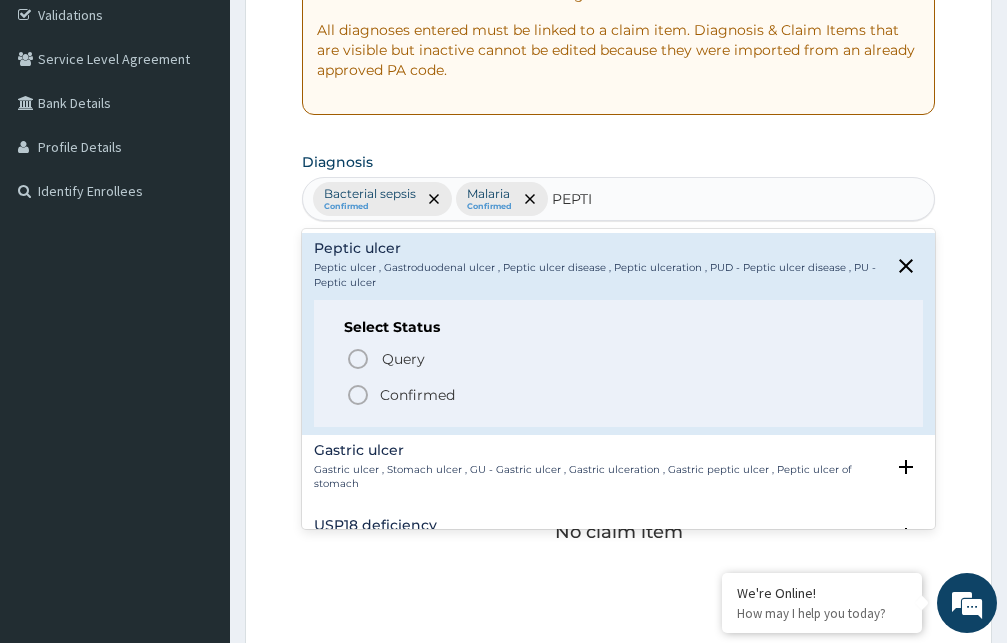 click 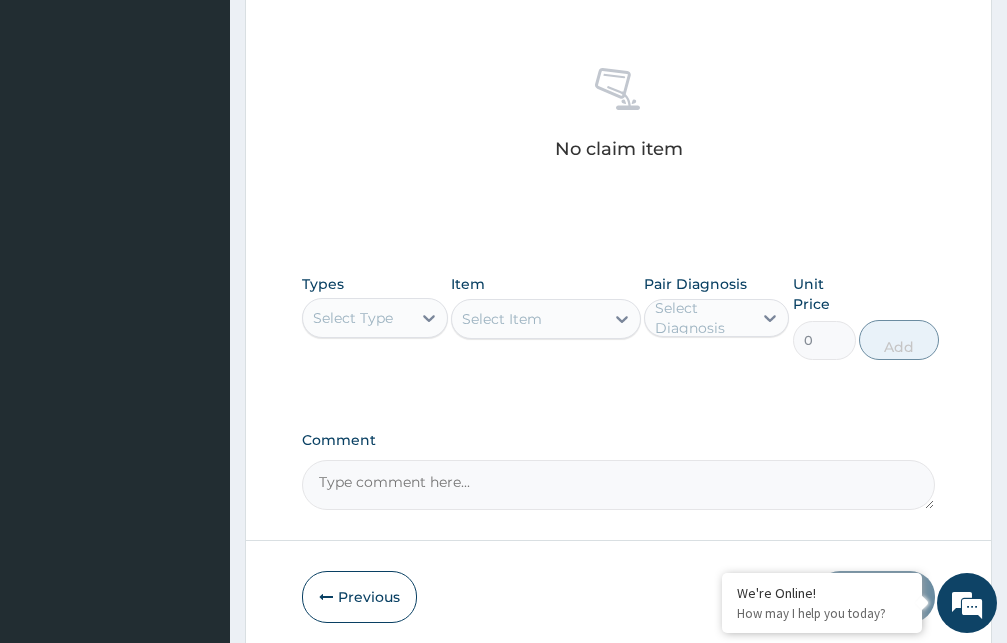 scroll, scrollTop: 839, scrollLeft: 0, axis: vertical 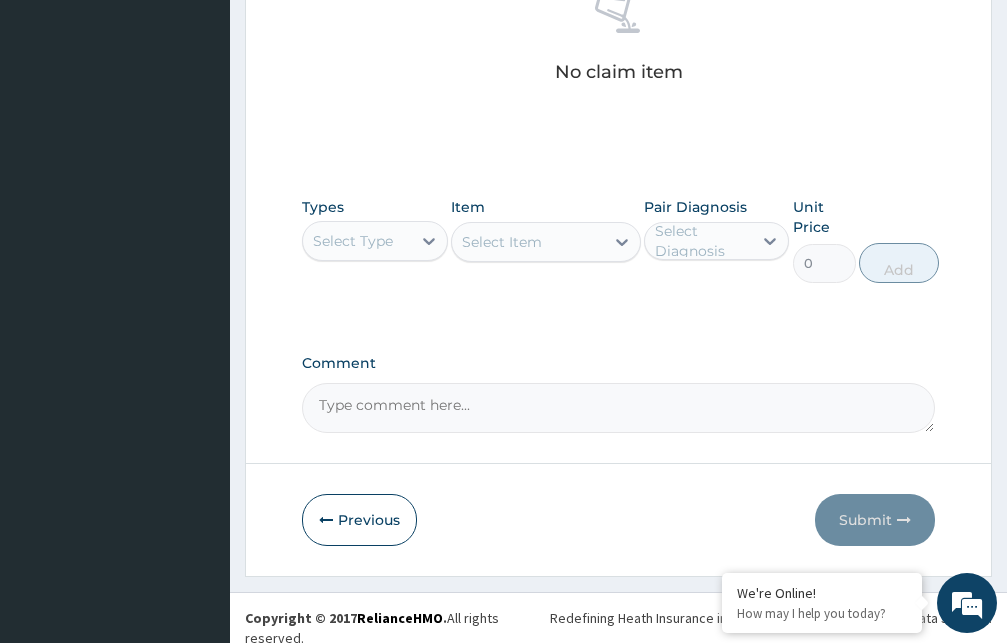 click on "Select Type" at bounding box center (357, 241) 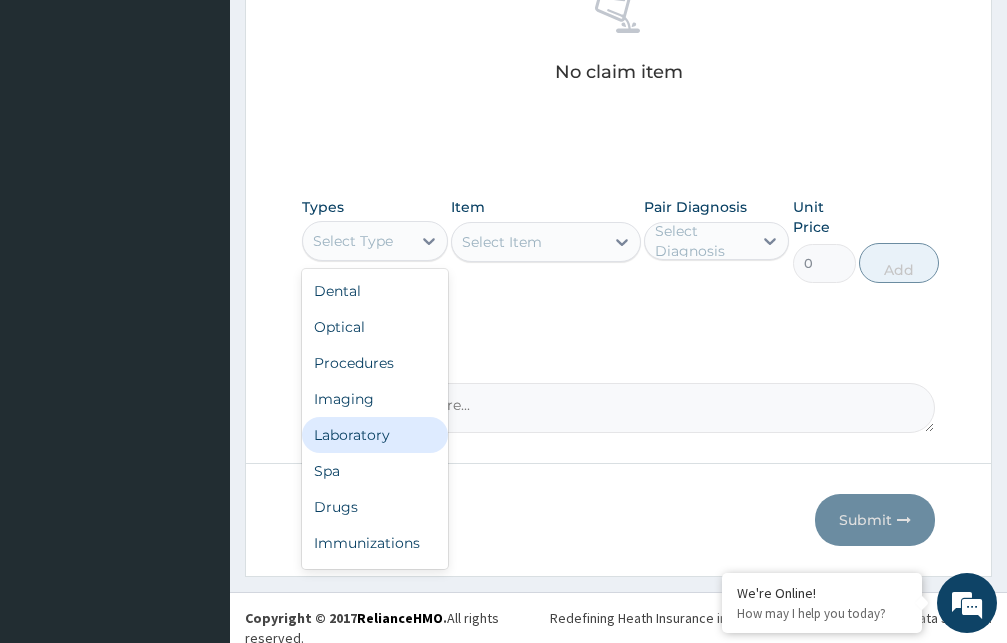 click on "Laboratory" at bounding box center [375, 435] 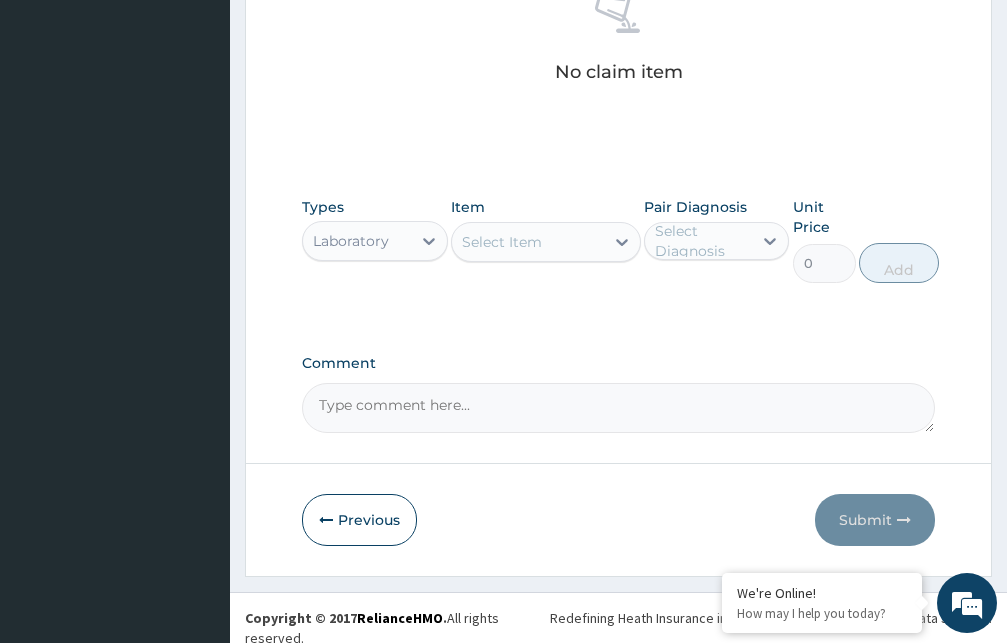 click on "Select Item" at bounding box center (528, 242) 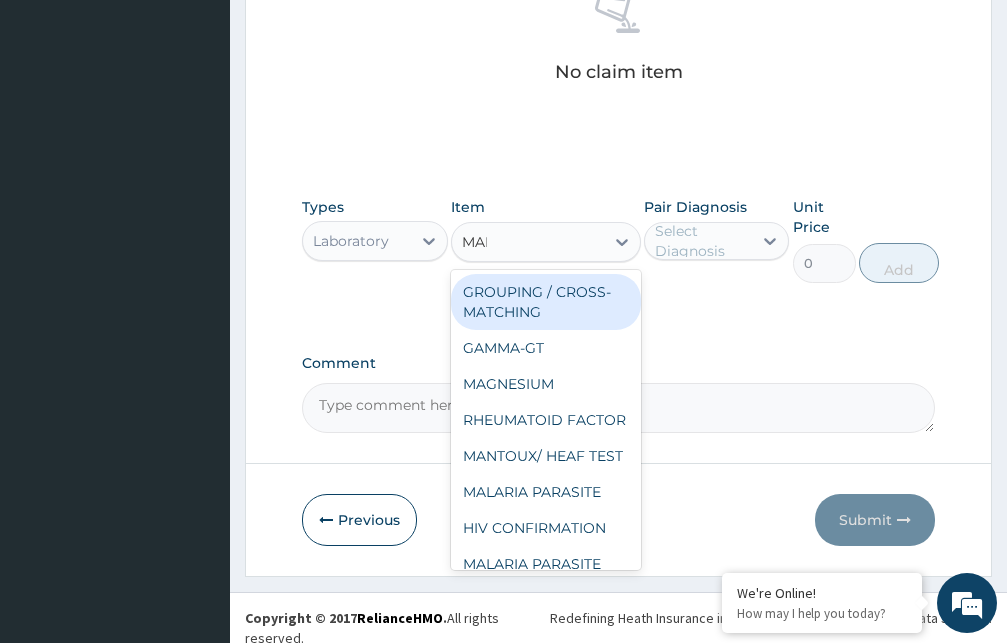 type on "MALA" 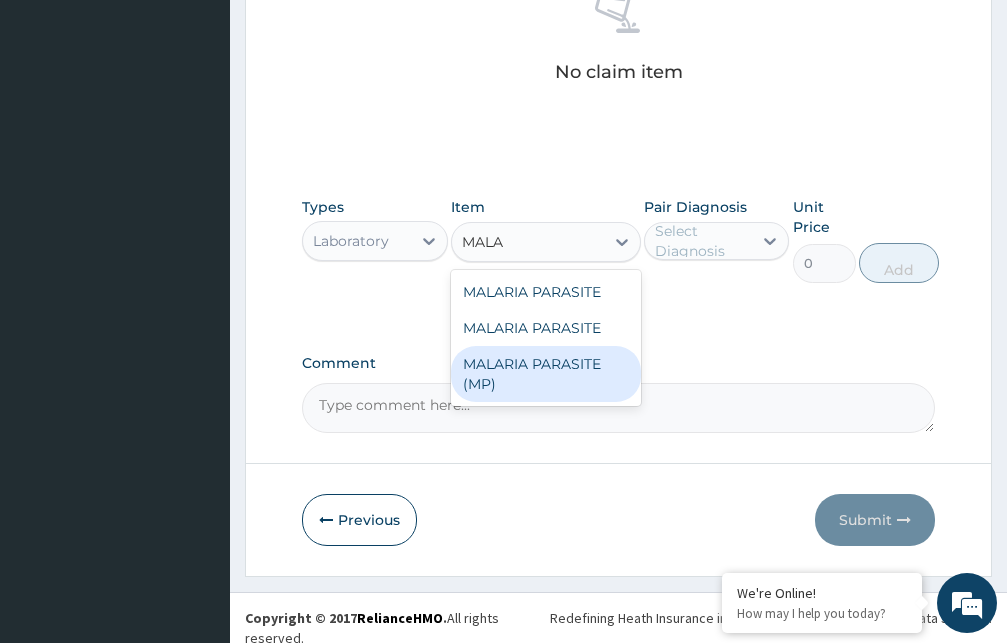 click on "MALARIA PARASITE (MP)" at bounding box center [546, 374] 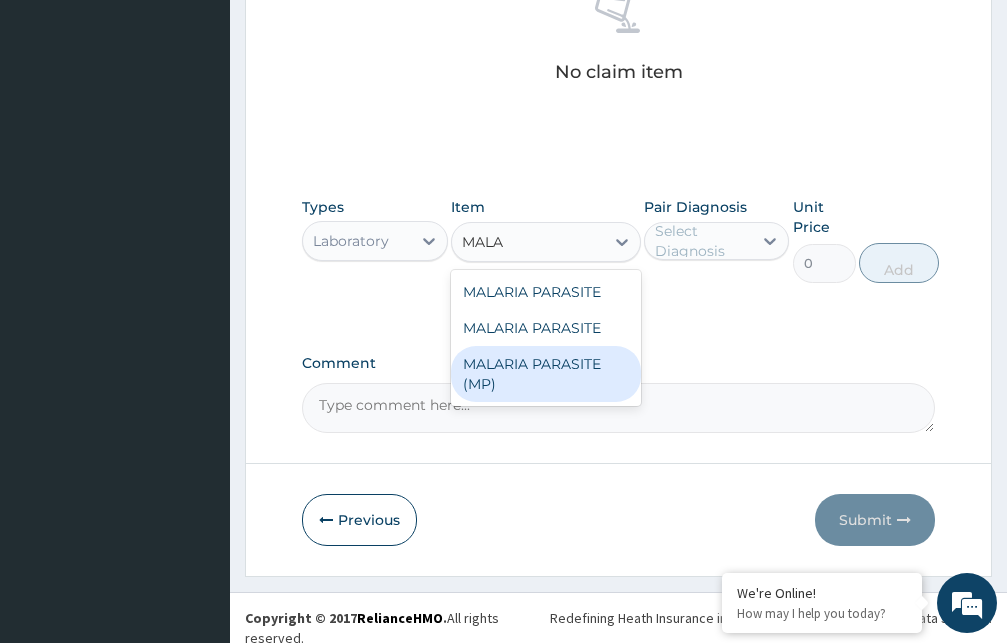 type 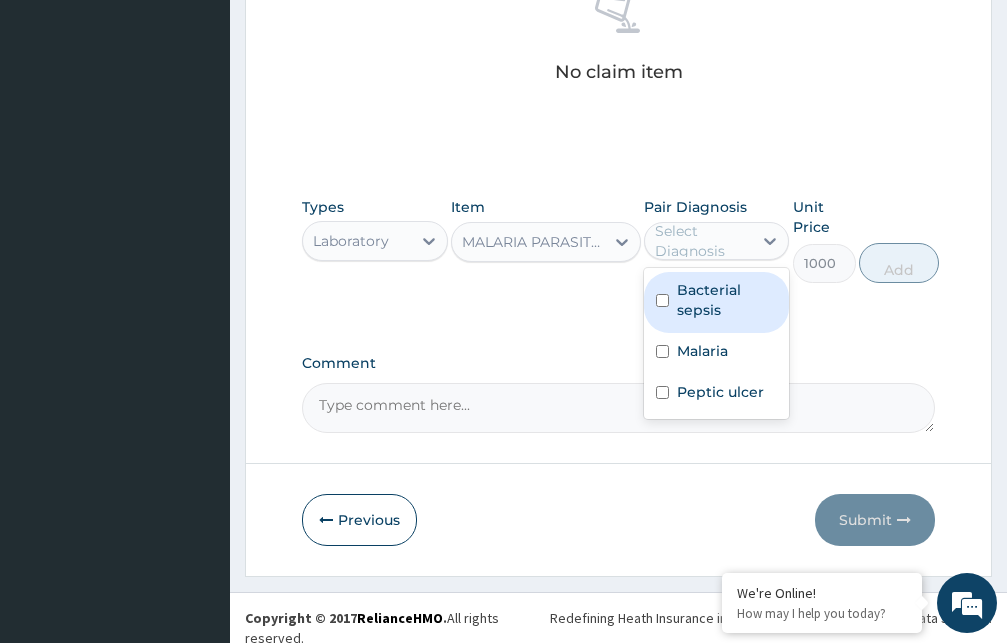 click on "Select Diagnosis" at bounding box center (703, 241) 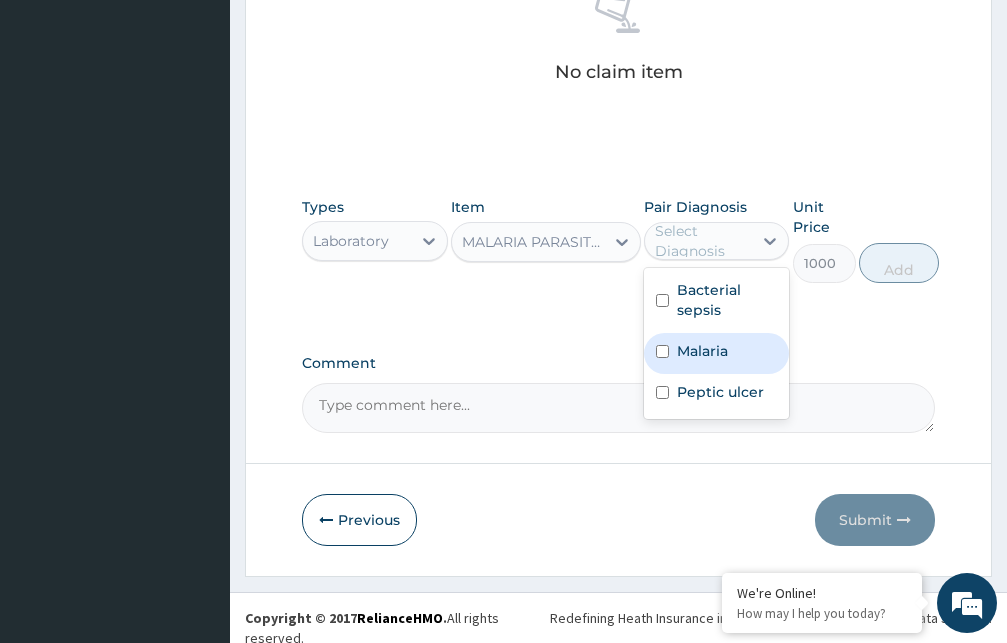 click at bounding box center (662, 351) 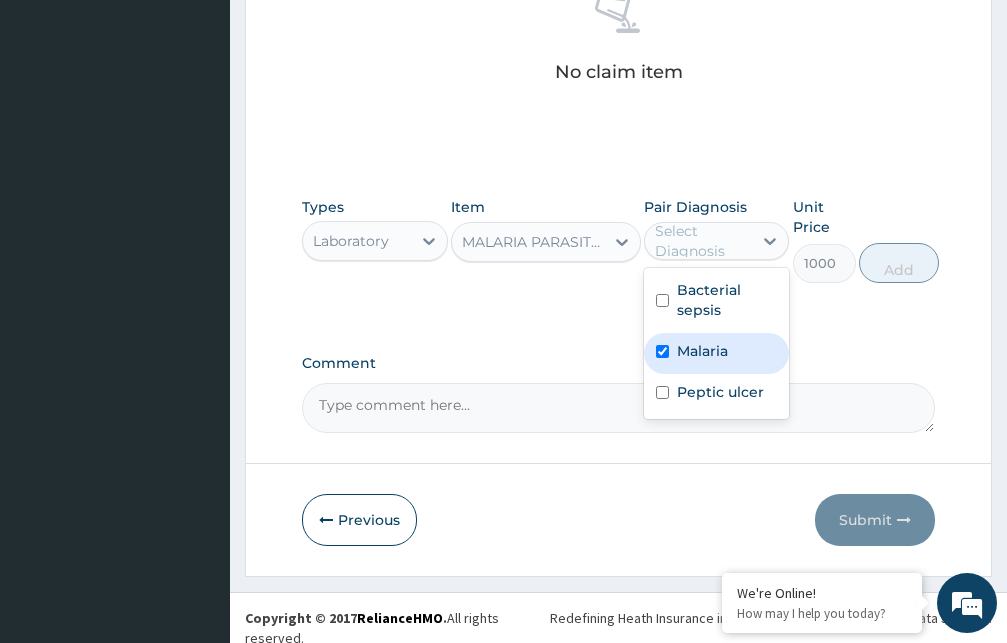 checkbox on "true" 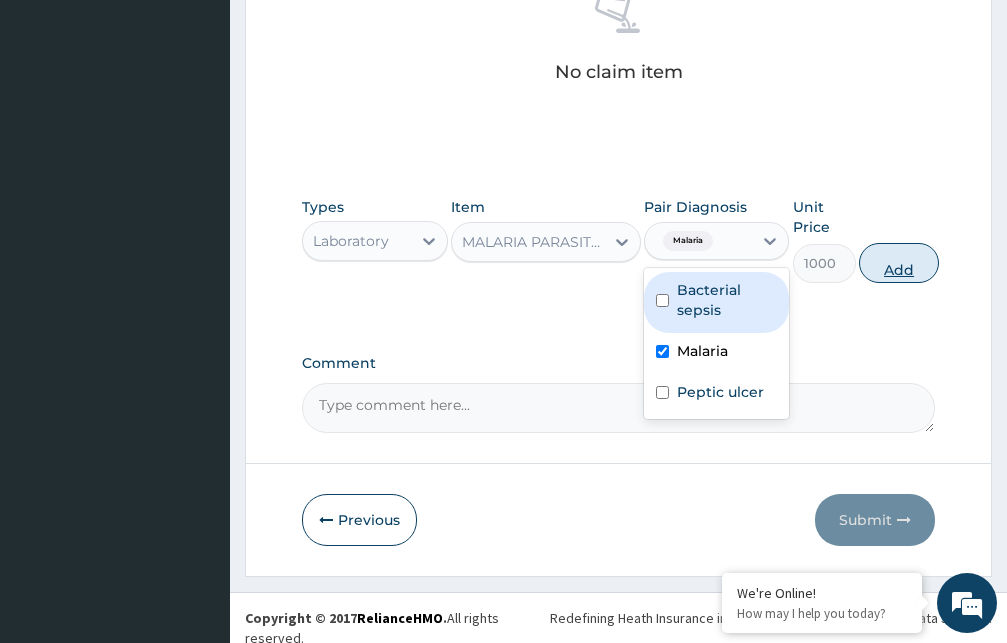 click on "Add" at bounding box center [899, 263] 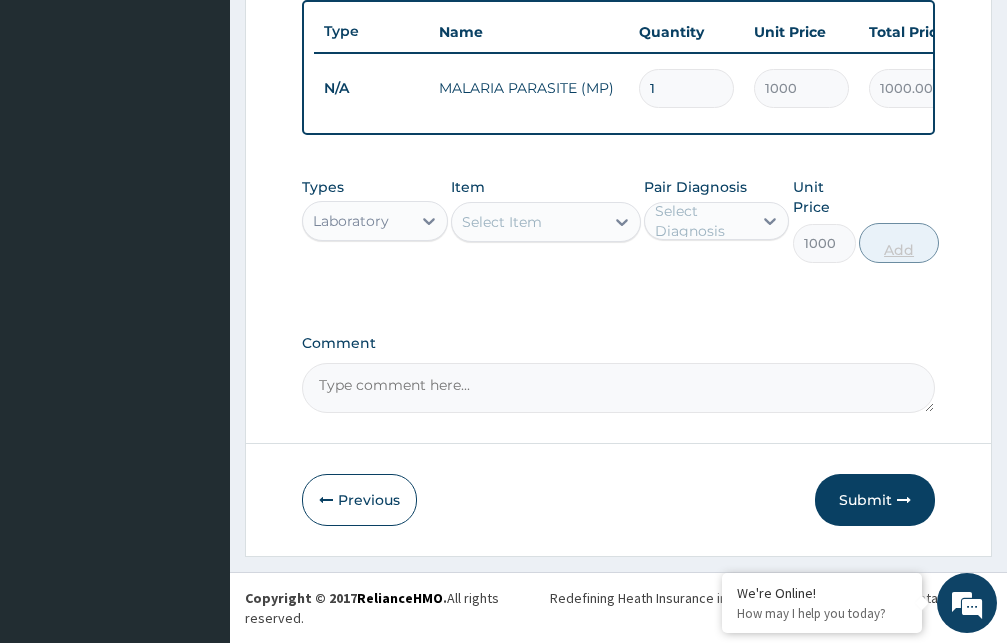 type on "0" 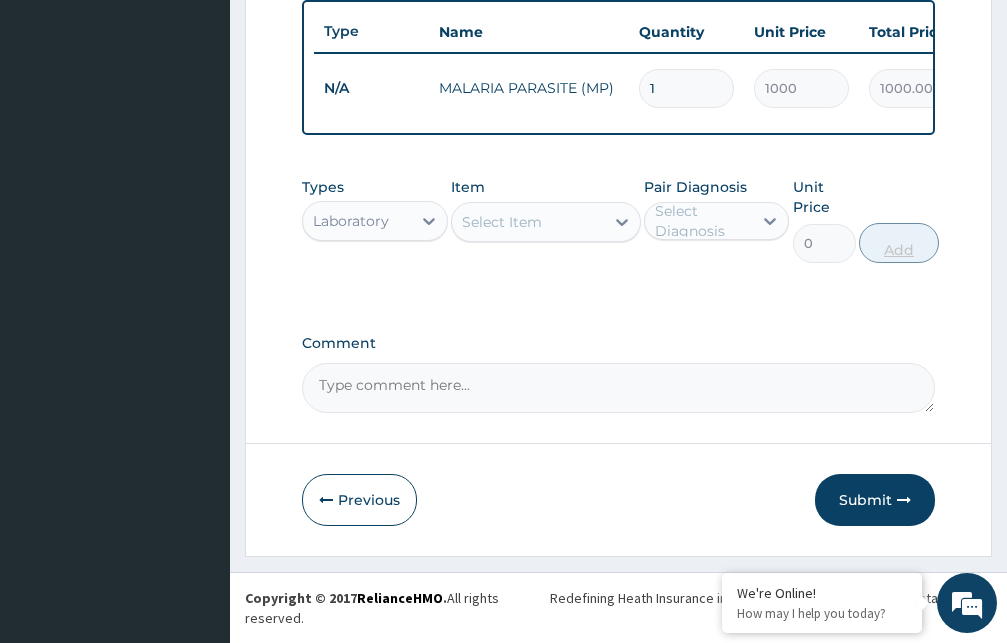 scroll, scrollTop: 761, scrollLeft: 0, axis: vertical 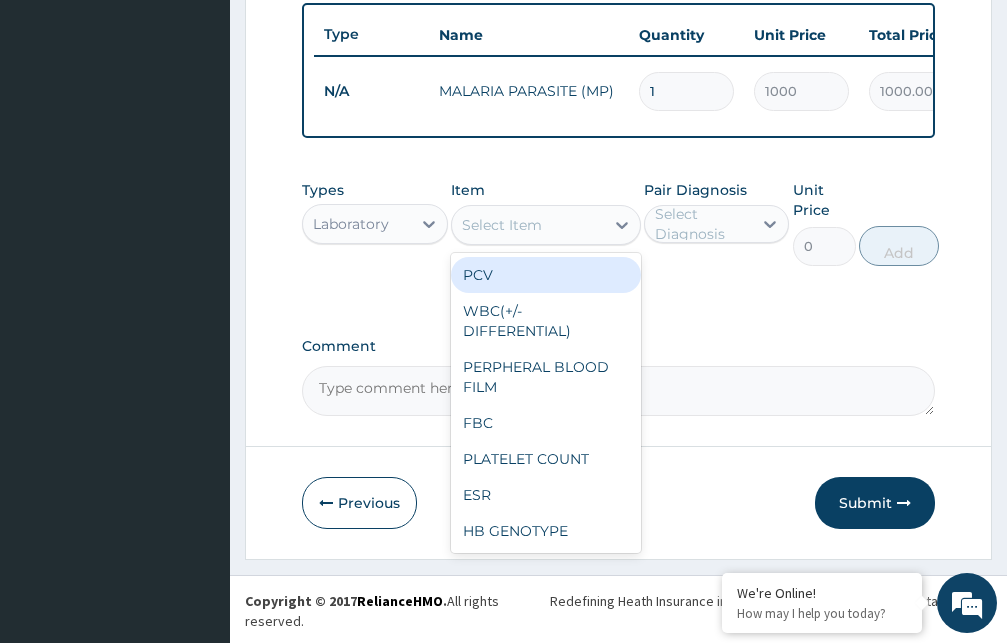 click on "Select Item" at bounding box center (528, 225) 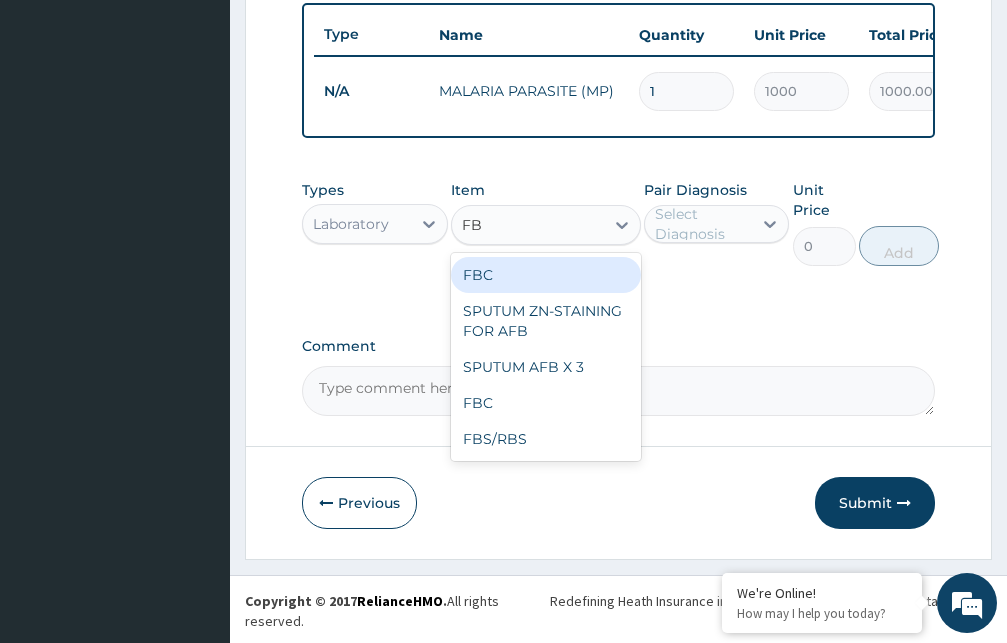 type on "FBC" 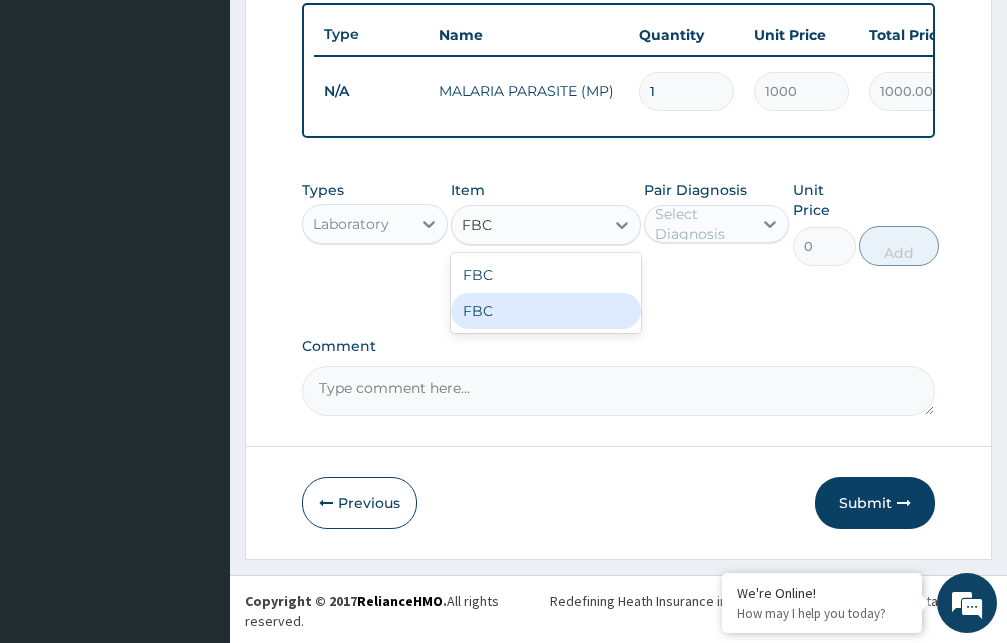 click on "FBC" at bounding box center [546, 311] 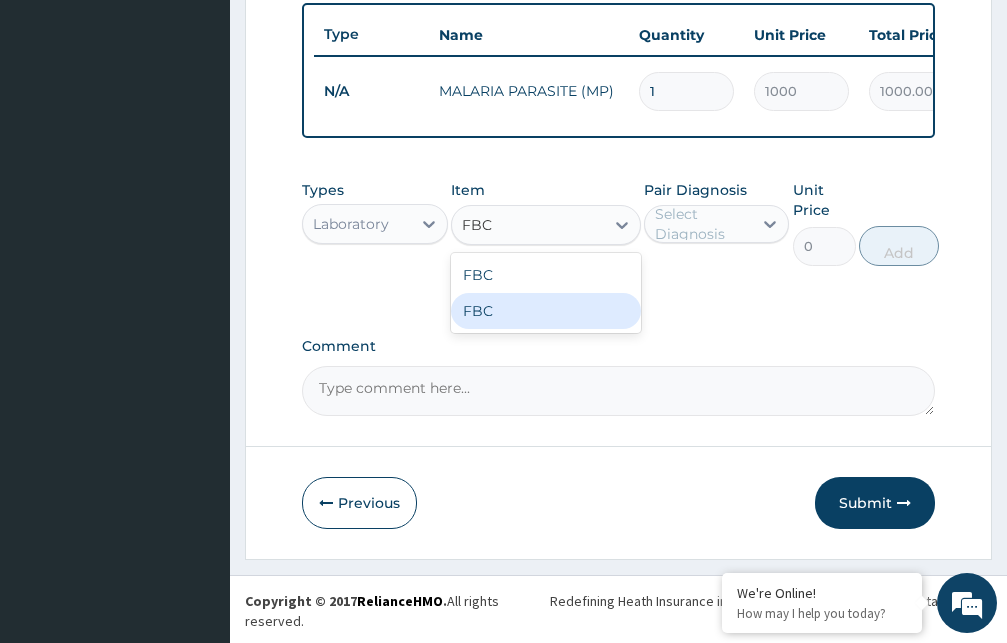 type 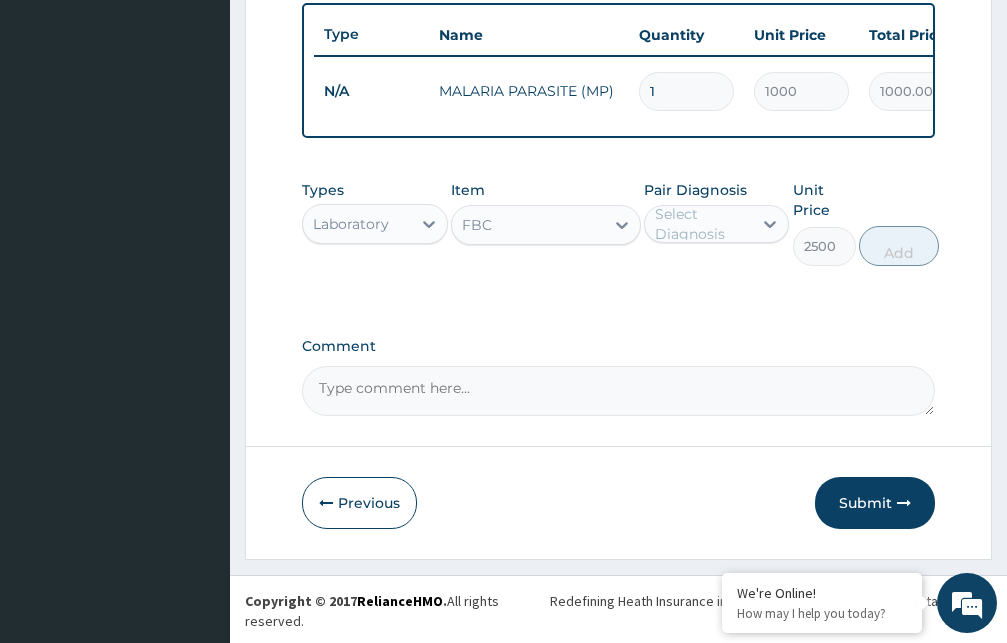 click on "Select Diagnosis" at bounding box center [703, 224] 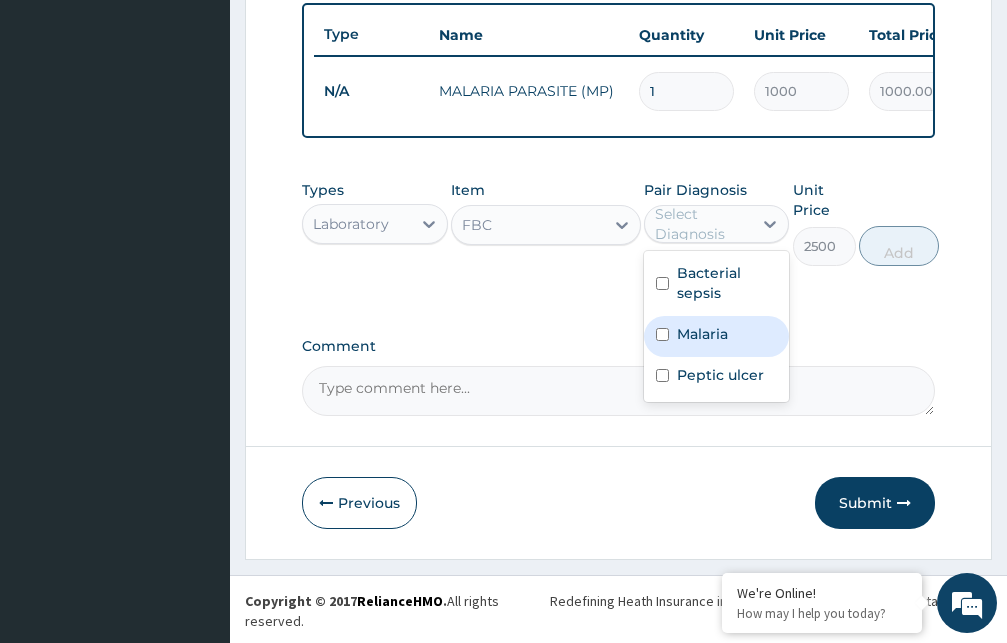 click at bounding box center (662, 334) 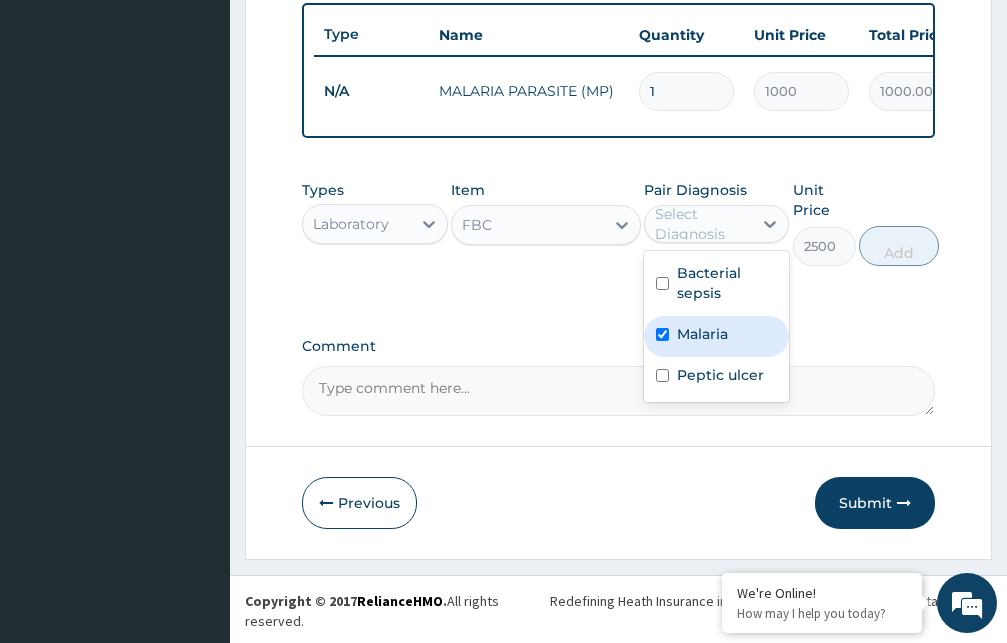 checkbox on "true" 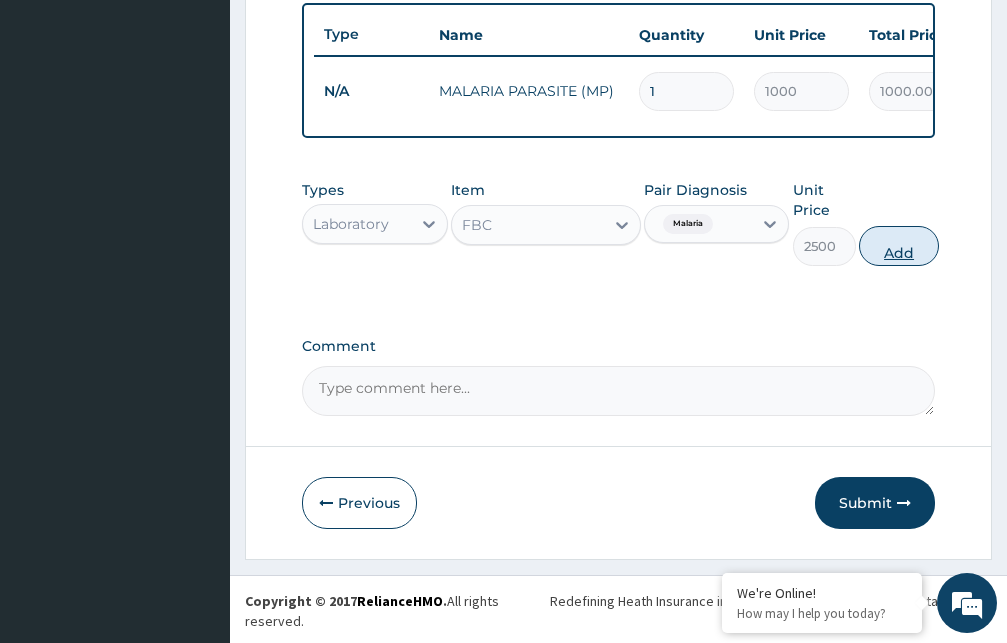 click on "Add" at bounding box center (899, 246) 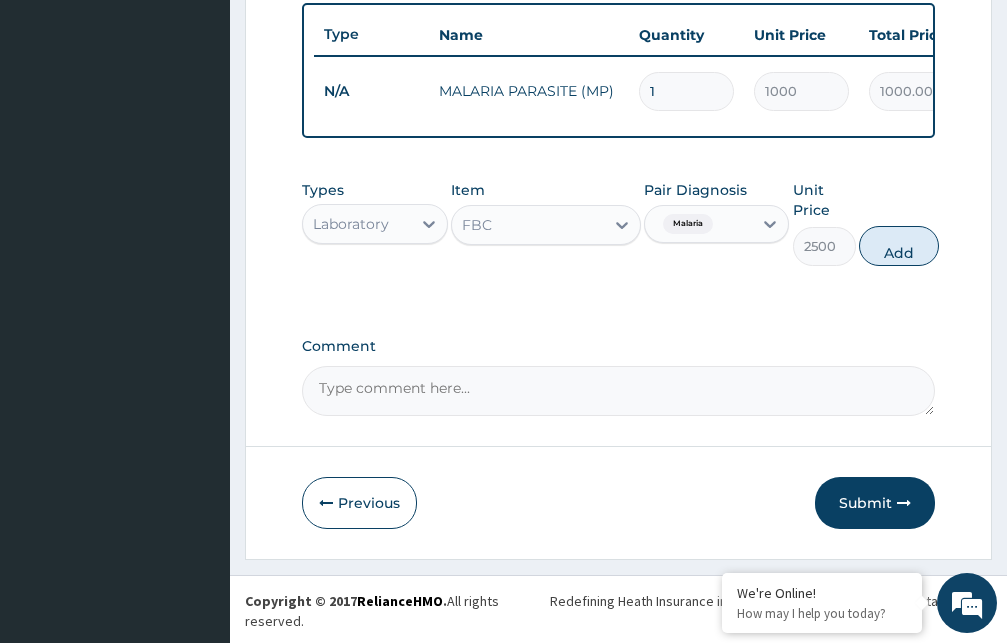 type on "0" 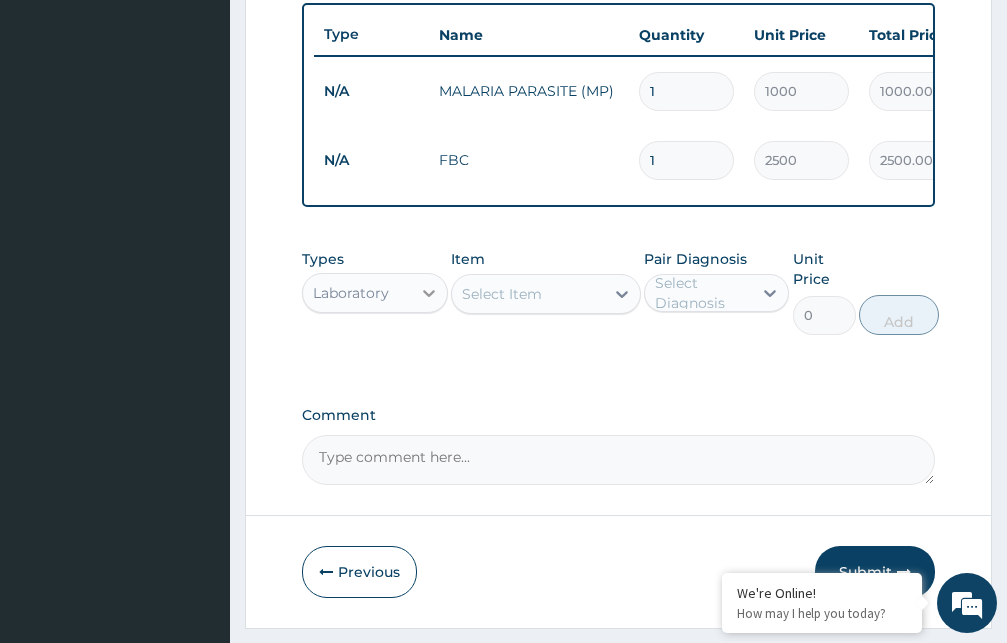 click 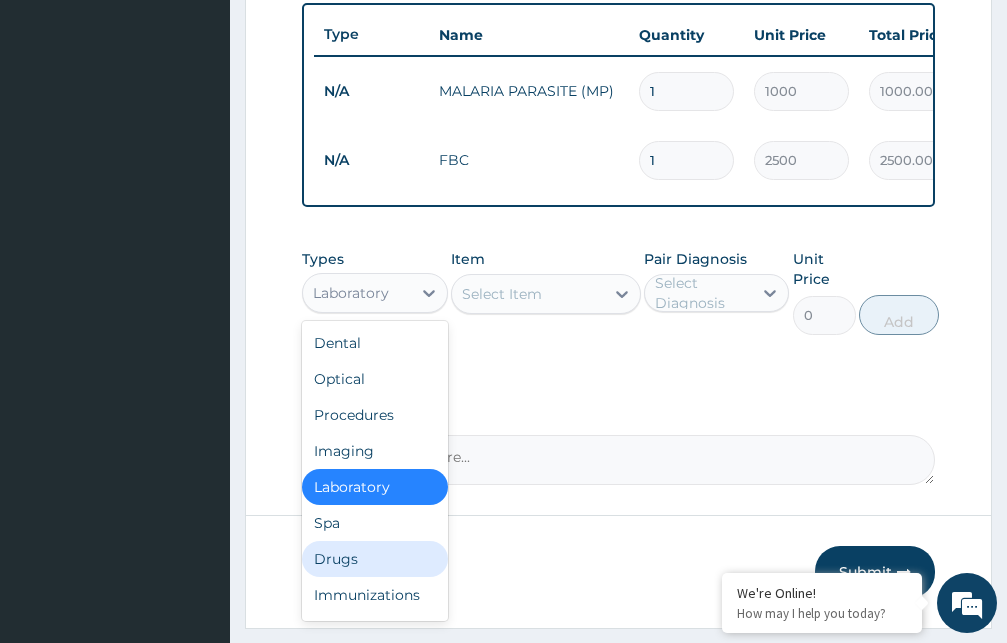 click on "Drugs" at bounding box center (375, 559) 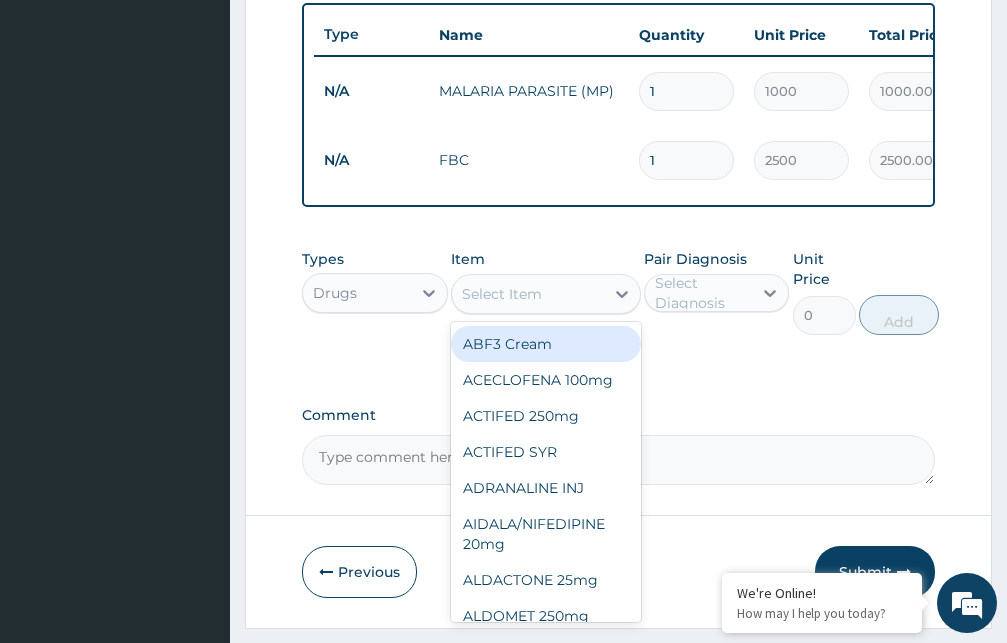 click on "Select Item" at bounding box center (528, 294) 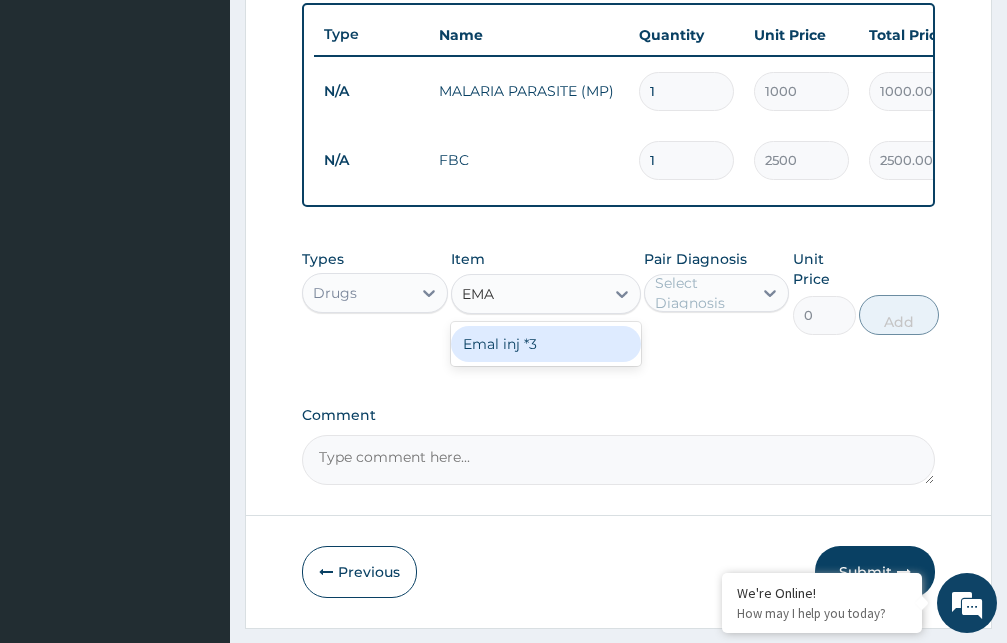 type on "EMAL" 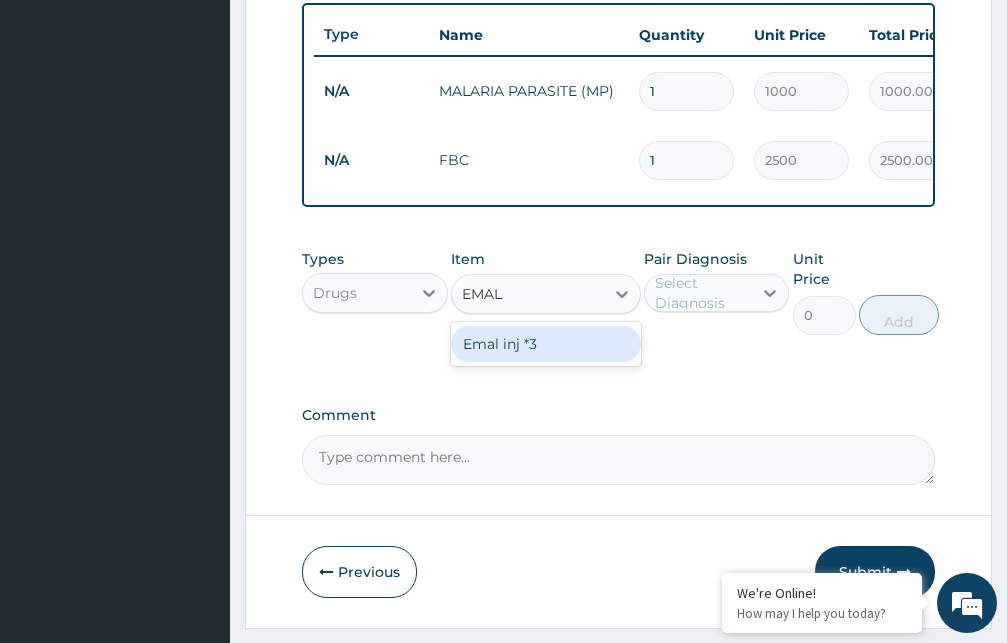 click on "Emal inj *3" at bounding box center [546, 344] 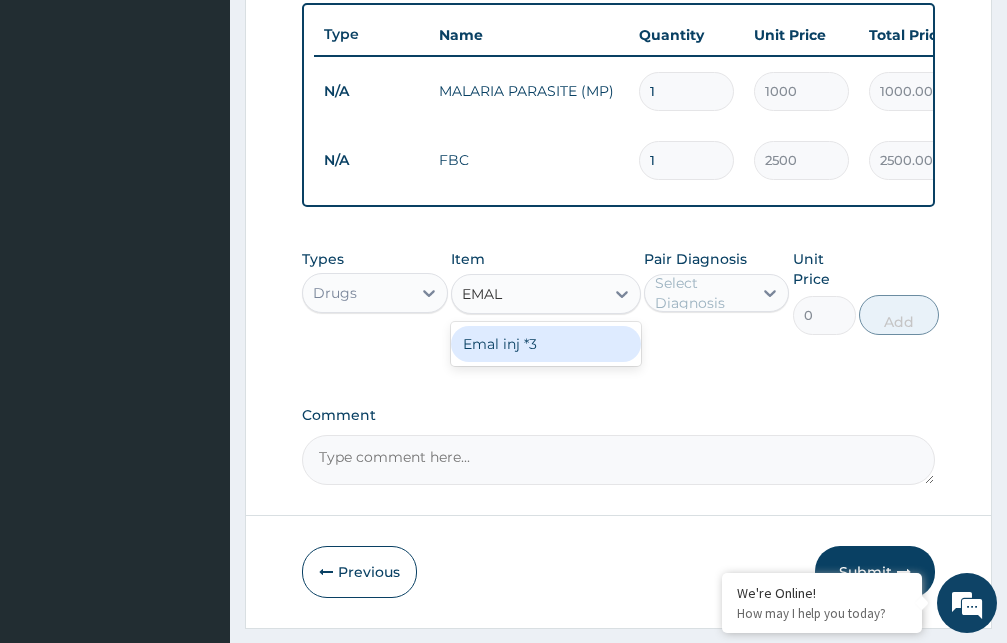 type 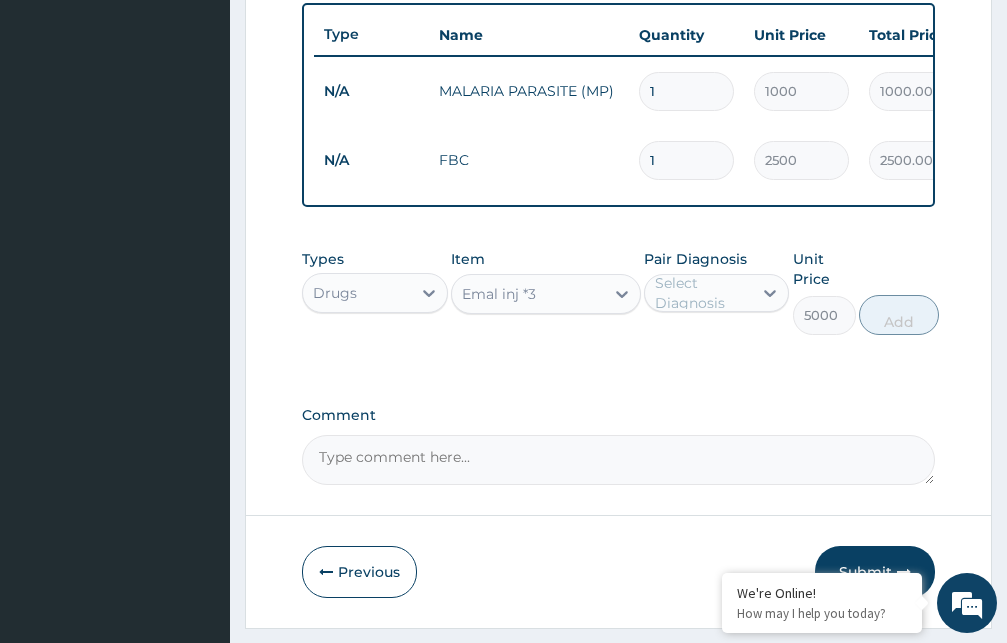 click on "Select Diagnosis" at bounding box center (703, 293) 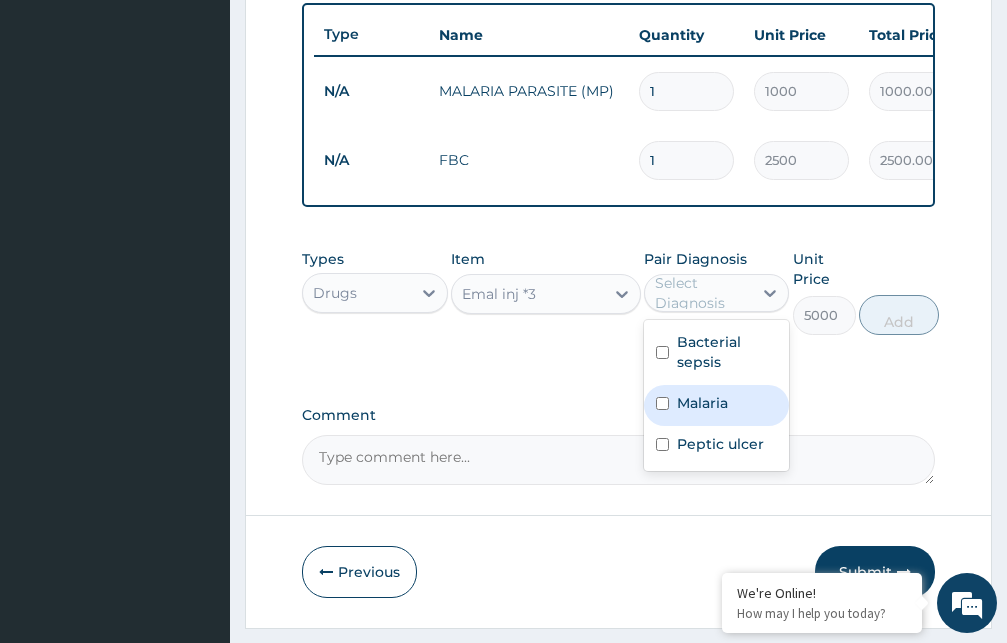 click on "Malaria" at bounding box center [717, 405] 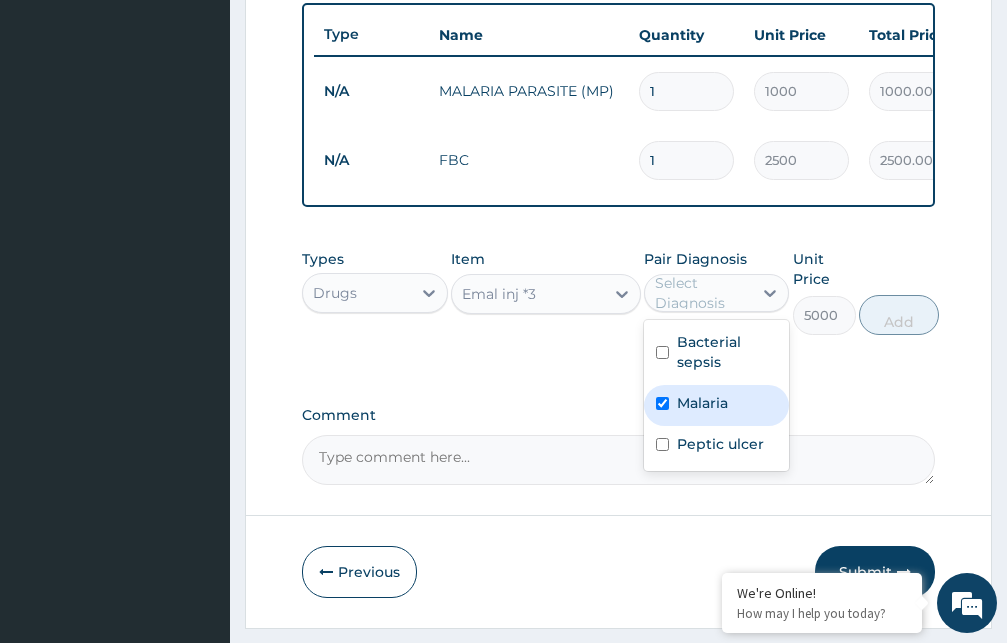 checkbox on "true" 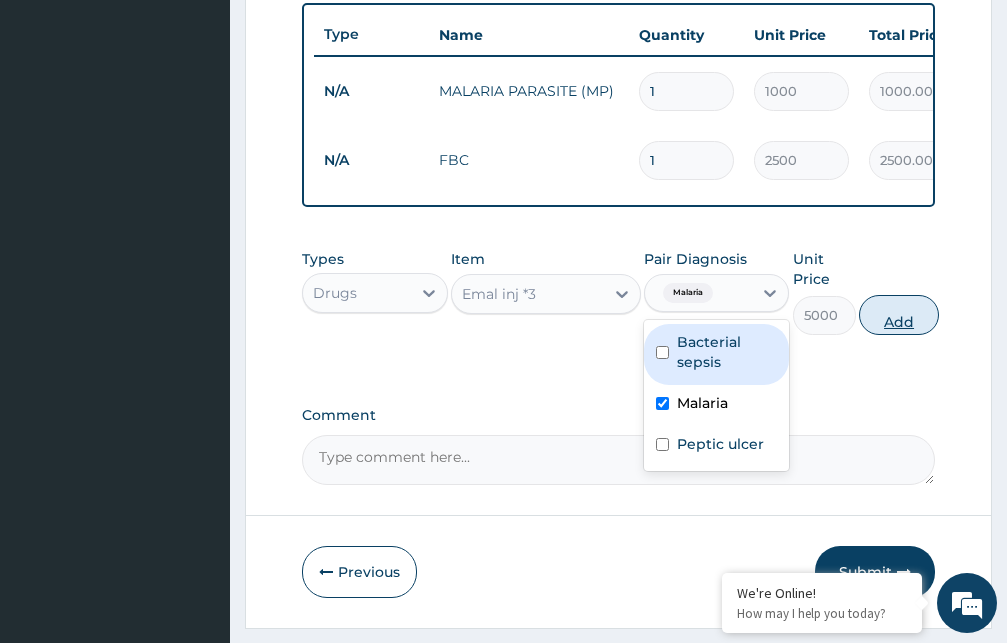 click on "Add" at bounding box center (899, 315) 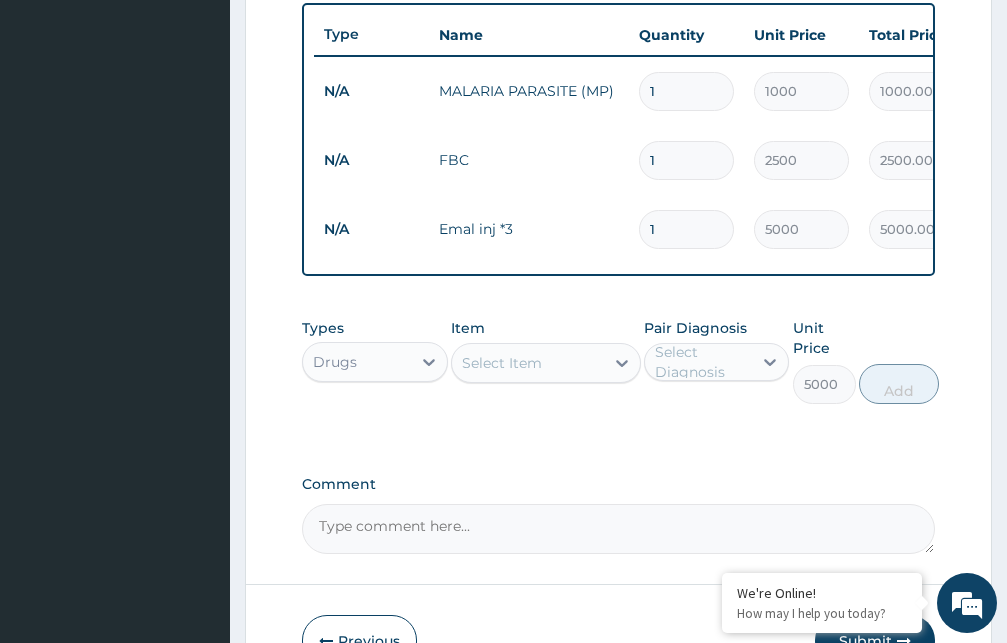 type on "0" 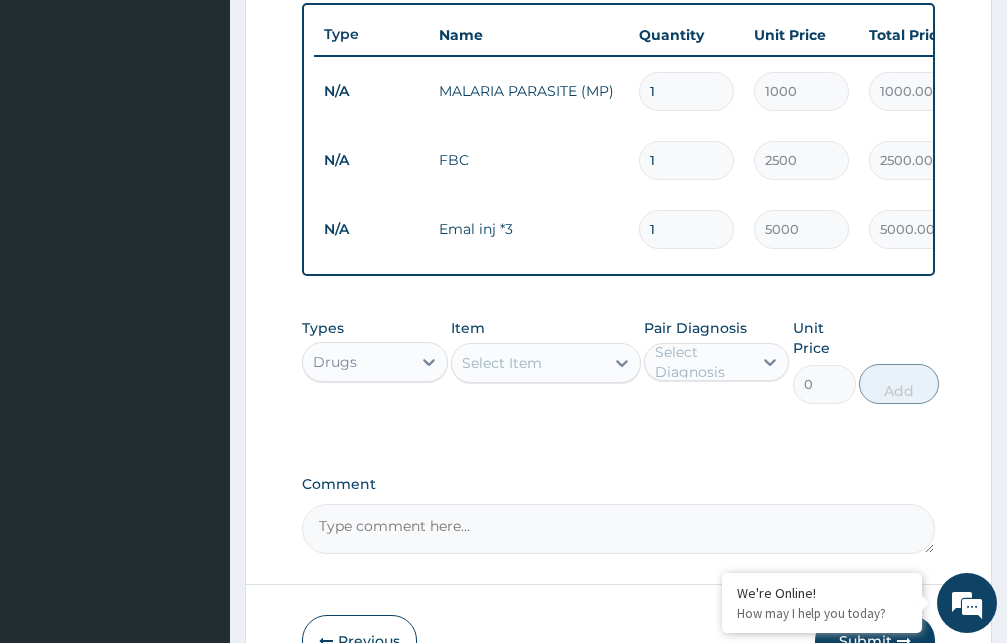 type 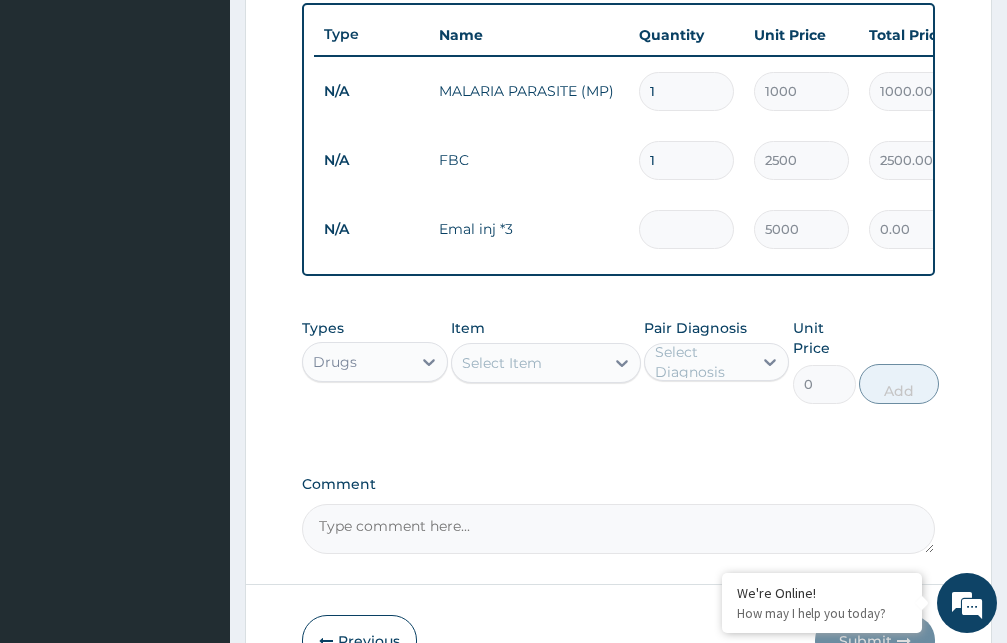 type on "3" 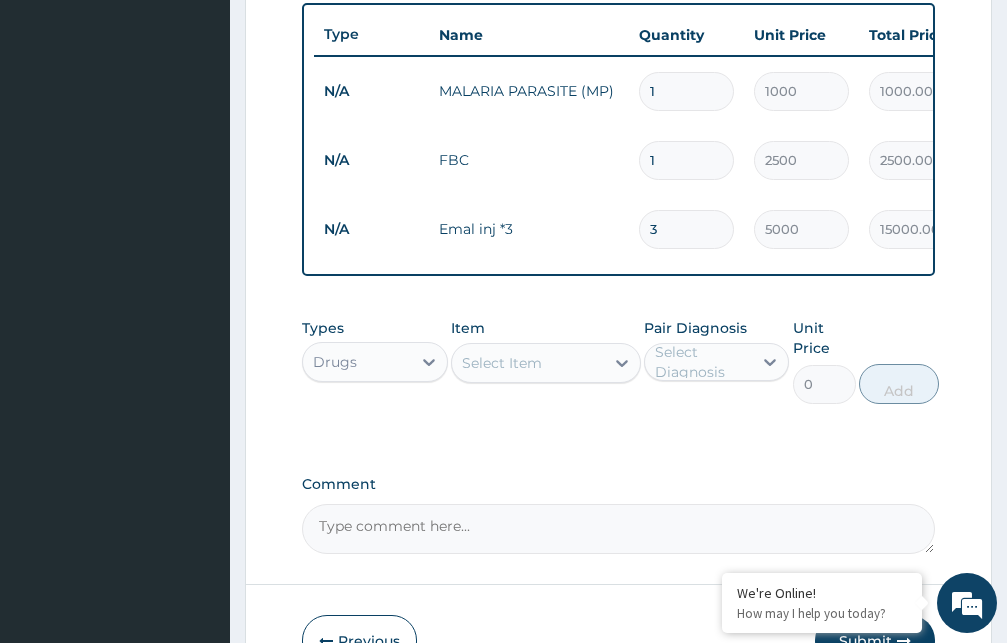 type on "3" 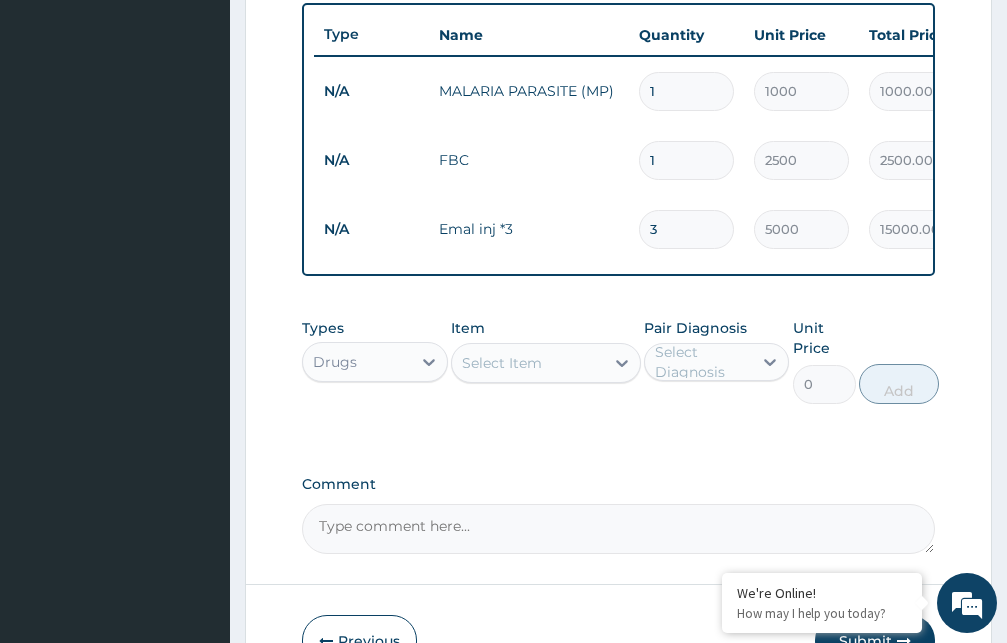 click on "Select Item" at bounding box center [528, 363] 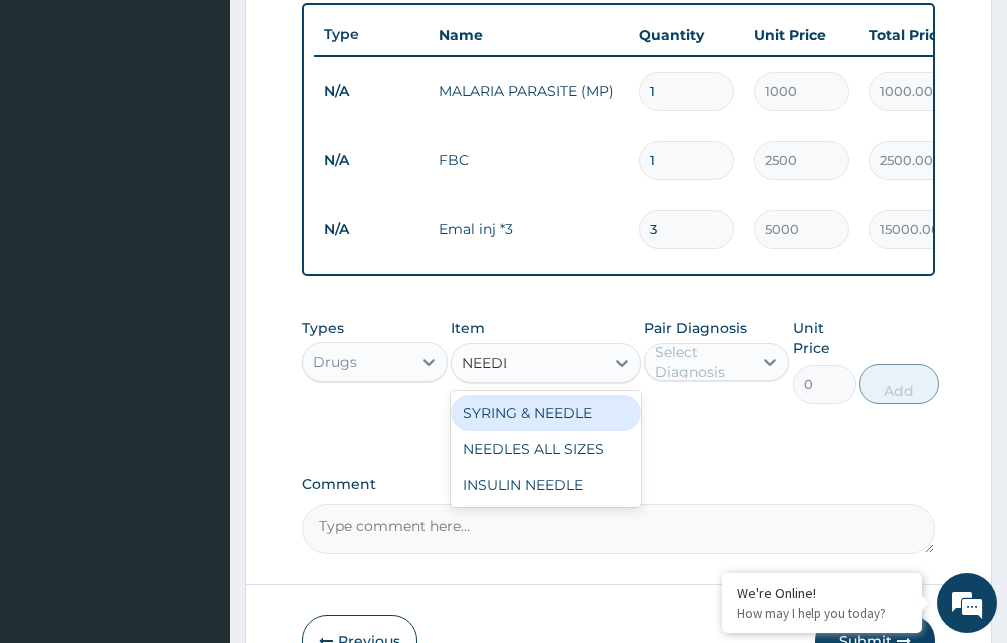 type on "NEEDLE" 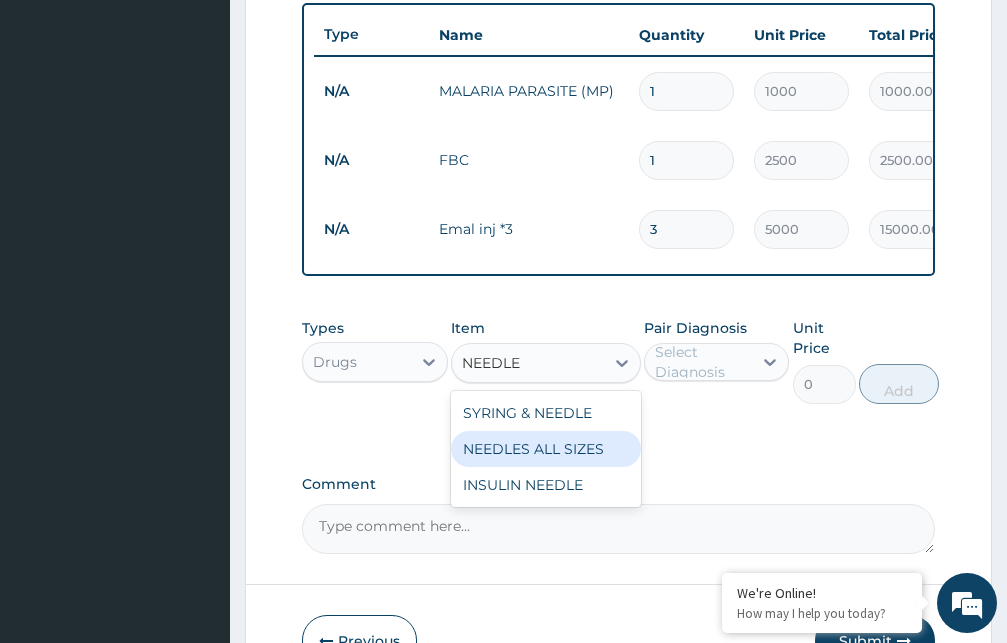 click on "NEEDLES ALL SIZES" at bounding box center (546, 449) 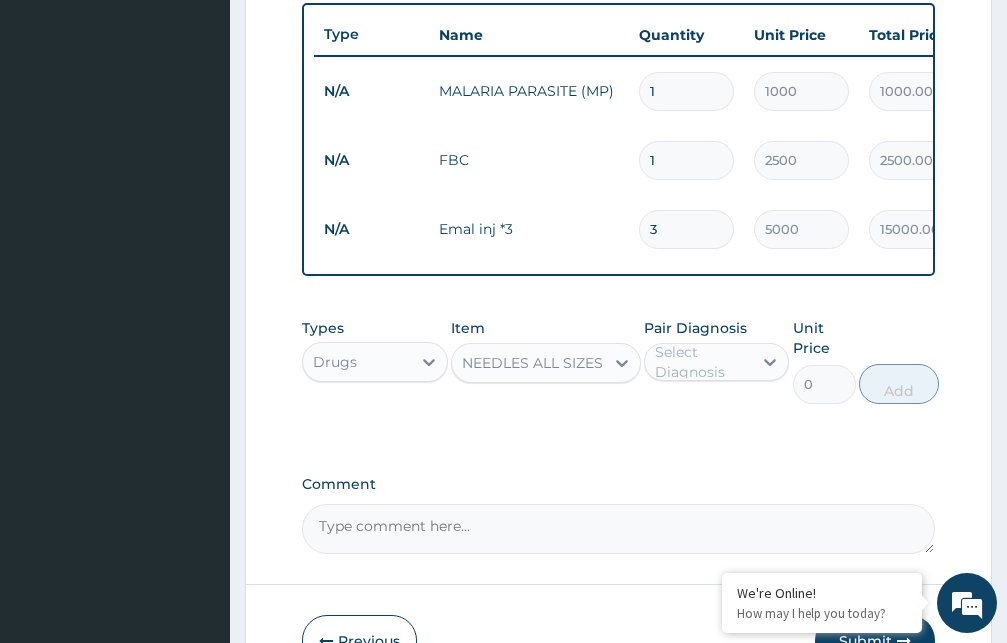 type 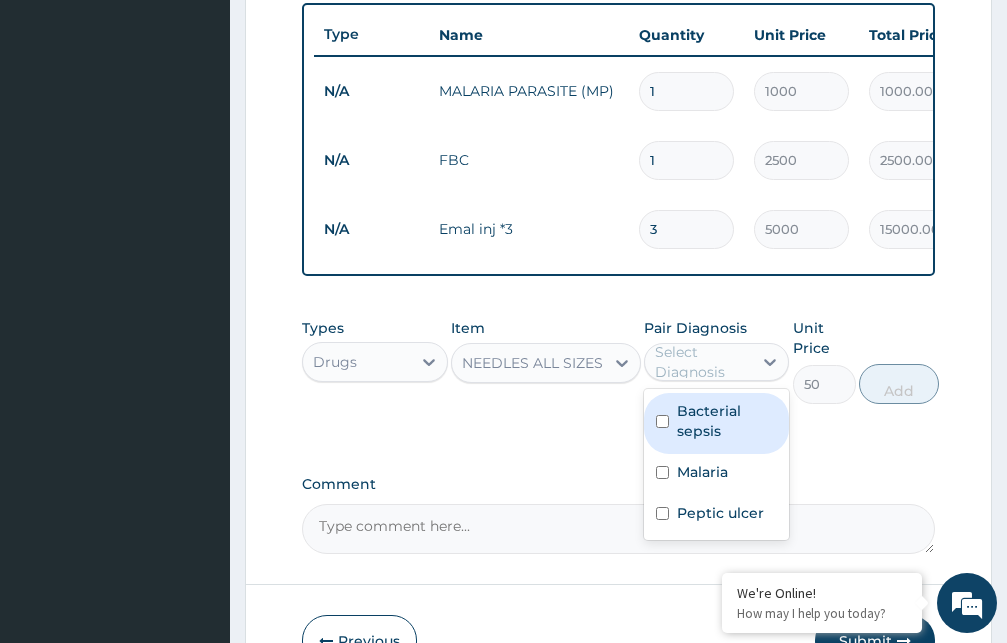 click on "Select Diagnosis" at bounding box center [703, 362] 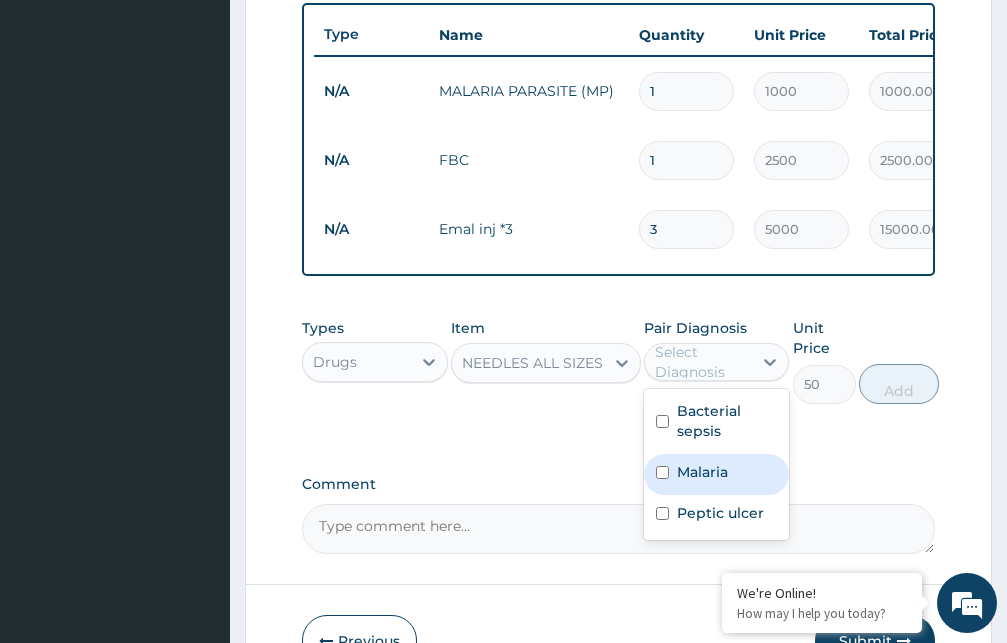 click at bounding box center [662, 472] 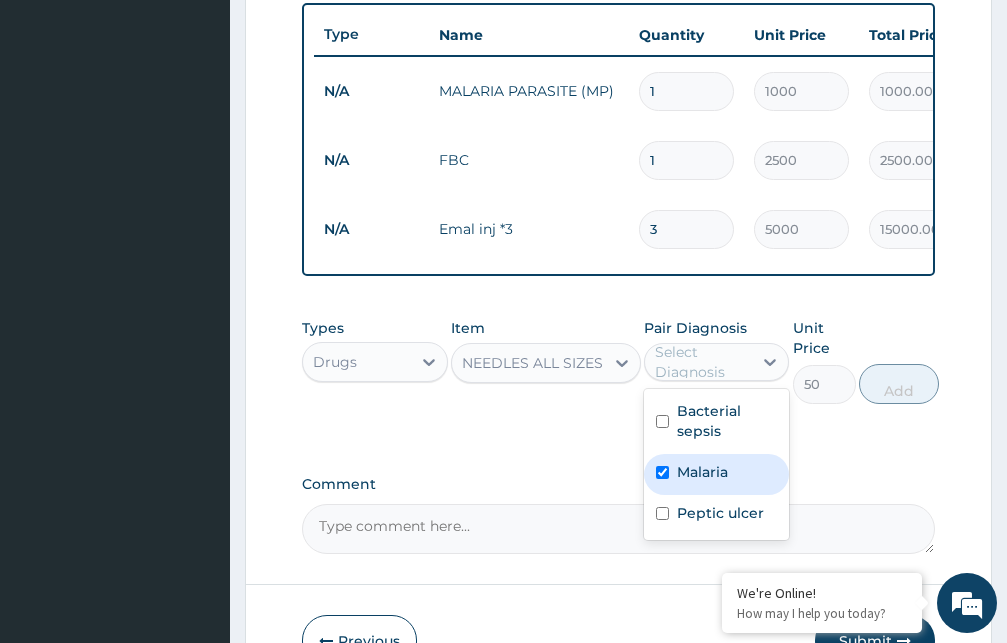 checkbox on "true" 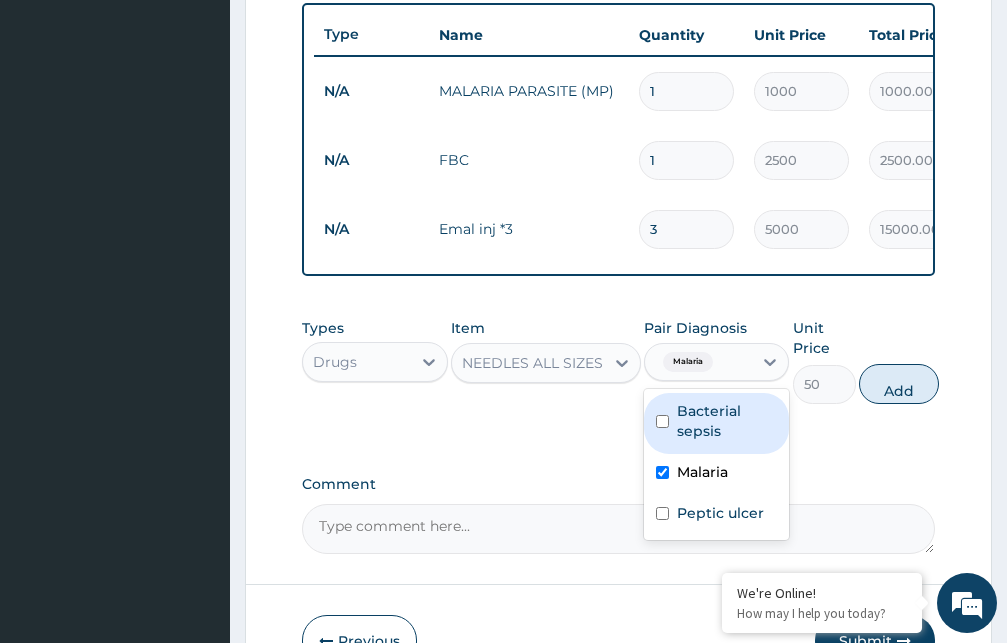 click on "Bacterial sepsis" at bounding box center [717, 423] 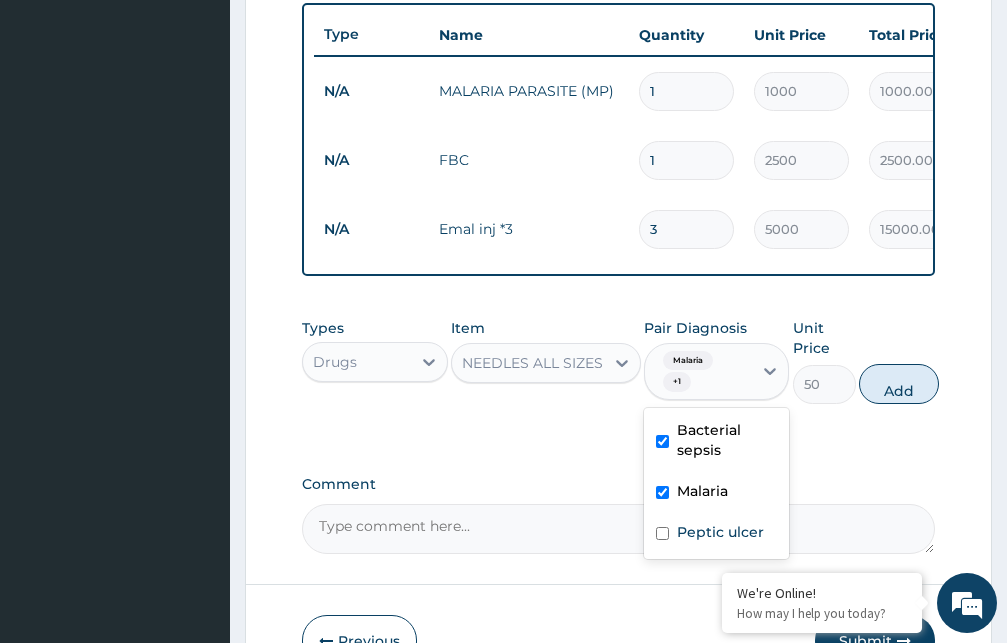 checkbox on "true" 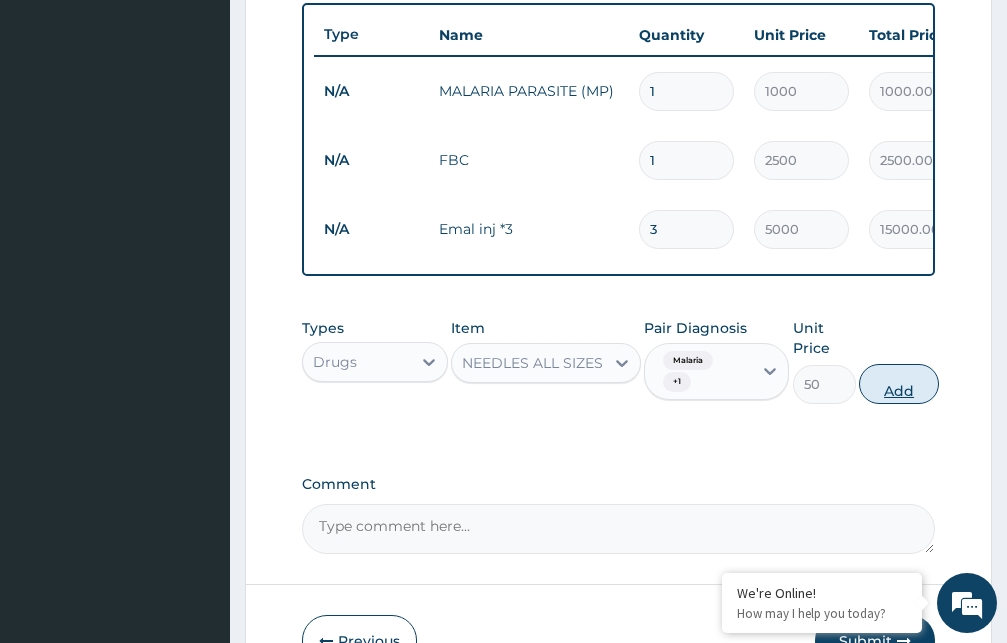 click on "Add" at bounding box center (899, 384) 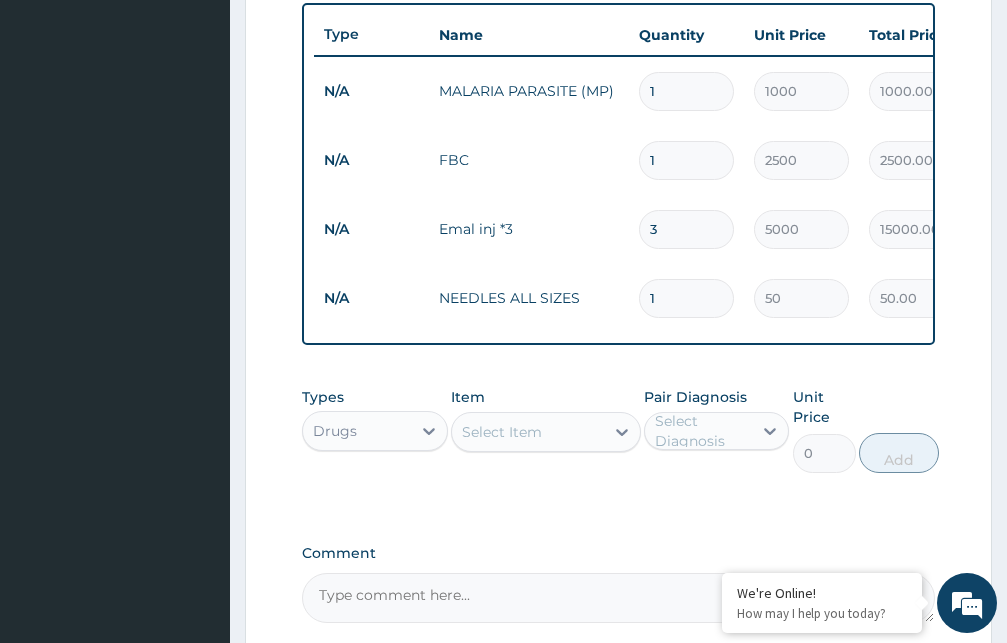 type 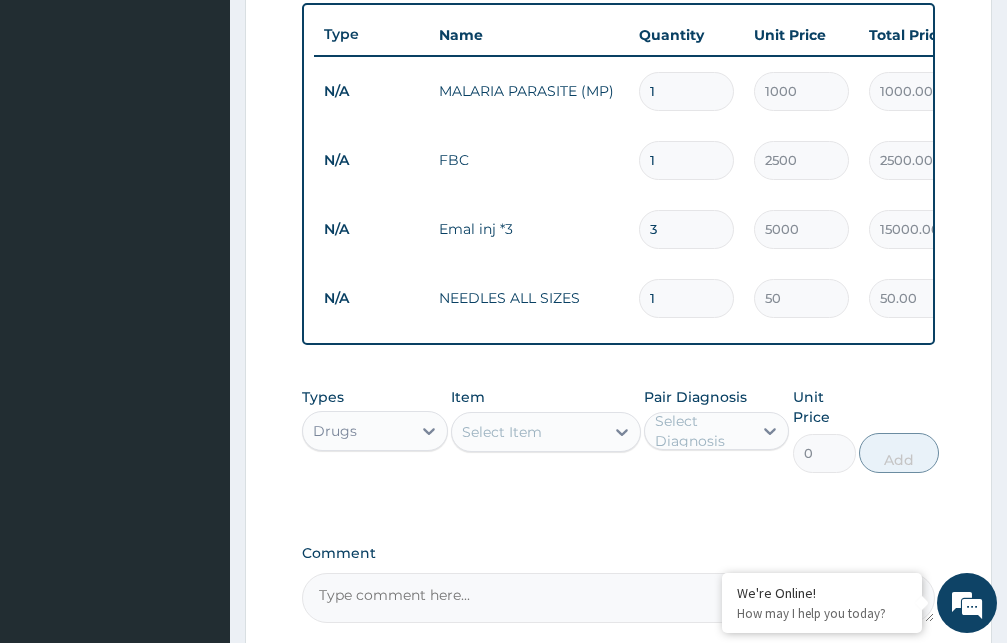type on "0.00" 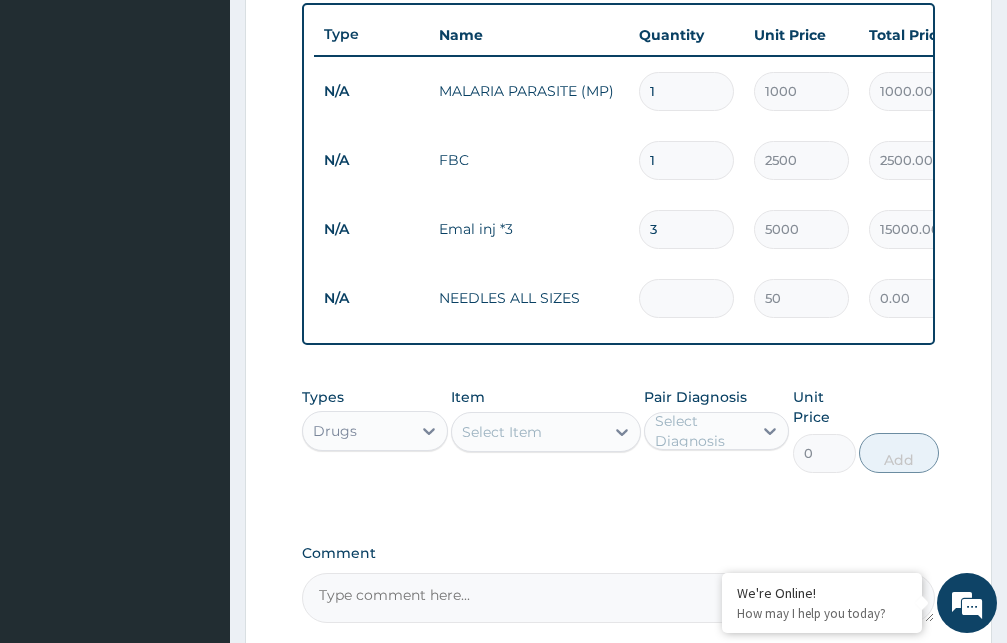 type on "6" 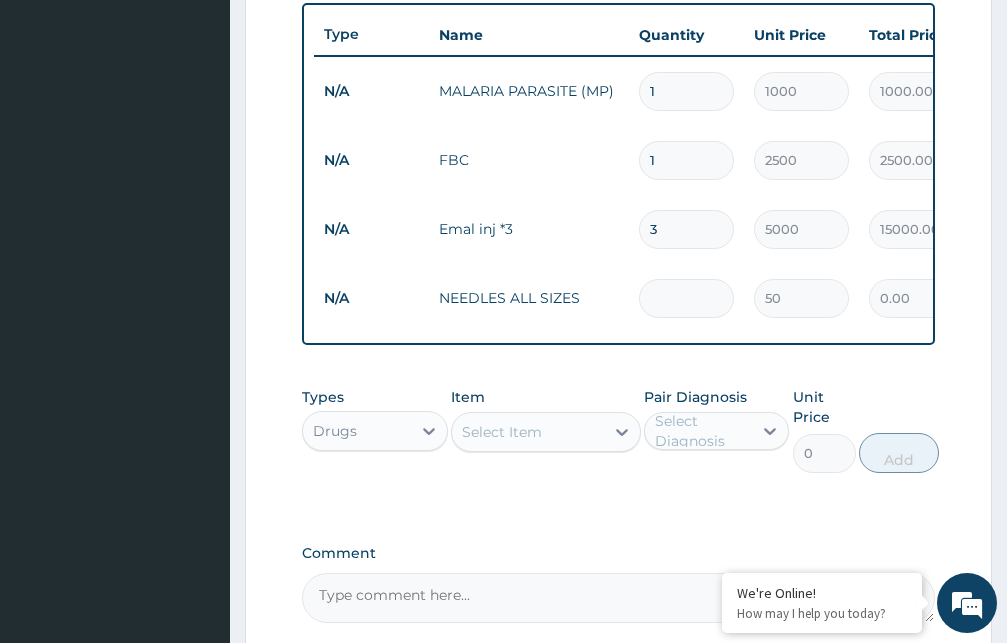 type on "300.00" 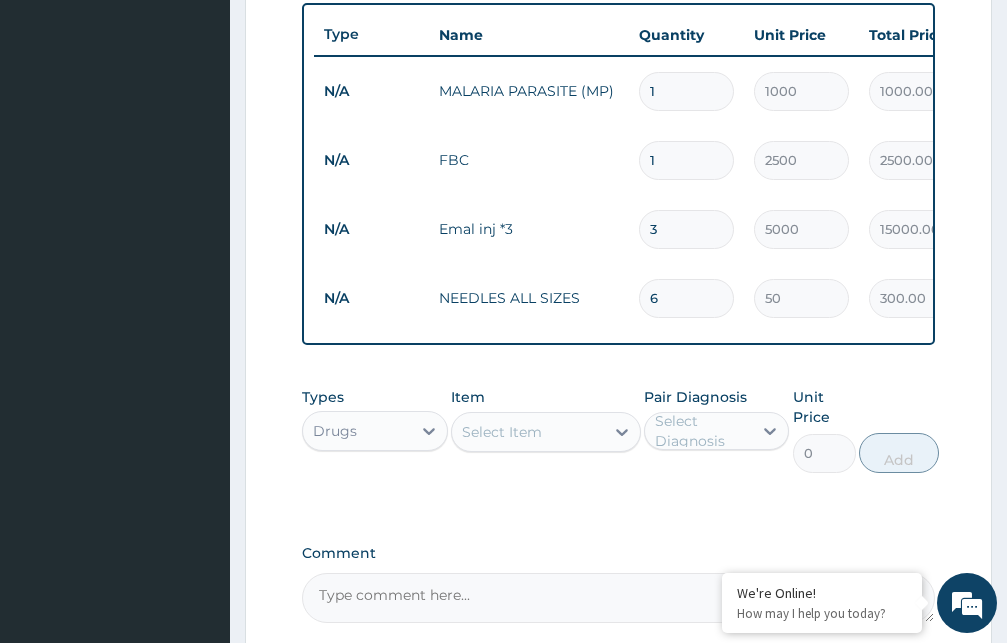 type on "6" 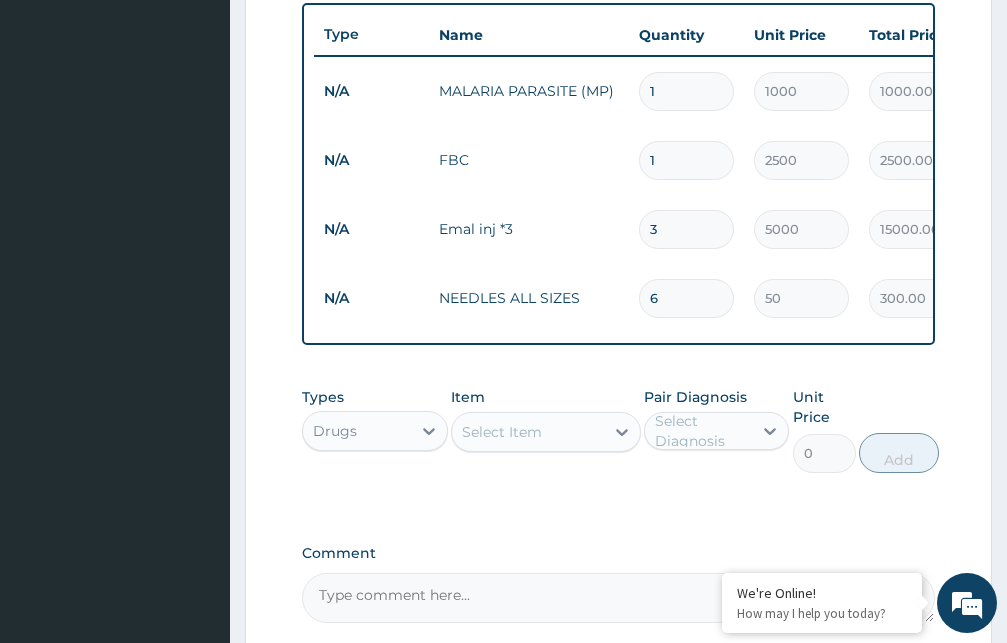 click on "Select Item" at bounding box center [502, 432] 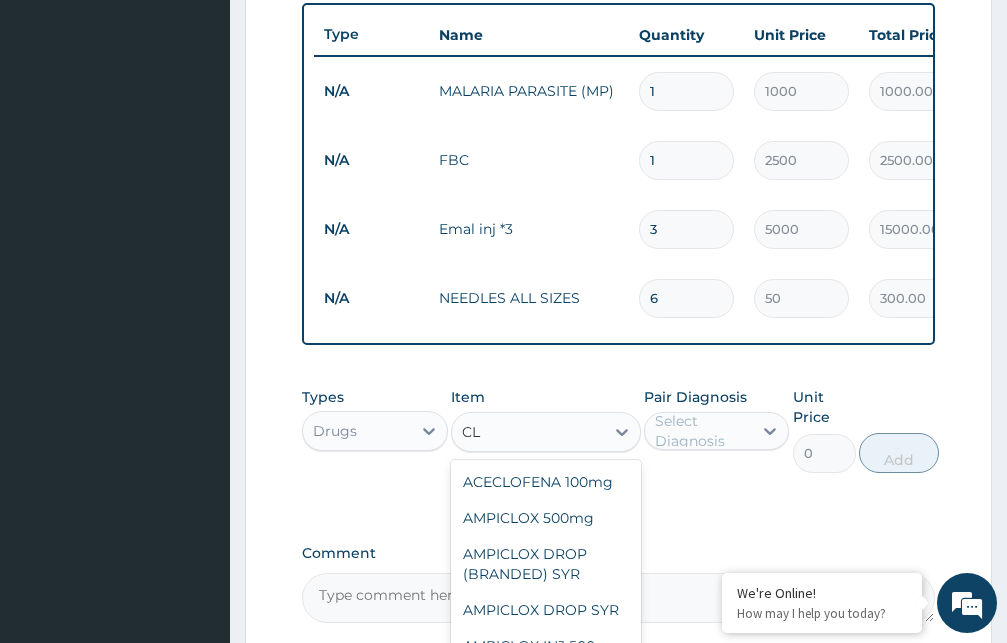 type on "C" 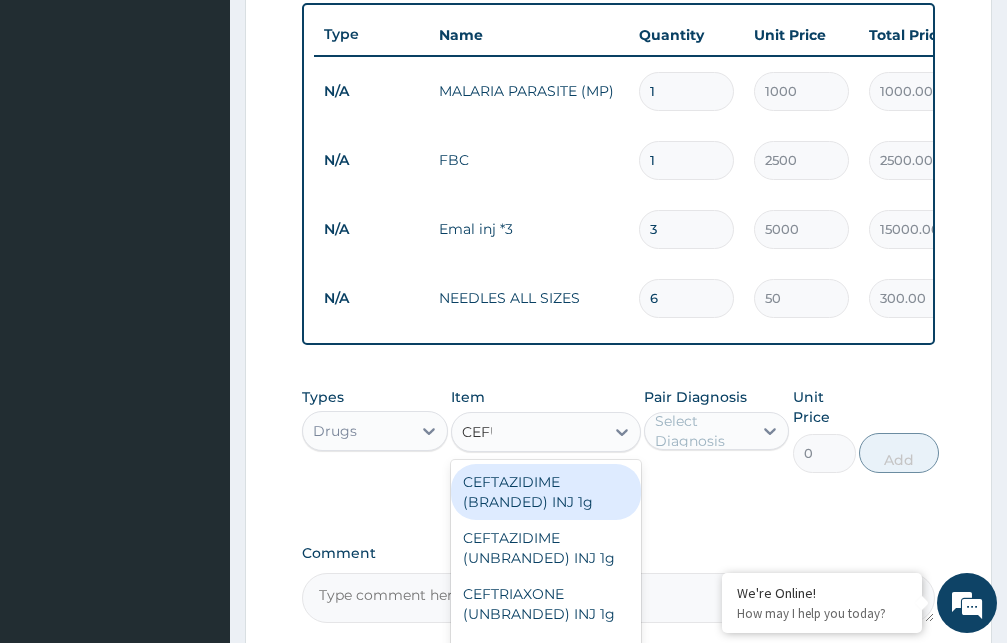 type on "CEF" 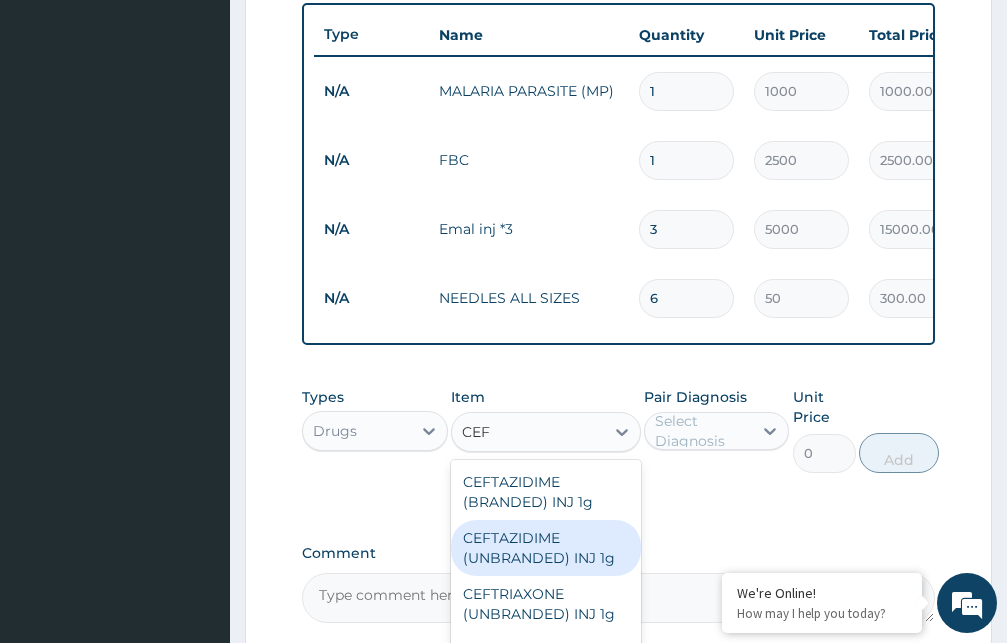 click on "CEFTAZIDIME (UNBRANDED) INJ 1g" at bounding box center (546, 548) 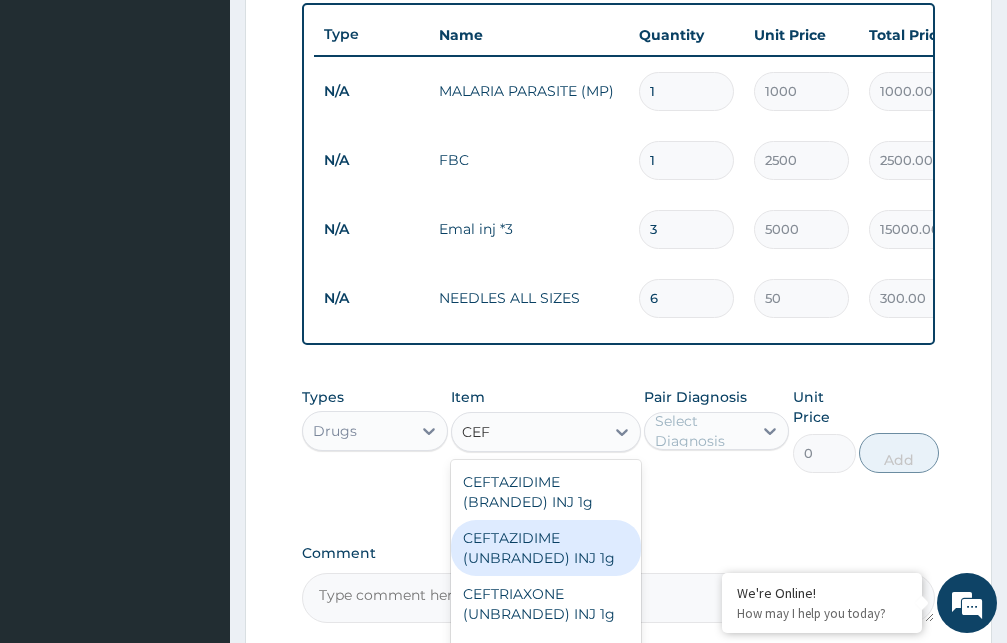 type 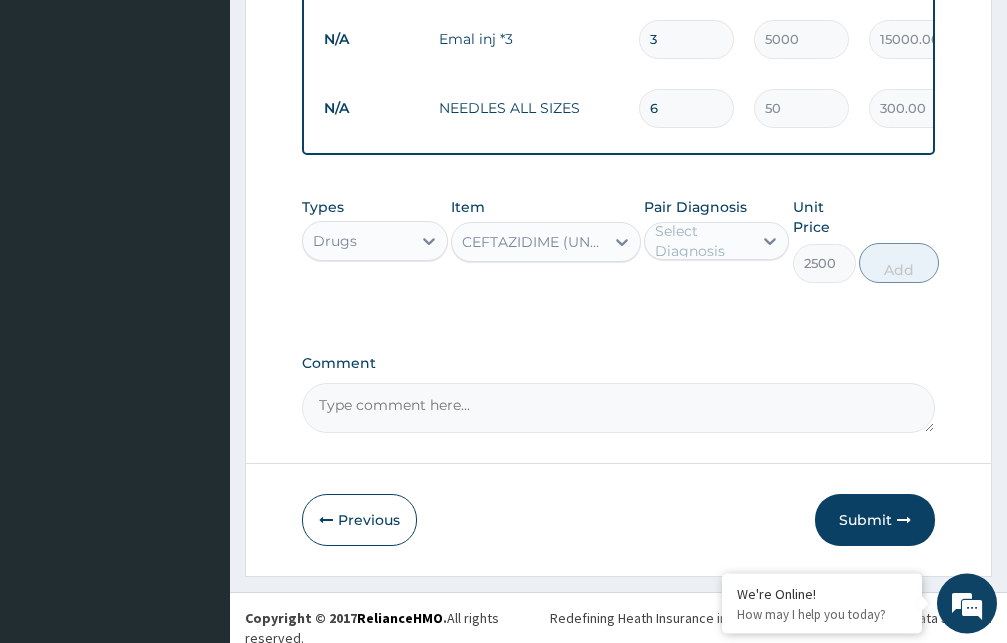 scroll, scrollTop: 956, scrollLeft: 0, axis: vertical 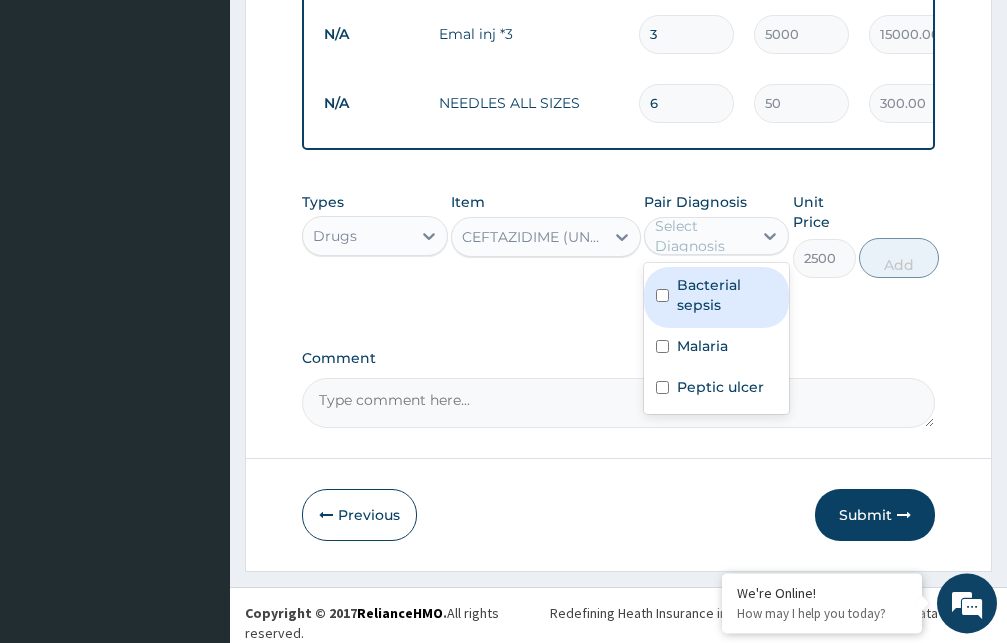 click on "Select Diagnosis" at bounding box center (703, 236) 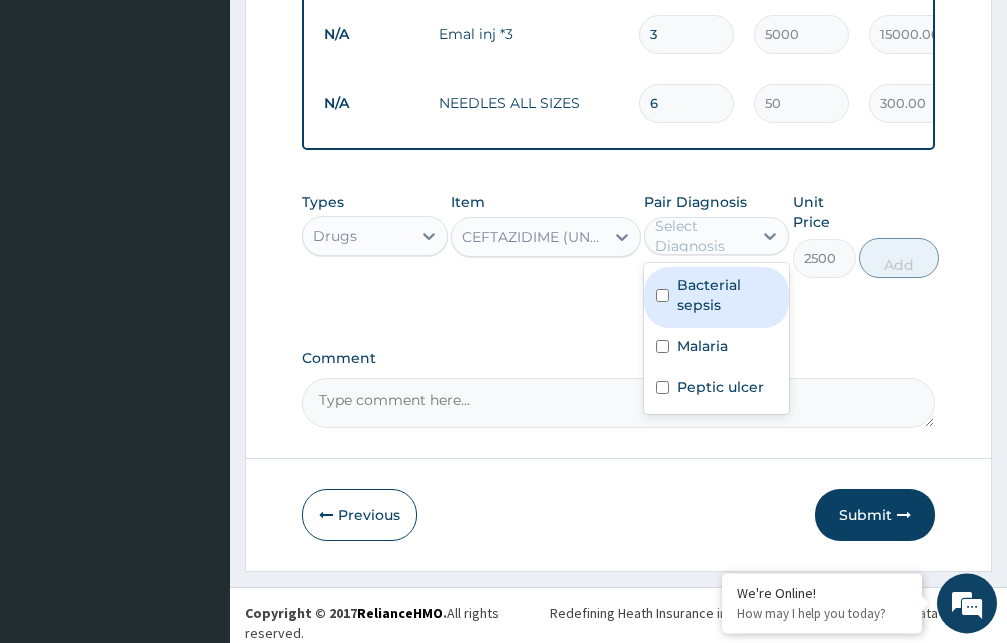 click on "Bacterial sepsis" at bounding box center [717, 297] 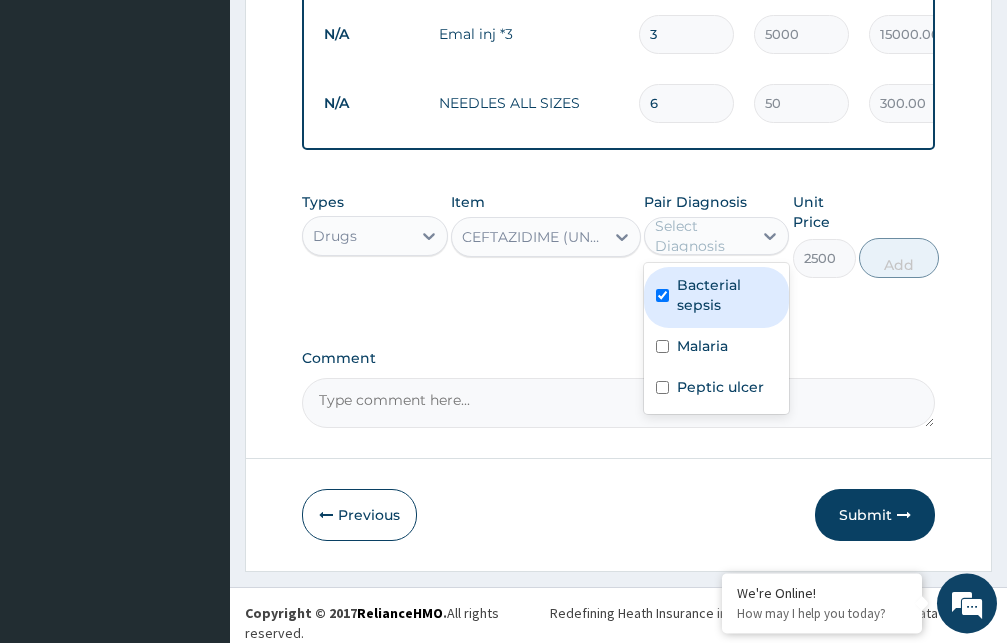 checkbox on "true" 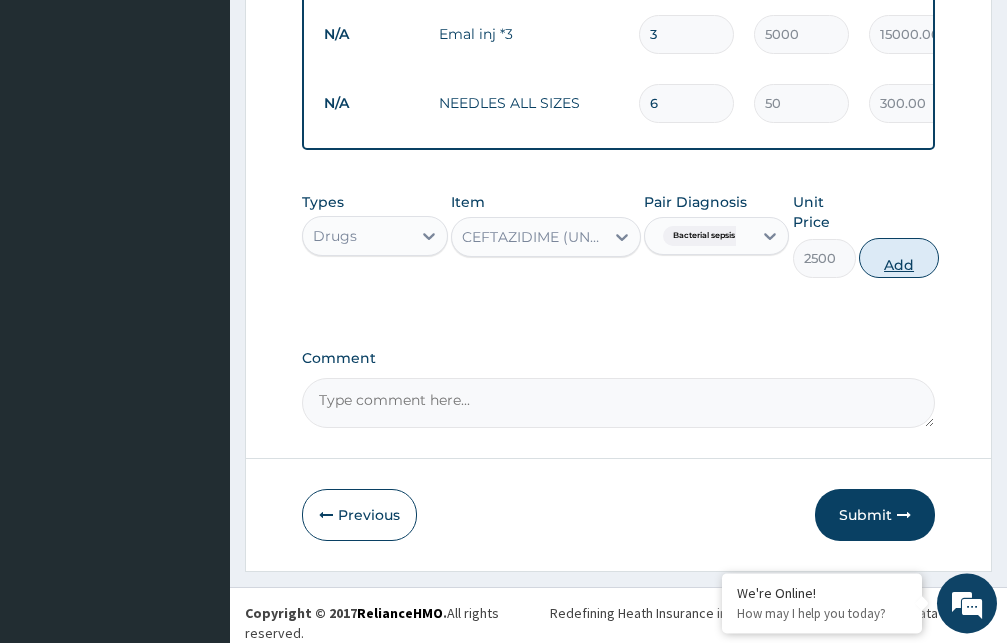 click on "Add" at bounding box center [899, 258] 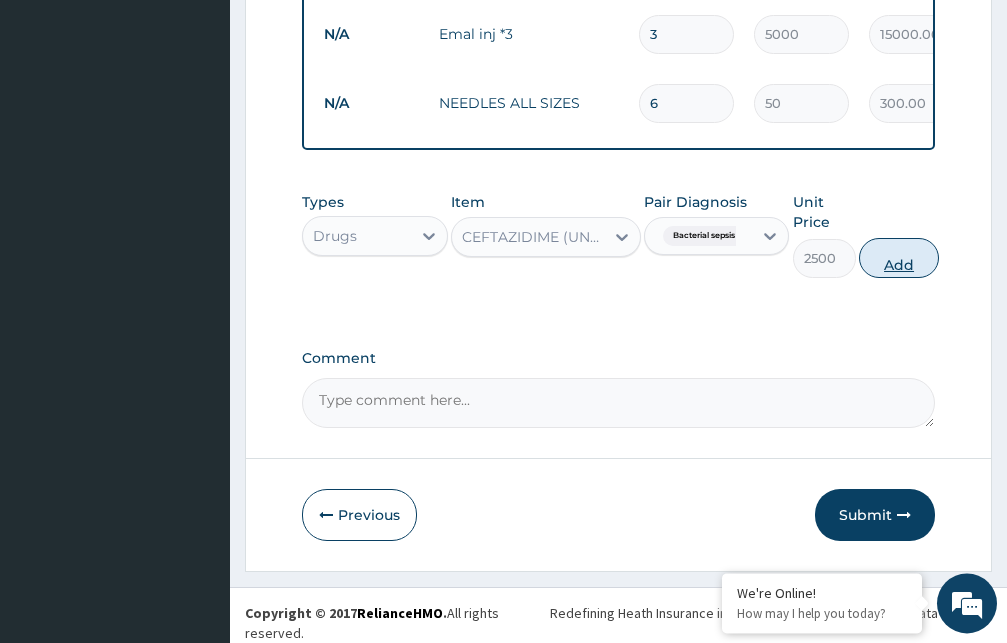type on "0" 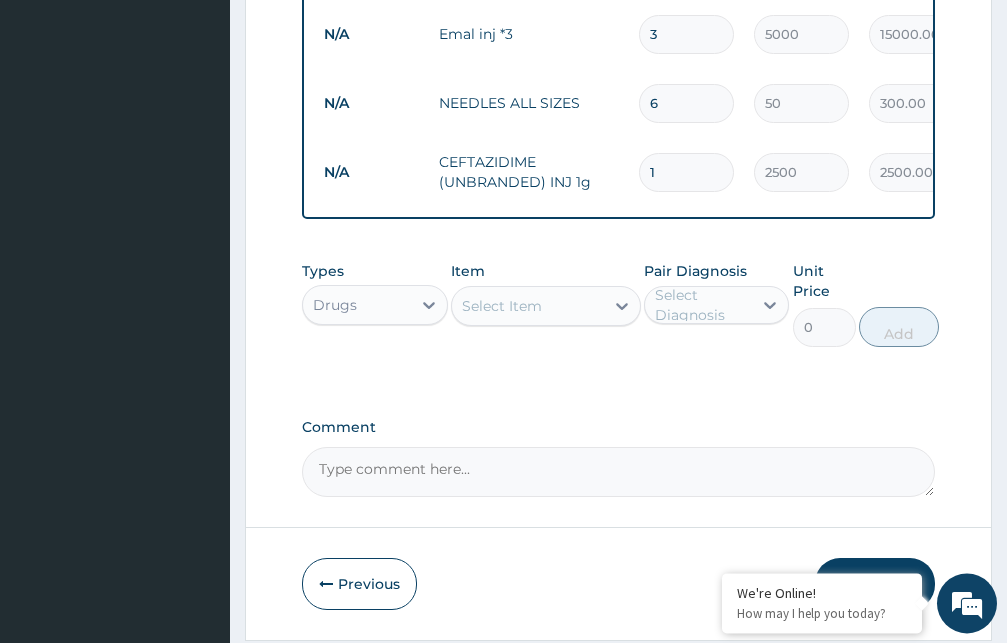 type 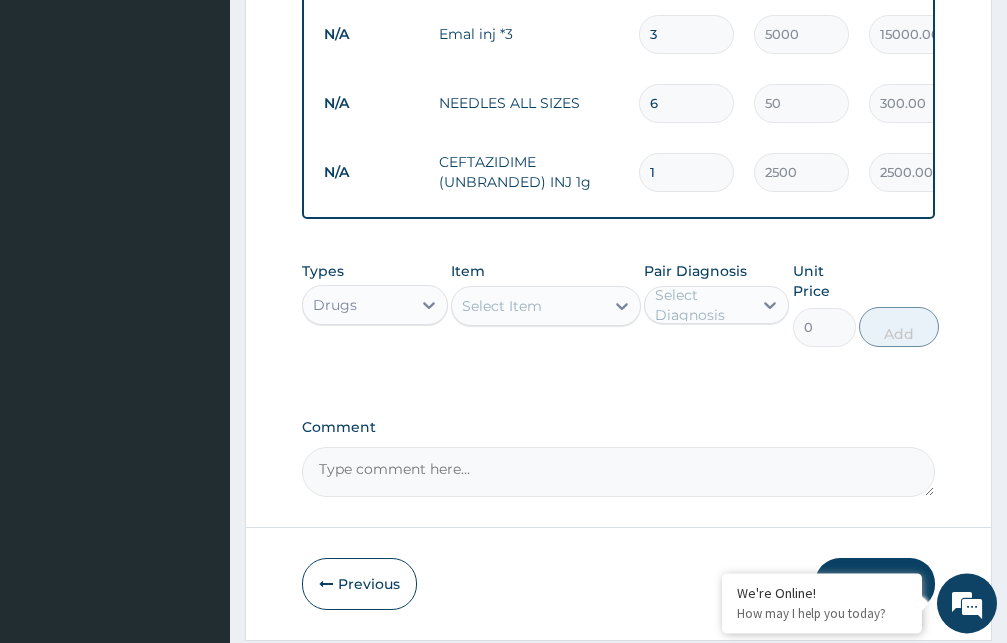 type on "0.00" 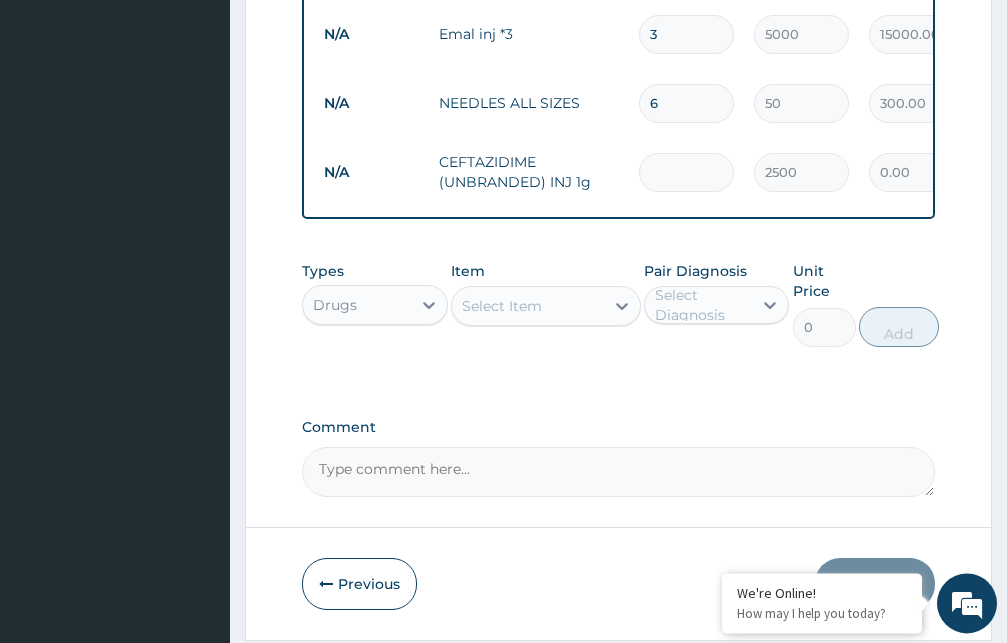 type on "5" 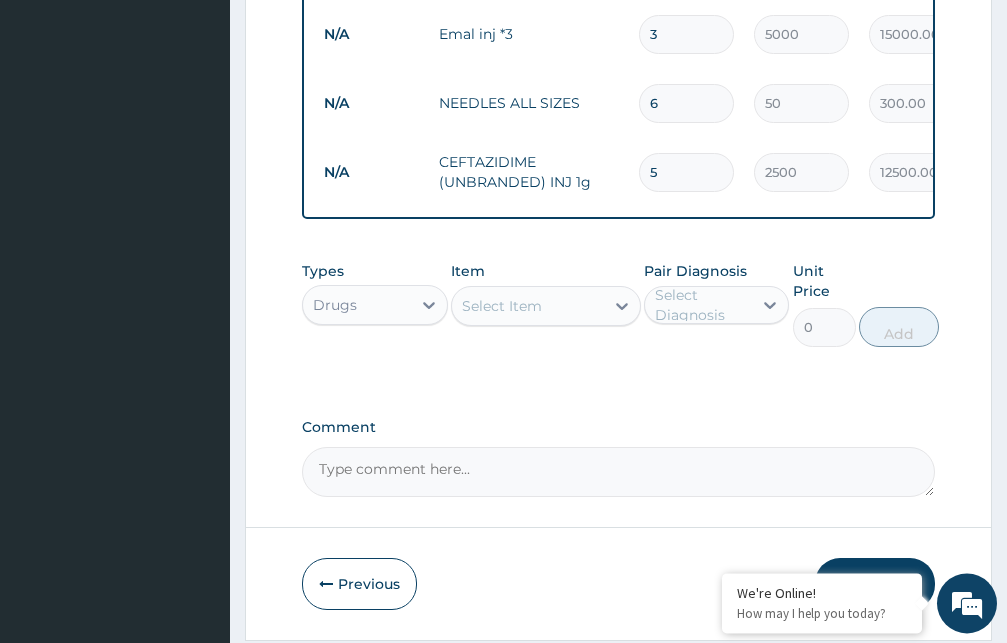 type 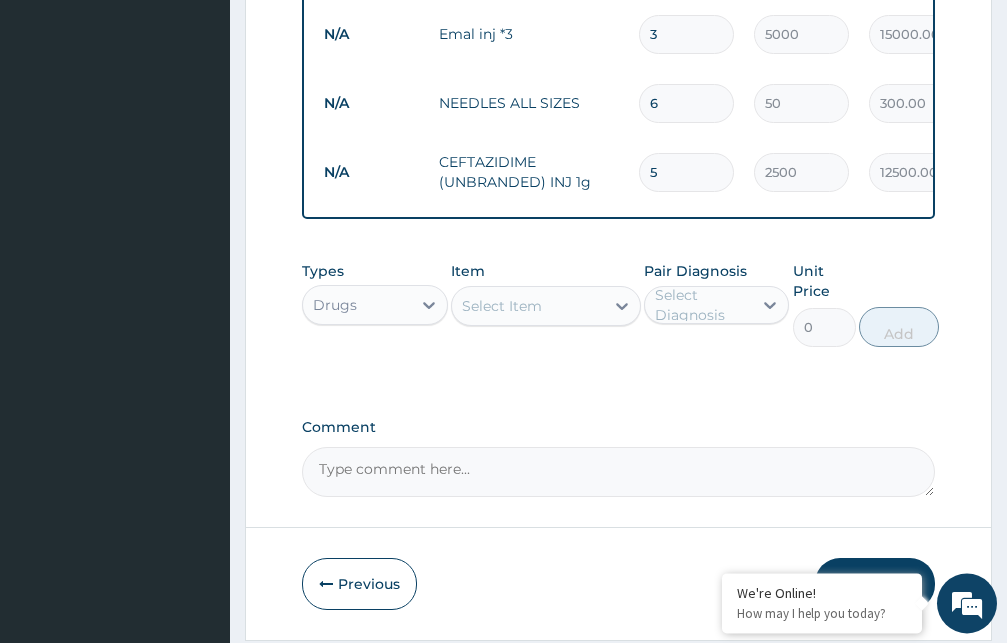 type on "0.00" 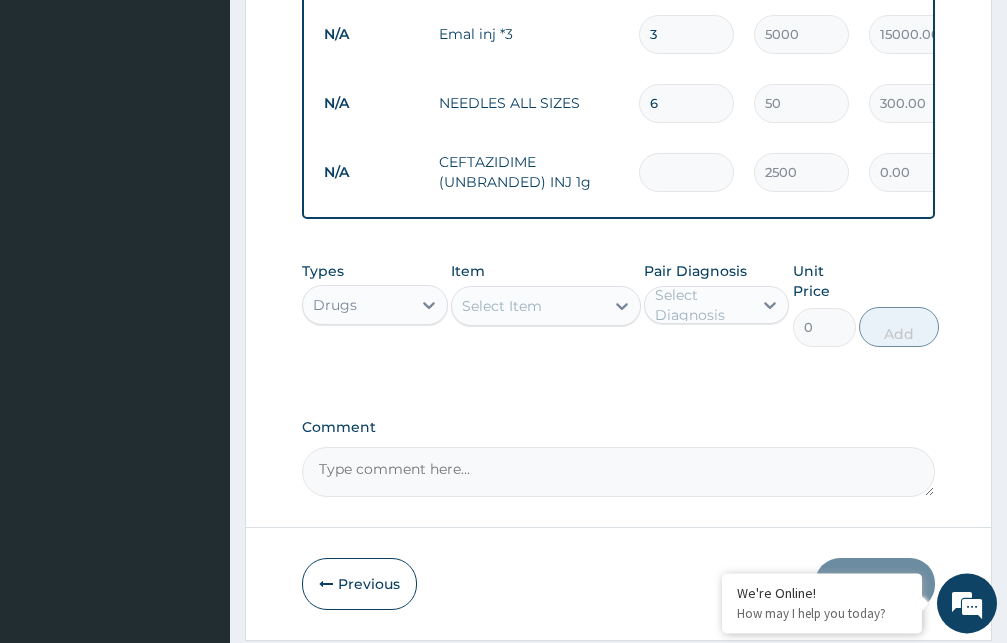 type on "4" 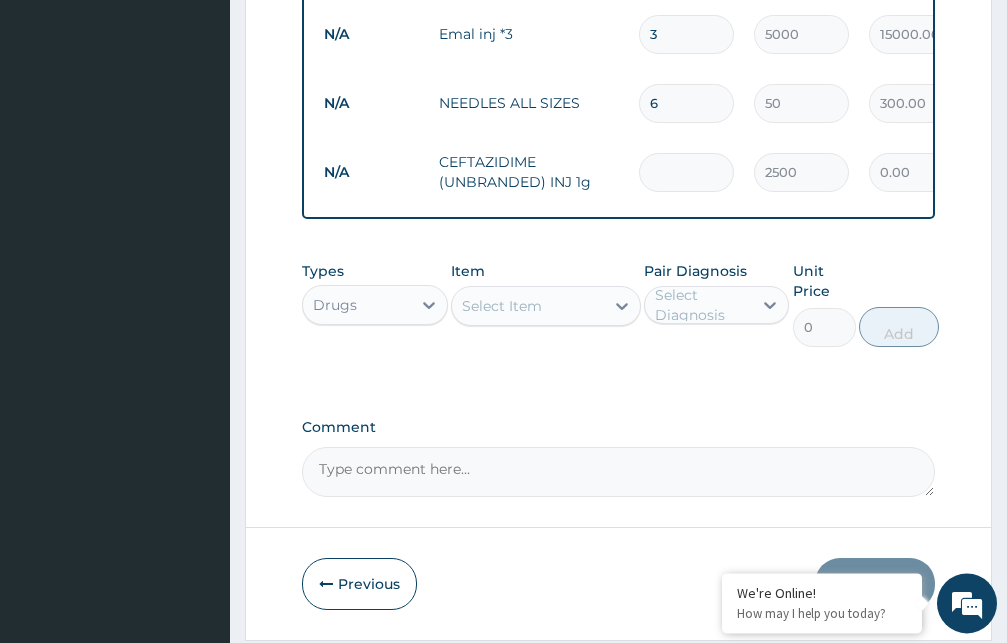 type on "10000.00" 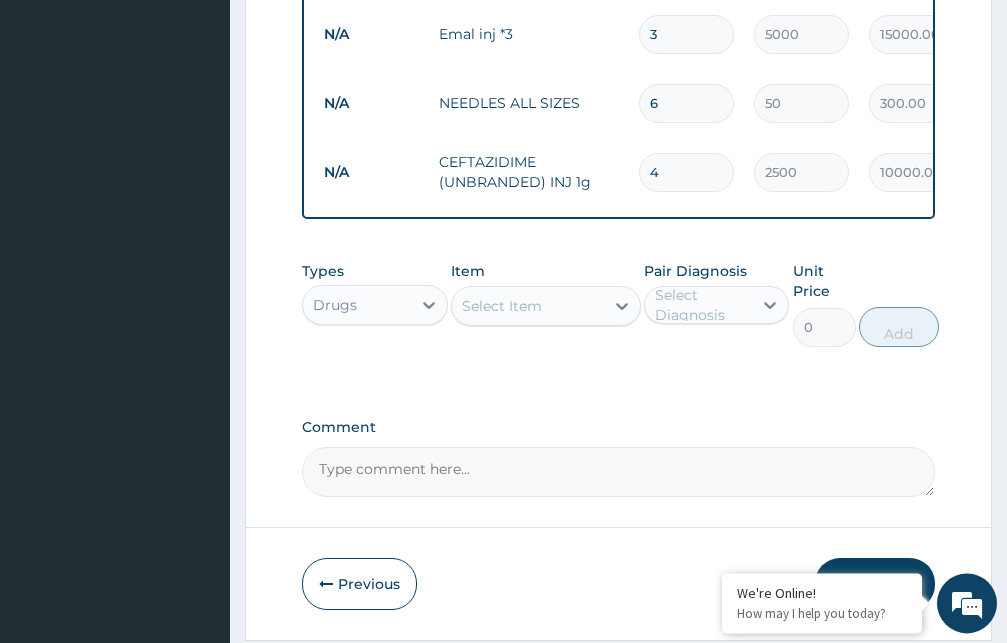 type on "4" 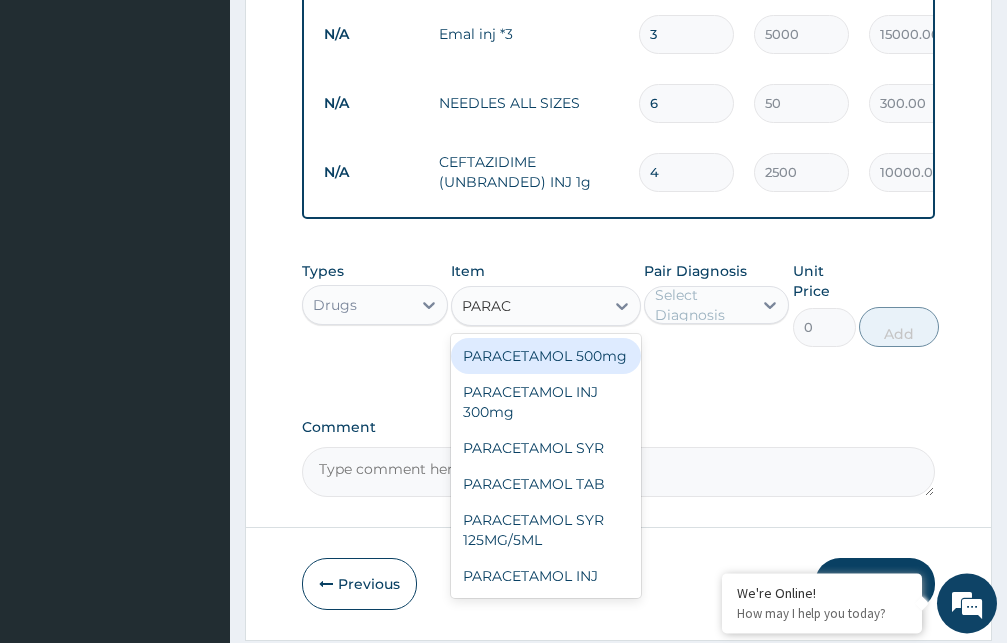type on "PARACE" 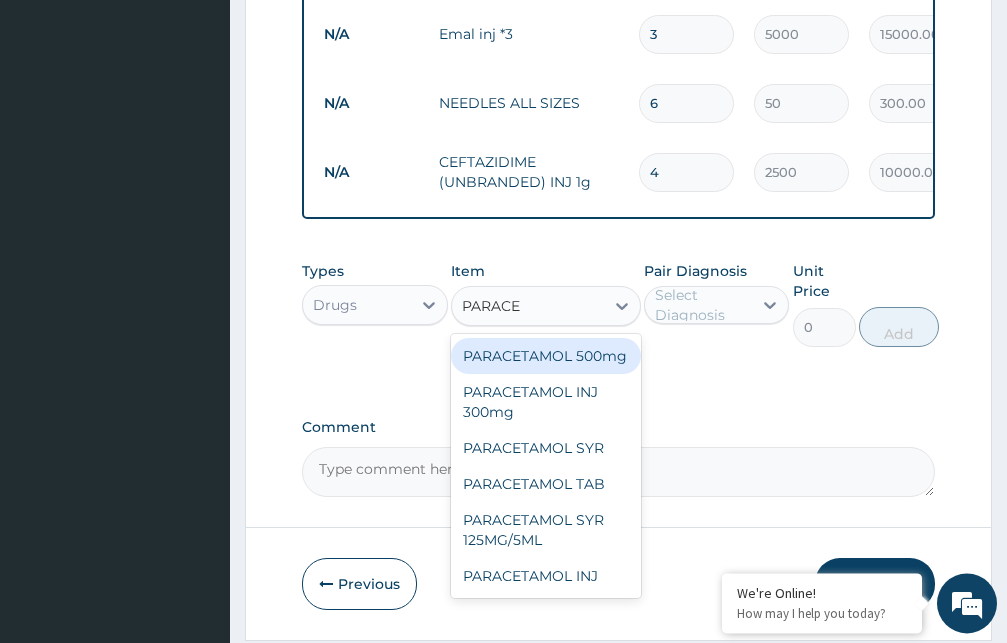 click on "PARACETAMOL 500mg" at bounding box center (546, 356) 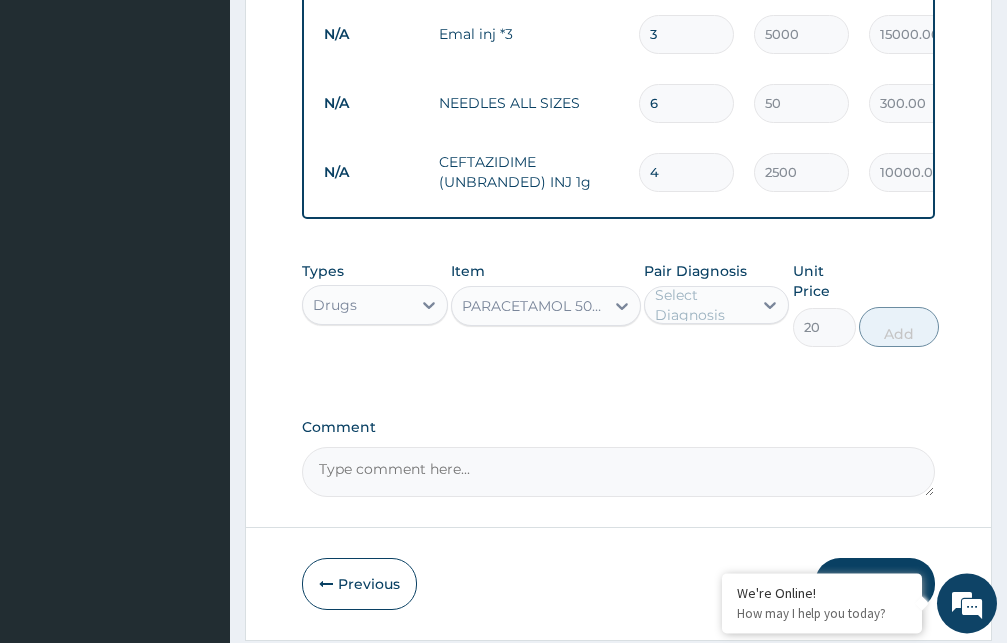click on "Select Diagnosis" at bounding box center [703, 305] 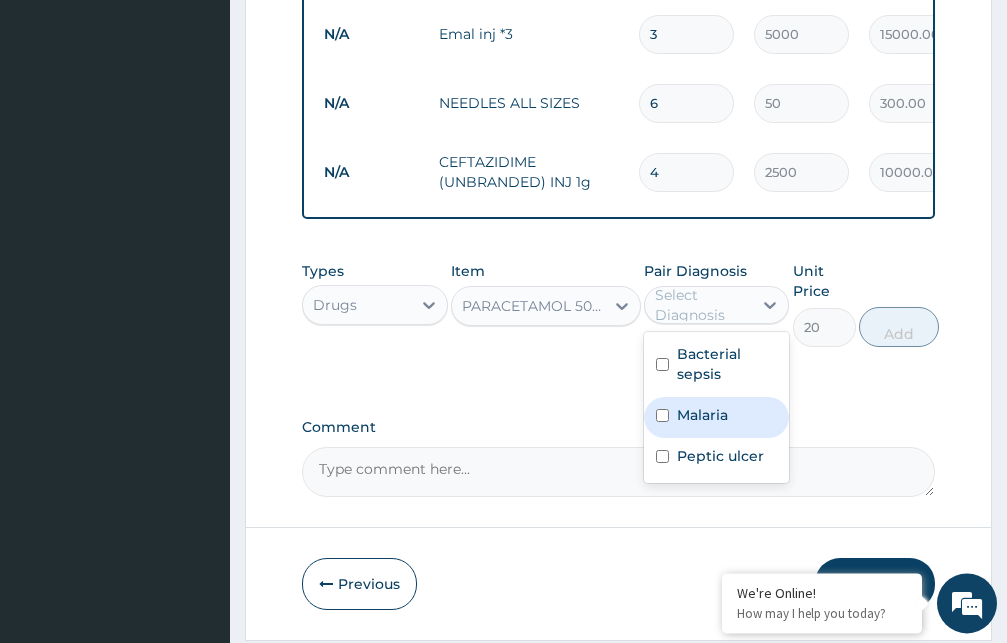 click at bounding box center [662, 415] 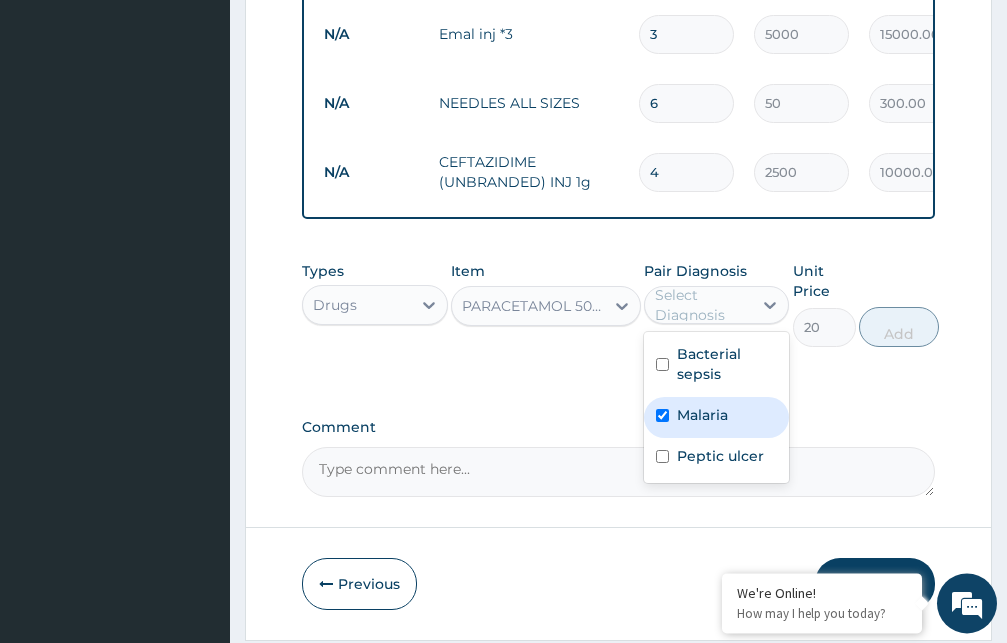 checkbox on "true" 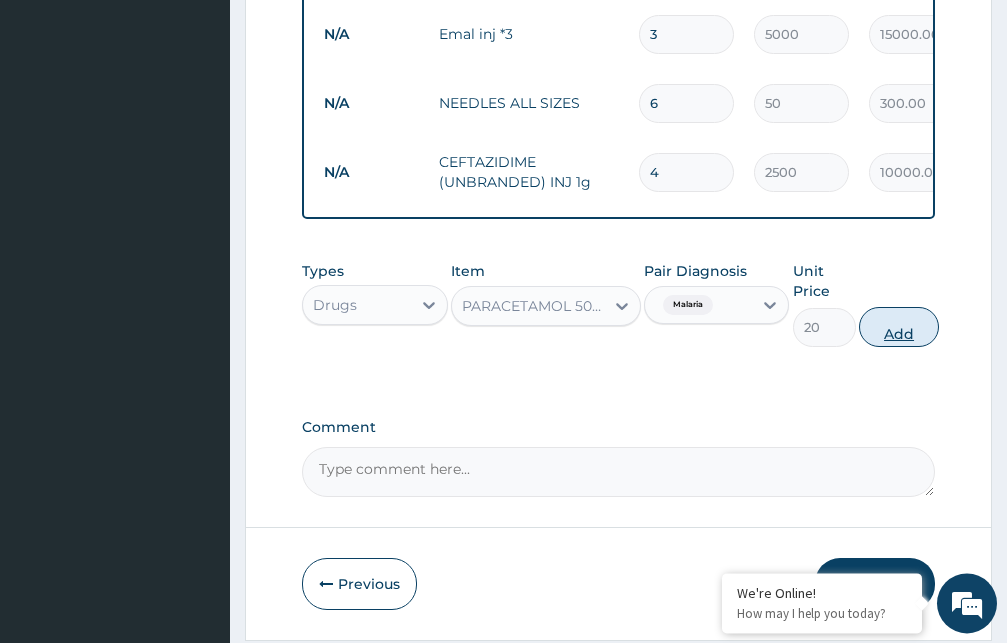 click on "Add" at bounding box center [899, 327] 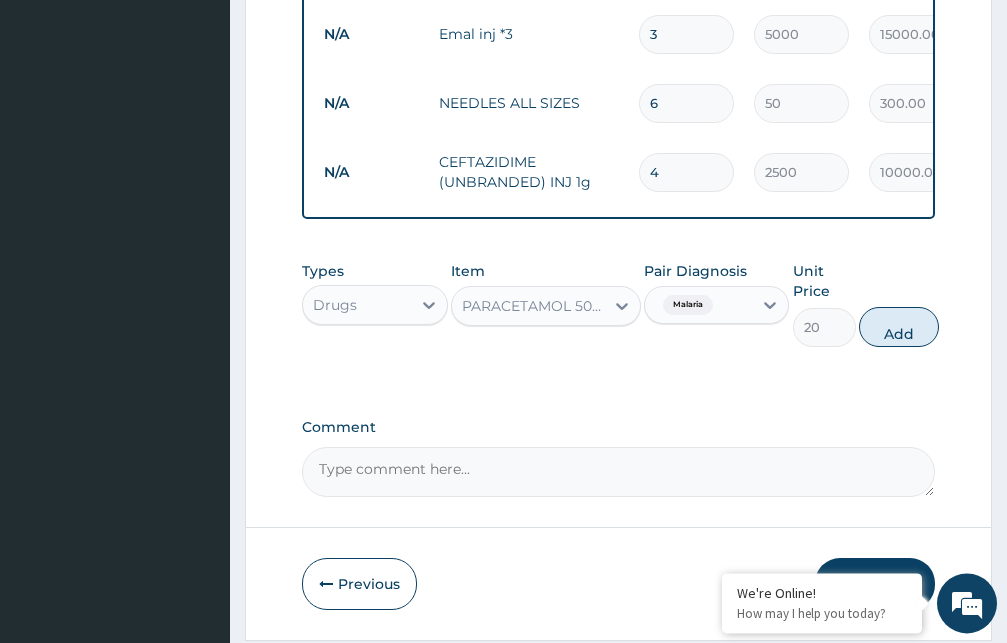 type on "0" 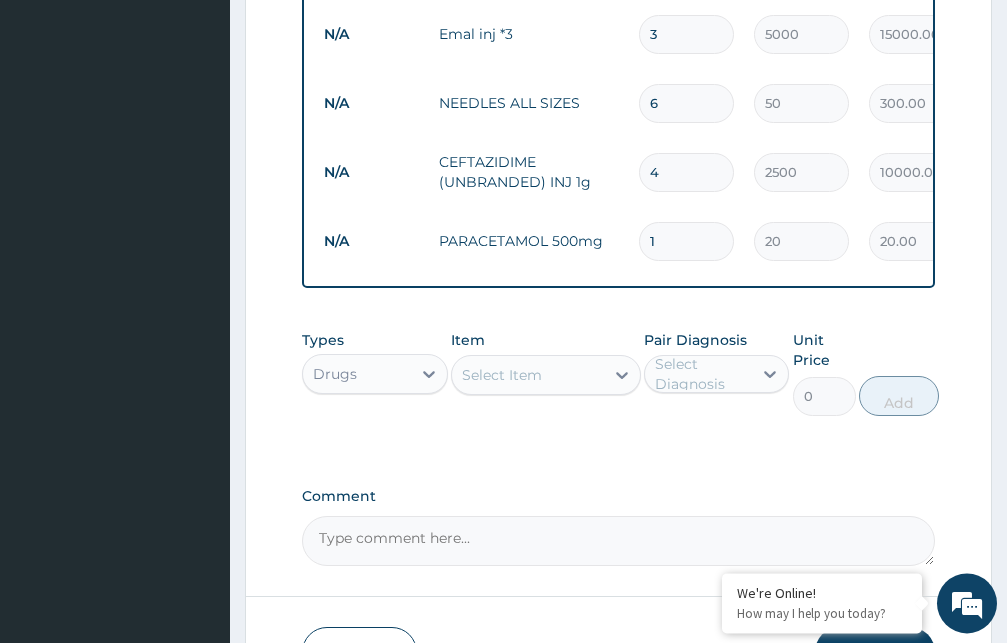 type 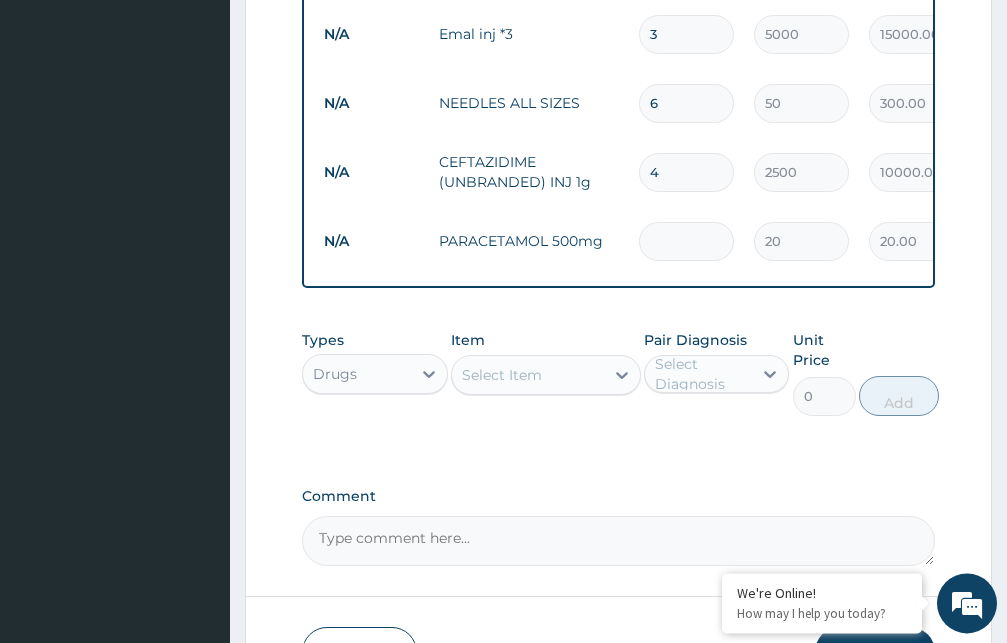 type on "0.00" 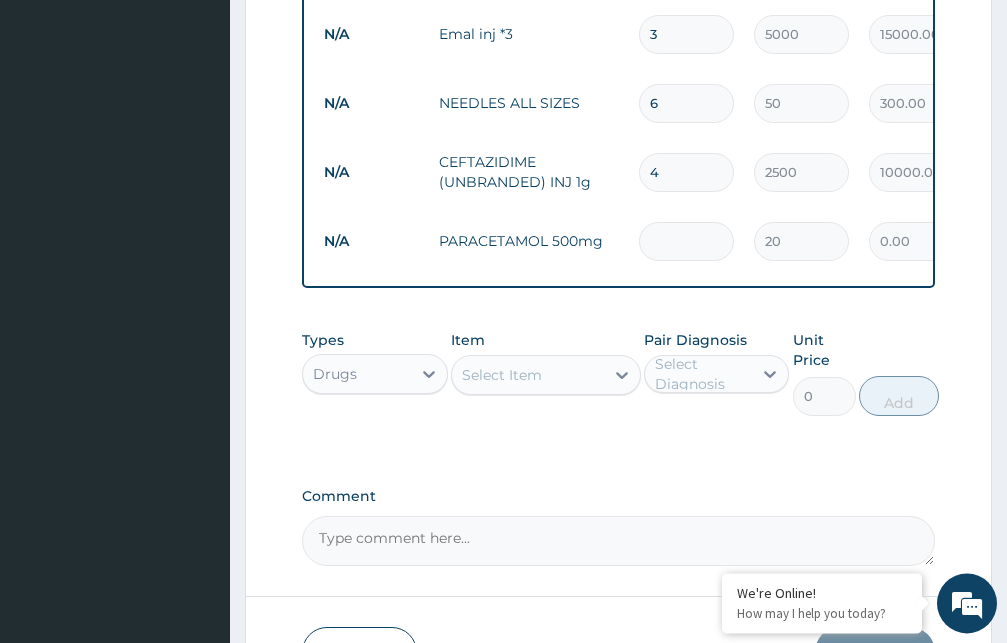 type on "2" 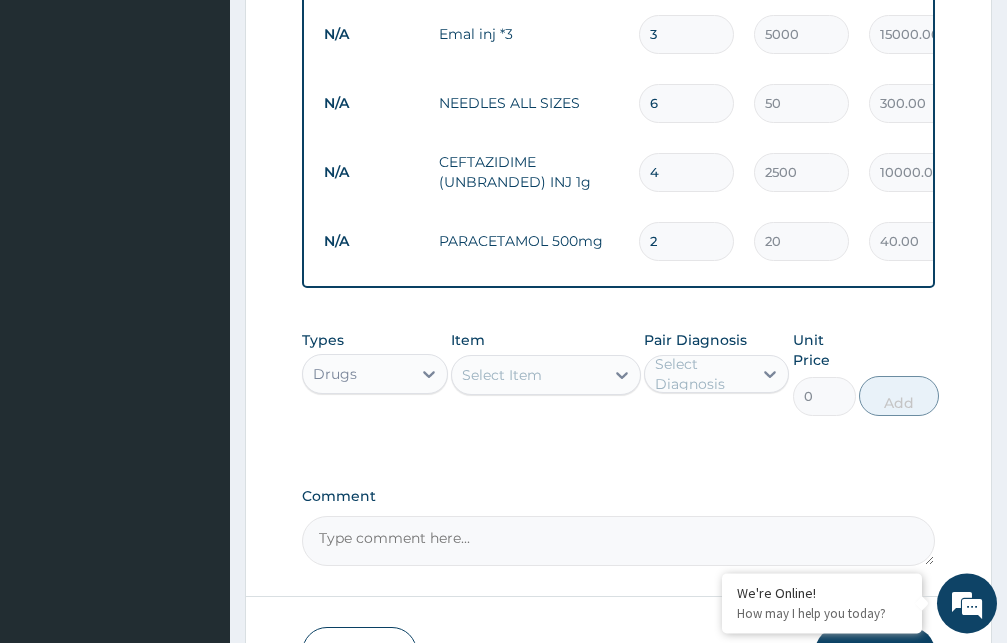 type on "24" 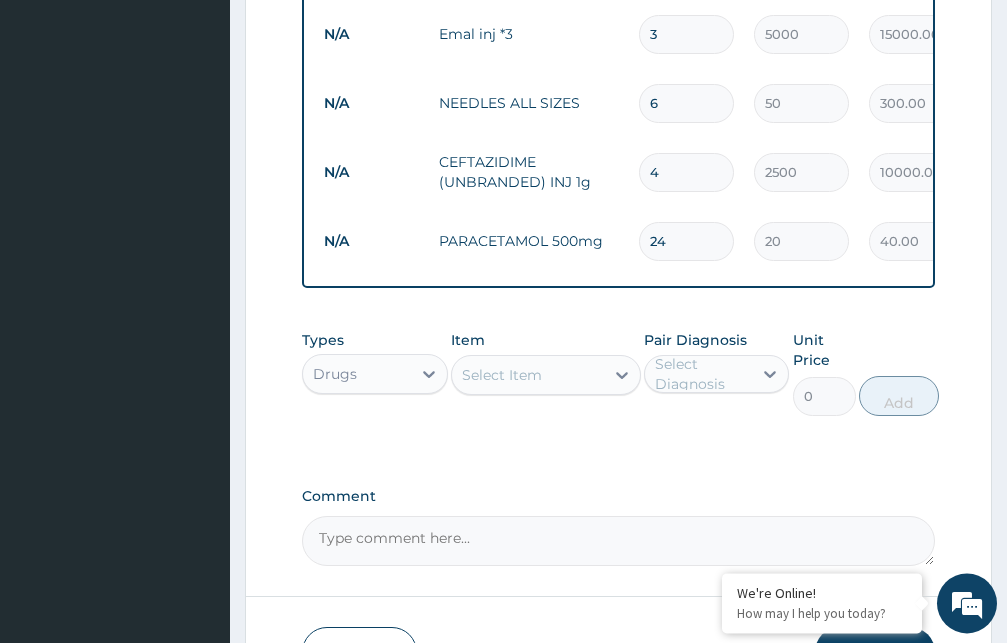 type on "480.00" 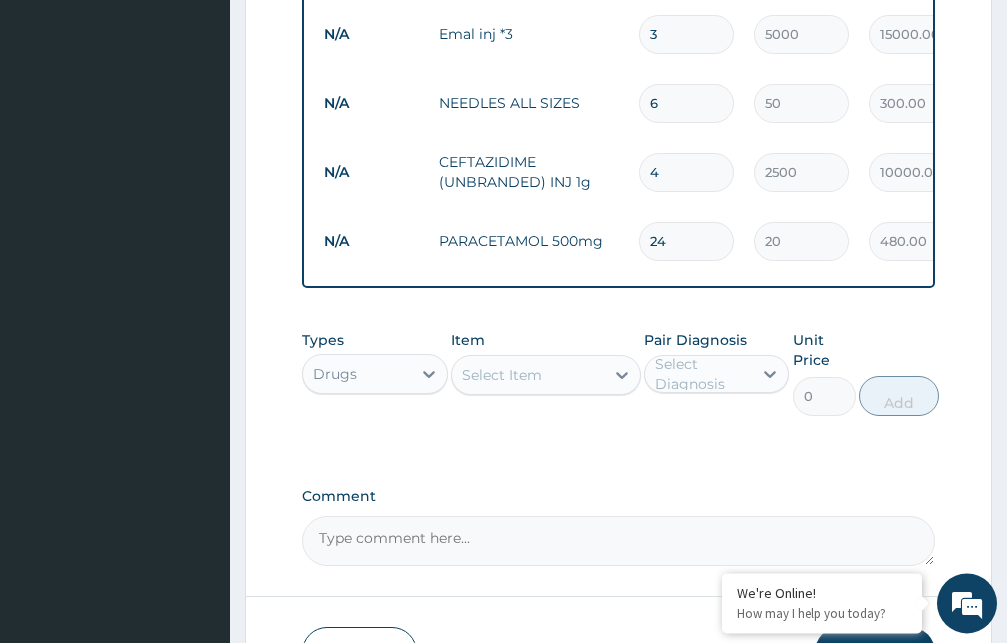 type on "24" 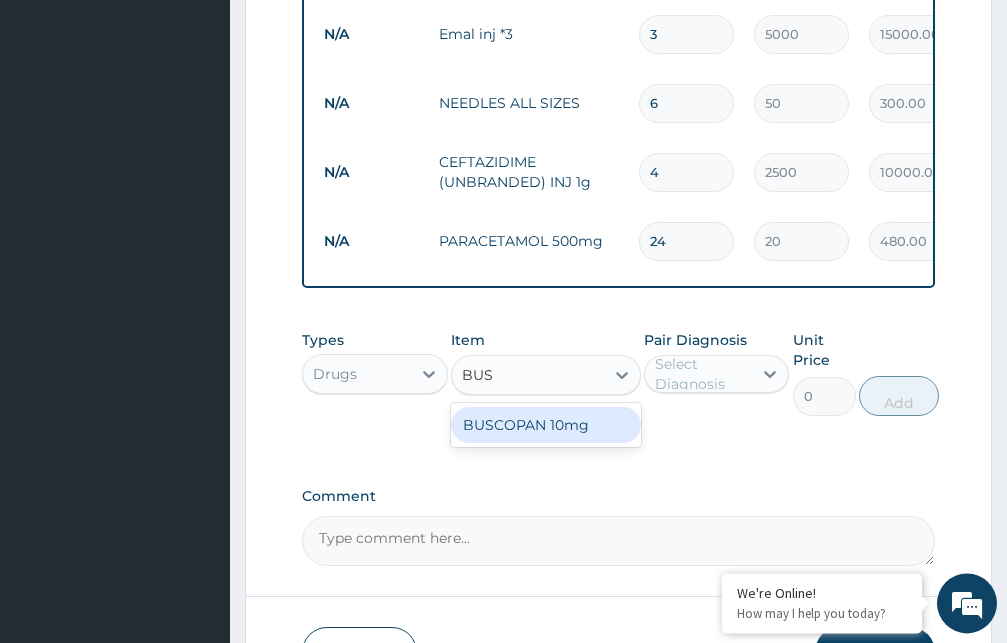 type on "BUSC" 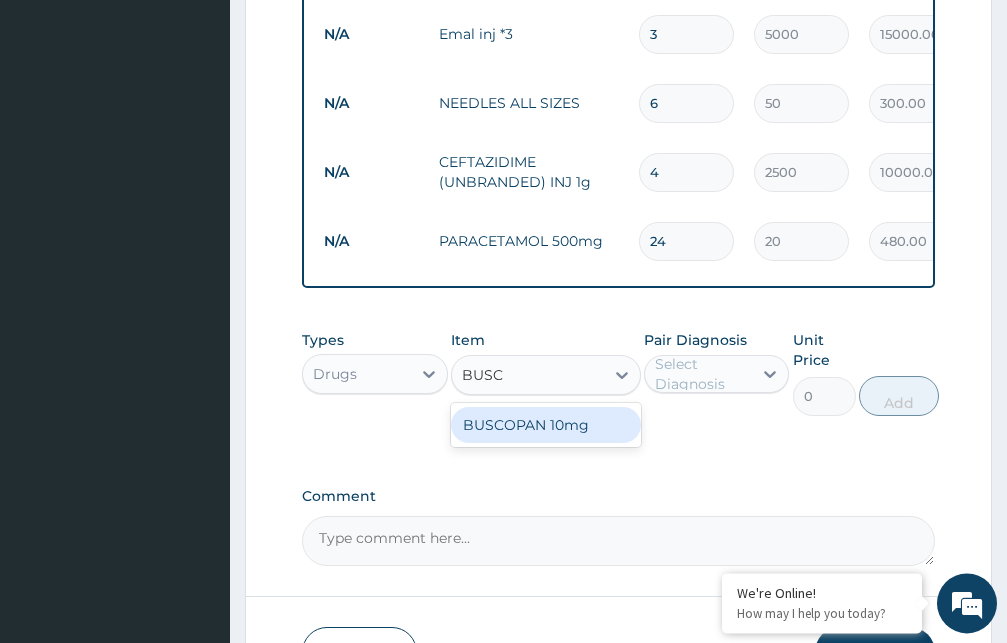 click on "BUSCOPAN 10mg" at bounding box center [546, 425] 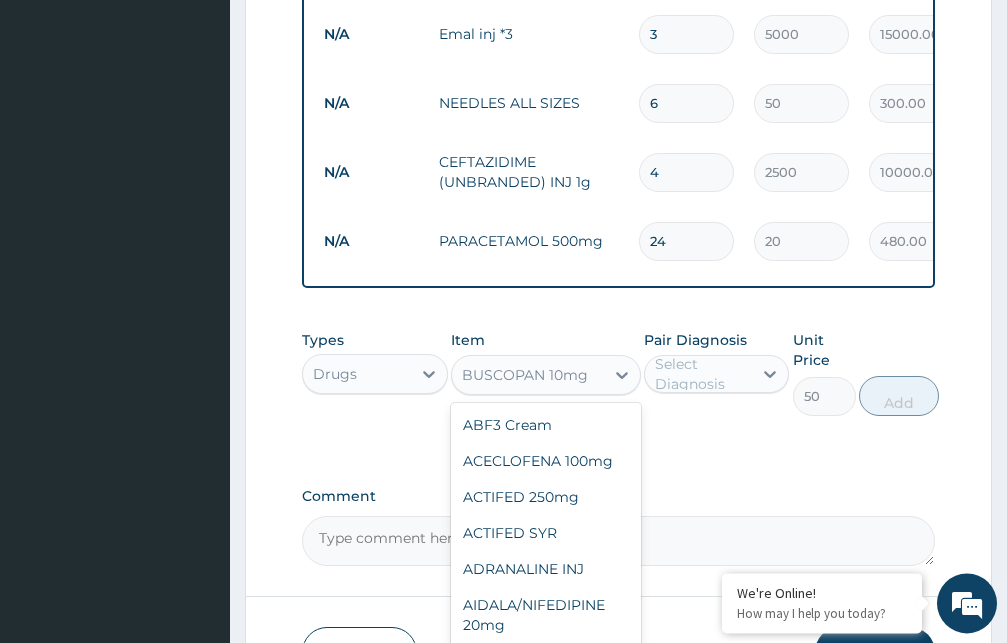 click on "BUSCOPAN 10mg" at bounding box center (525, 375) 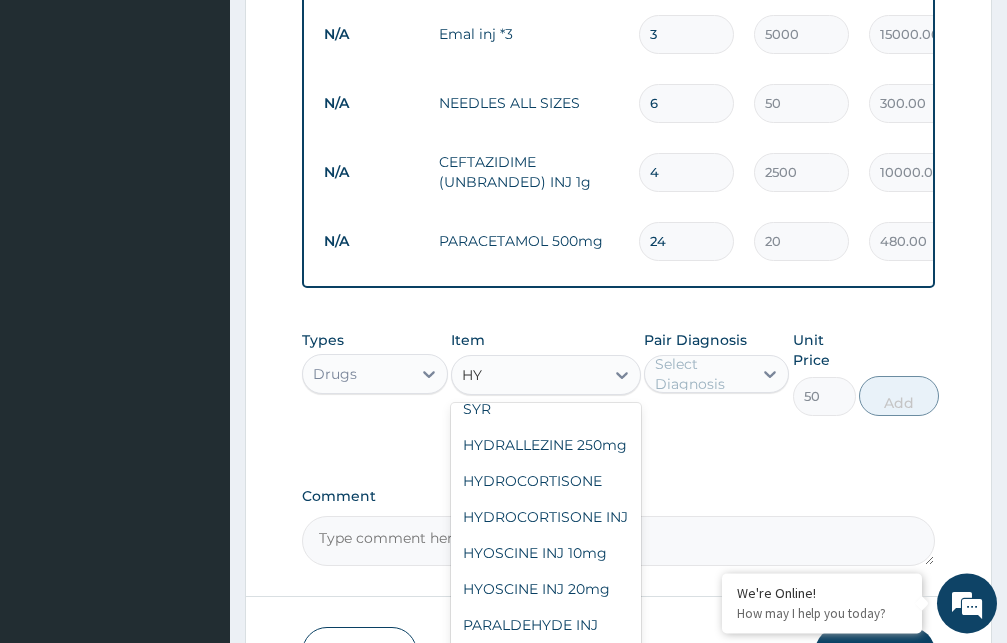 scroll, scrollTop: 0, scrollLeft: 0, axis: both 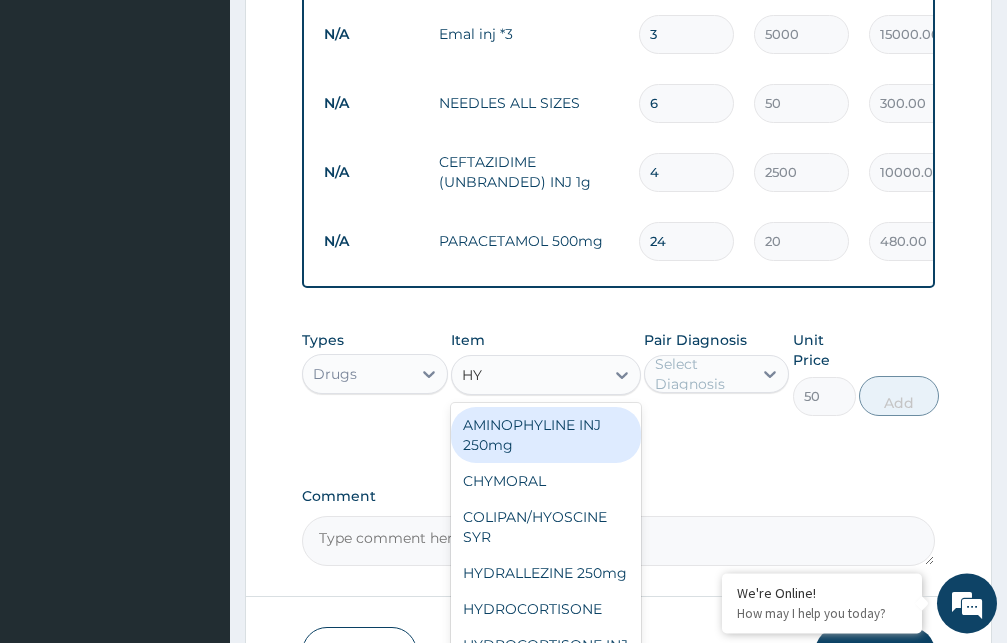 type on "HYO" 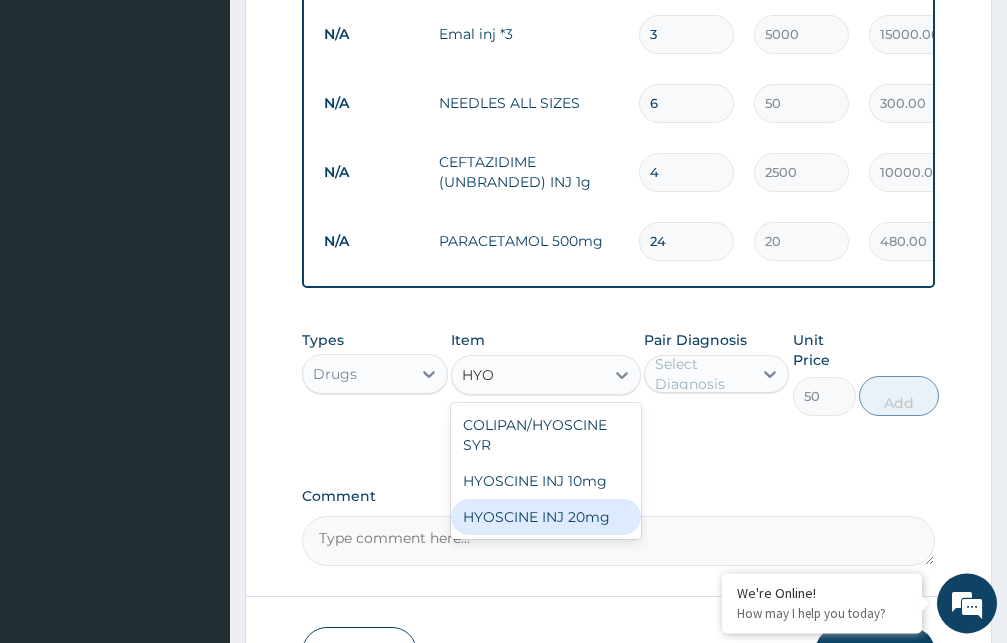 click on "HYOSCINE INJ 20mg" at bounding box center (546, 517) 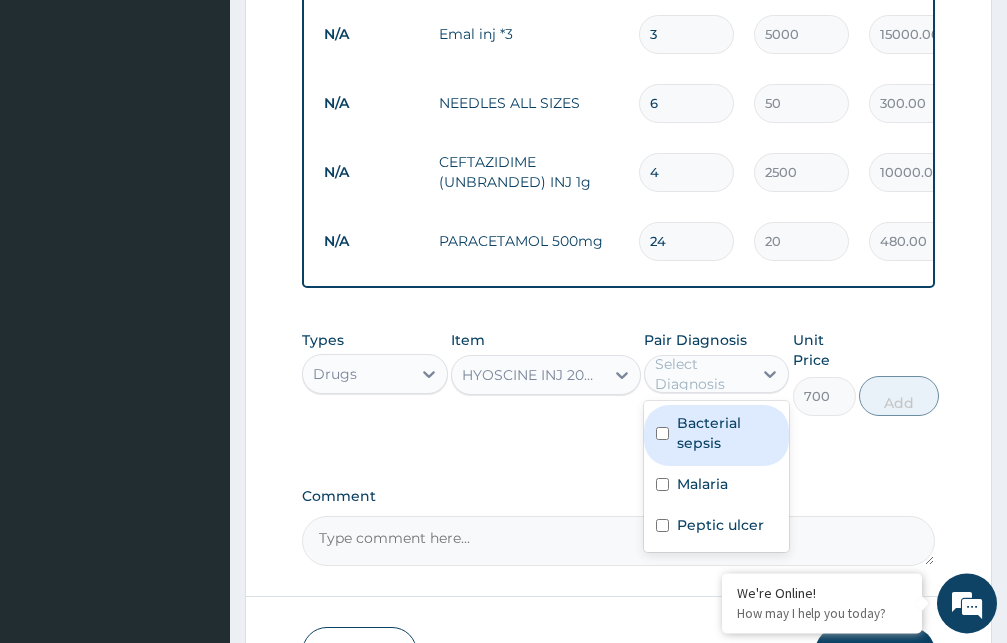click on "Select Diagnosis" at bounding box center [703, 374] 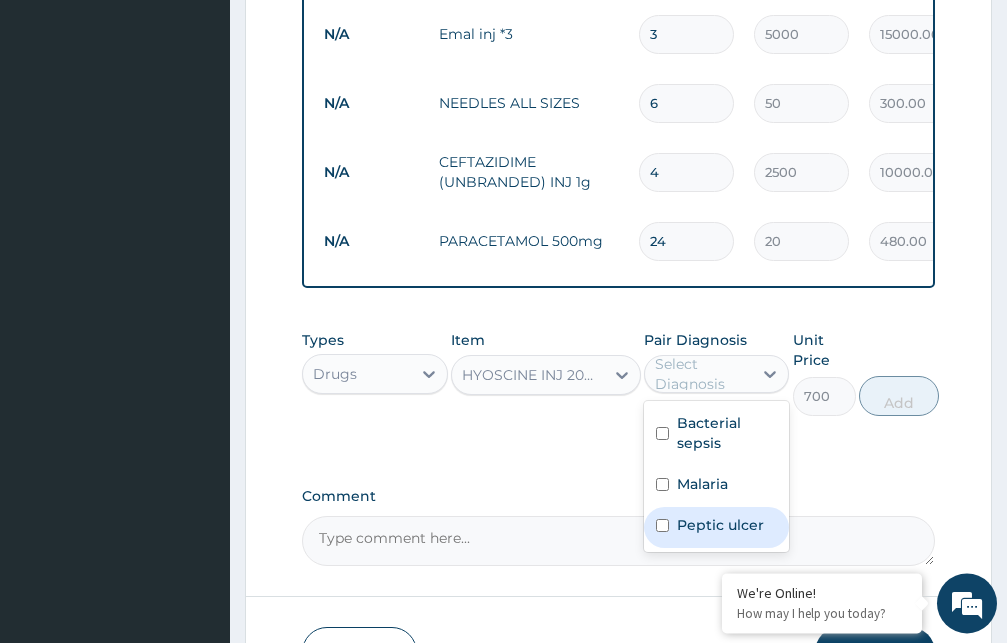 click at bounding box center [662, 525] 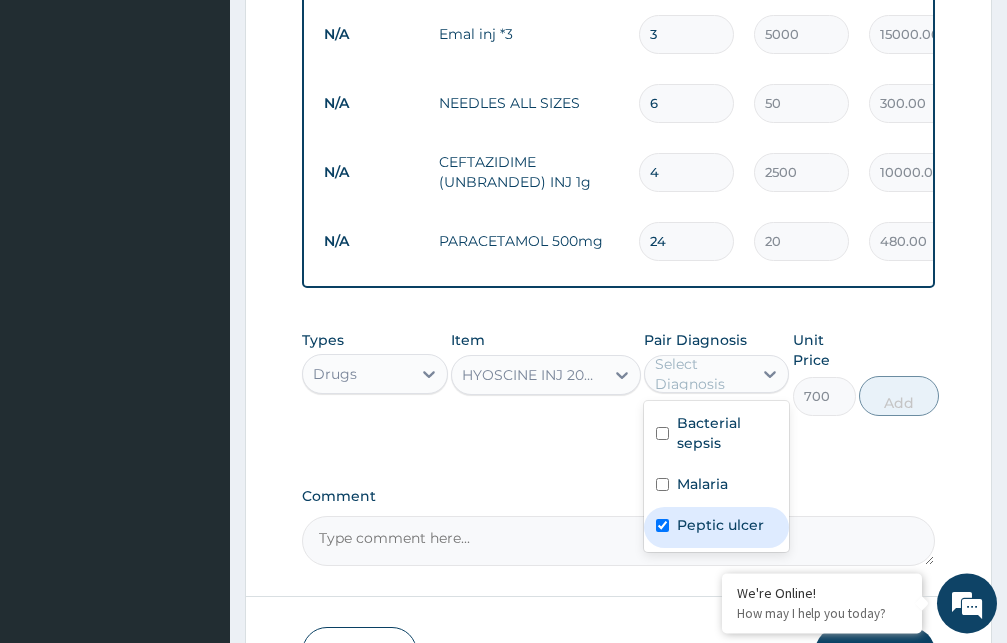 checkbox on "true" 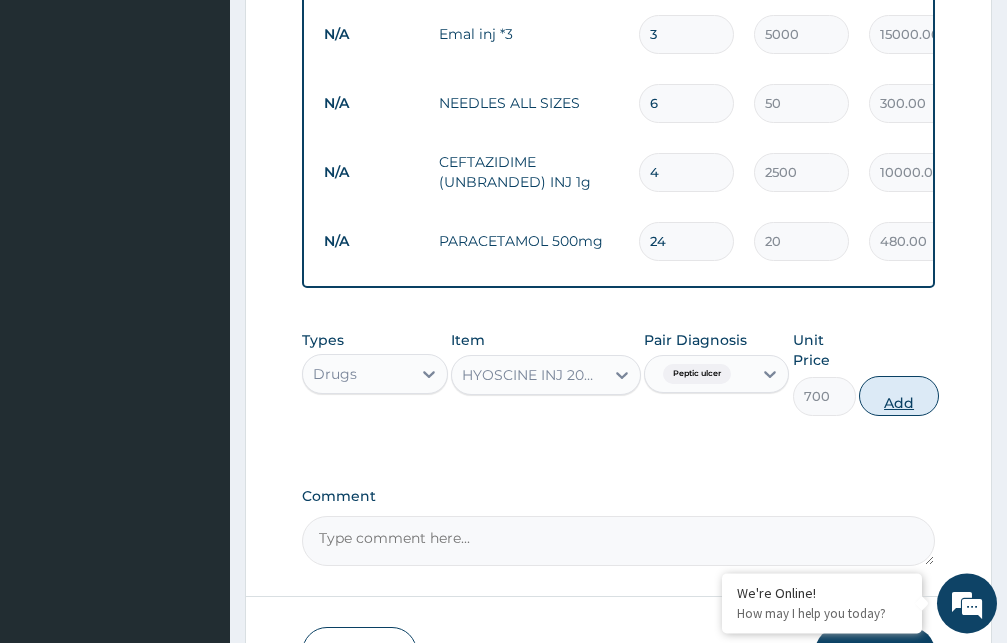 click on "Add" at bounding box center [899, 396] 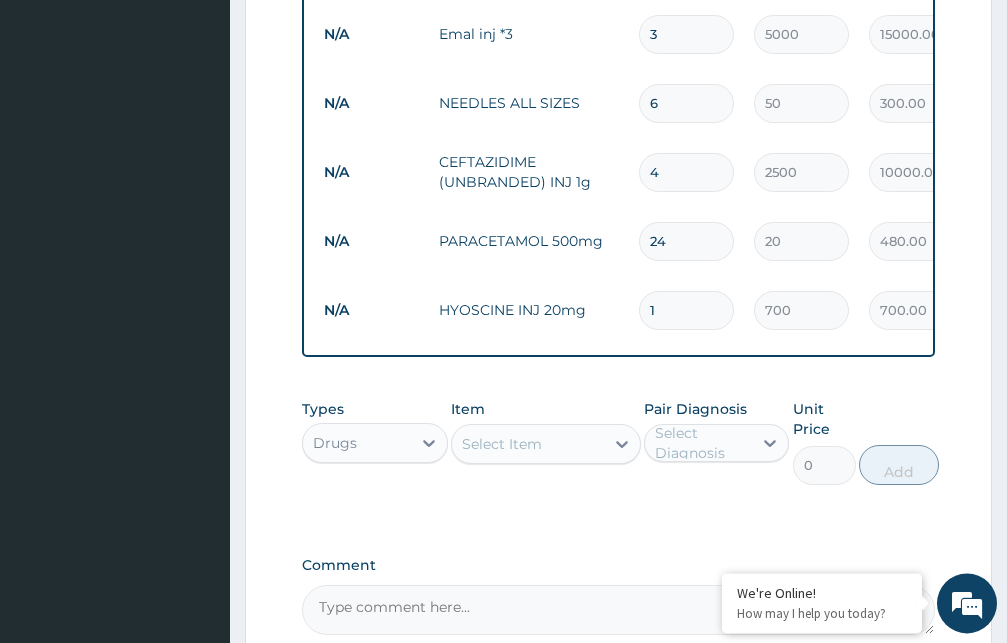 type 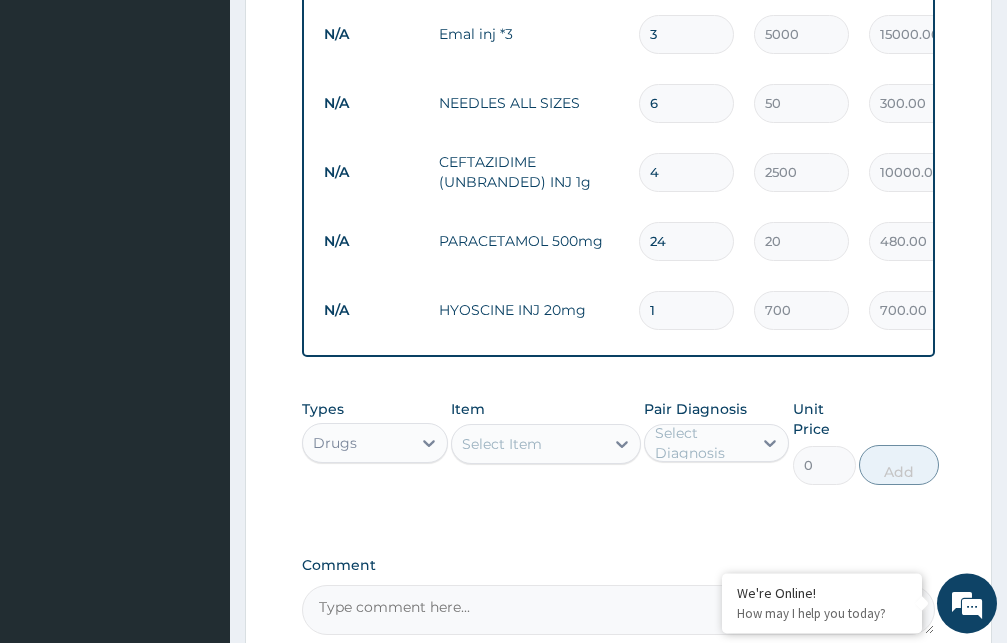 type on "0.00" 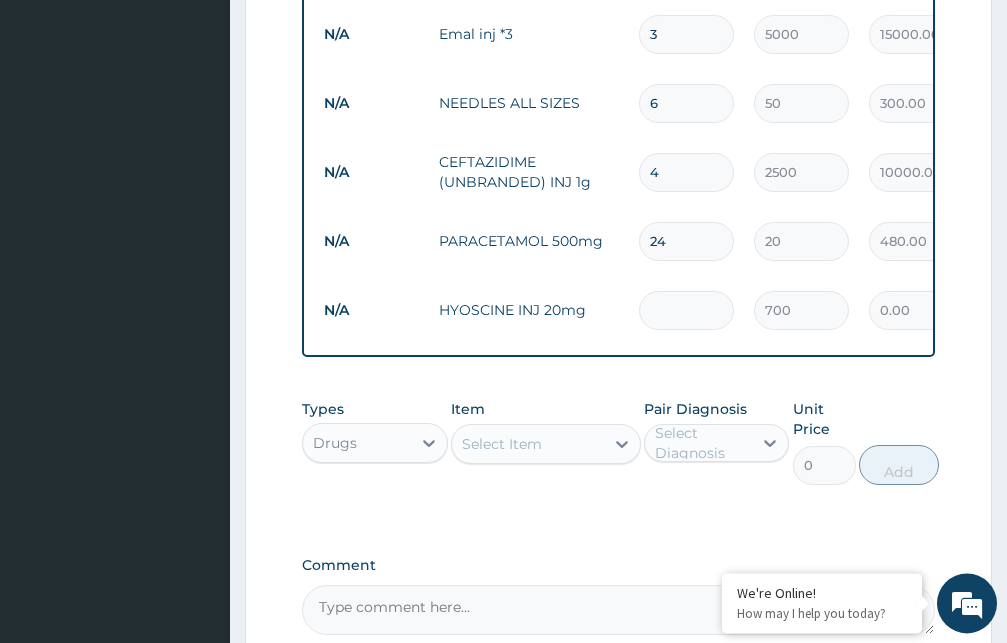 type on "4" 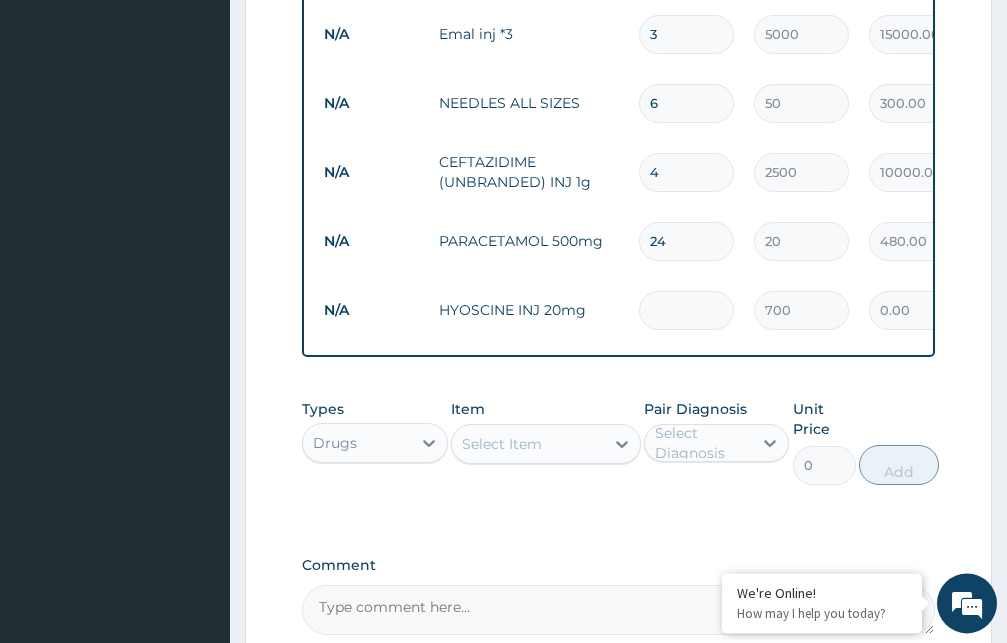 type on "2800.00" 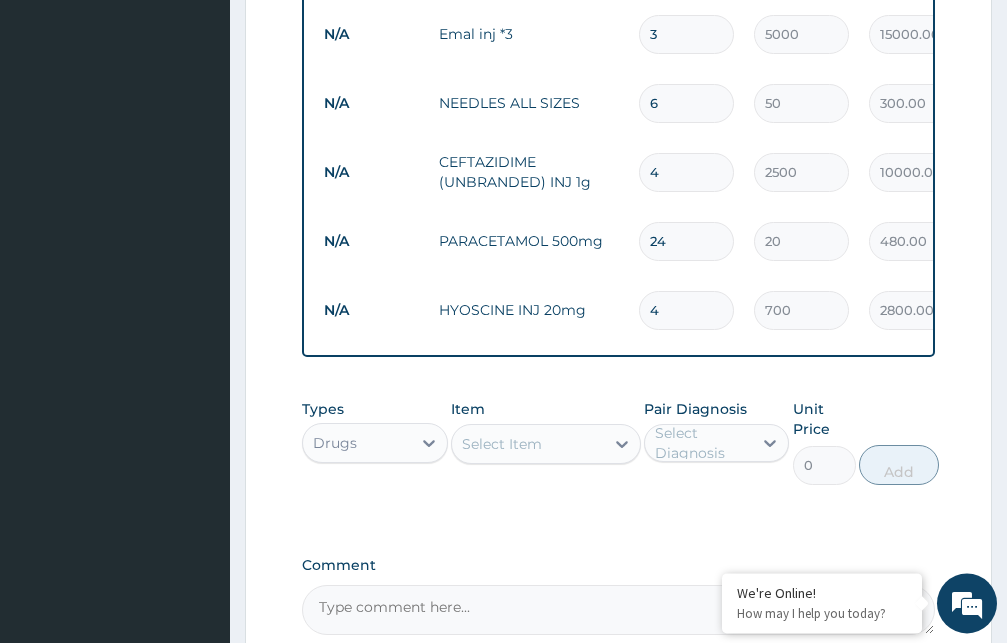 type on "4" 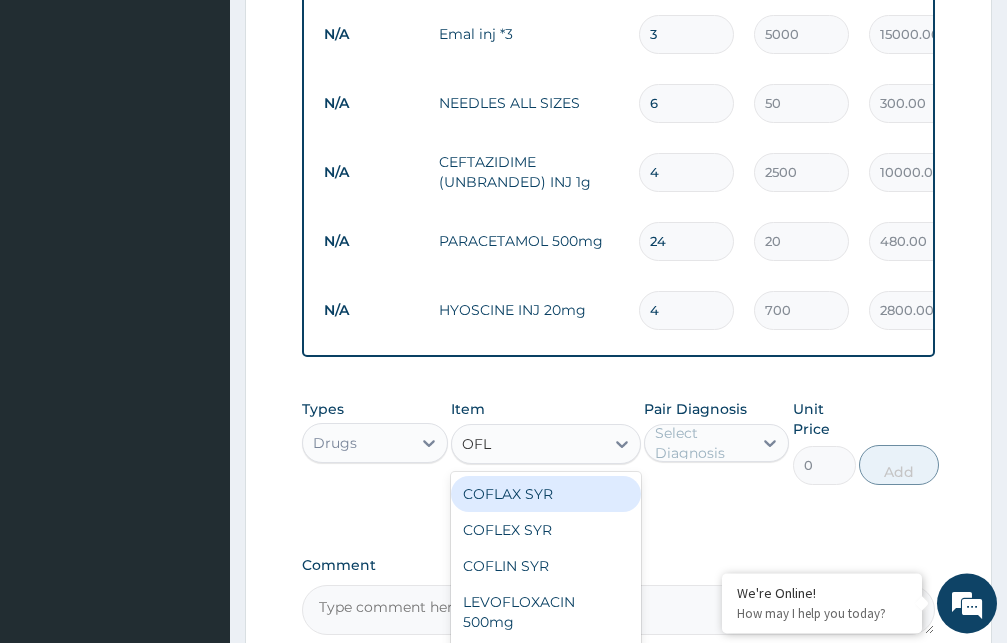 type on "OFLO" 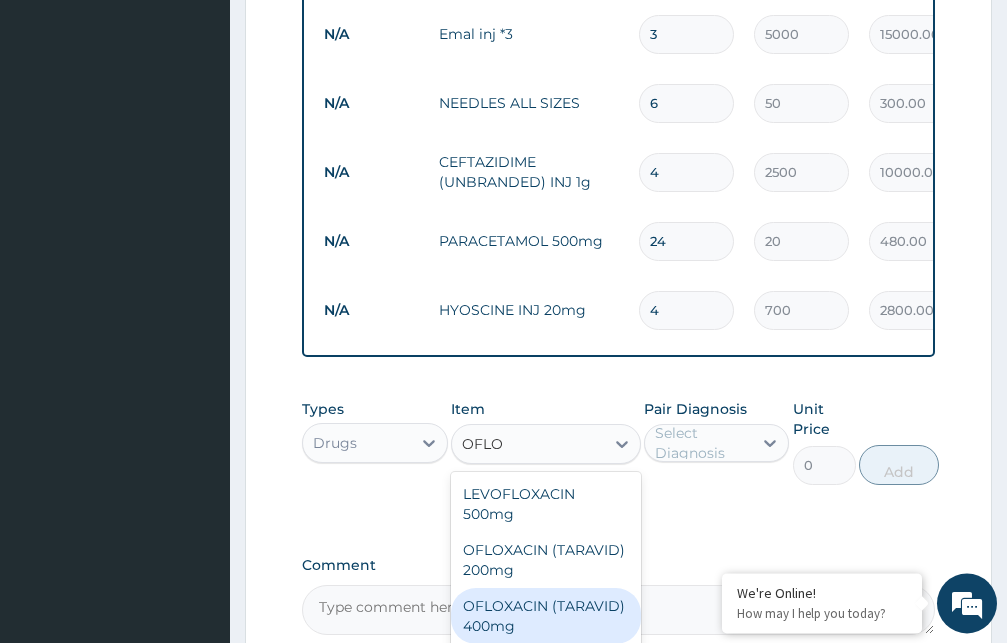 click on "OFLOXACIN (TARAVID) 400mg" at bounding box center (546, 616) 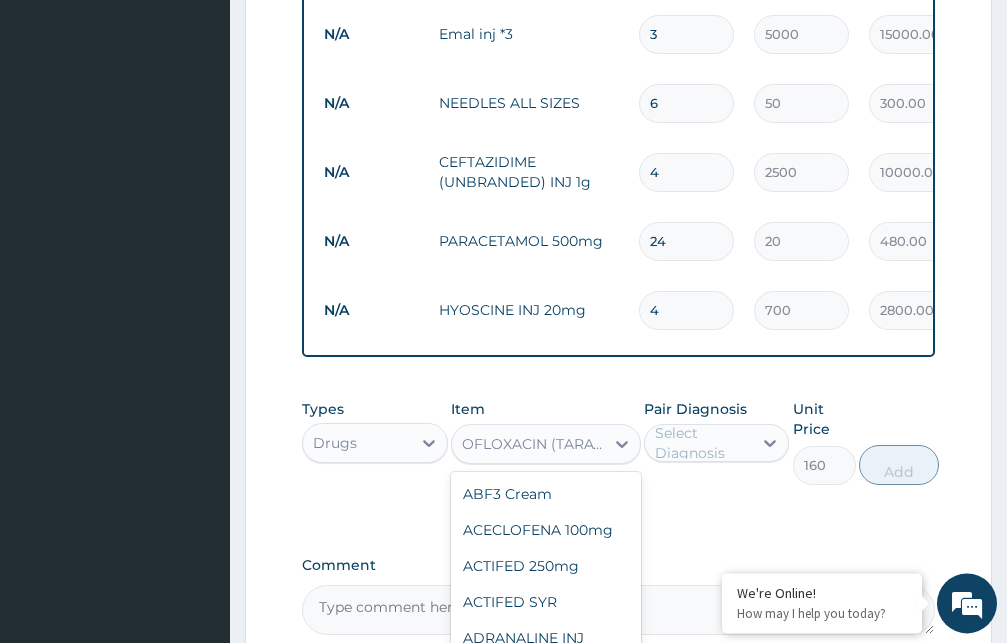 click on "OFLOXACIN (TARAVID) 400mg" at bounding box center [534, 444] 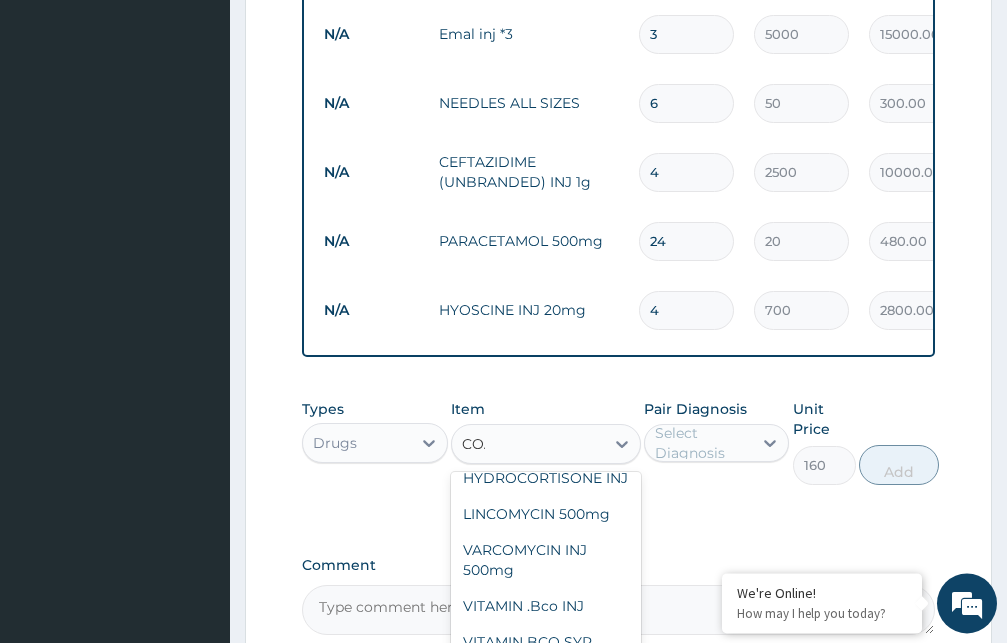 scroll, scrollTop: 0, scrollLeft: 0, axis: both 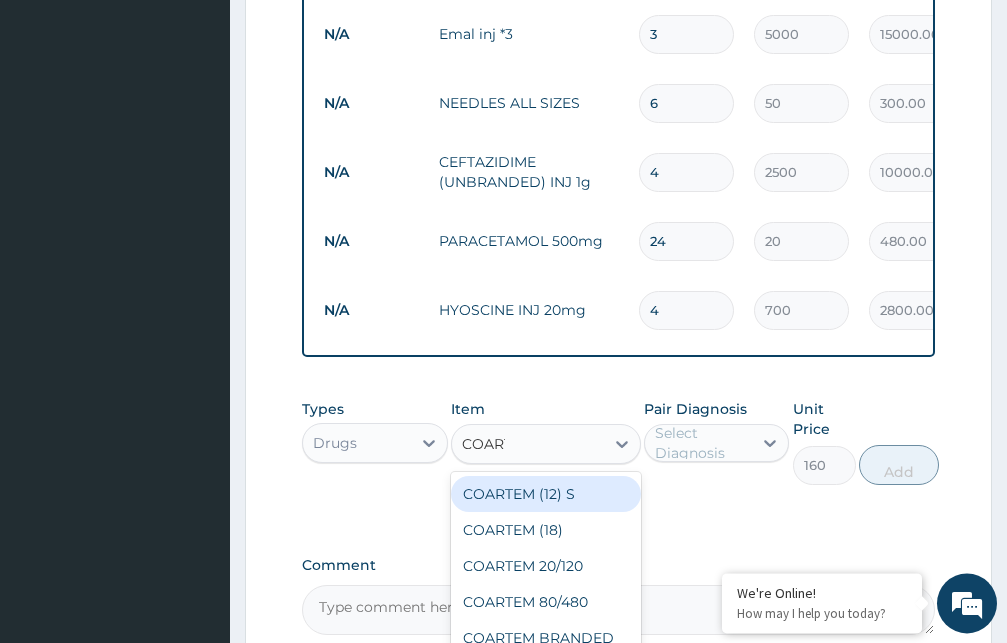 type on "COARTE" 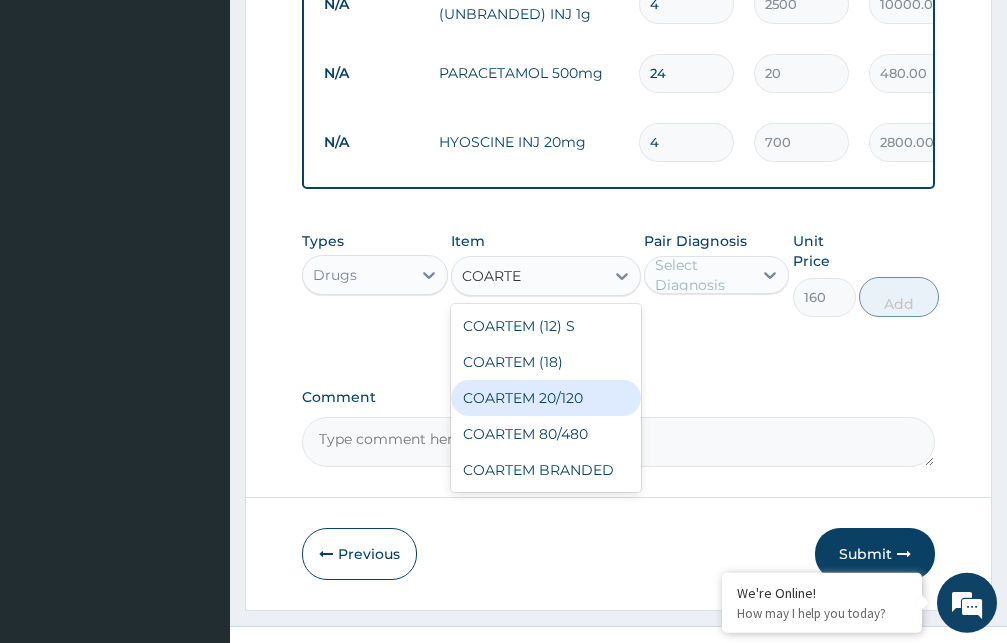 scroll, scrollTop: 1175, scrollLeft: 0, axis: vertical 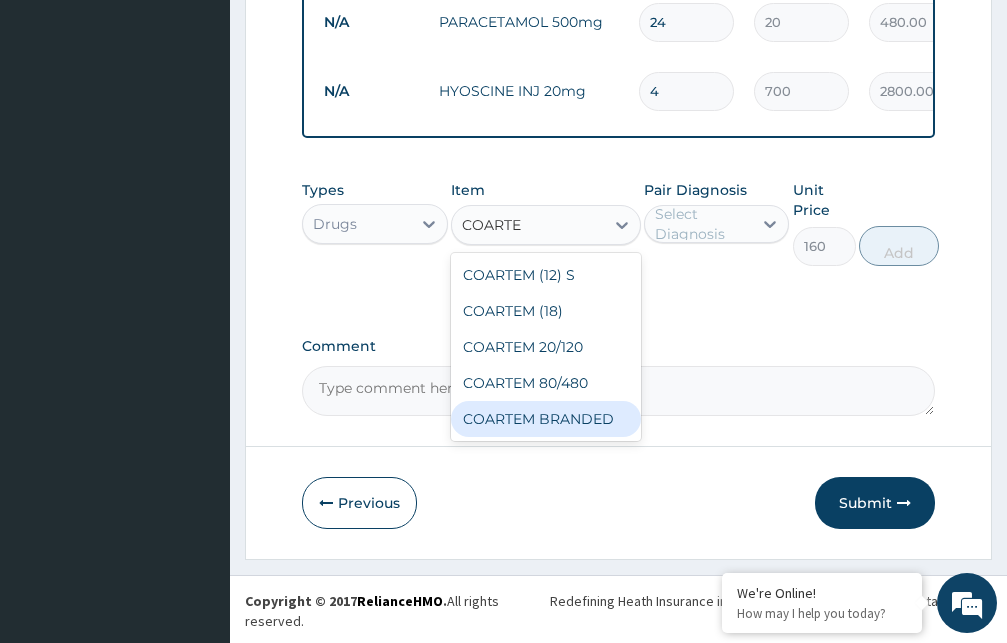 click on "COARTEM BRANDED" at bounding box center [546, 419] 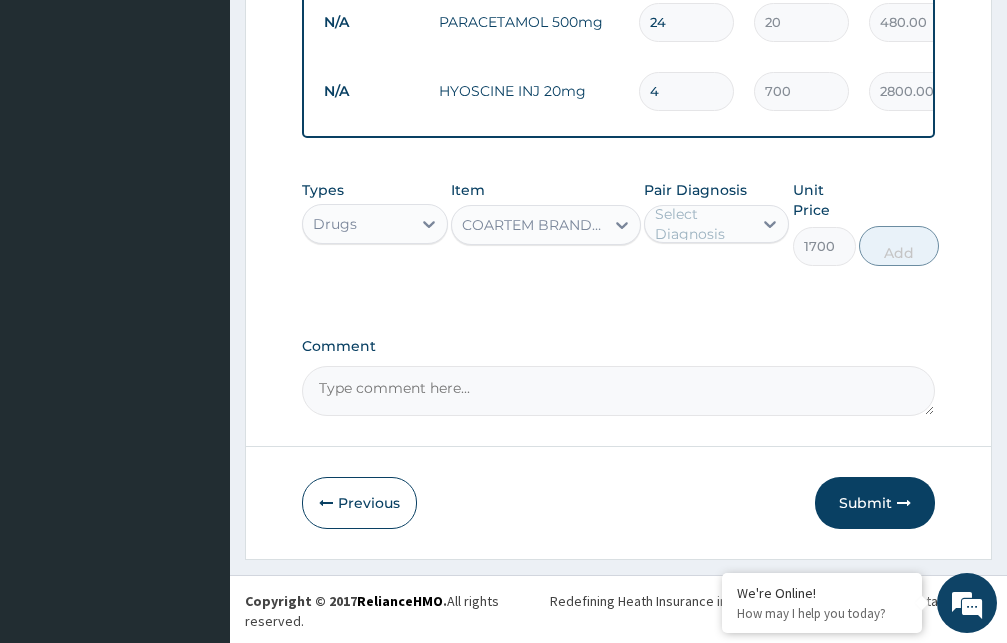 click on "Select Diagnosis" at bounding box center (703, 224) 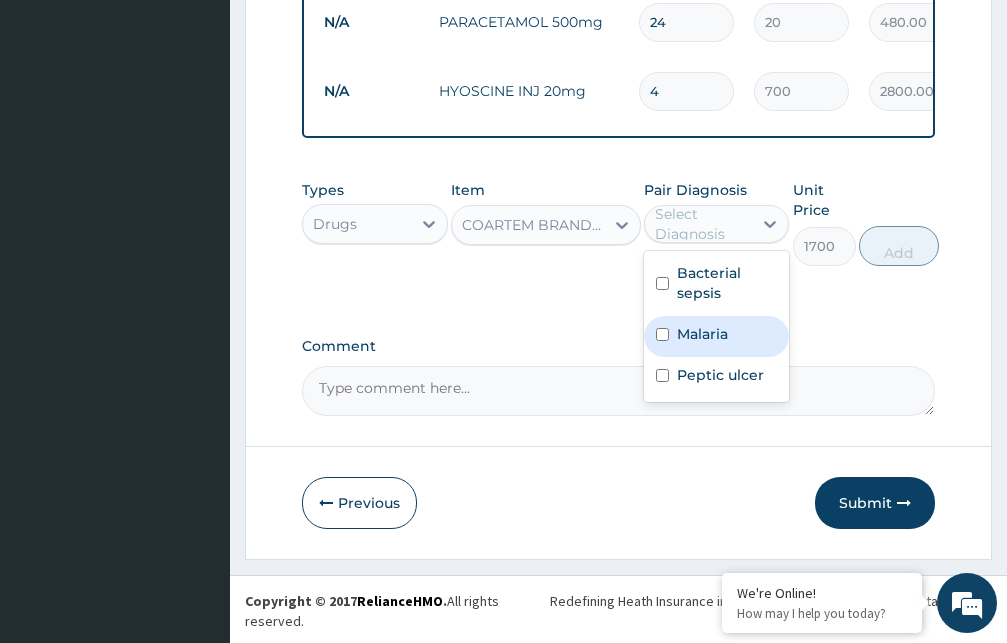 click at bounding box center [662, 334] 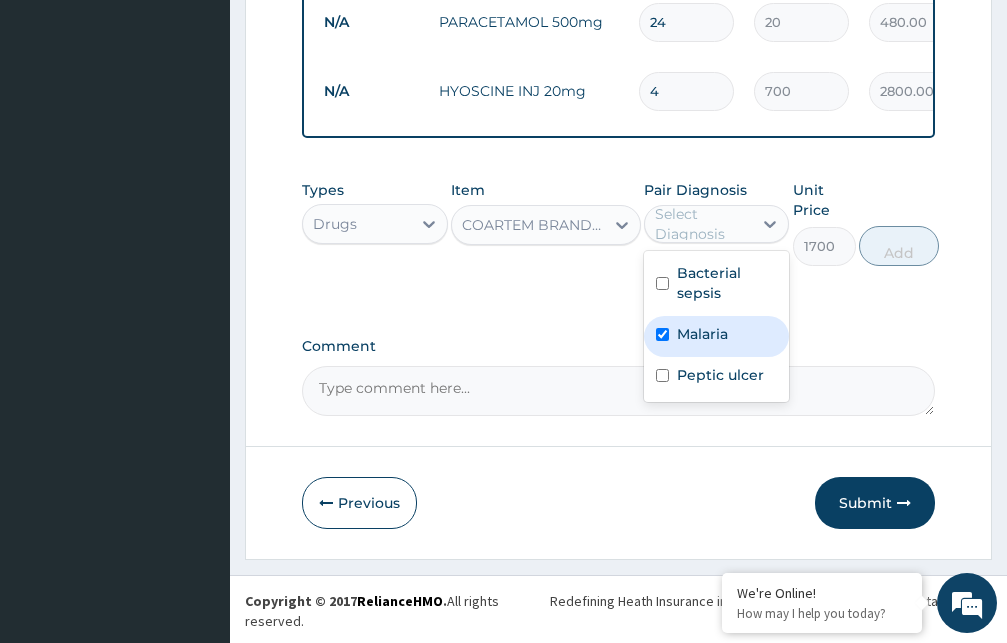 checkbox on "true" 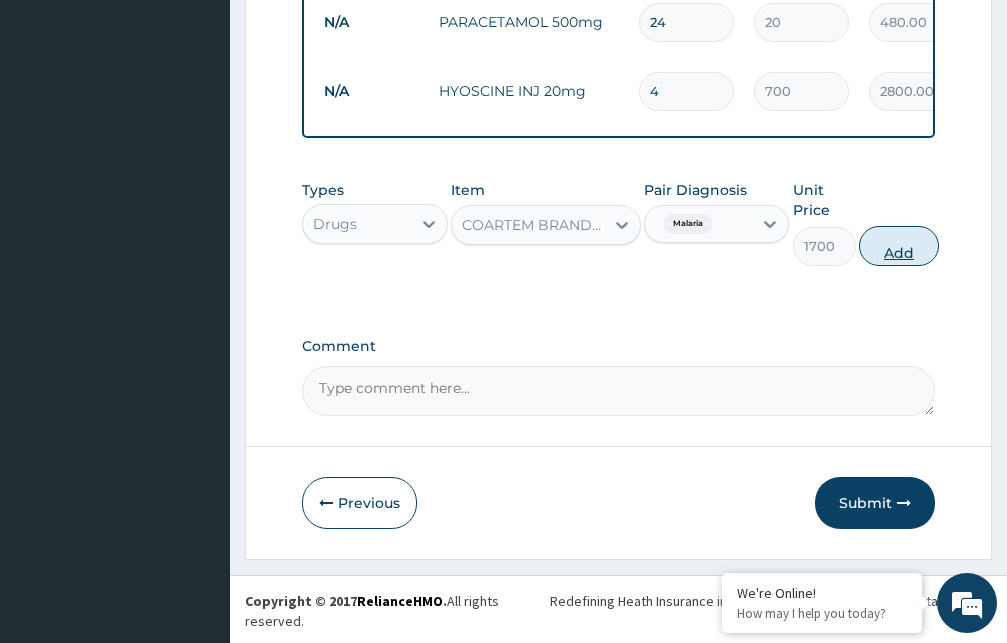 click on "Add" at bounding box center (899, 246) 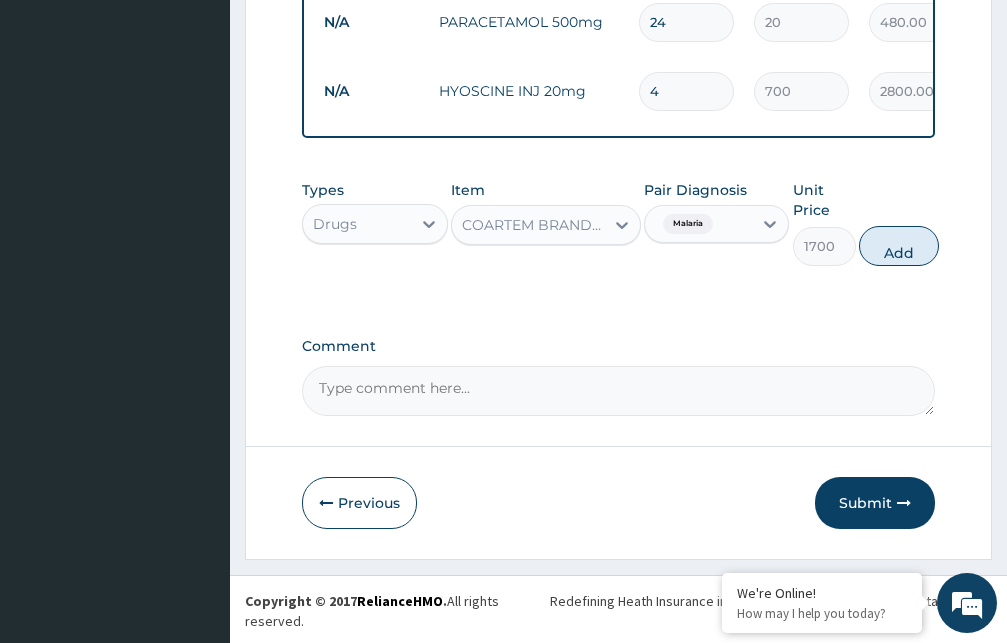 type on "0" 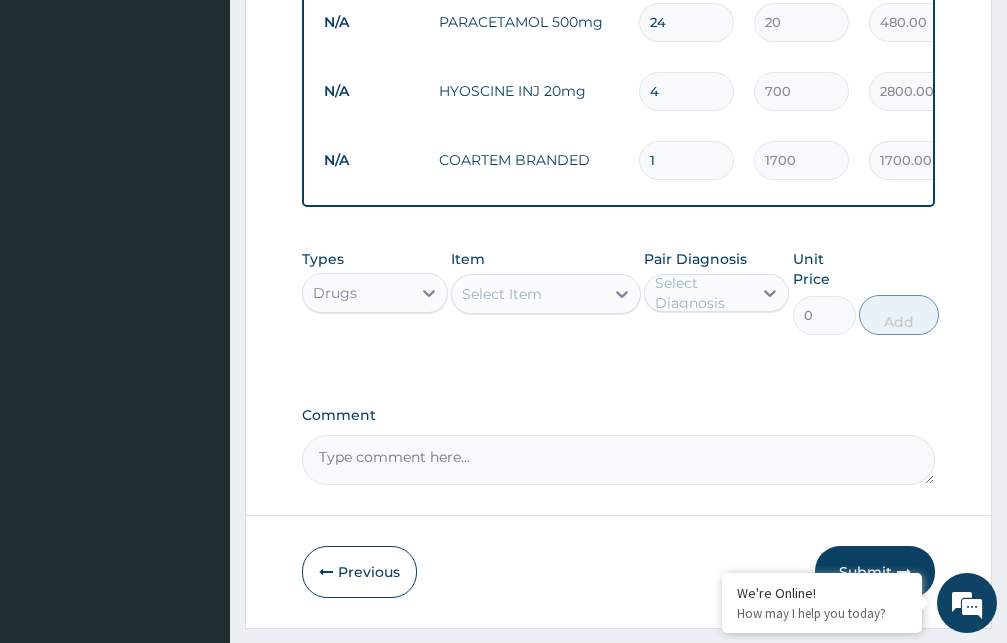 type 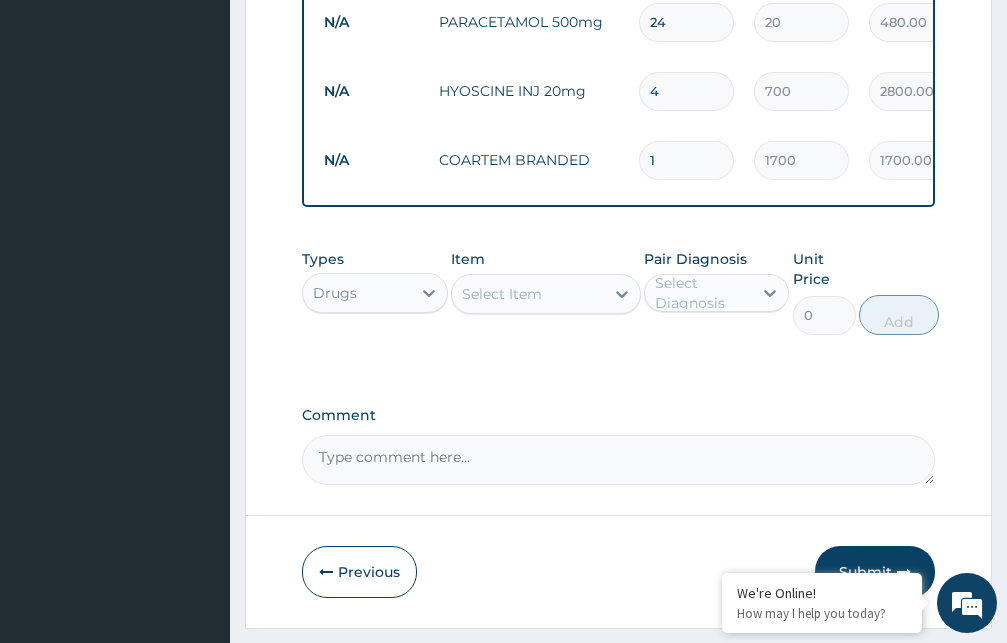 type on "0.00" 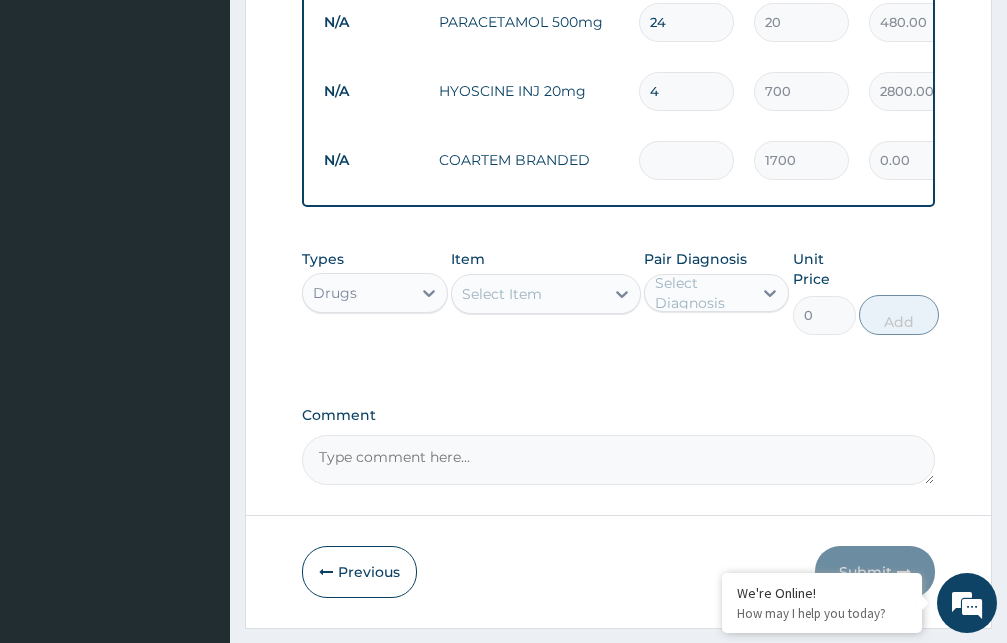type on "6" 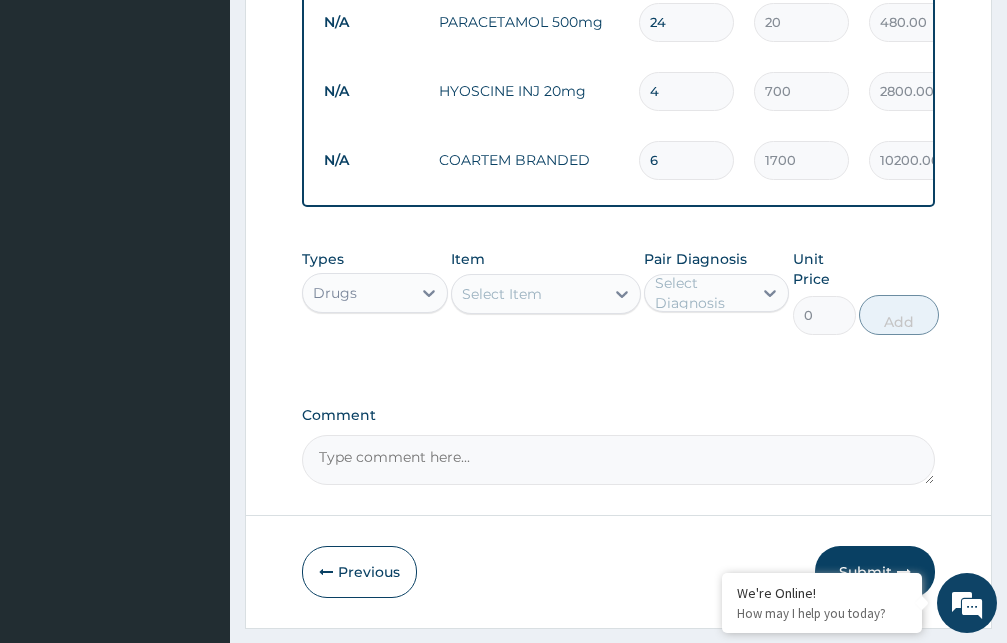 type on "6" 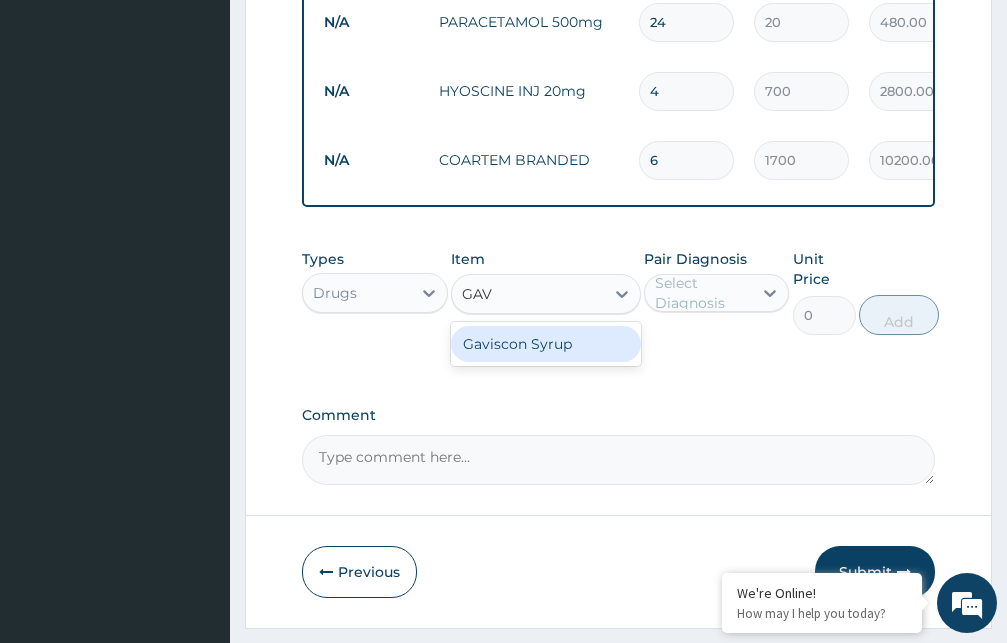 type on "GAVI" 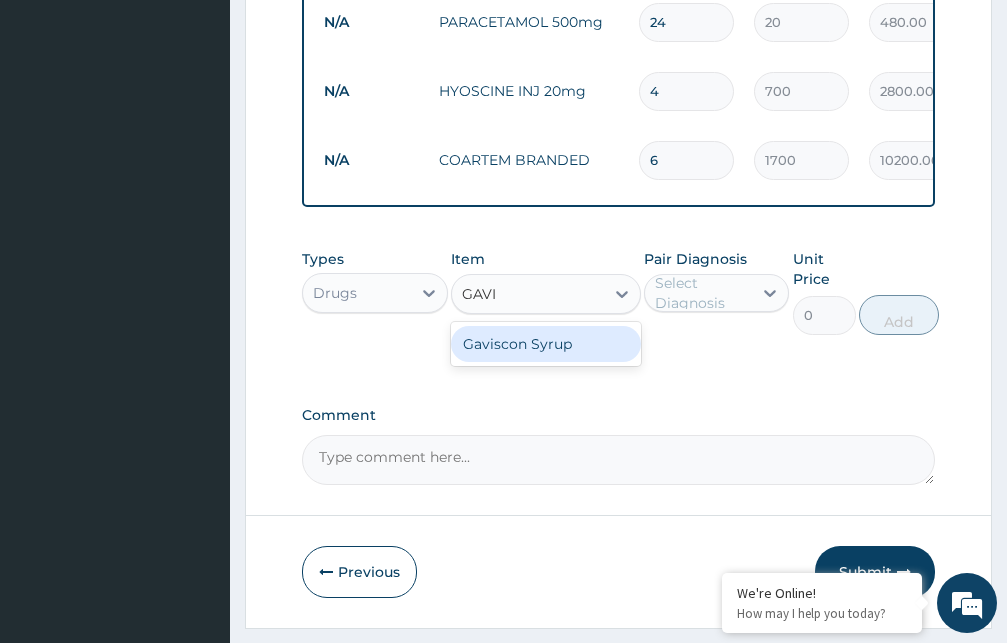 click on "Gaviscon Syrup" at bounding box center [546, 344] 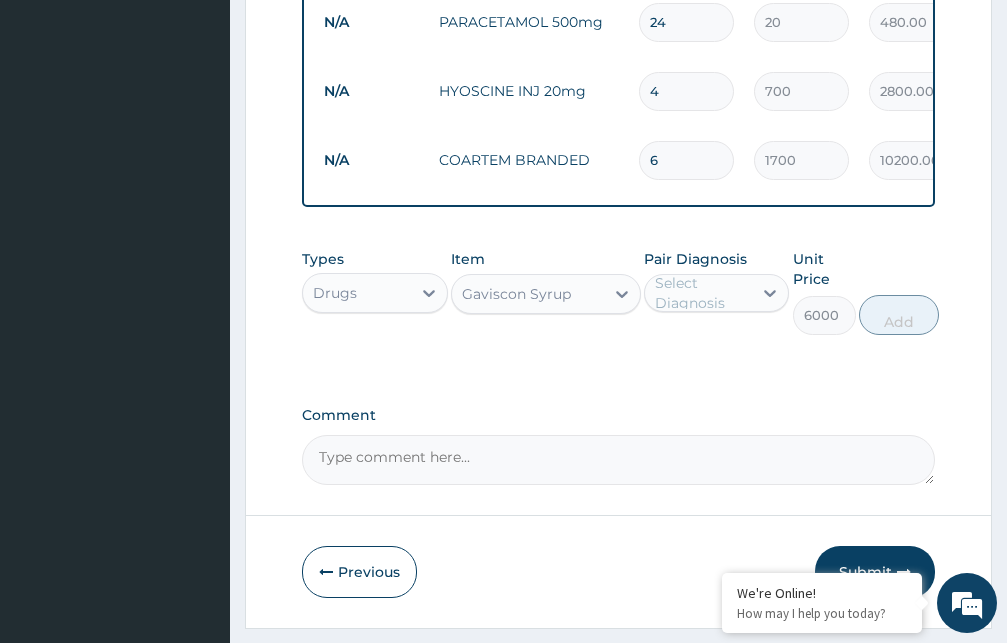 click on "Select Diagnosis" at bounding box center (703, 293) 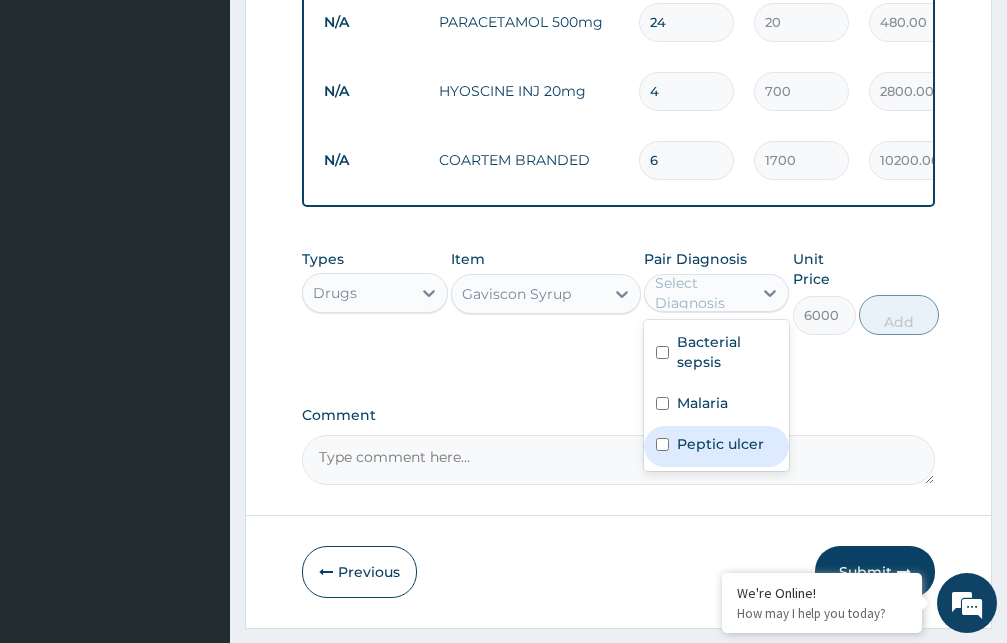 click at bounding box center (662, 444) 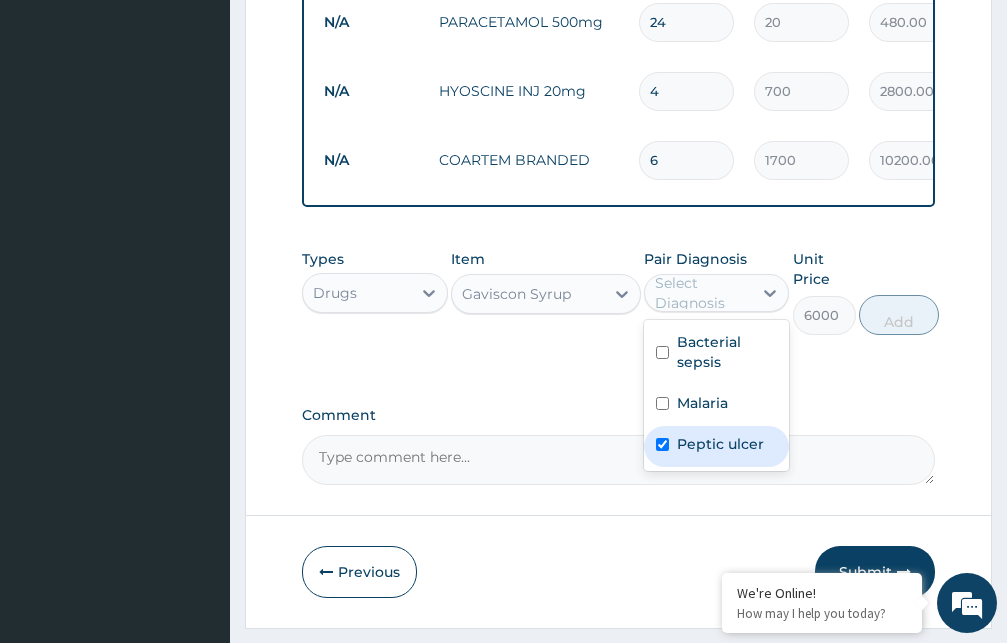 checkbox on "true" 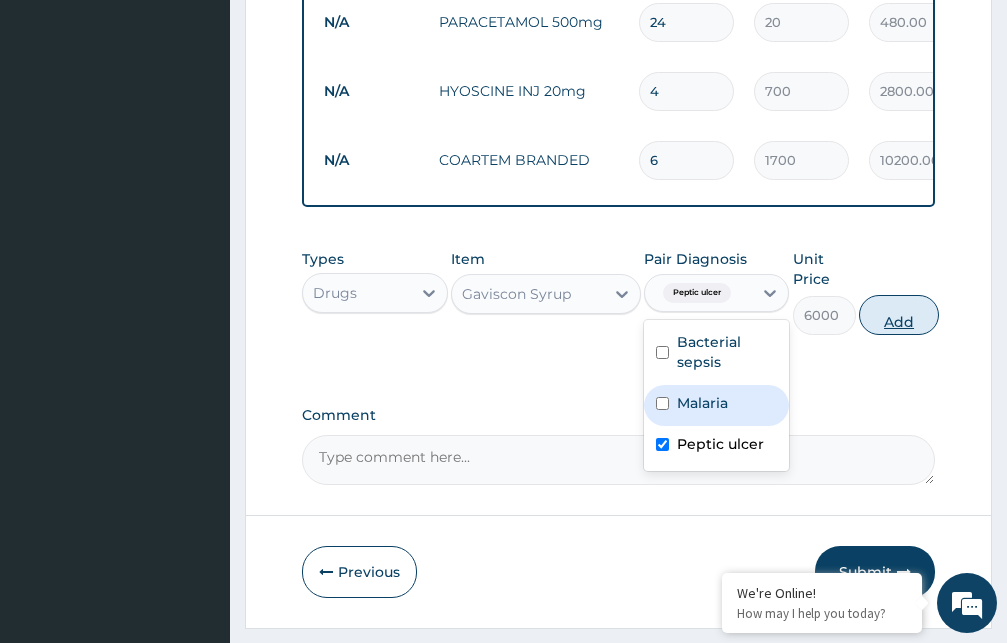 click on "Add" at bounding box center [899, 315] 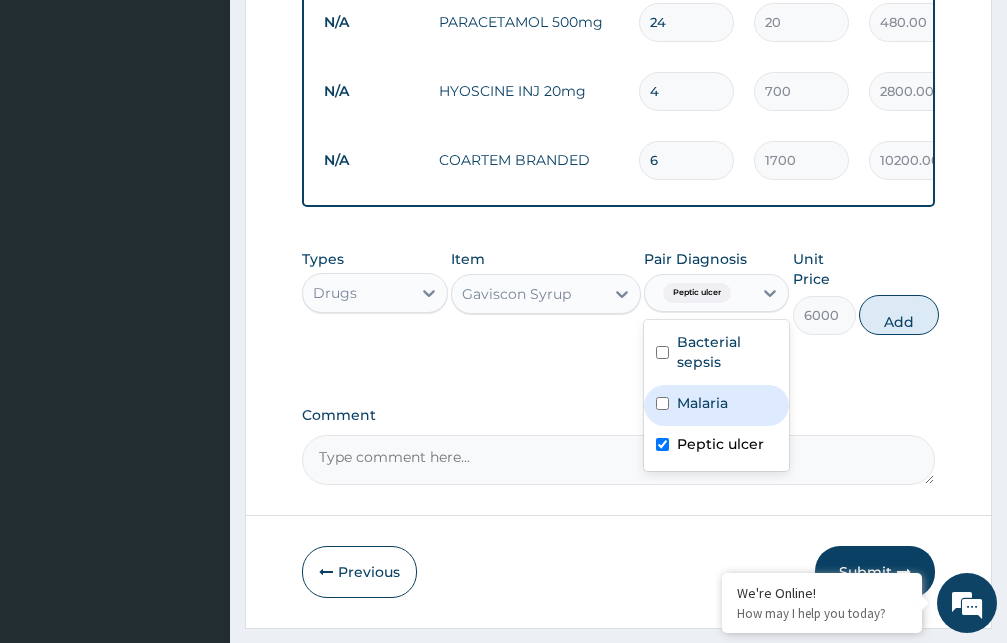 type on "0" 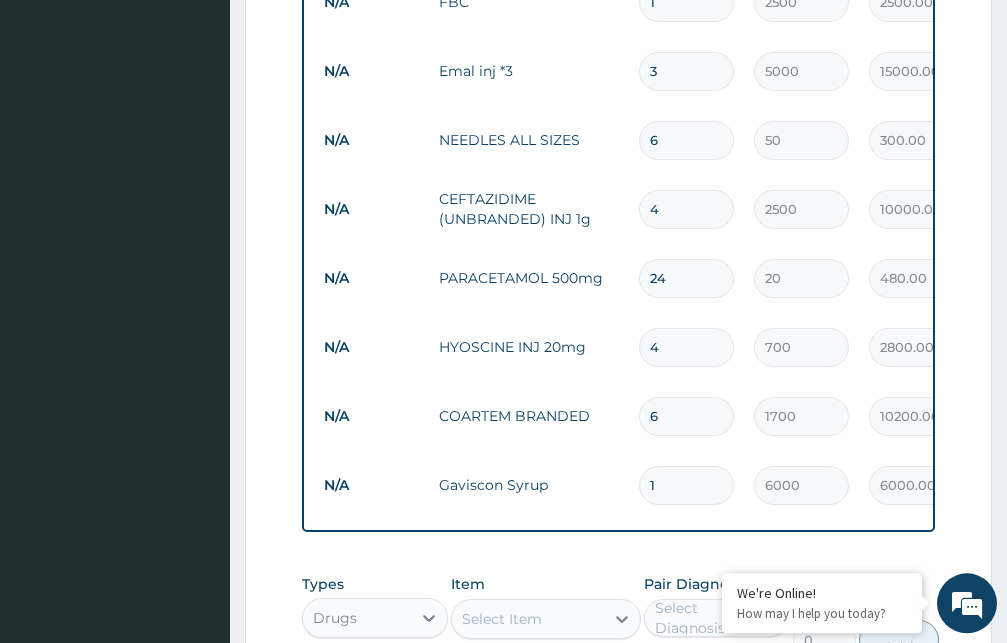 scroll, scrollTop: 900, scrollLeft: 0, axis: vertical 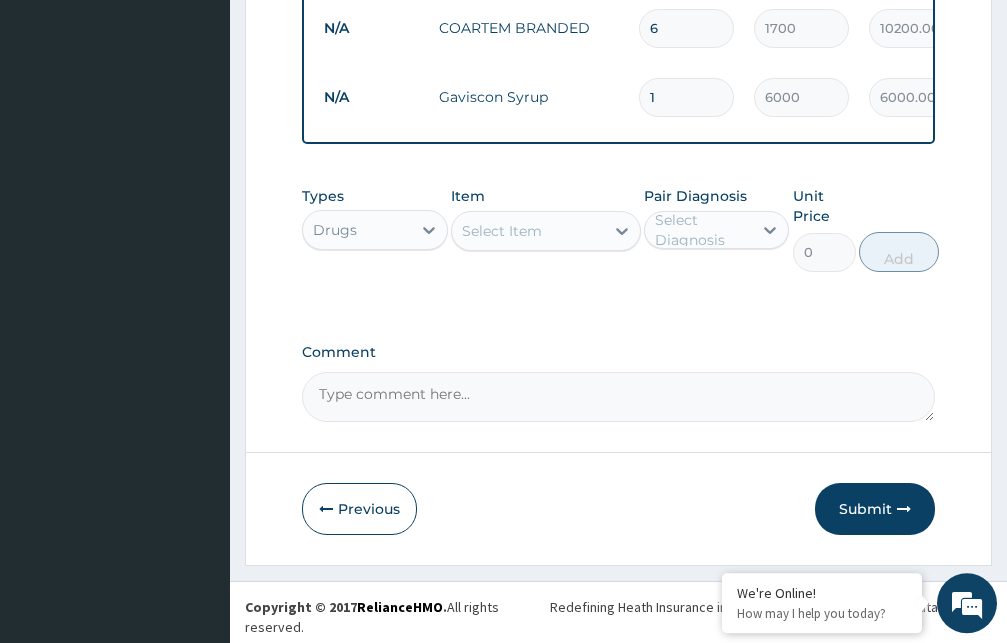 click on "Select Item" at bounding box center (502, 231) 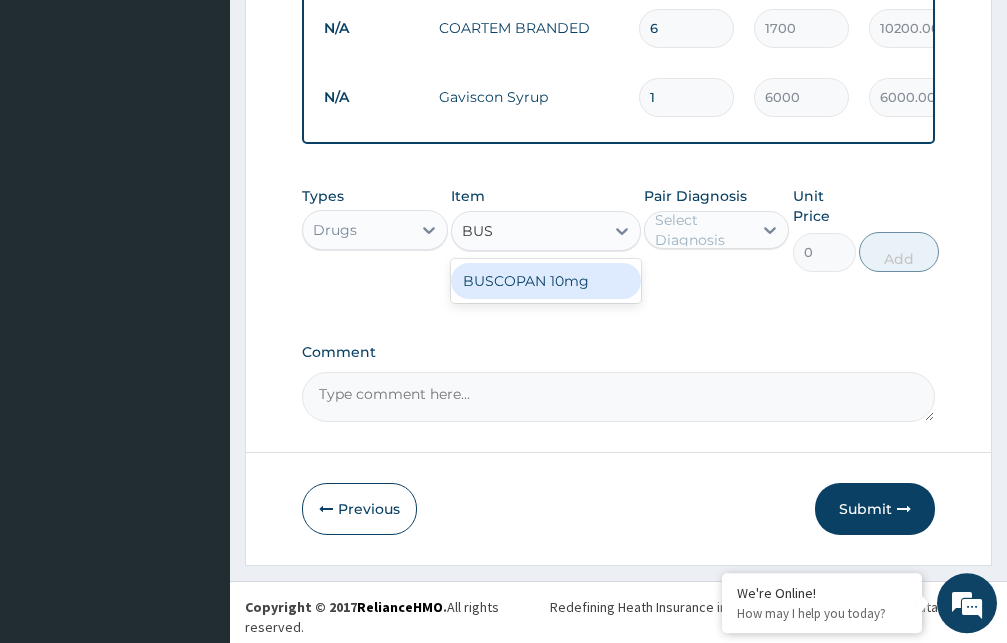 type on "BUSC" 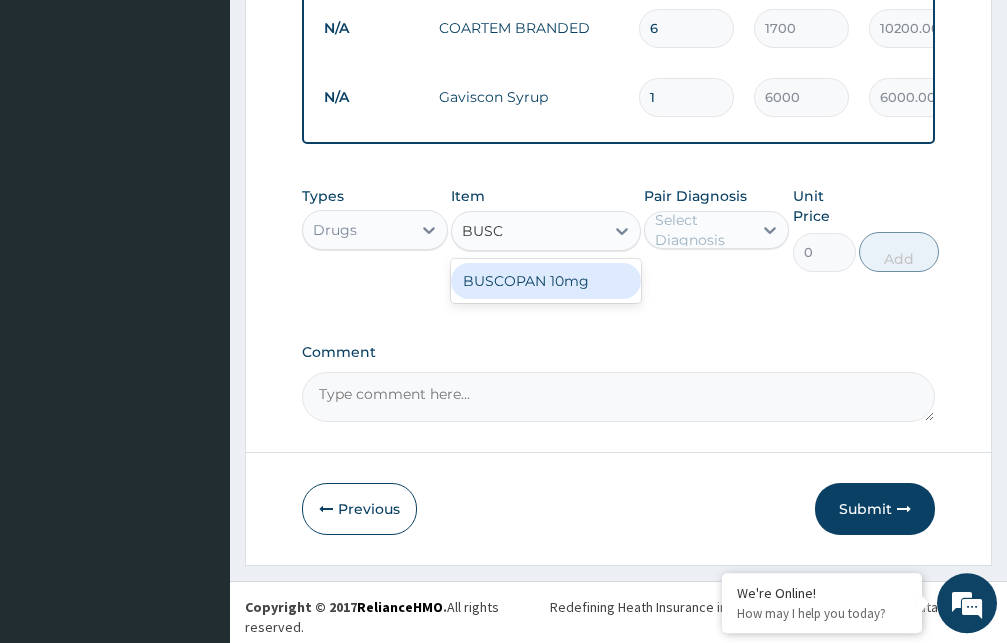 click on "BUSCOPAN 10mg" at bounding box center [546, 281] 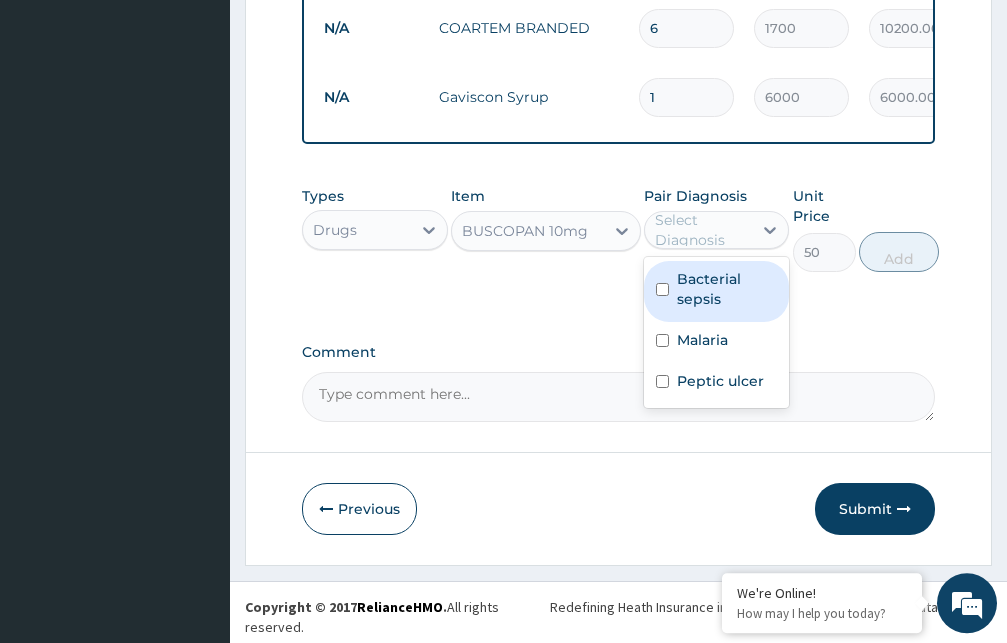 click on "Select Diagnosis" at bounding box center [703, 230] 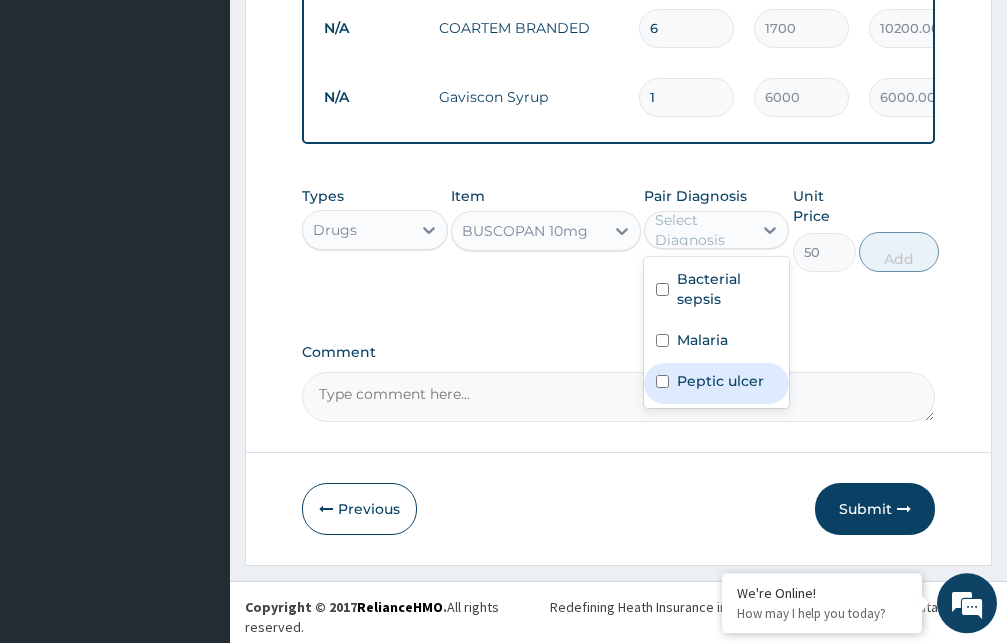 click at bounding box center [662, 381] 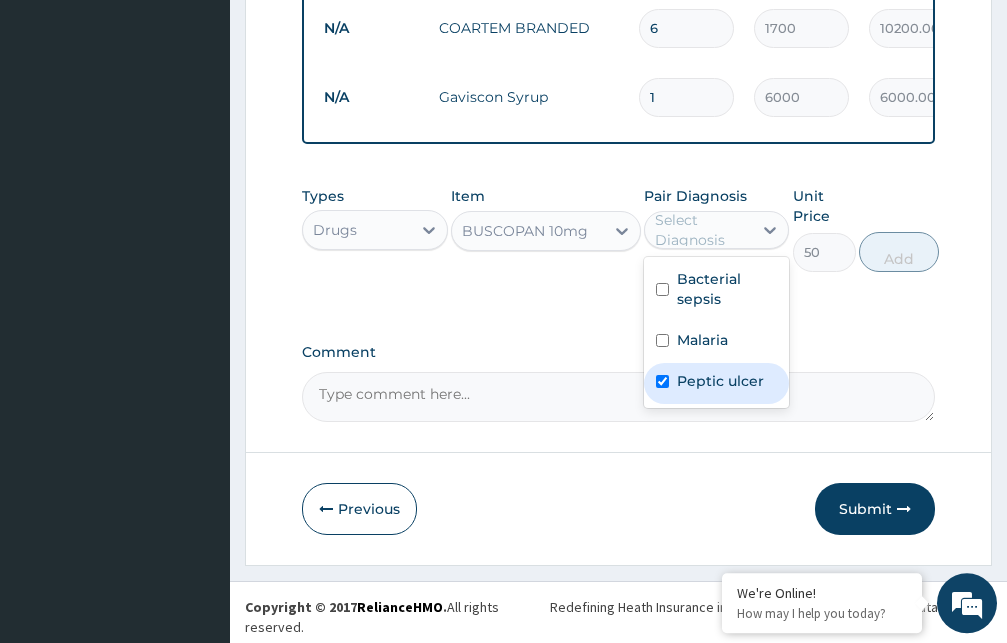 checkbox on "true" 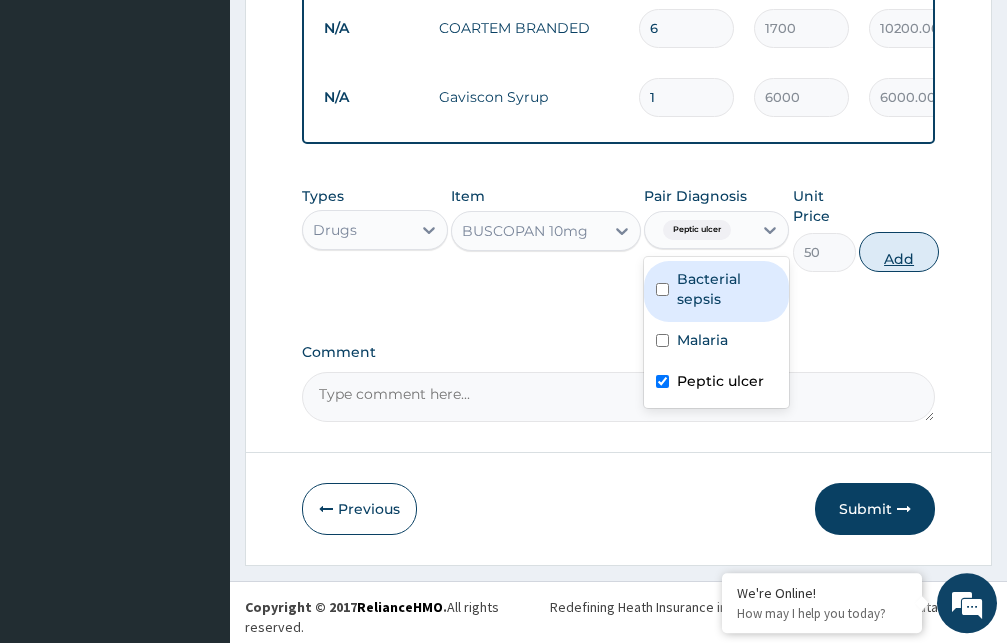 click on "Add" at bounding box center [899, 252] 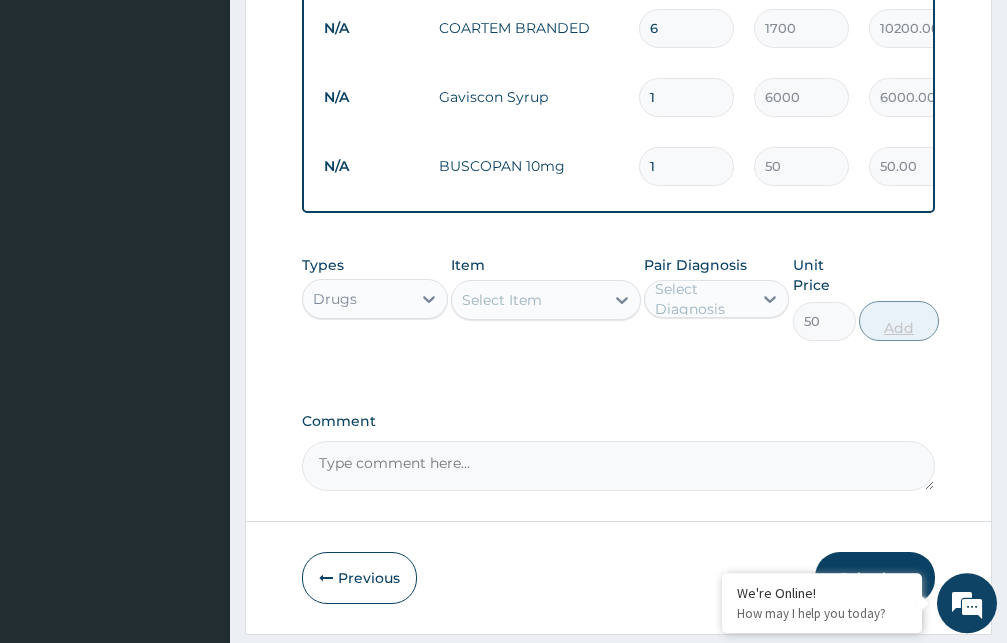 type on "0" 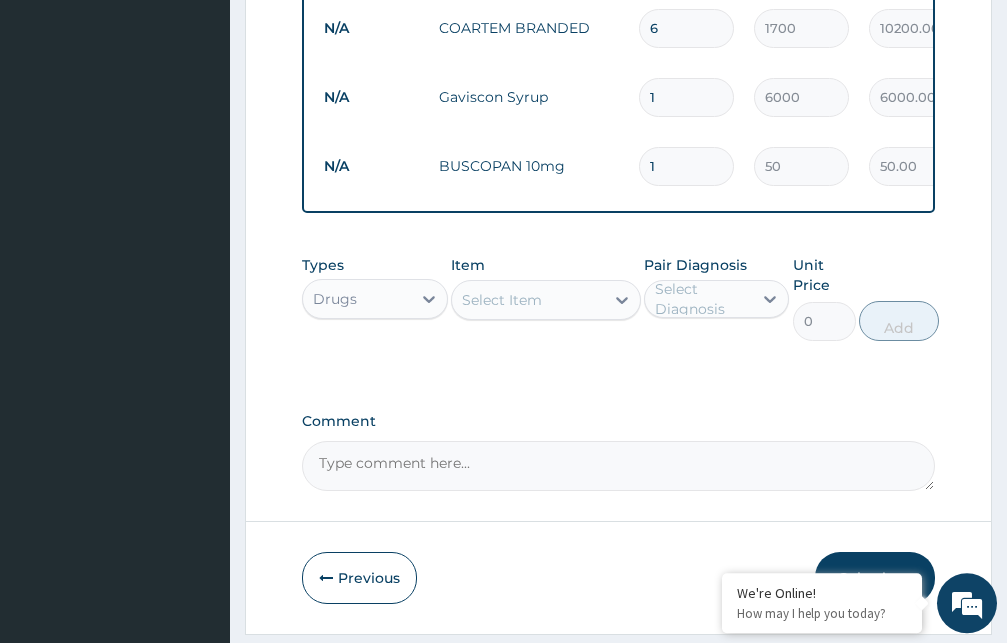 type on "10" 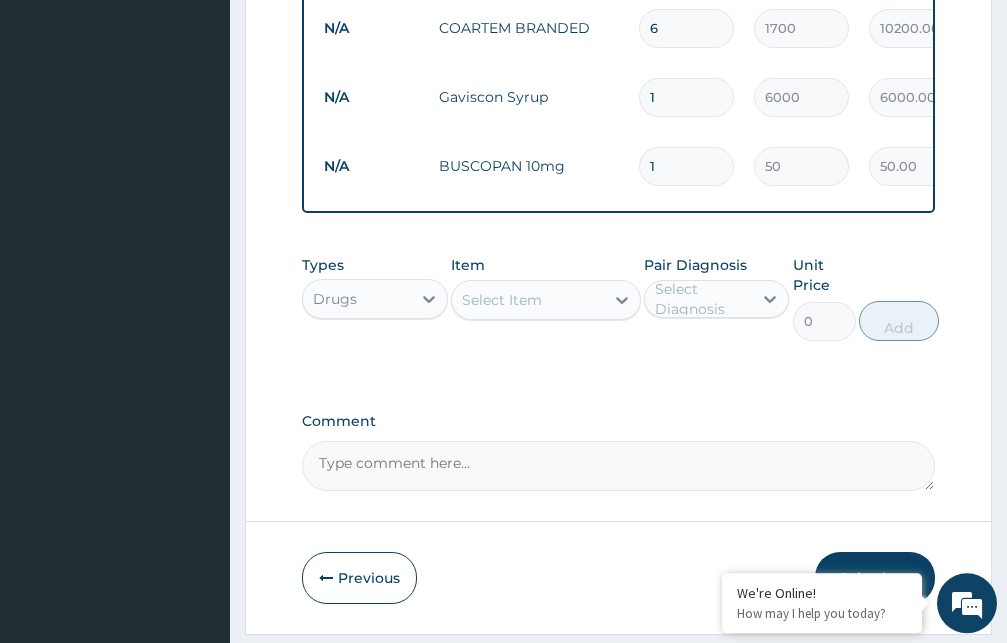 type on "500.00" 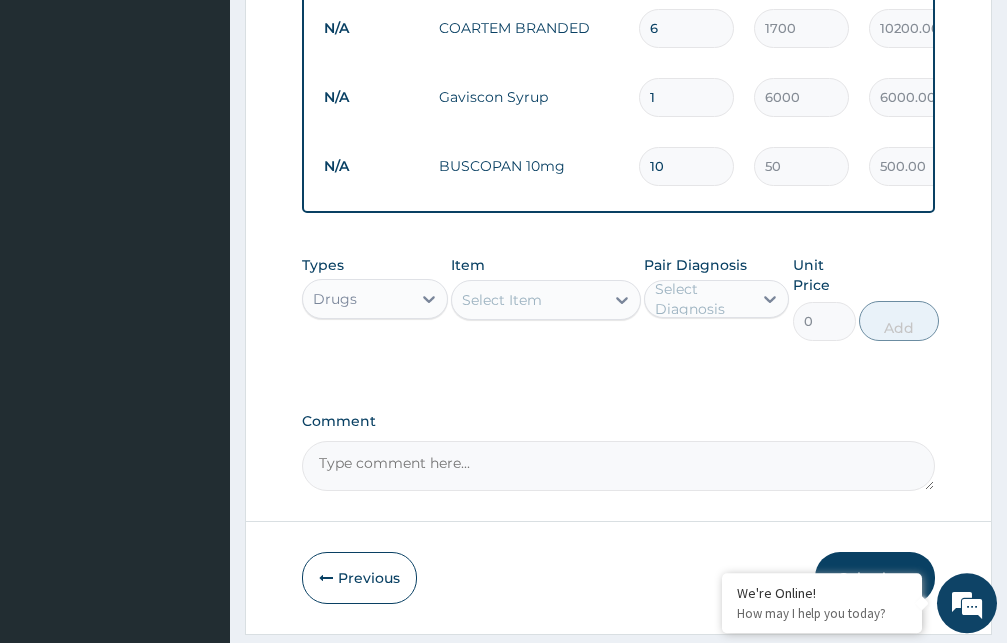 type on "10" 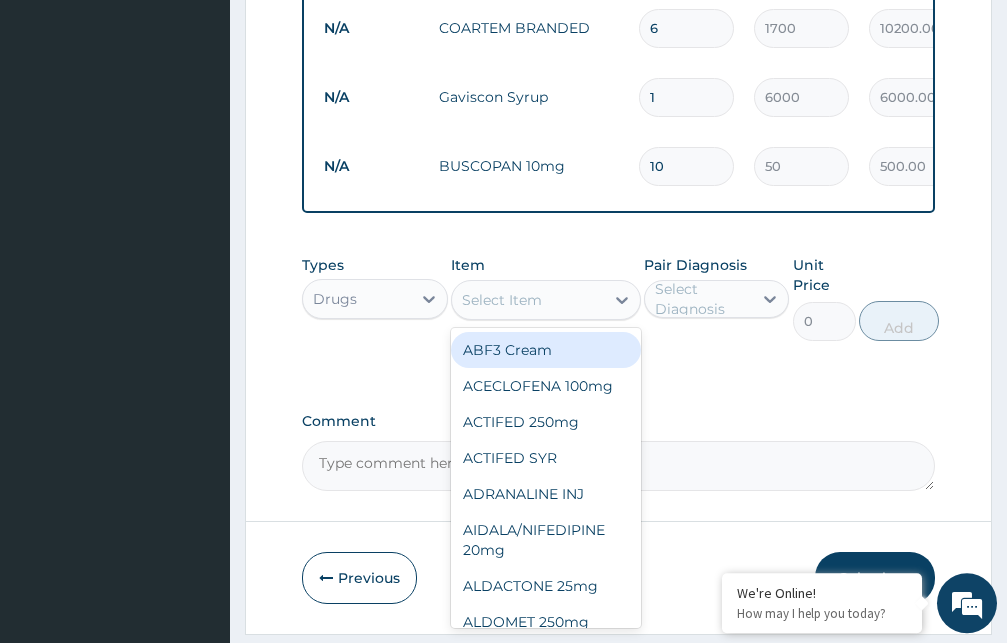 click on "Select Item" at bounding box center (502, 300) 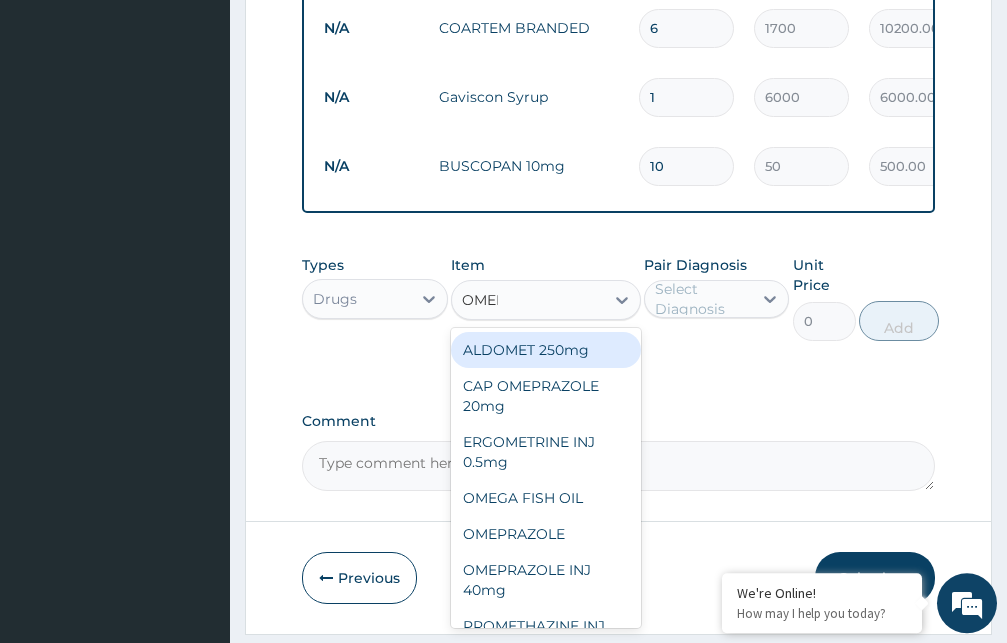 type on "OMEPR" 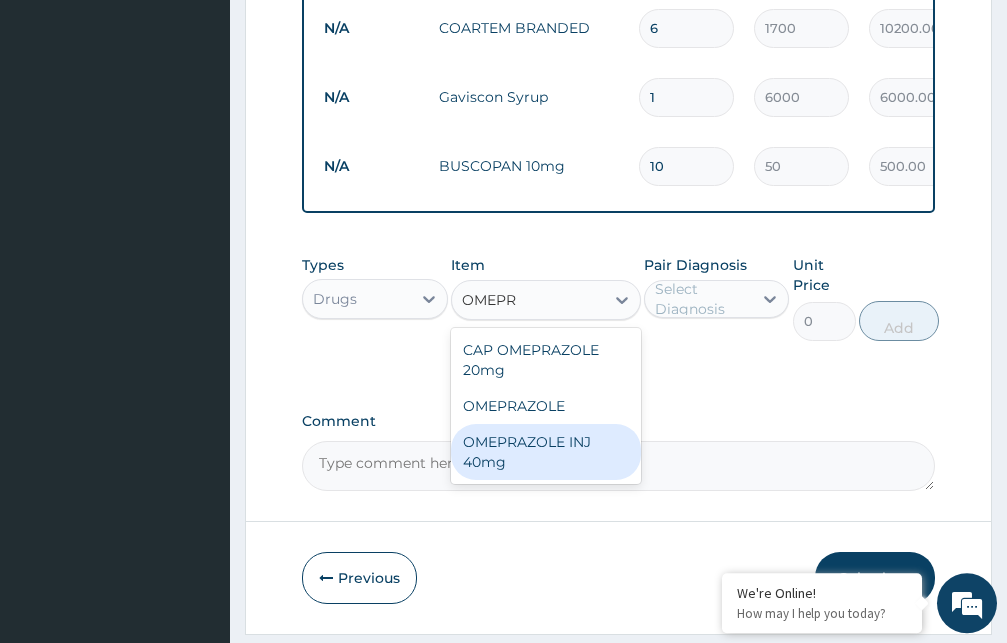 click on "OMEPRAZOLE INJ 40mg" at bounding box center [546, 452] 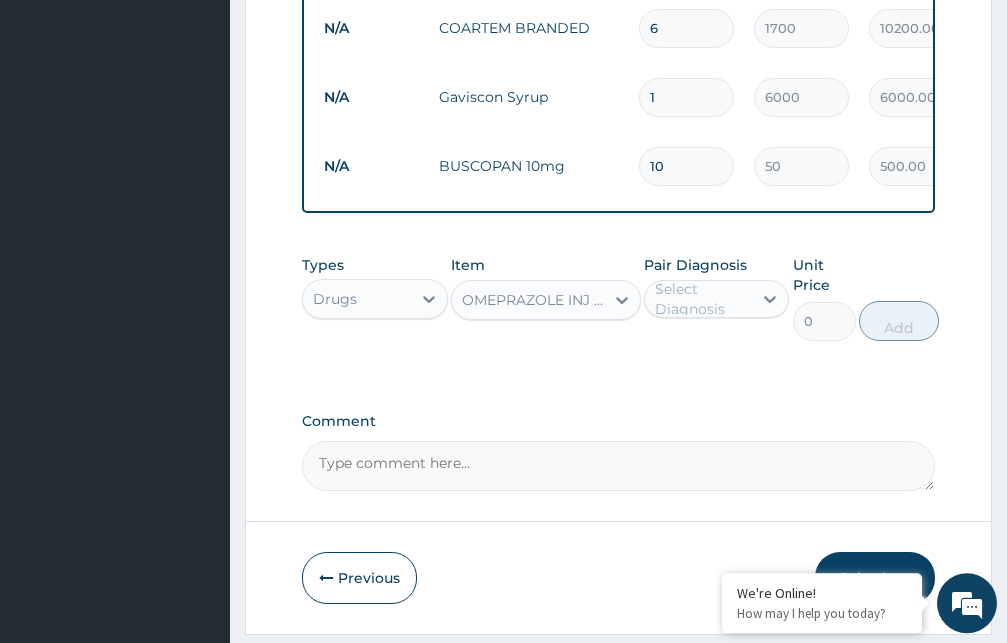 type 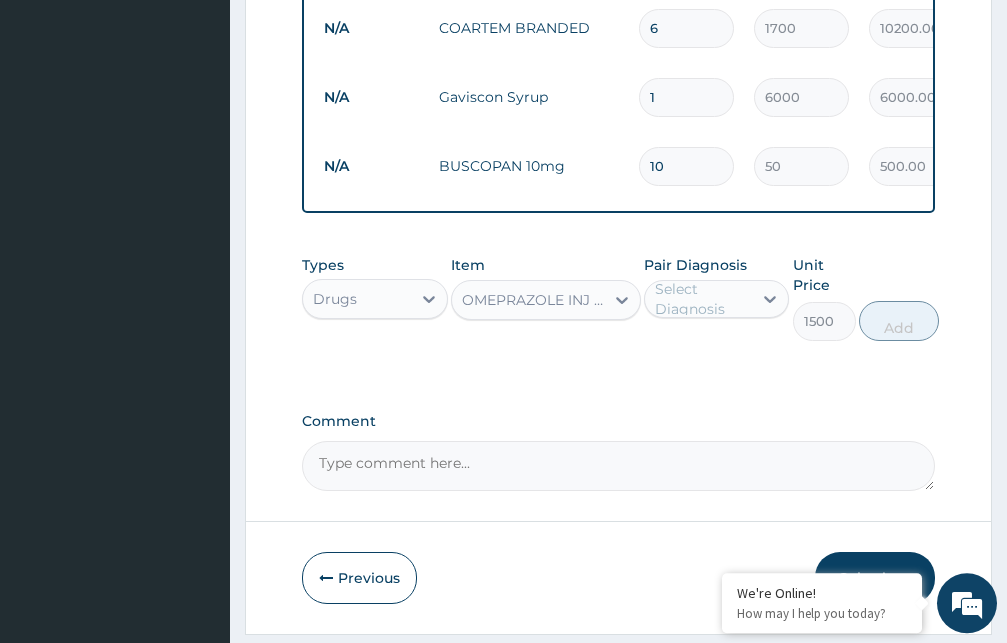 click on "Select Diagnosis" at bounding box center (703, 299) 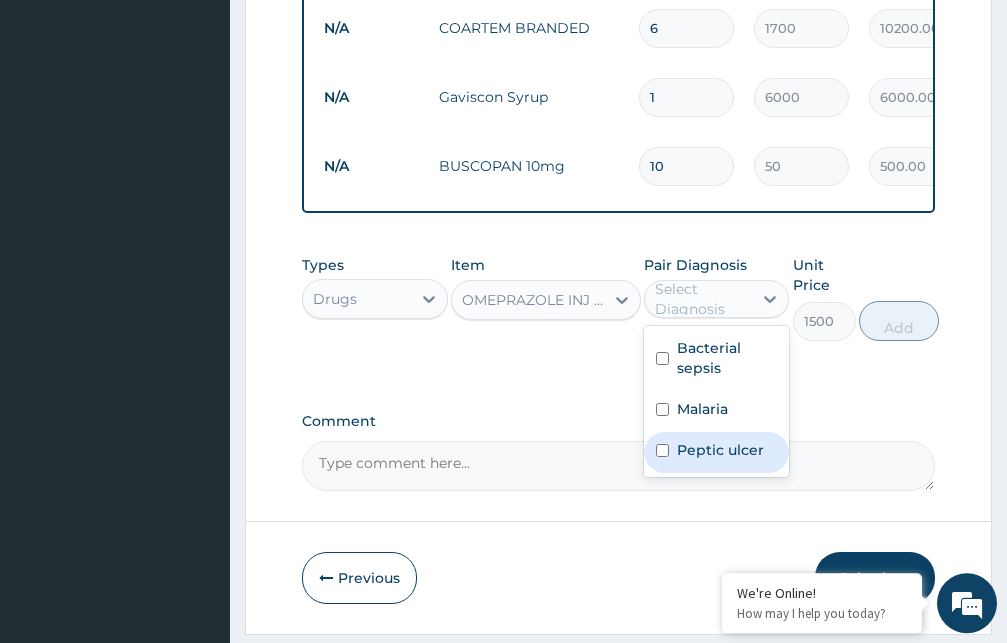 click at bounding box center (662, 450) 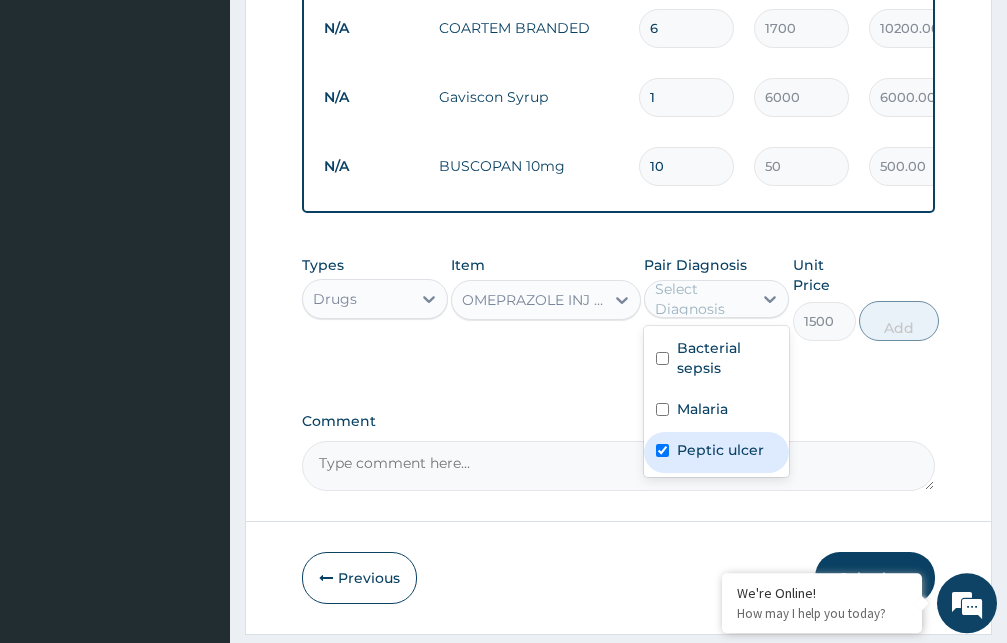 checkbox on "true" 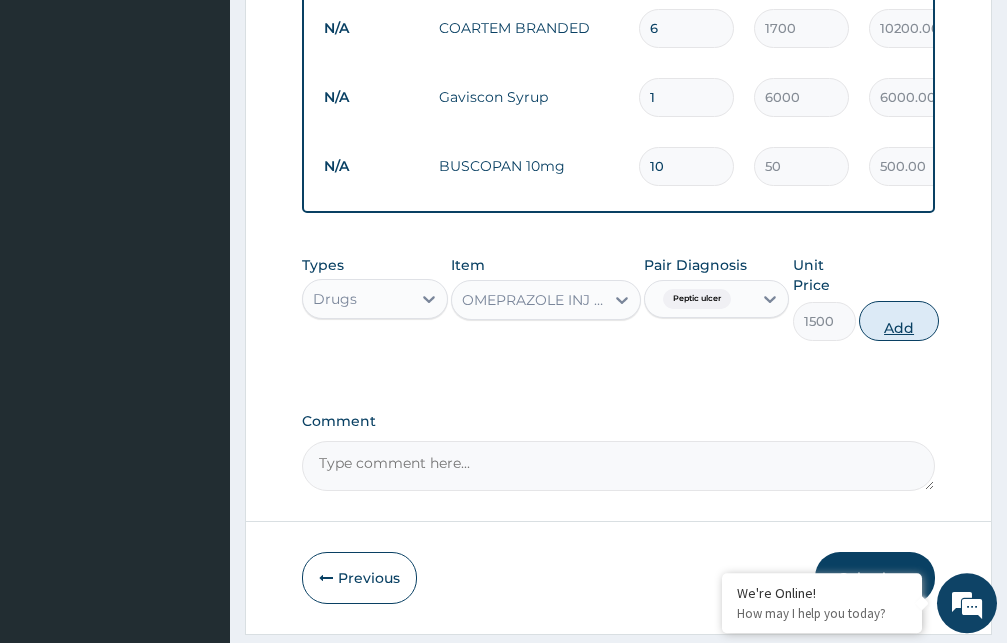 click on "Add" at bounding box center (899, 321) 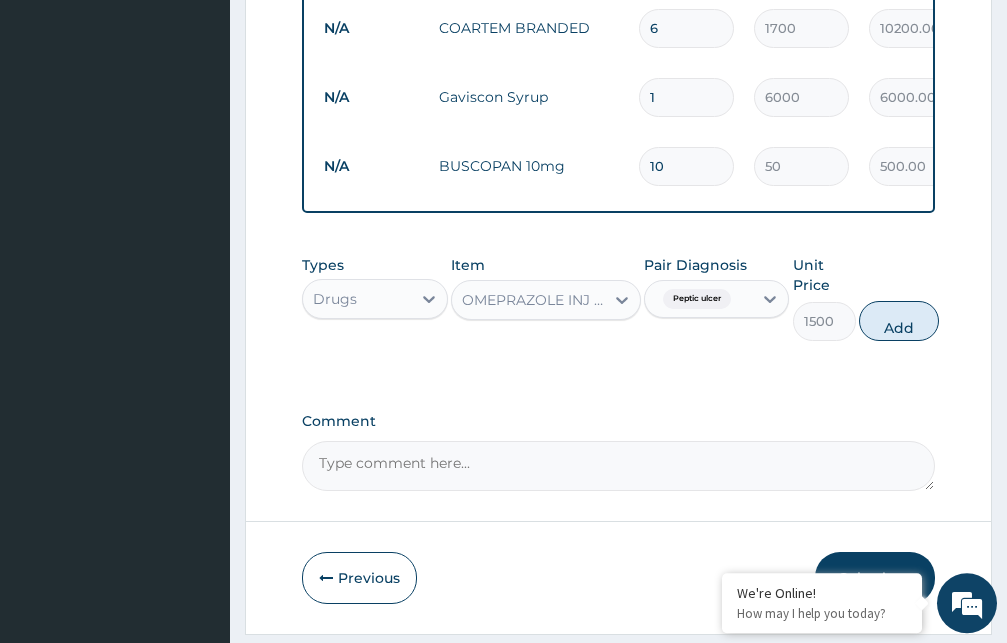 type on "0" 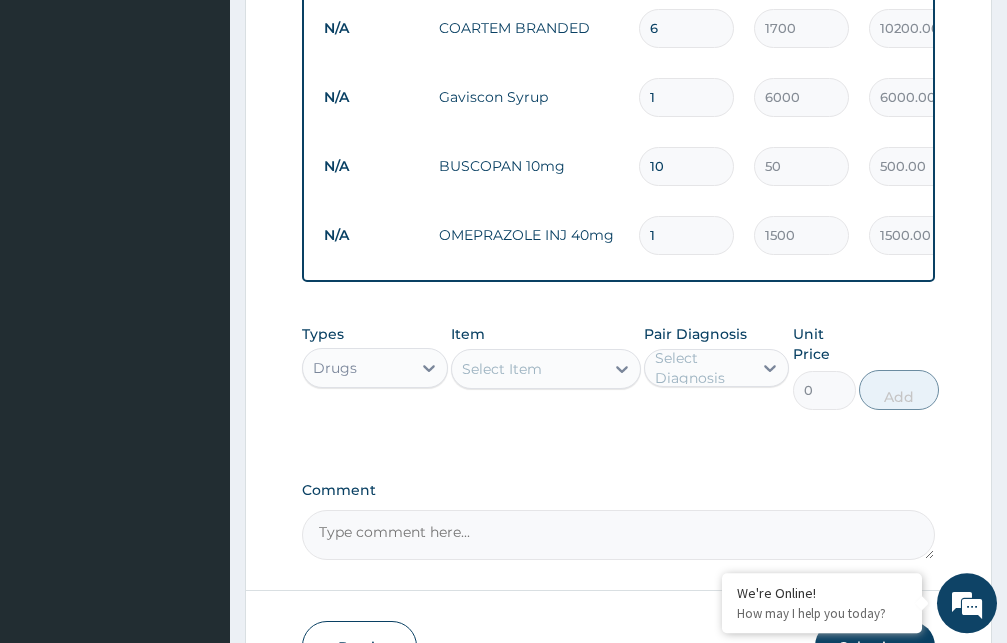 type 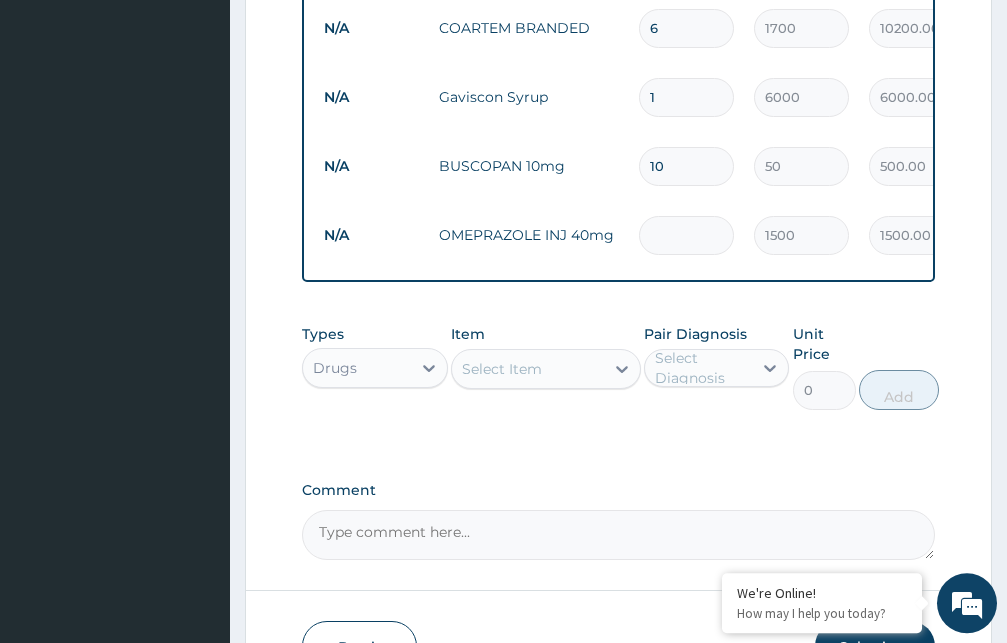 type on "0.00" 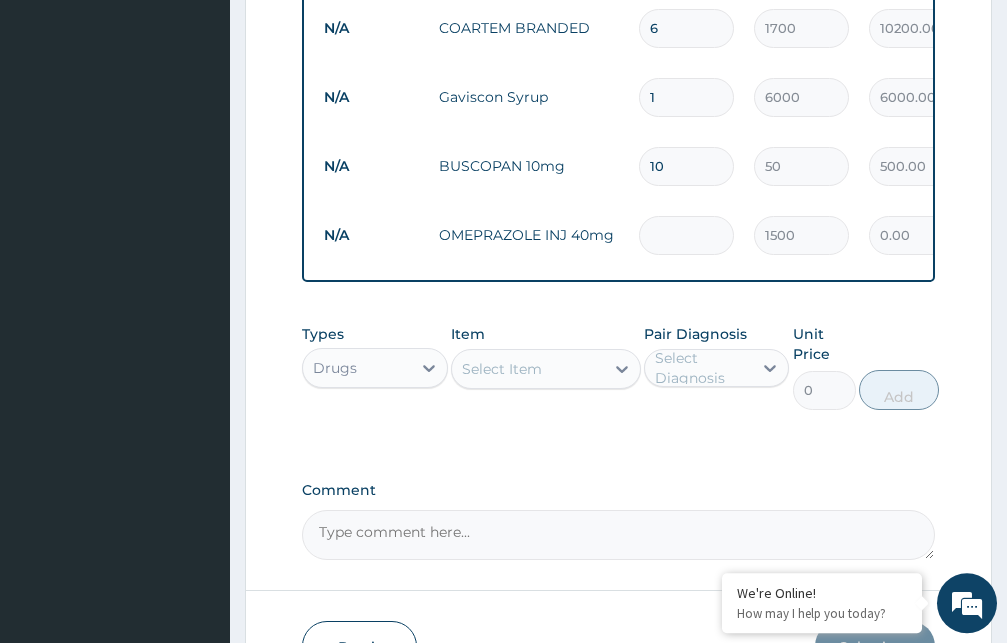 type on "4" 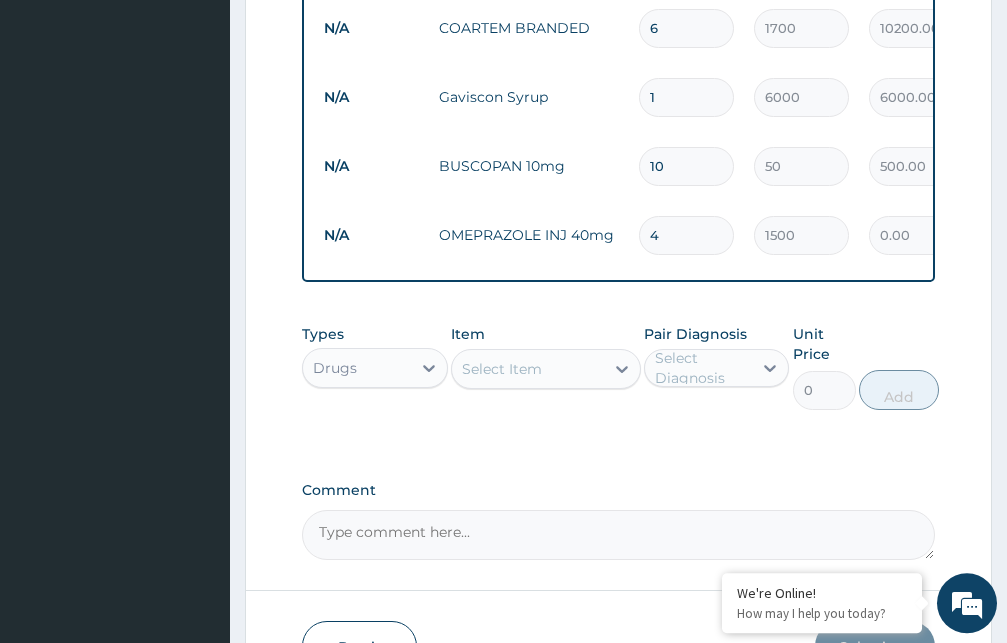 type on "6000.00" 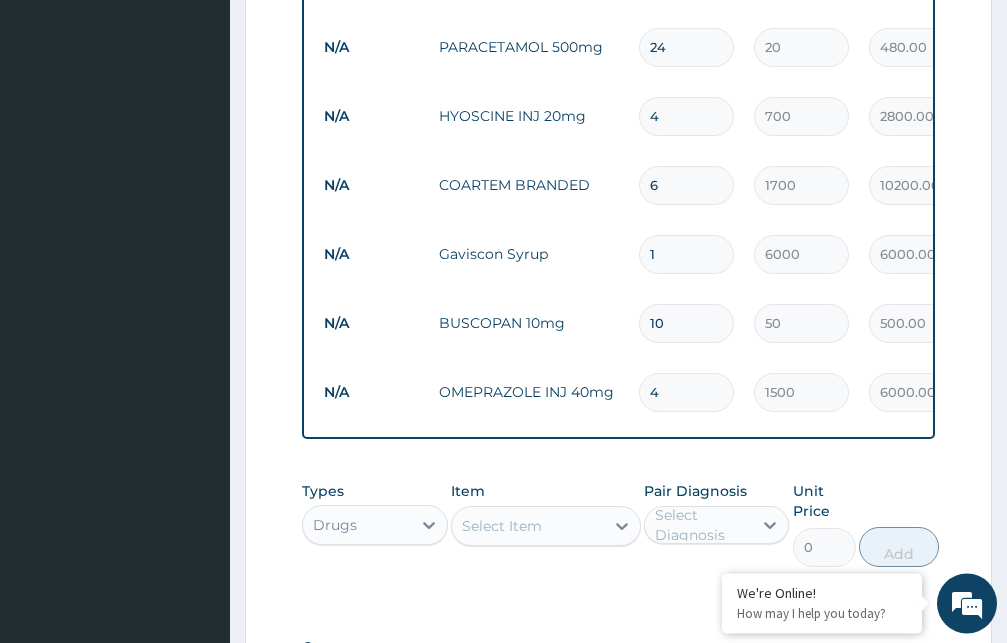 scroll, scrollTop: 1176, scrollLeft: 0, axis: vertical 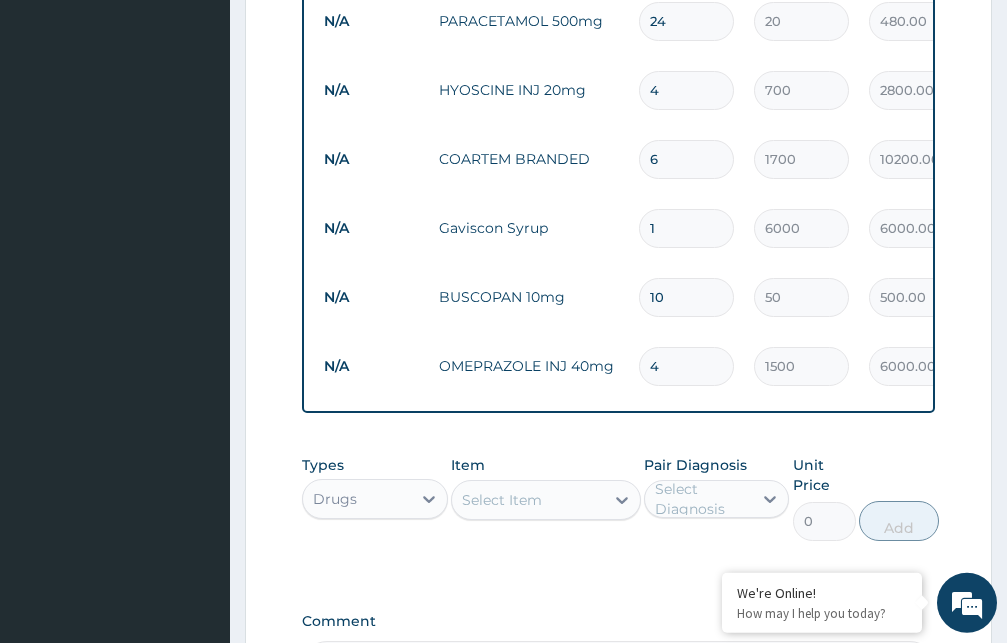 type 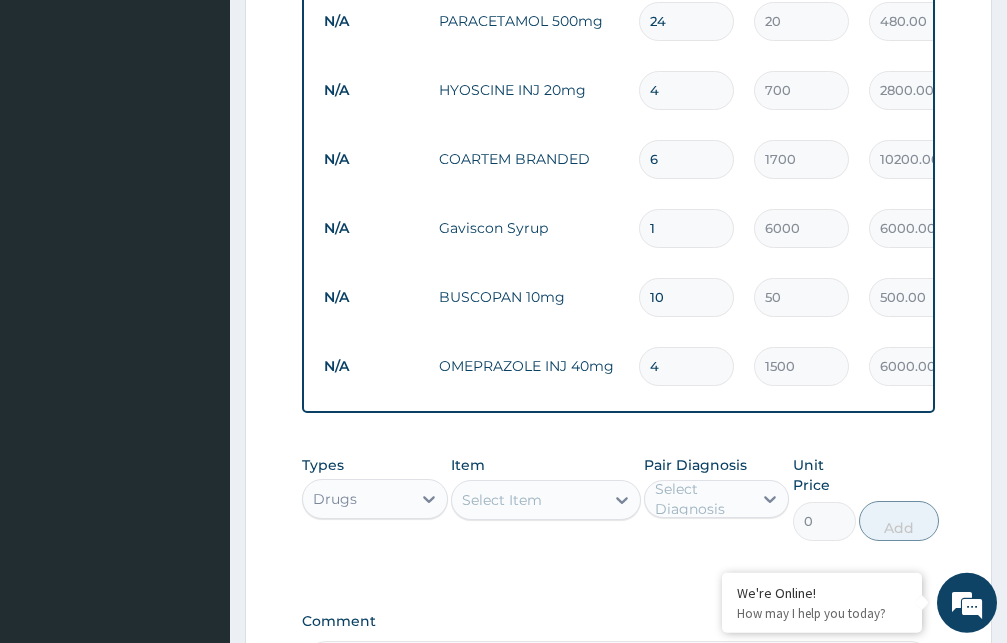 type on "0.00" 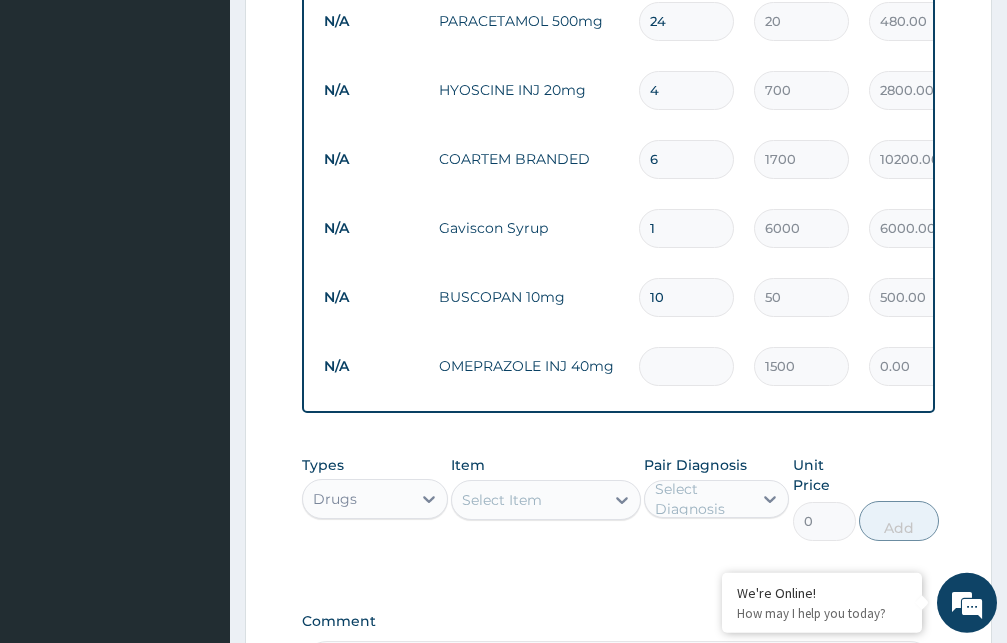 type on "3" 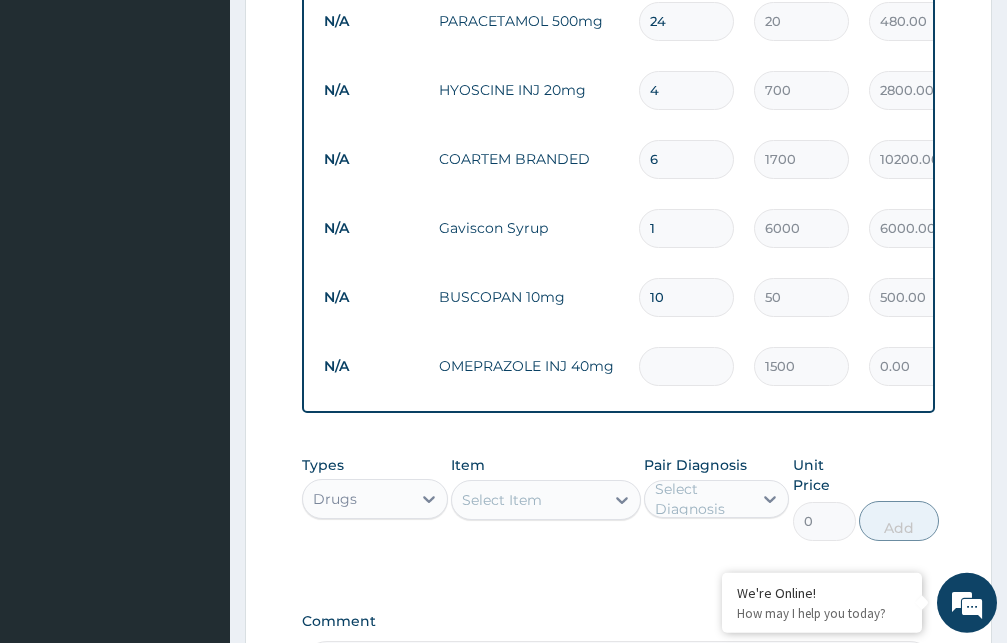 type on "4500.00" 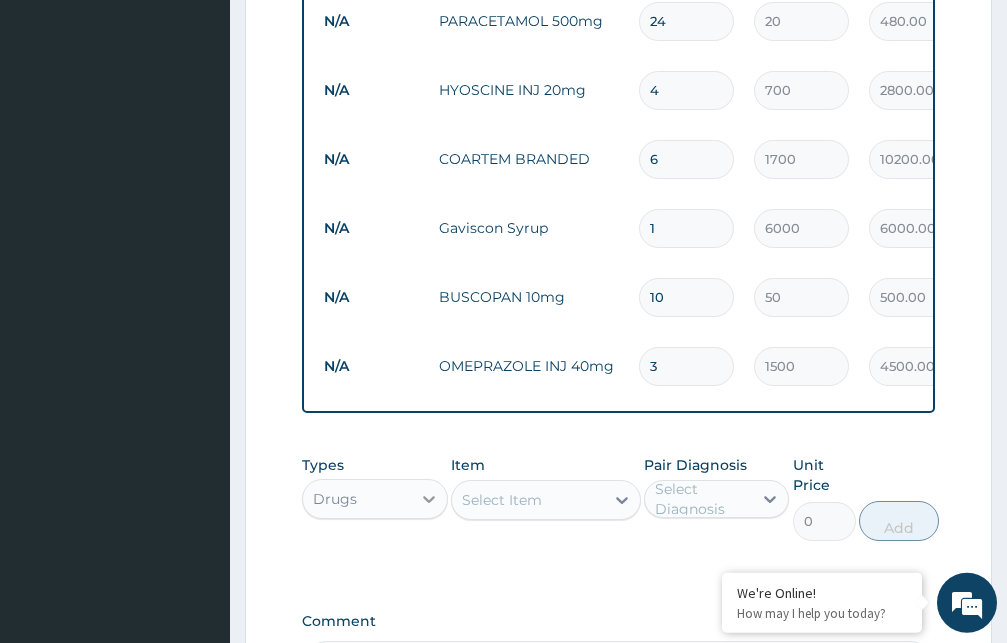type on "3" 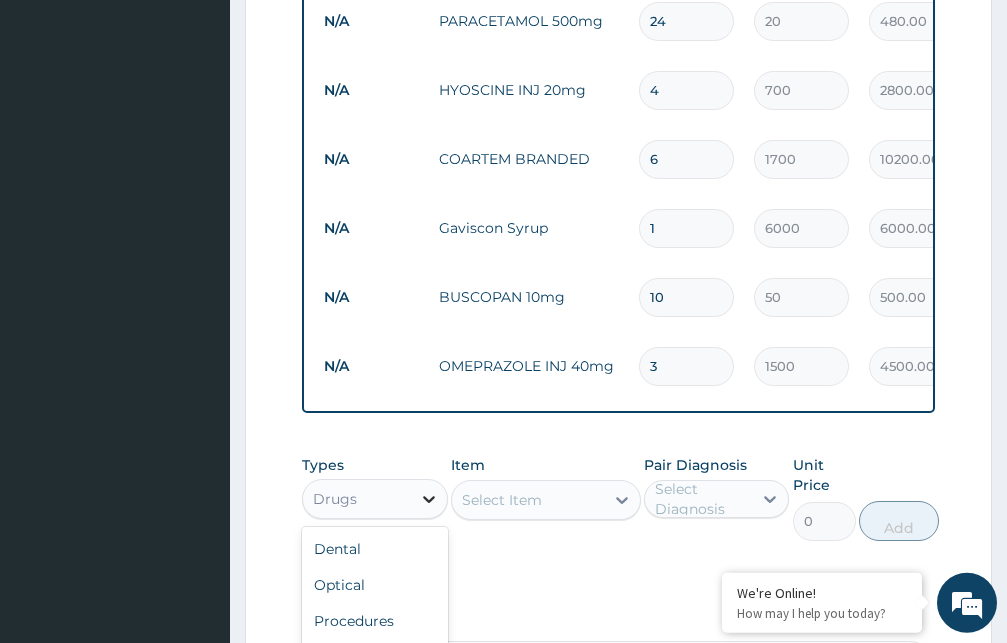 click at bounding box center [429, 499] 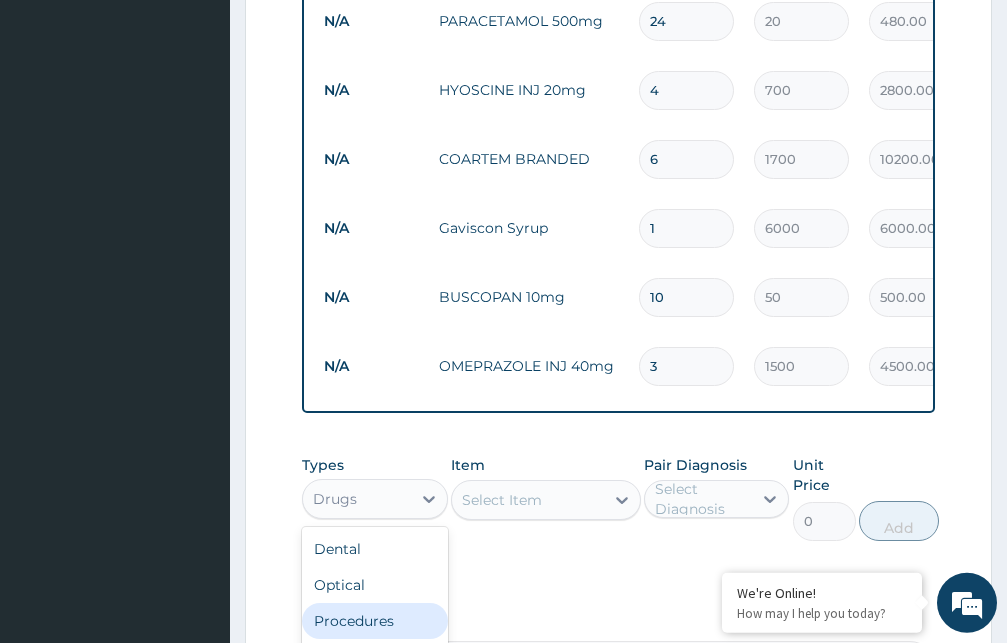 click on "Procedures" at bounding box center [375, 621] 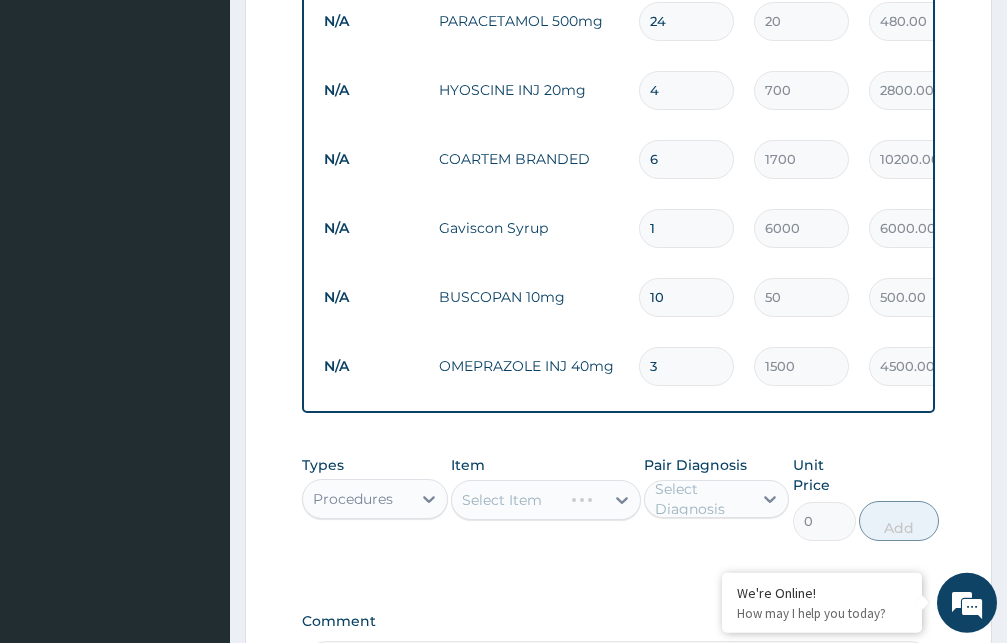 click on "Select Item" at bounding box center [546, 500] 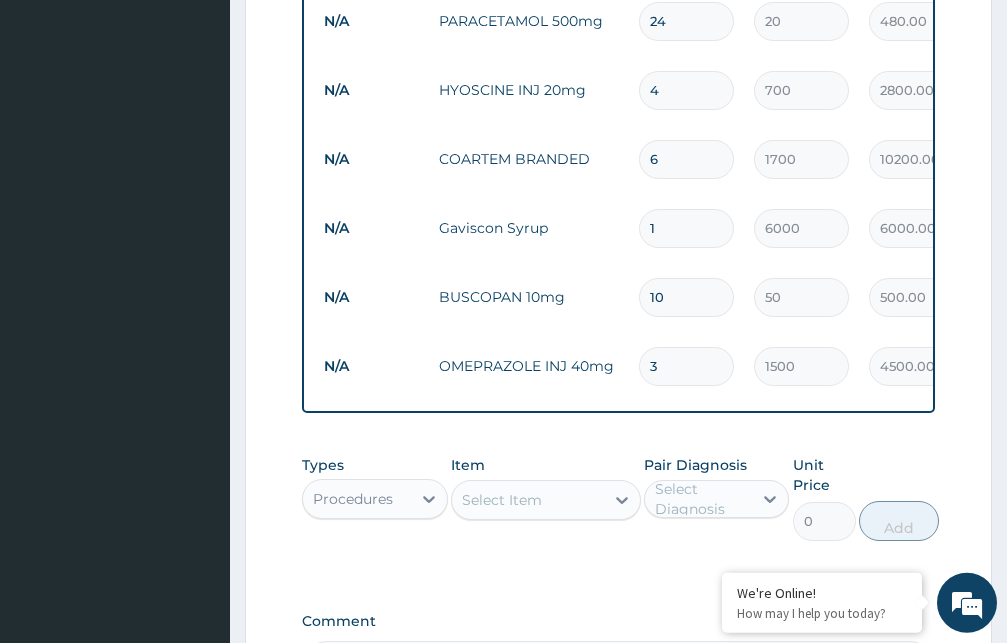 click on "Select Item" at bounding box center [528, 500] 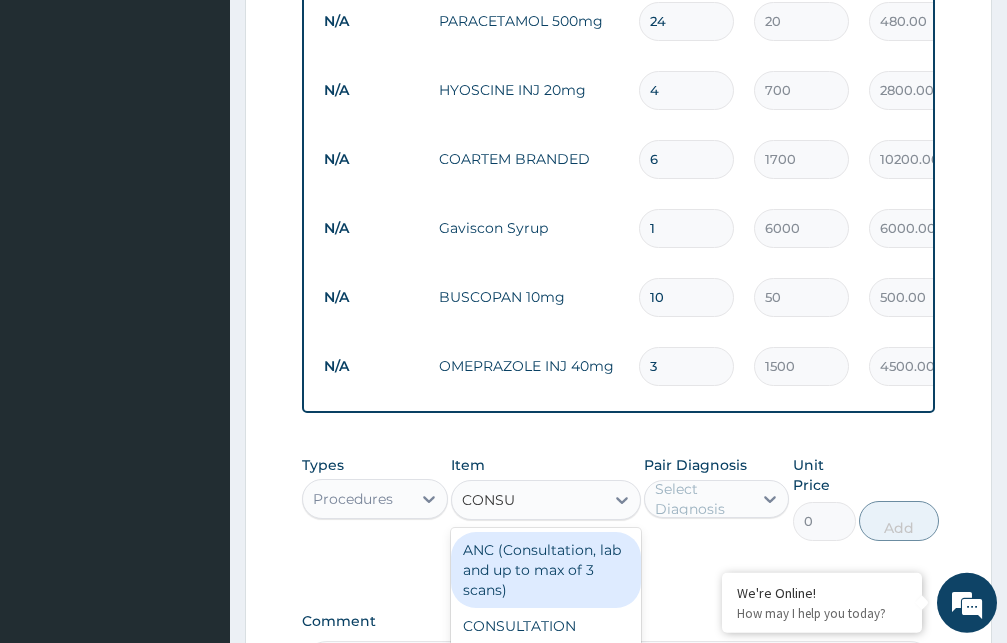 type on "CONSUL" 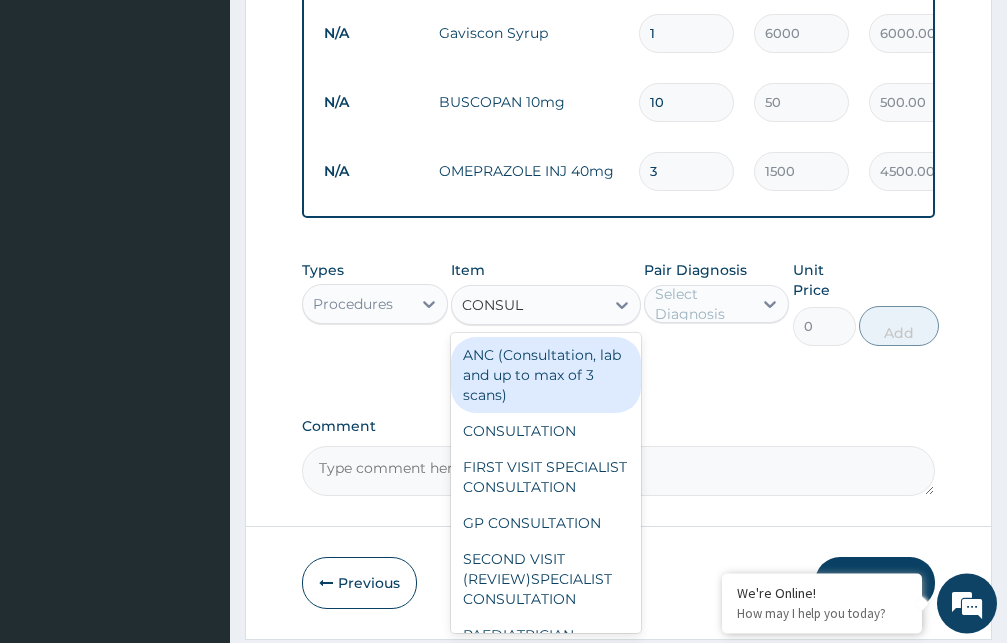 scroll, scrollTop: 1374, scrollLeft: 0, axis: vertical 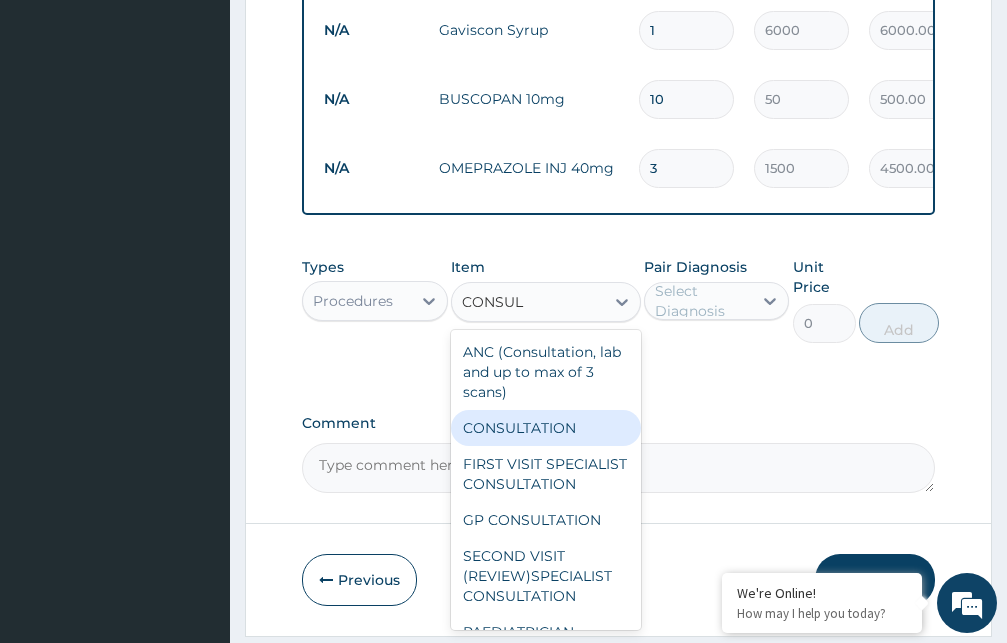 click on "CONSULTATION" at bounding box center (546, 428) 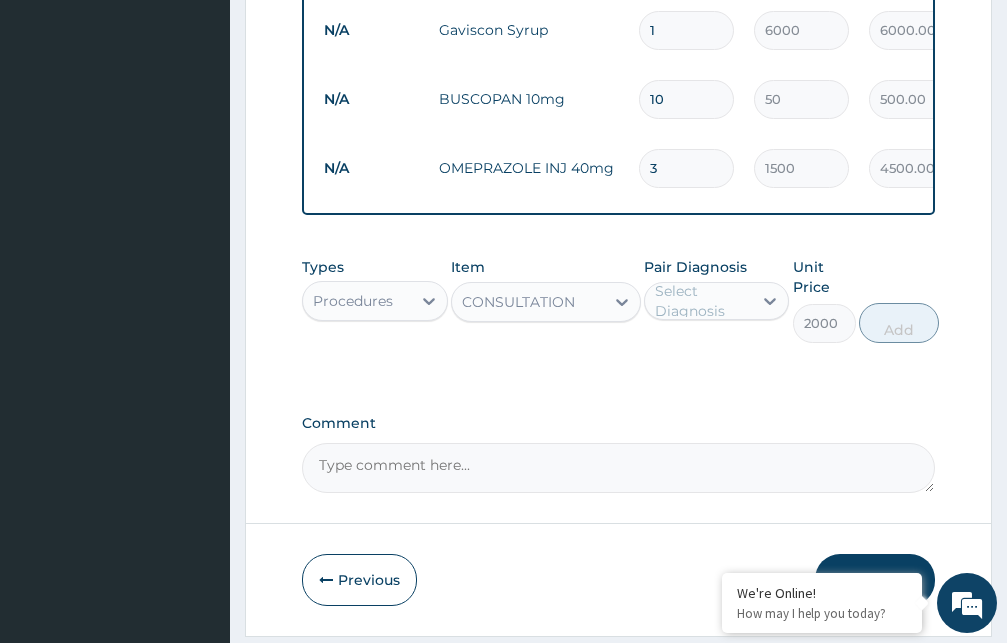 click on "Select Diagnosis" at bounding box center [703, 301] 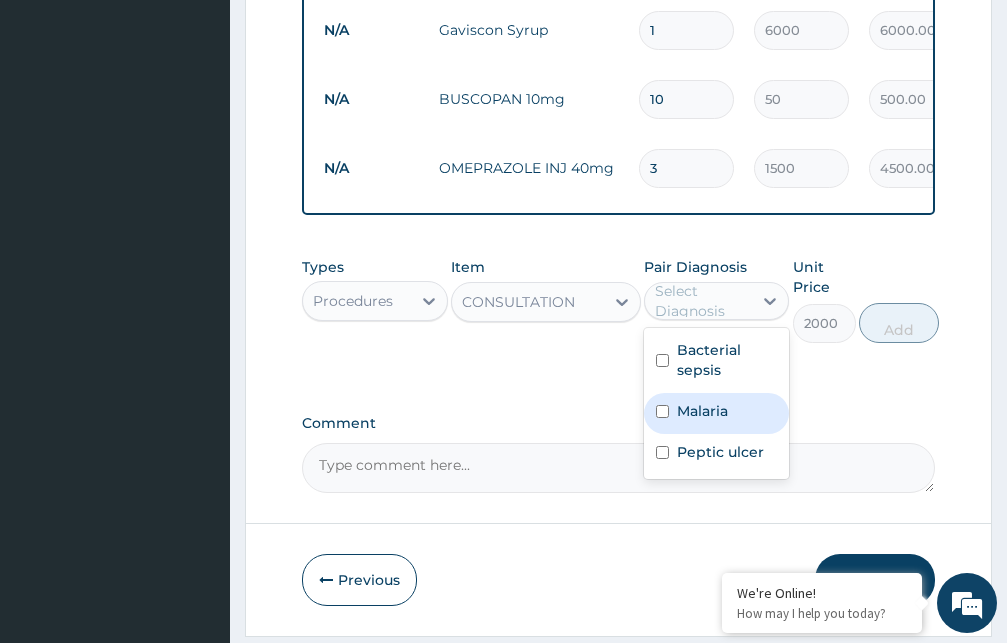 click at bounding box center (662, 411) 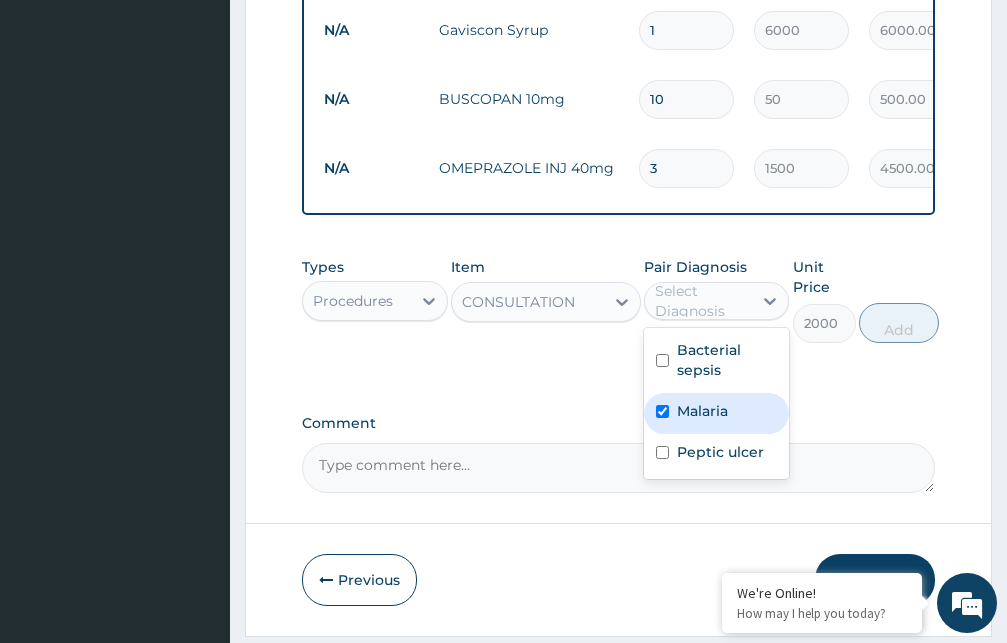 checkbox on "true" 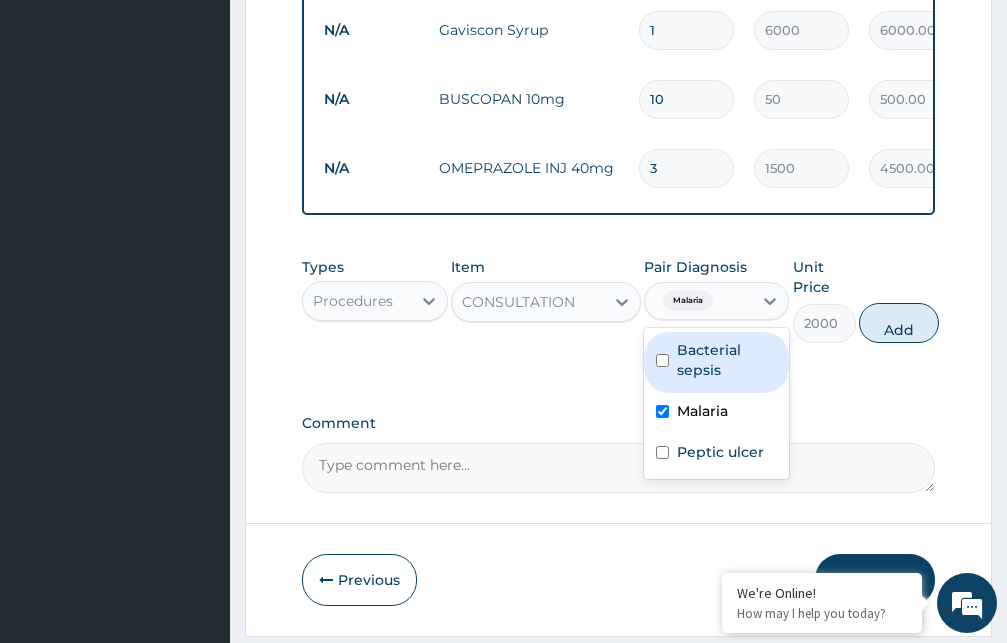 click on "Bacterial sepsis" at bounding box center [717, 362] 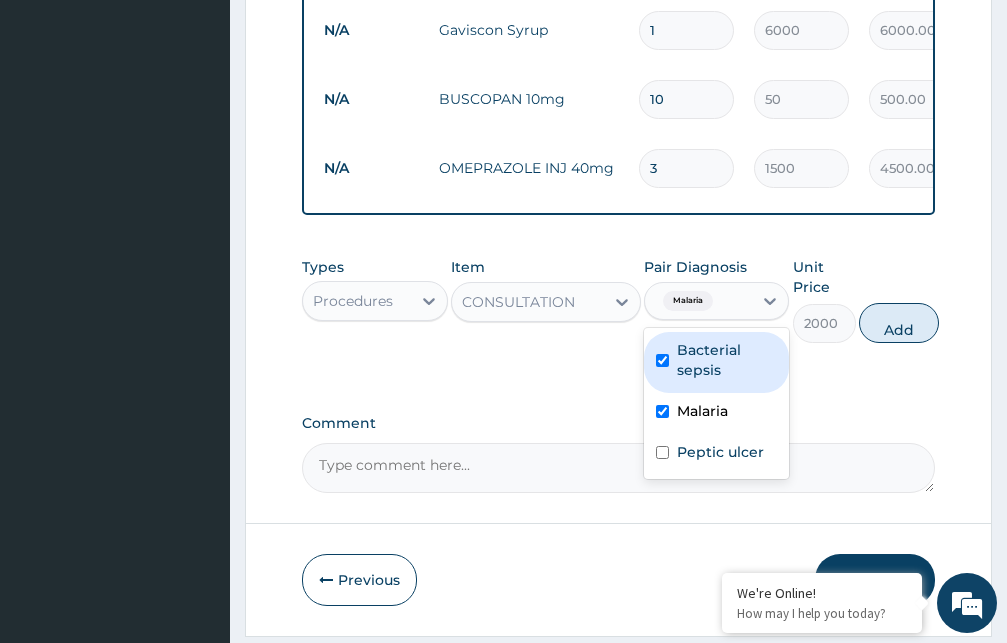 checkbox on "true" 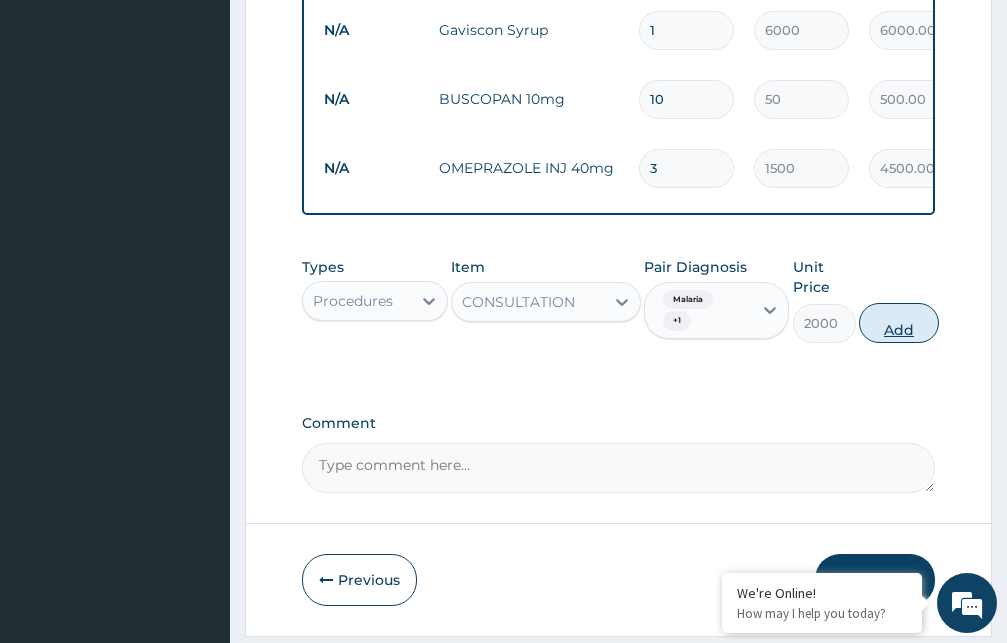 click on "Add" at bounding box center (899, 323) 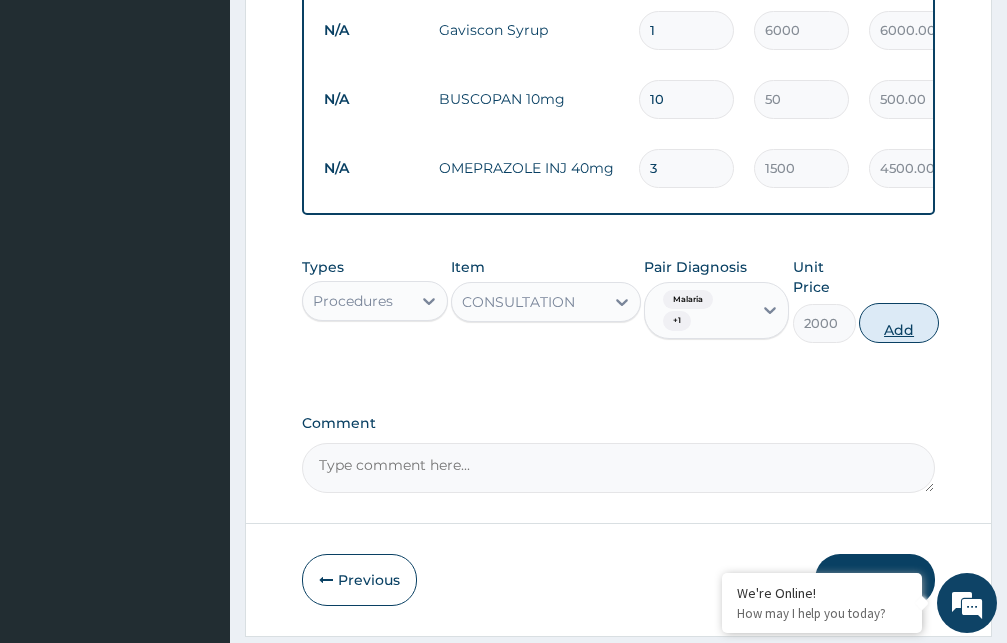 type on "0" 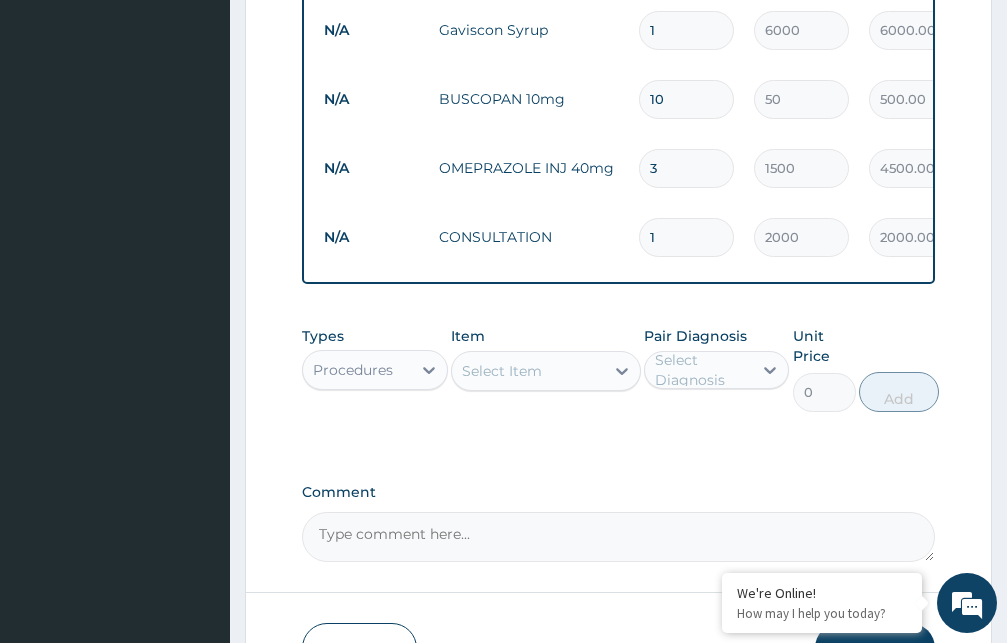 scroll, scrollTop: 1520, scrollLeft: 0, axis: vertical 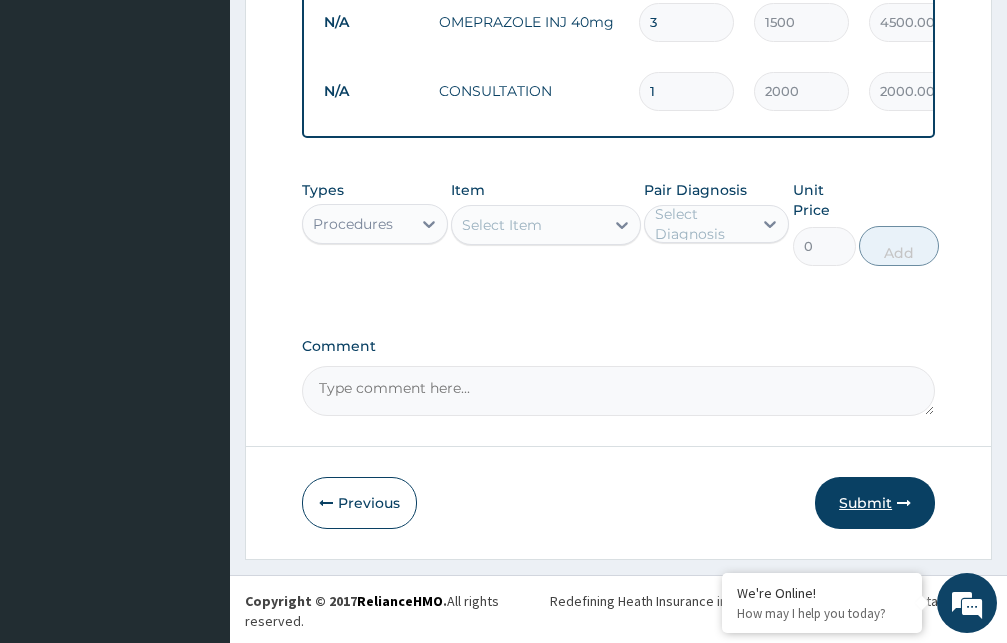 click on "Submit" at bounding box center [875, 503] 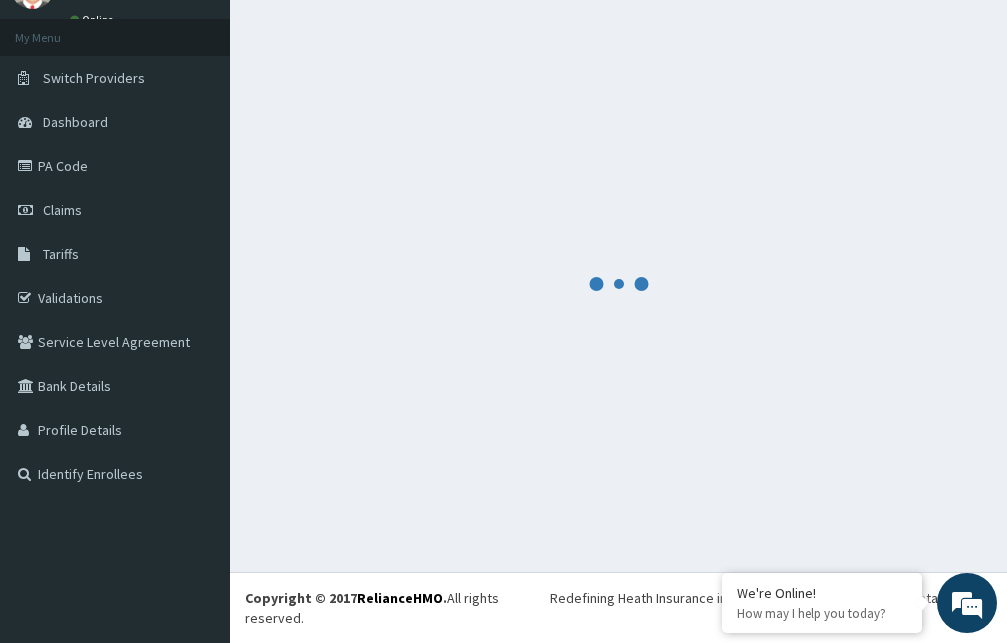 scroll, scrollTop: 76, scrollLeft: 0, axis: vertical 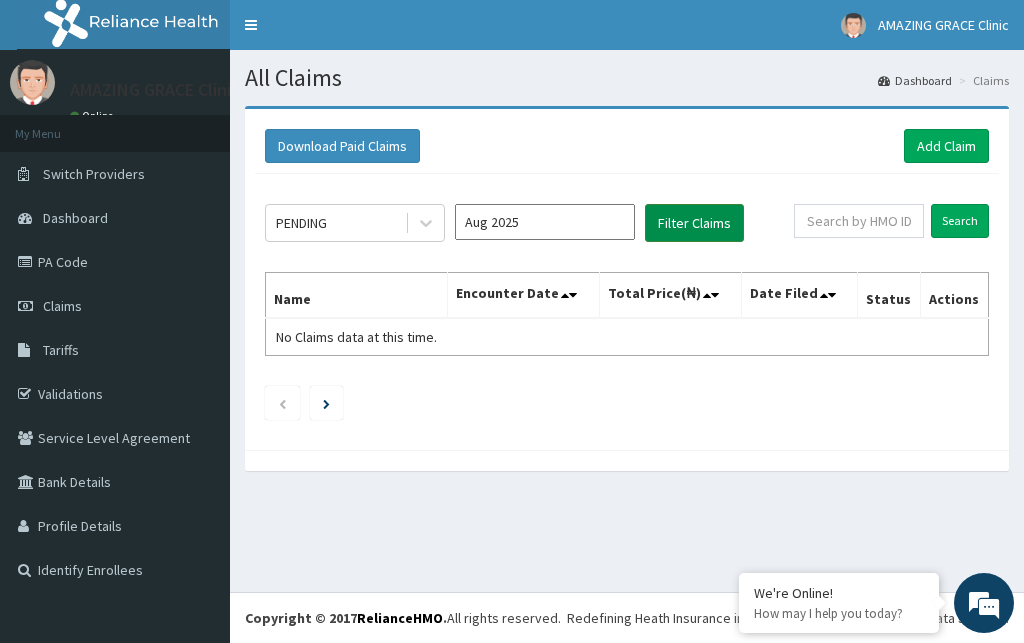 click on "Filter Claims" at bounding box center (694, 223) 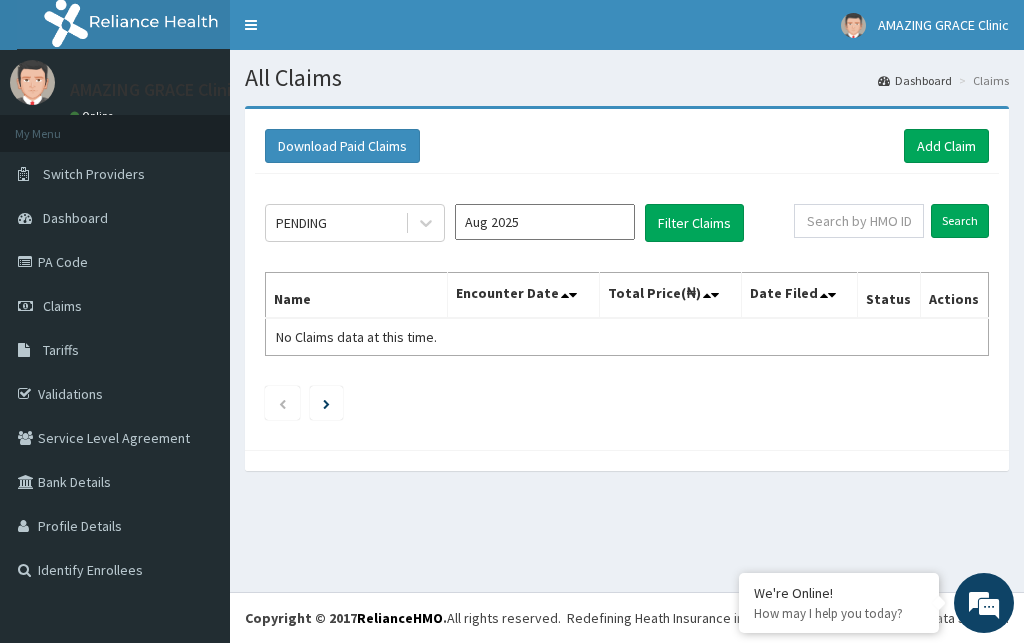 click on "Aug 2025" at bounding box center [545, 222] 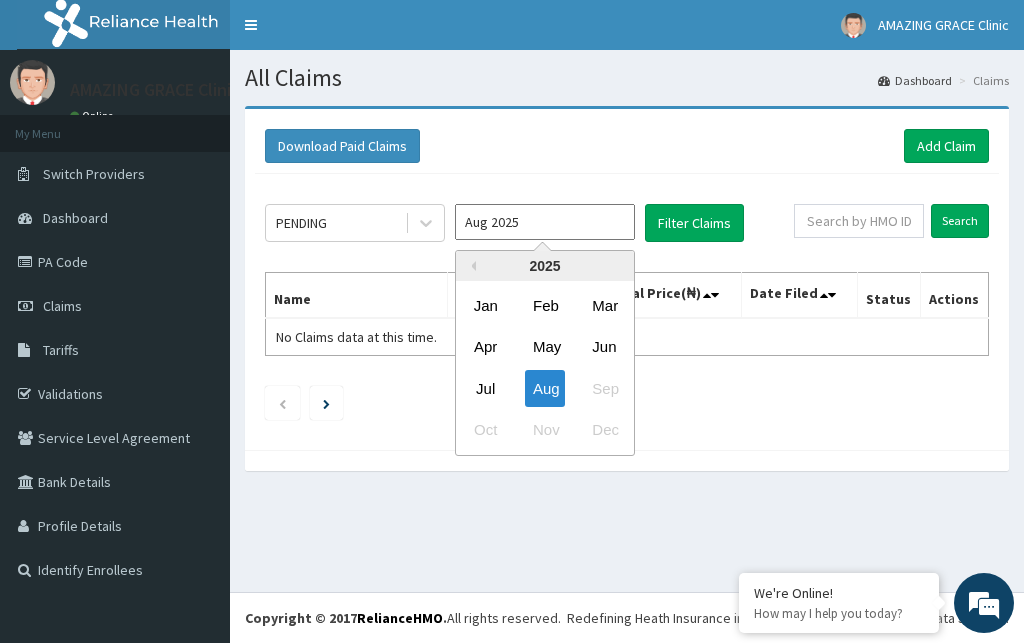 drag, startPoint x: 697, startPoint y: 411, endPoint x: 506, endPoint y: 298, distance: 221.92342 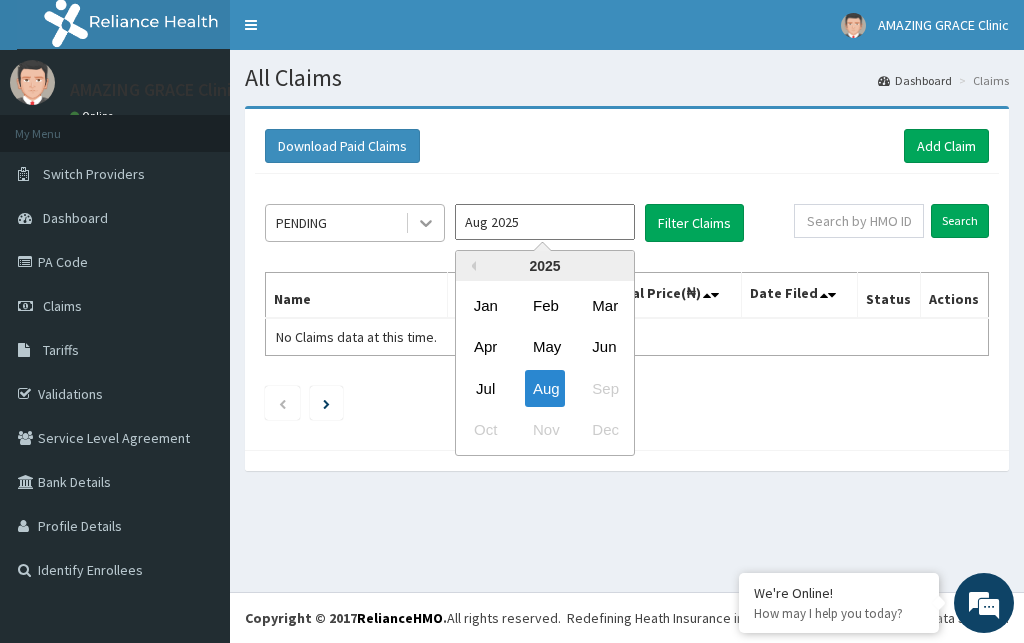 click 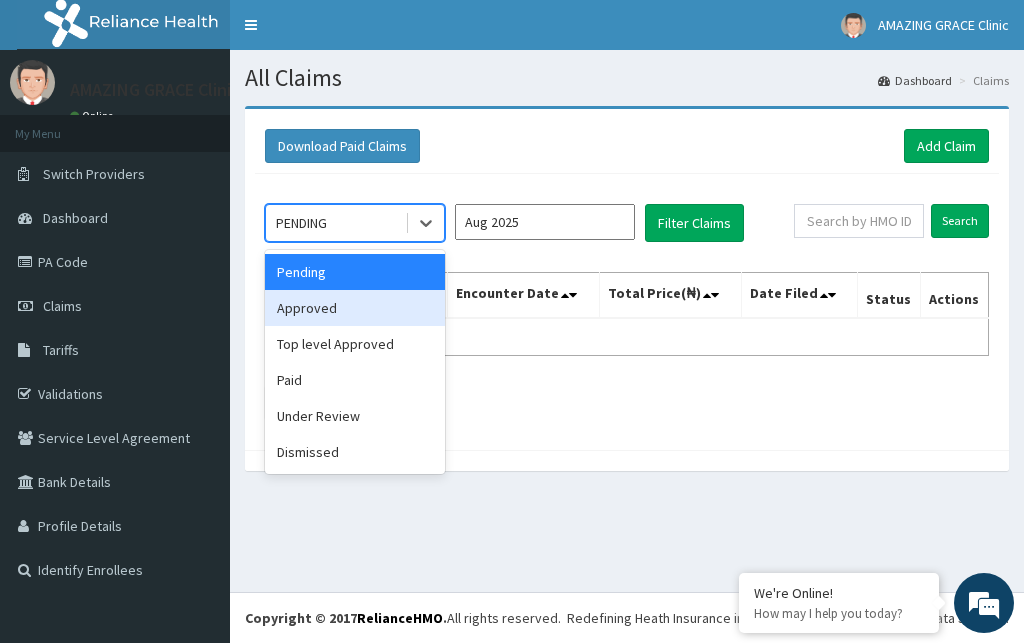 click on "Approved" at bounding box center [355, 308] 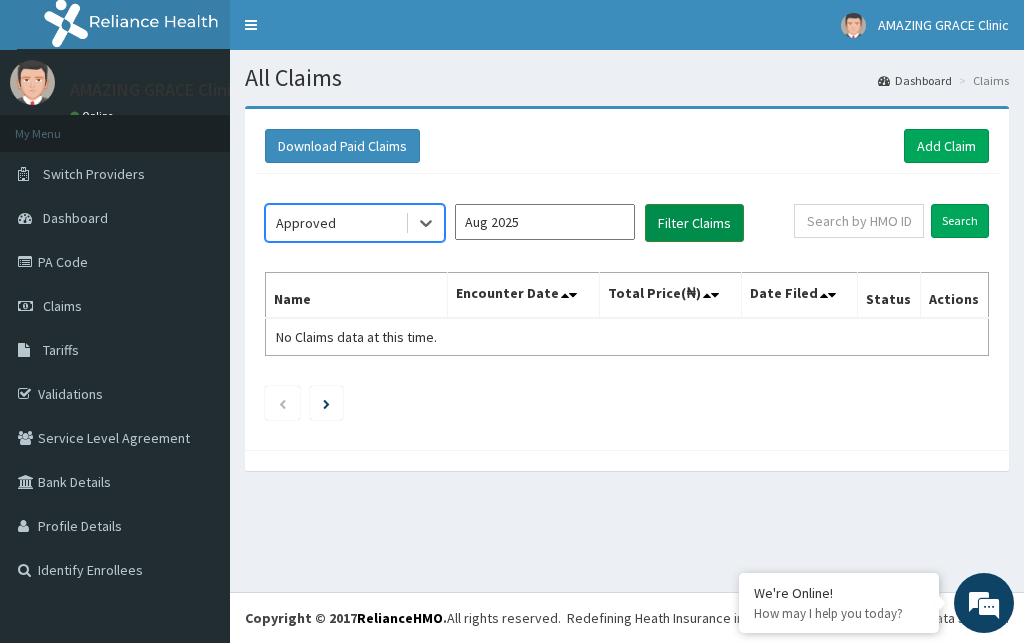 click on "Filter Claims" at bounding box center [694, 223] 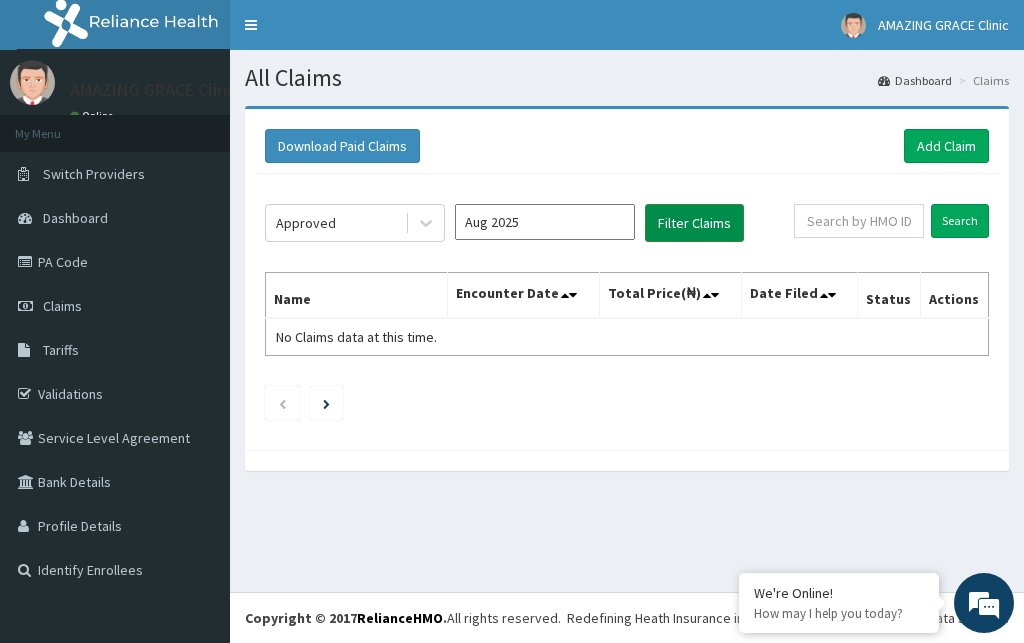 click on "Filter Claims" at bounding box center (694, 223) 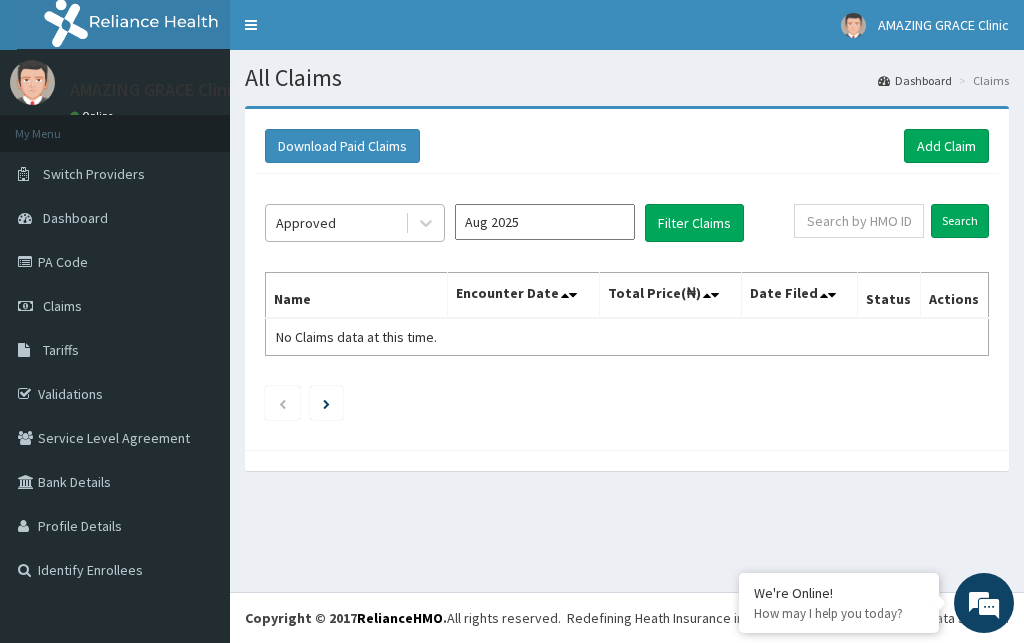 click on "Approved" at bounding box center (335, 223) 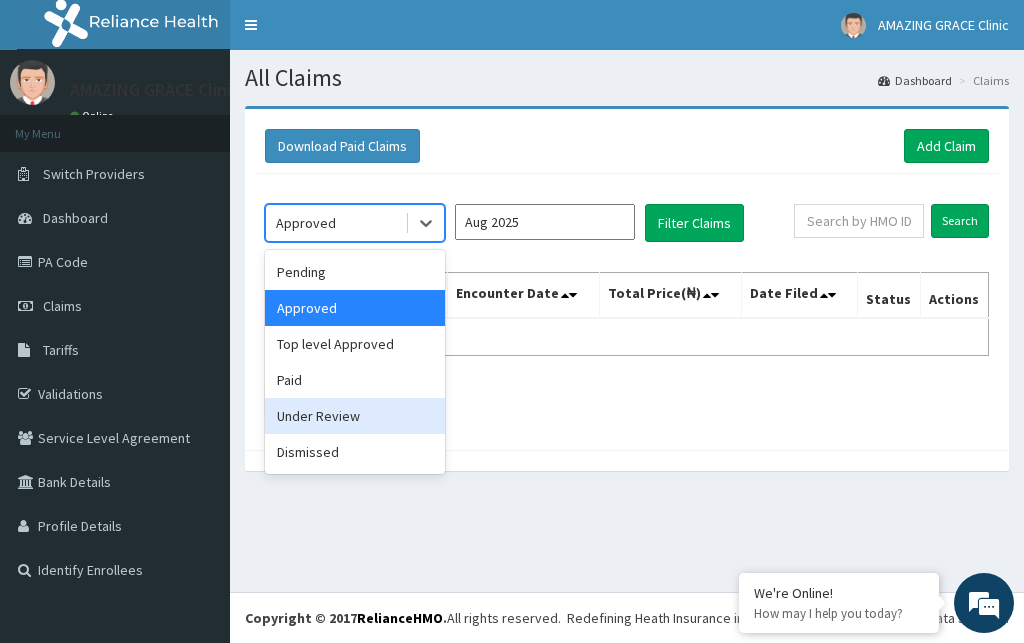 click on "Under Review" at bounding box center [355, 416] 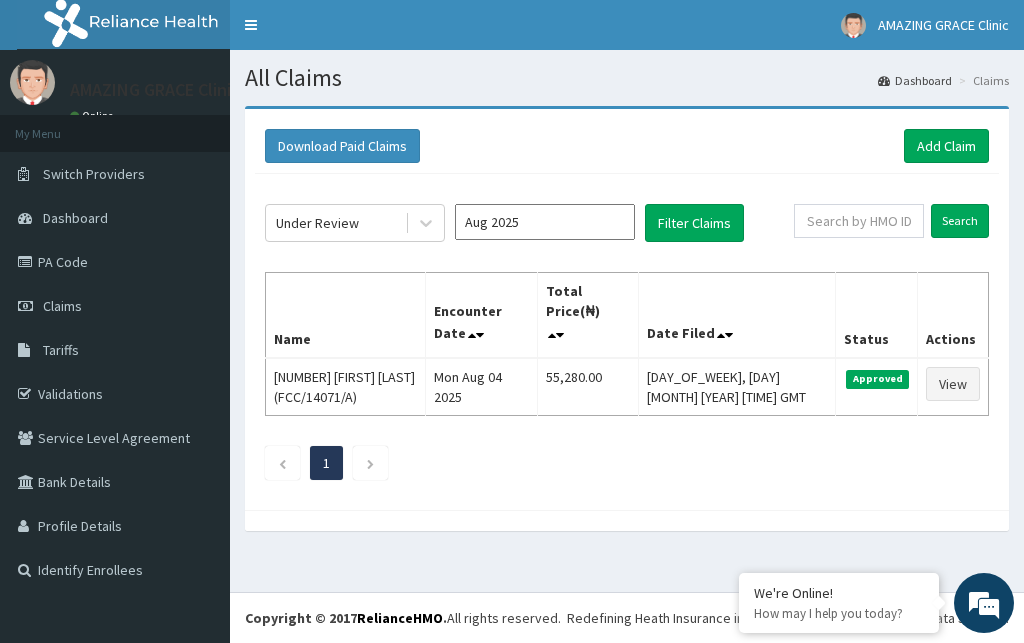 click on "1" at bounding box center (627, 463) 